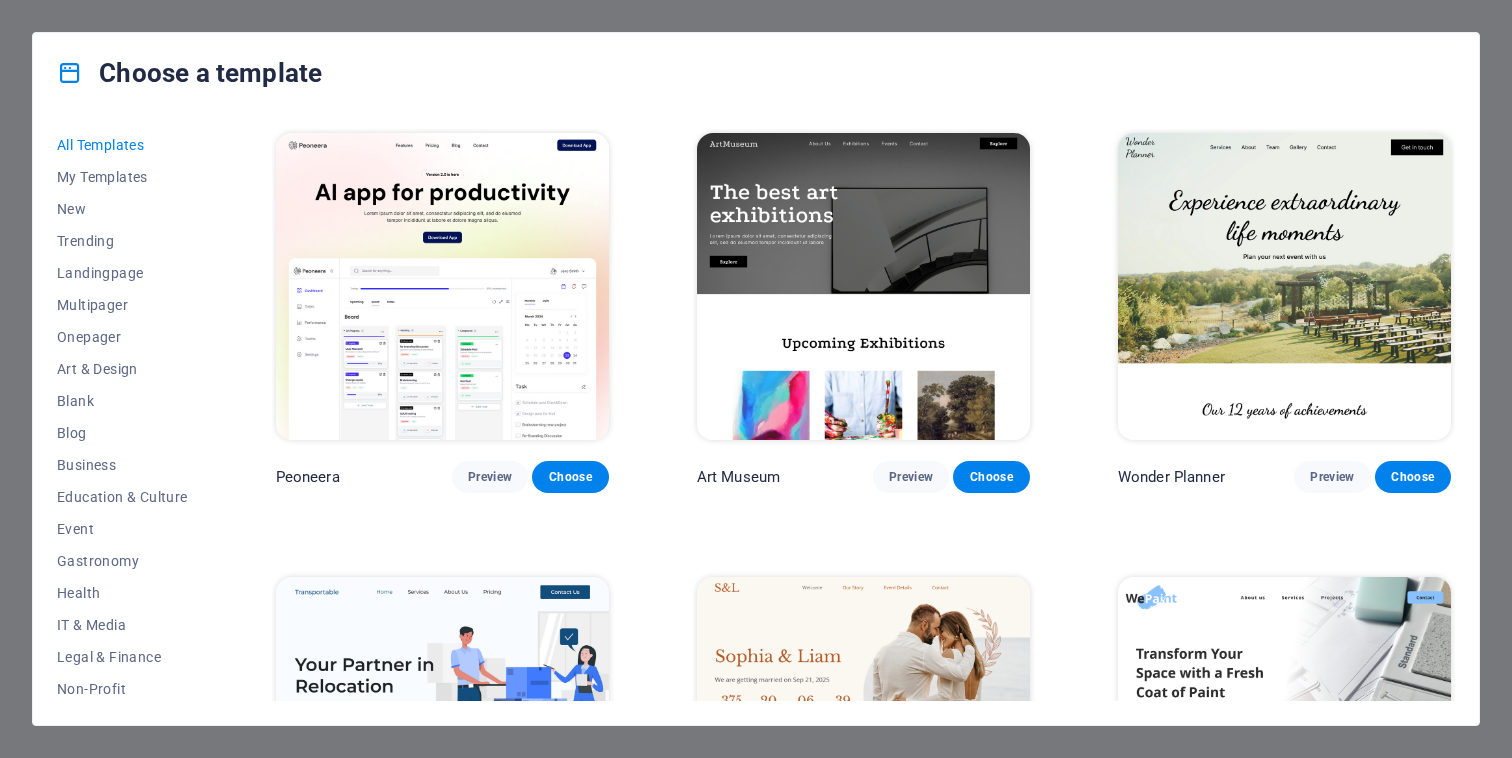 scroll, scrollTop: 0, scrollLeft: 0, axis: both 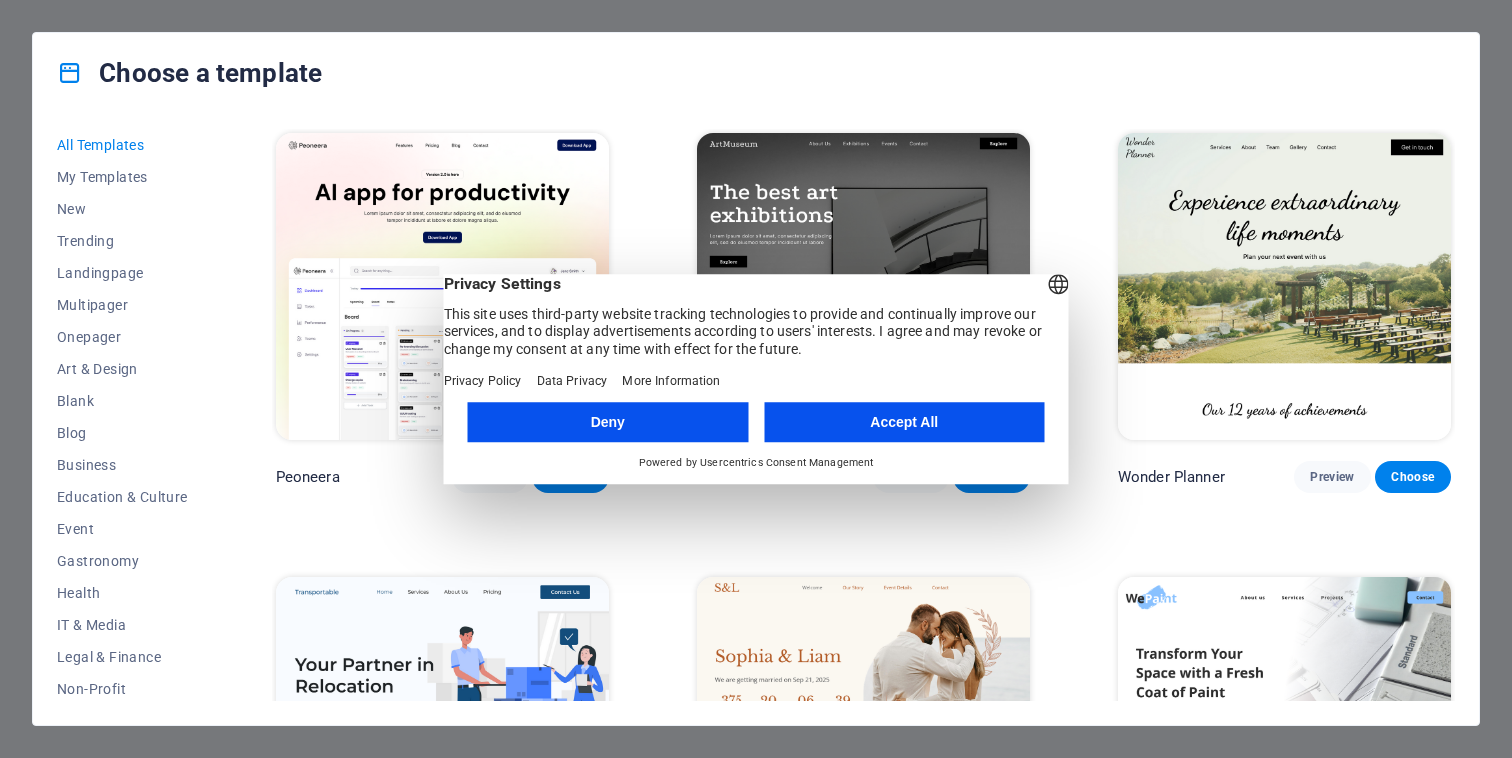 click on "Accept All" at bounding box center [904, 422] 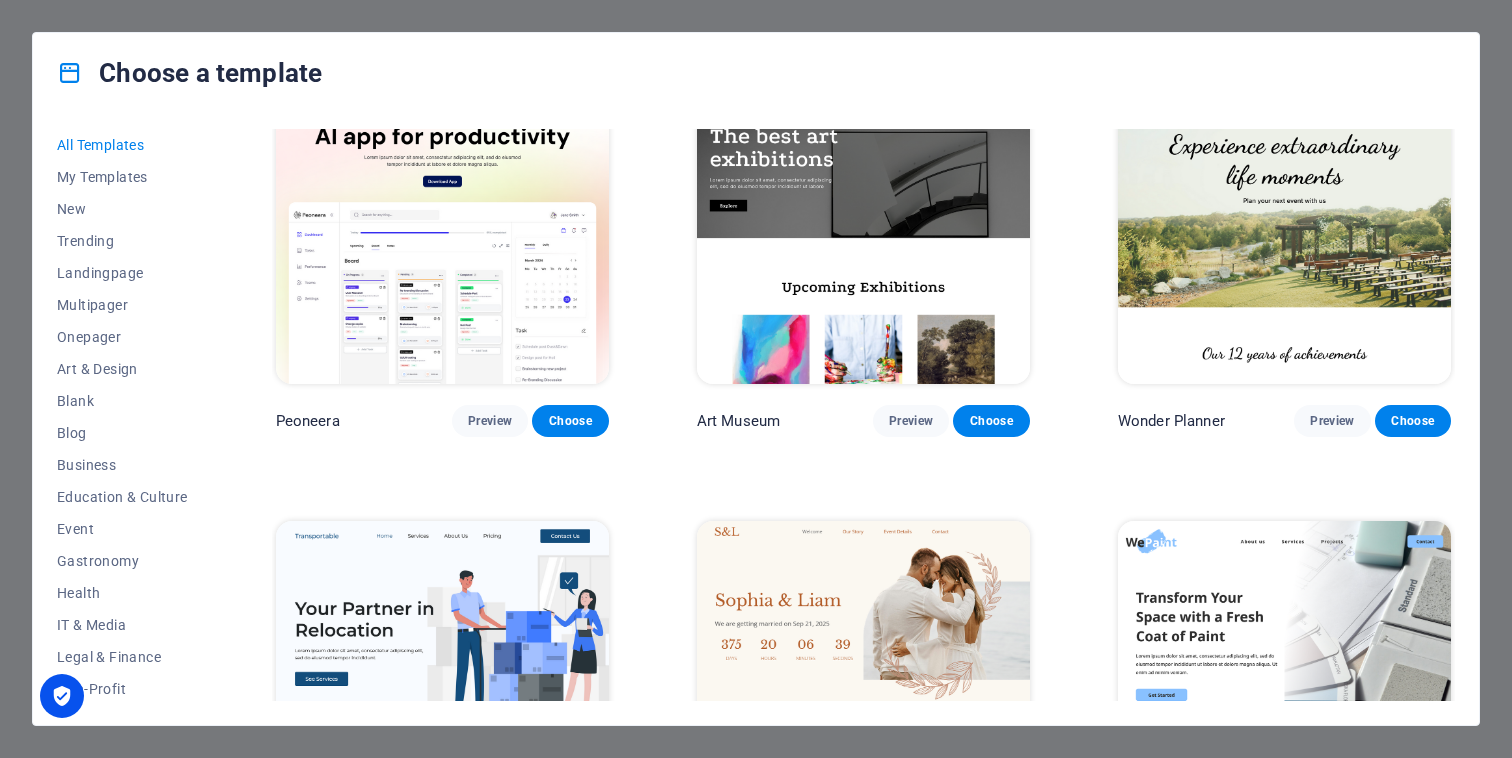 scroll, scrollTop: 0, scrollLeft: 0, axis: both 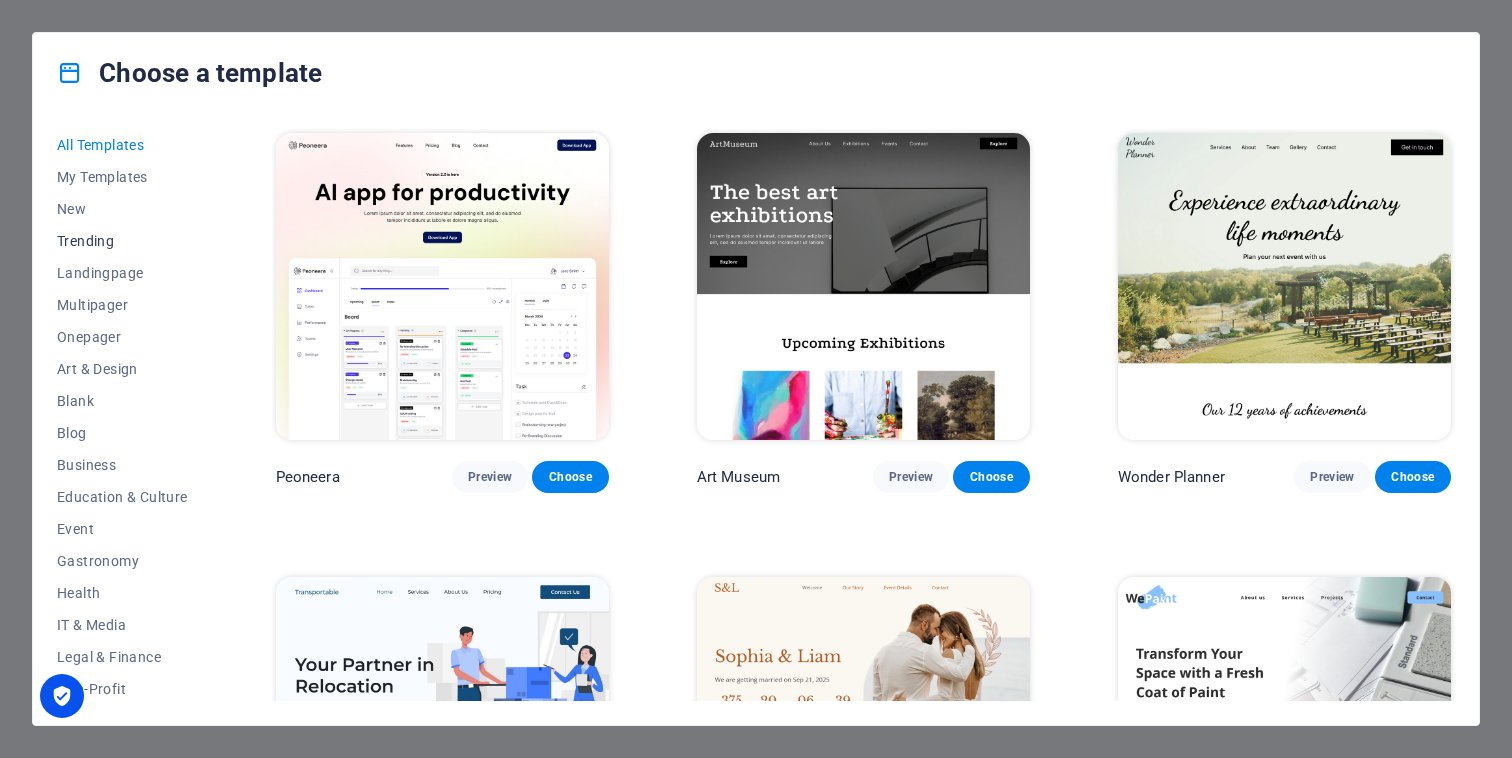 click on "Trending" at bounding box center [122, 241] 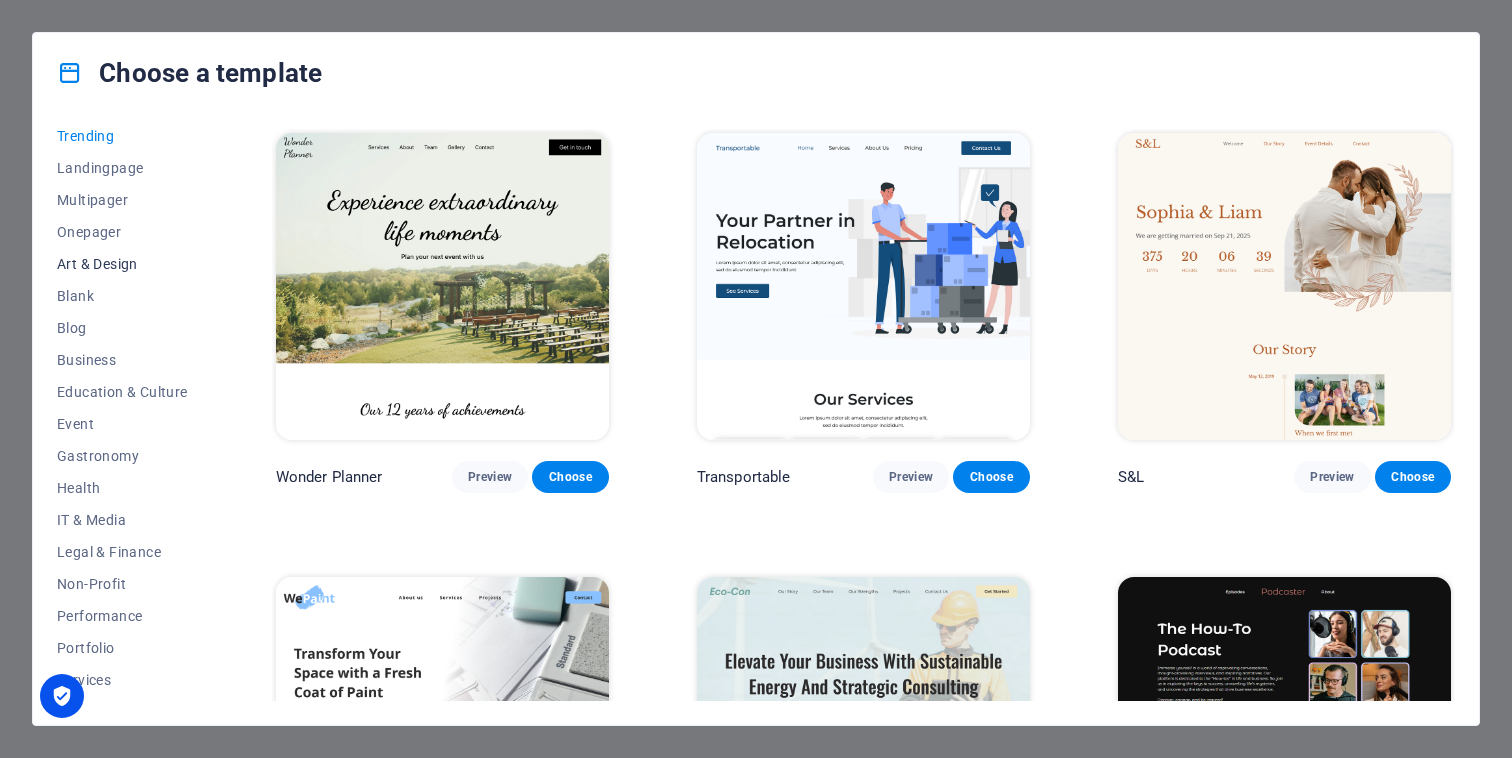 scroll, scrollTop: 107, scrollLeft: 0, axis: vertical 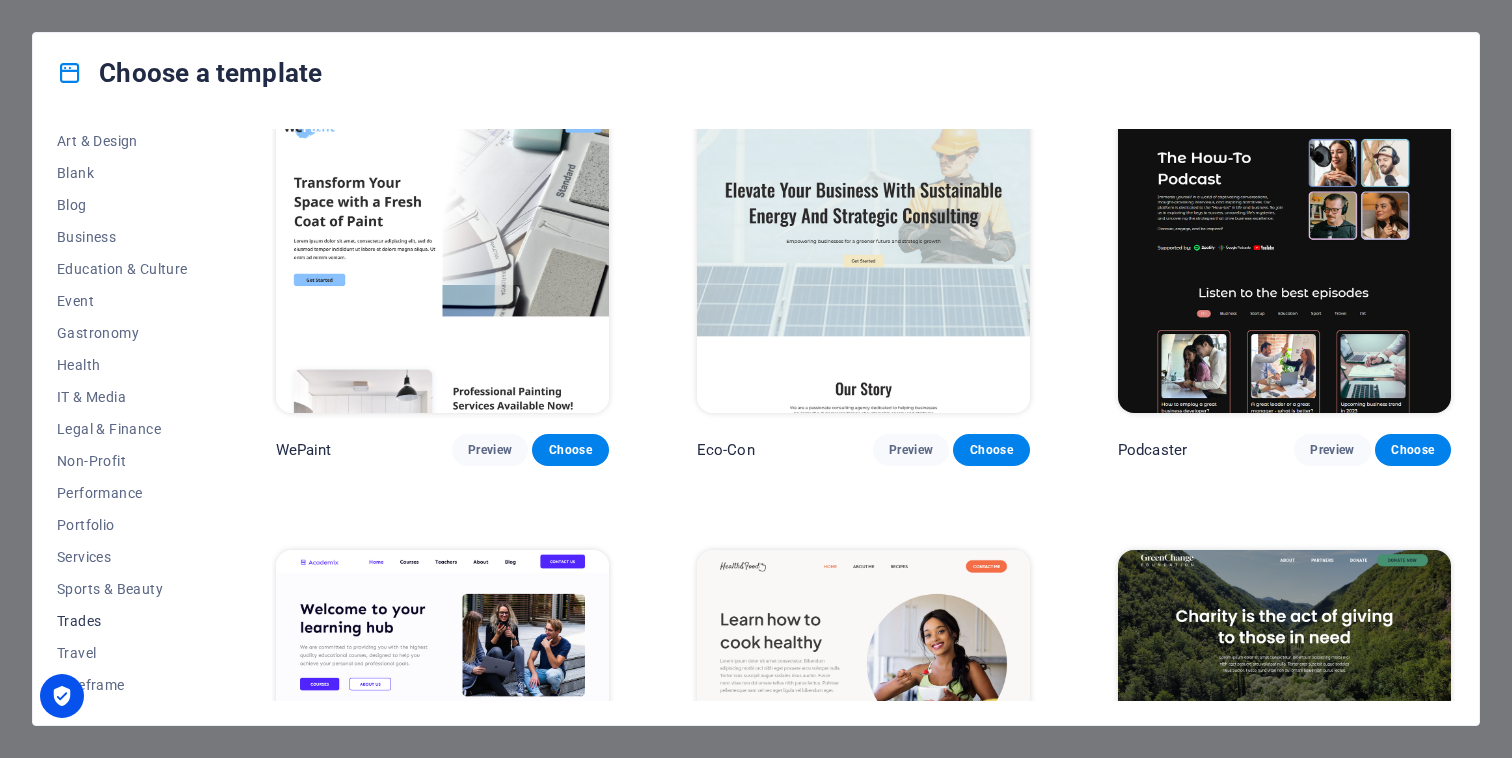 click on "Trades" at bounding box center [122, 621] 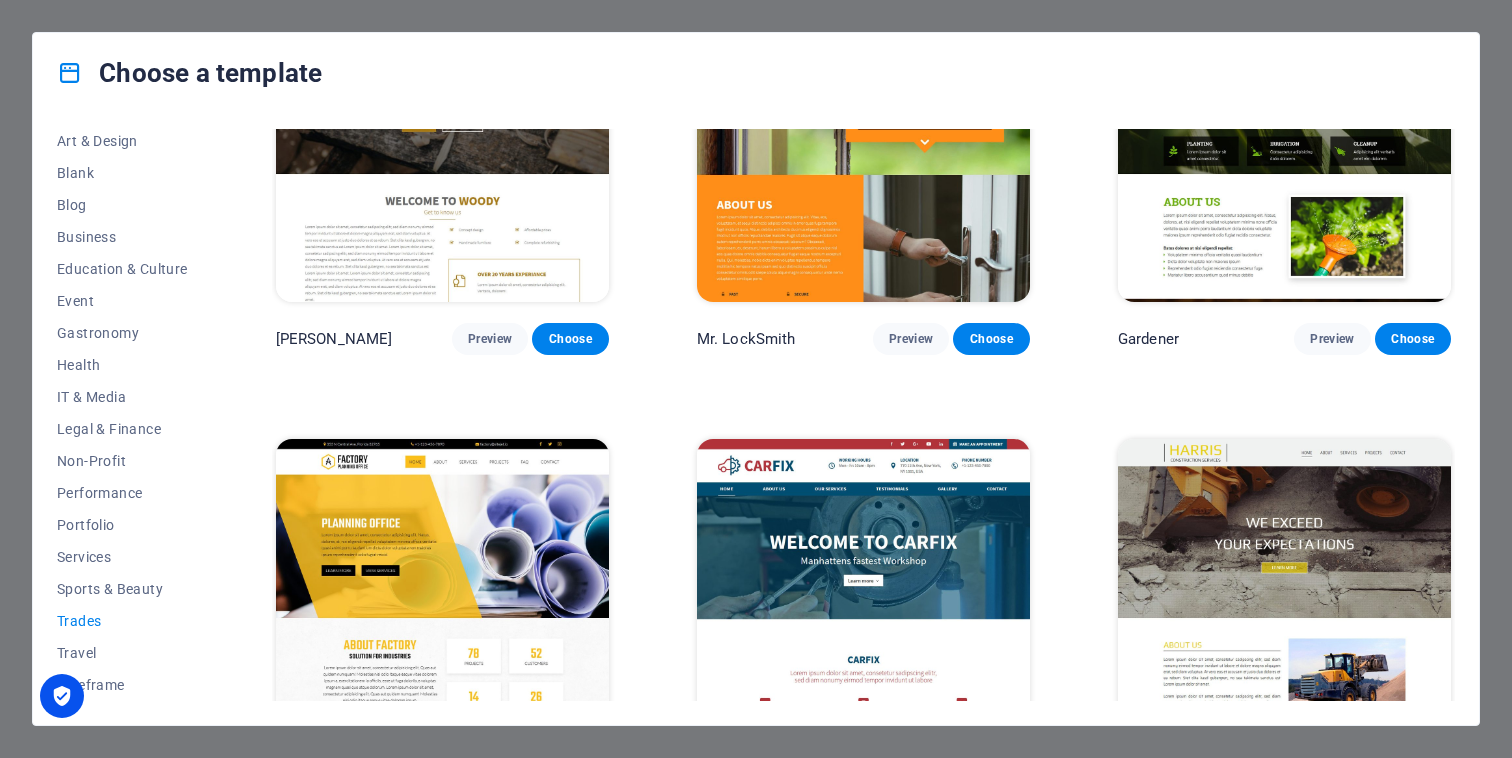 scroll, scrollTop: 671, scrollLeft: 0, axis: vertical 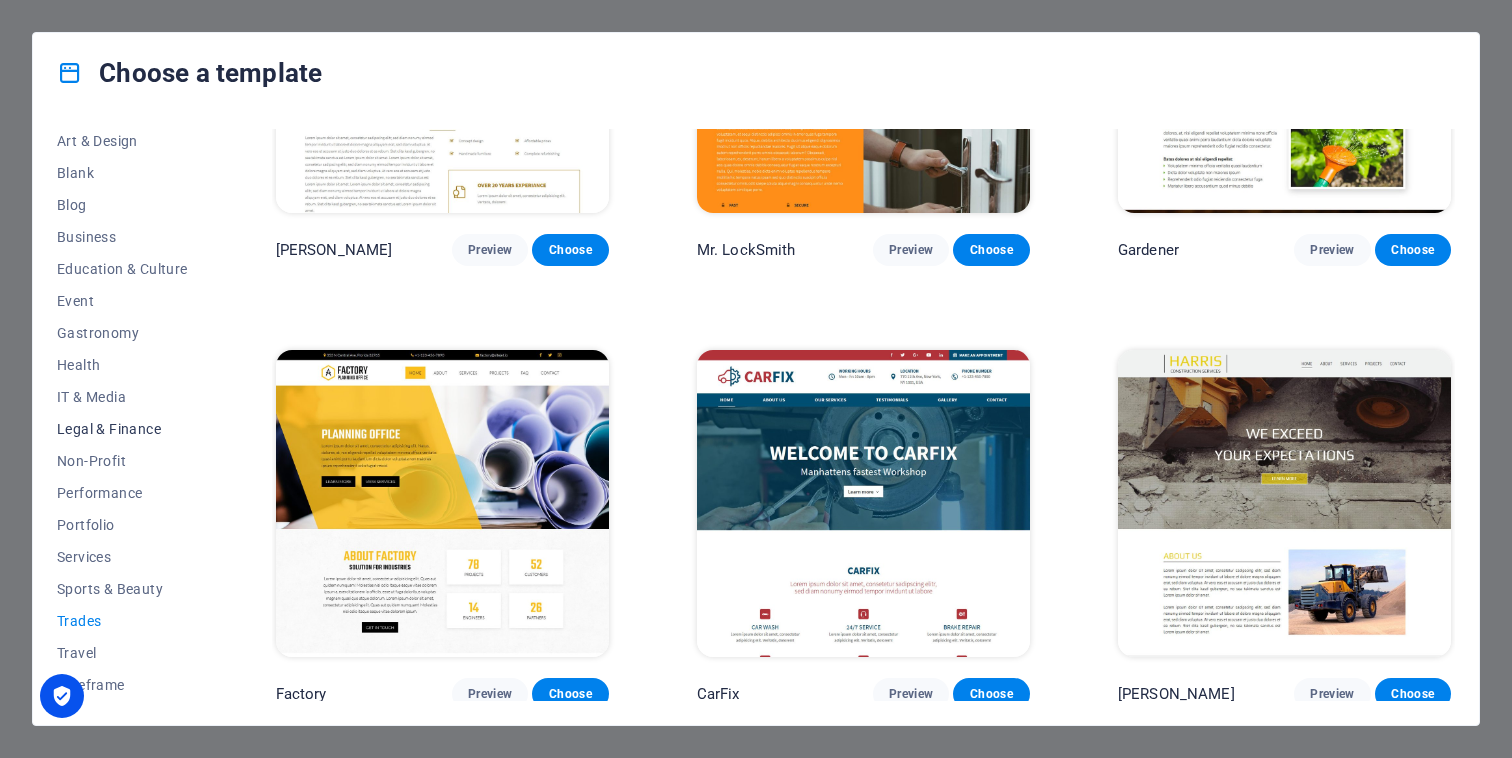click on "Legal & Finance" at bounding box center [122, 429] 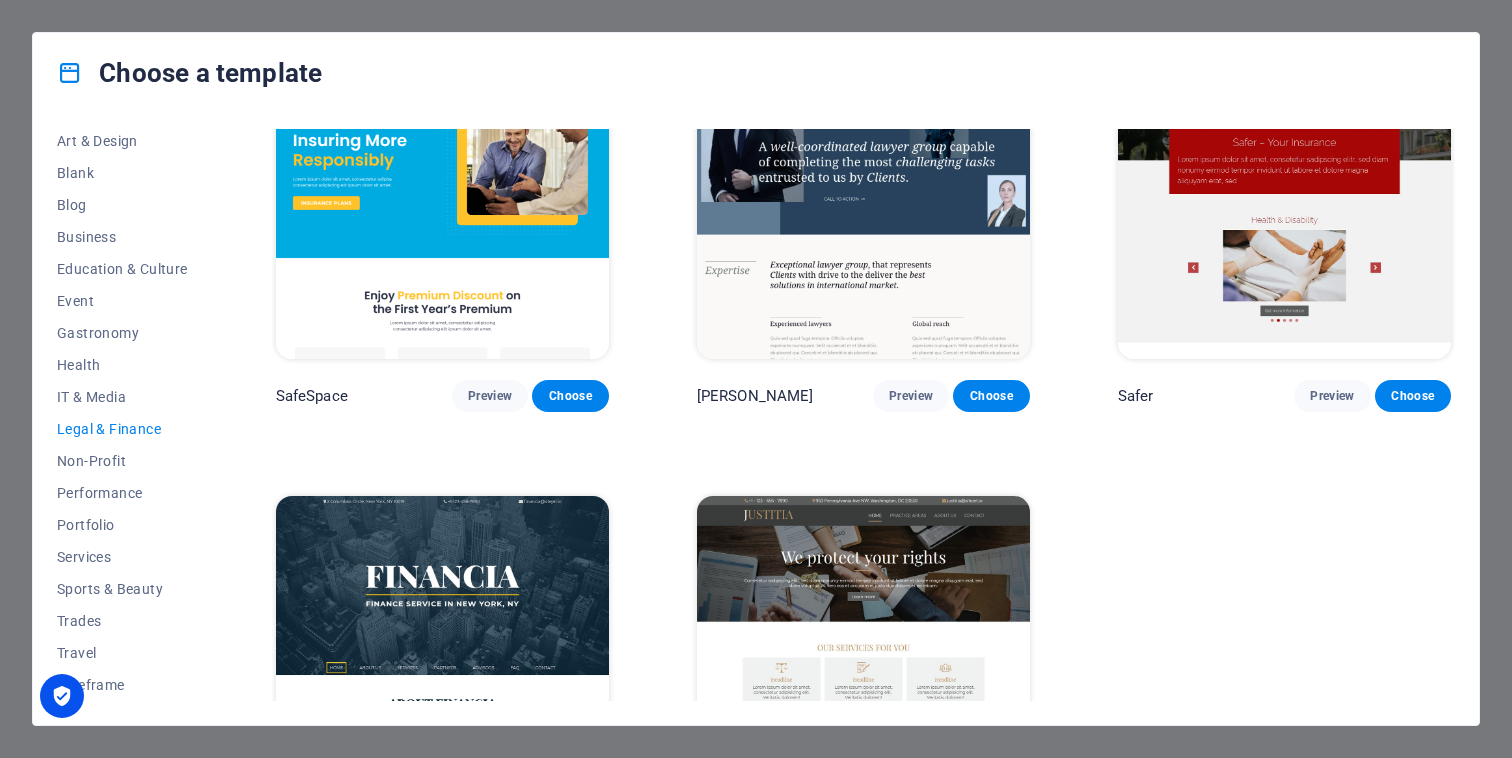 scroll, scrollTop: 0, scrollLeft: 0, axis: both 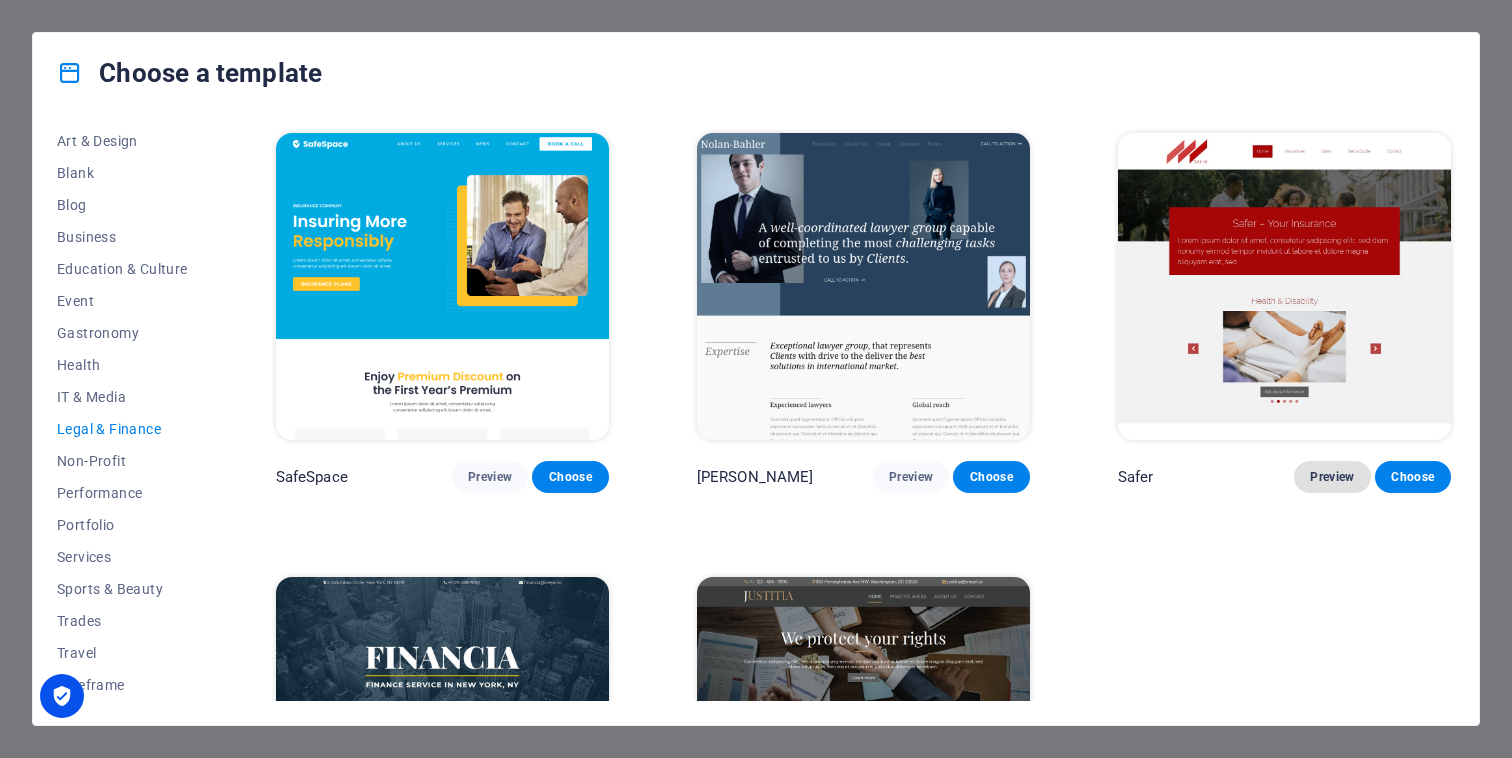 click on "Preview" at bounding box center [1332, 477] 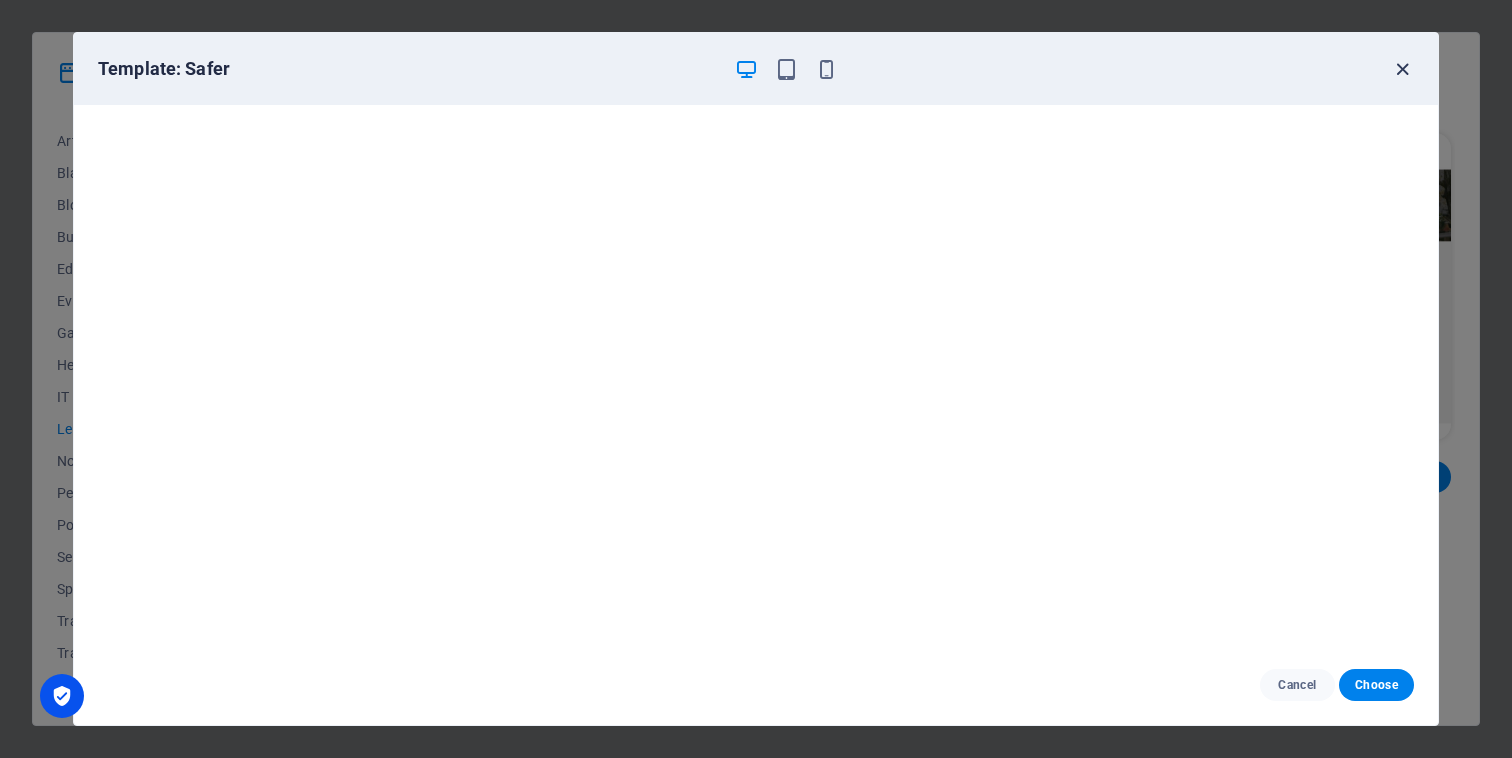 click at bounding box center (1402, 69) 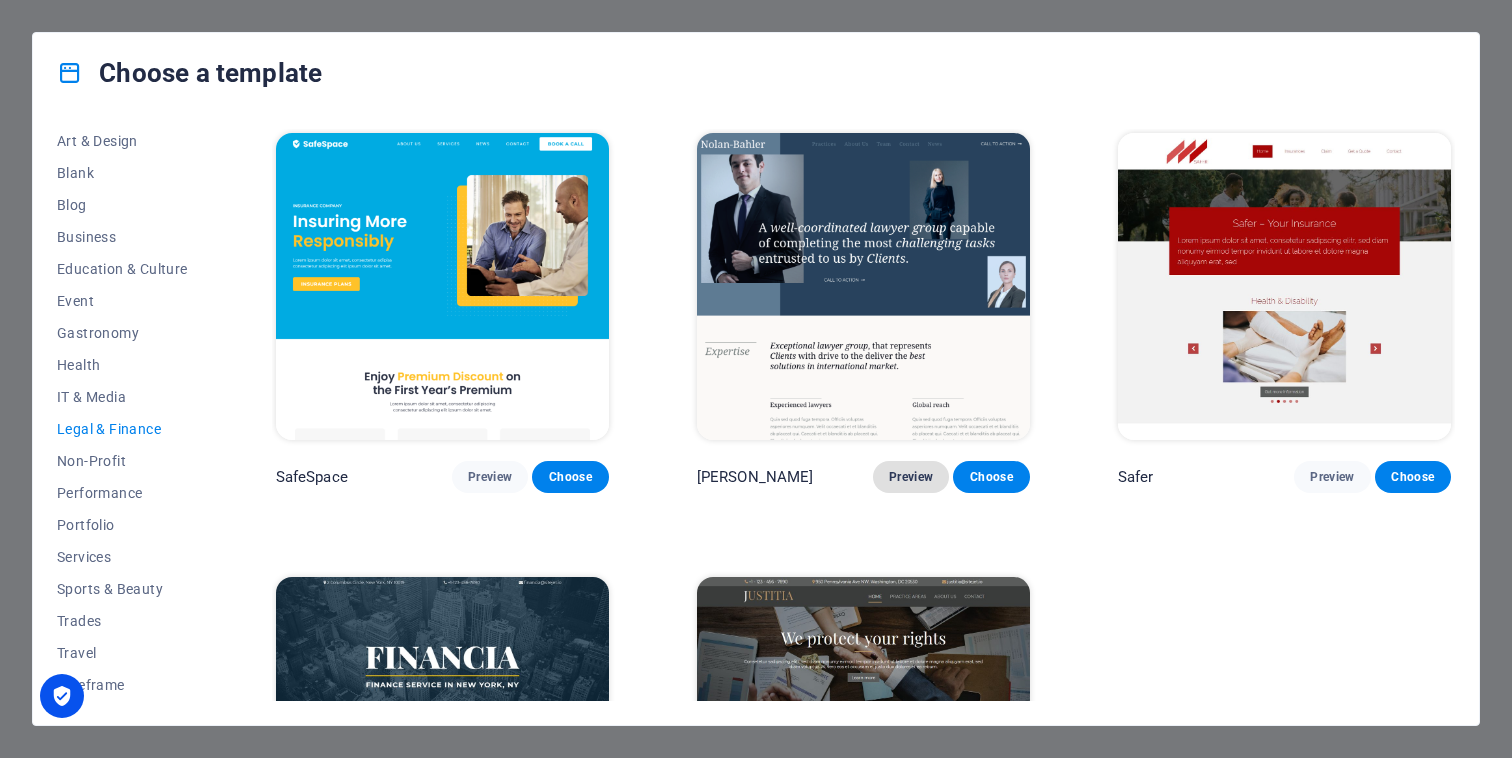 click on "Preview" at bounding box center [911, 477] 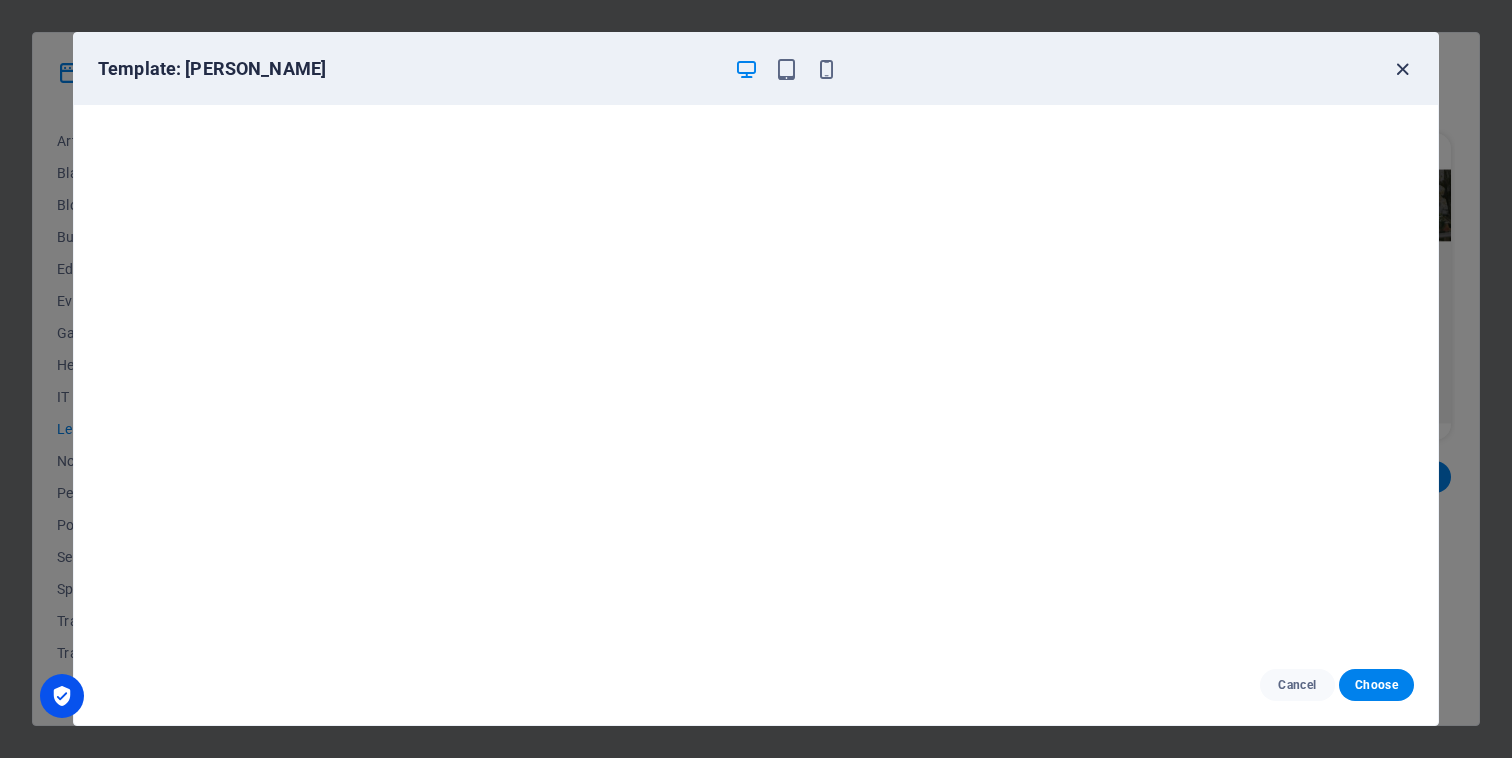 click at bounding box center [1402, 69] 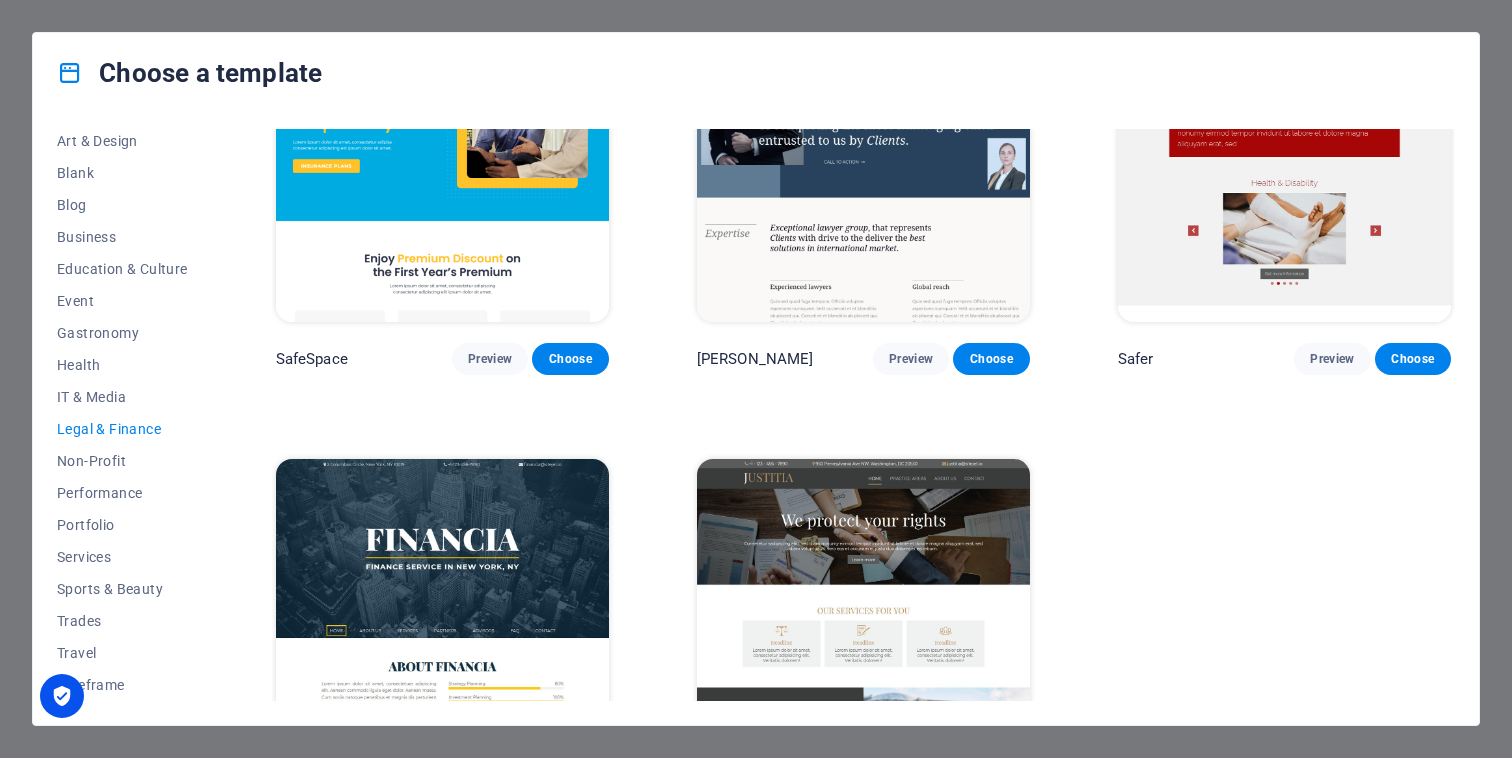 scroll, scrollTop: 230, scrollLeft: 0, axis: vertical 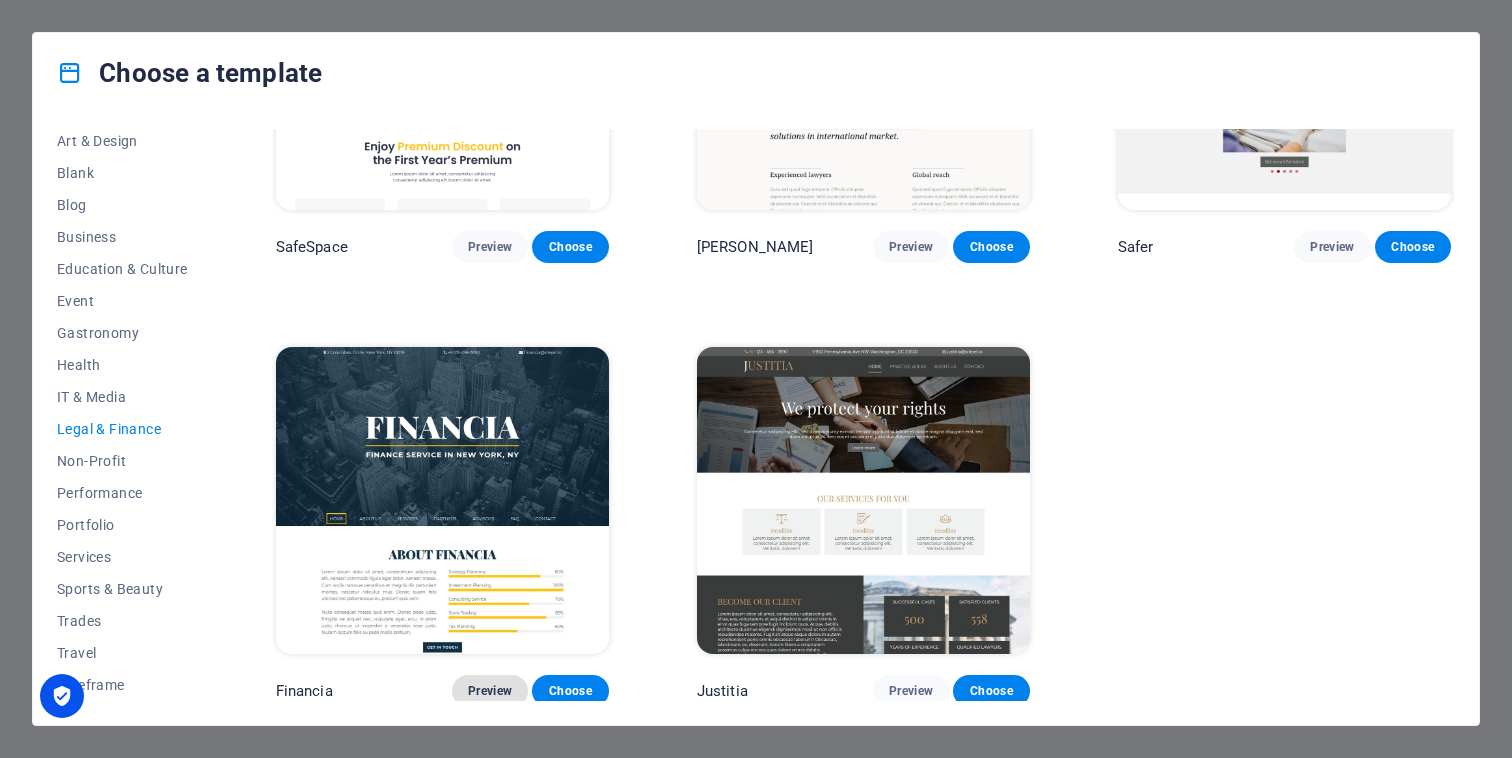 click on "Preview" at bounding box center (490, 691) 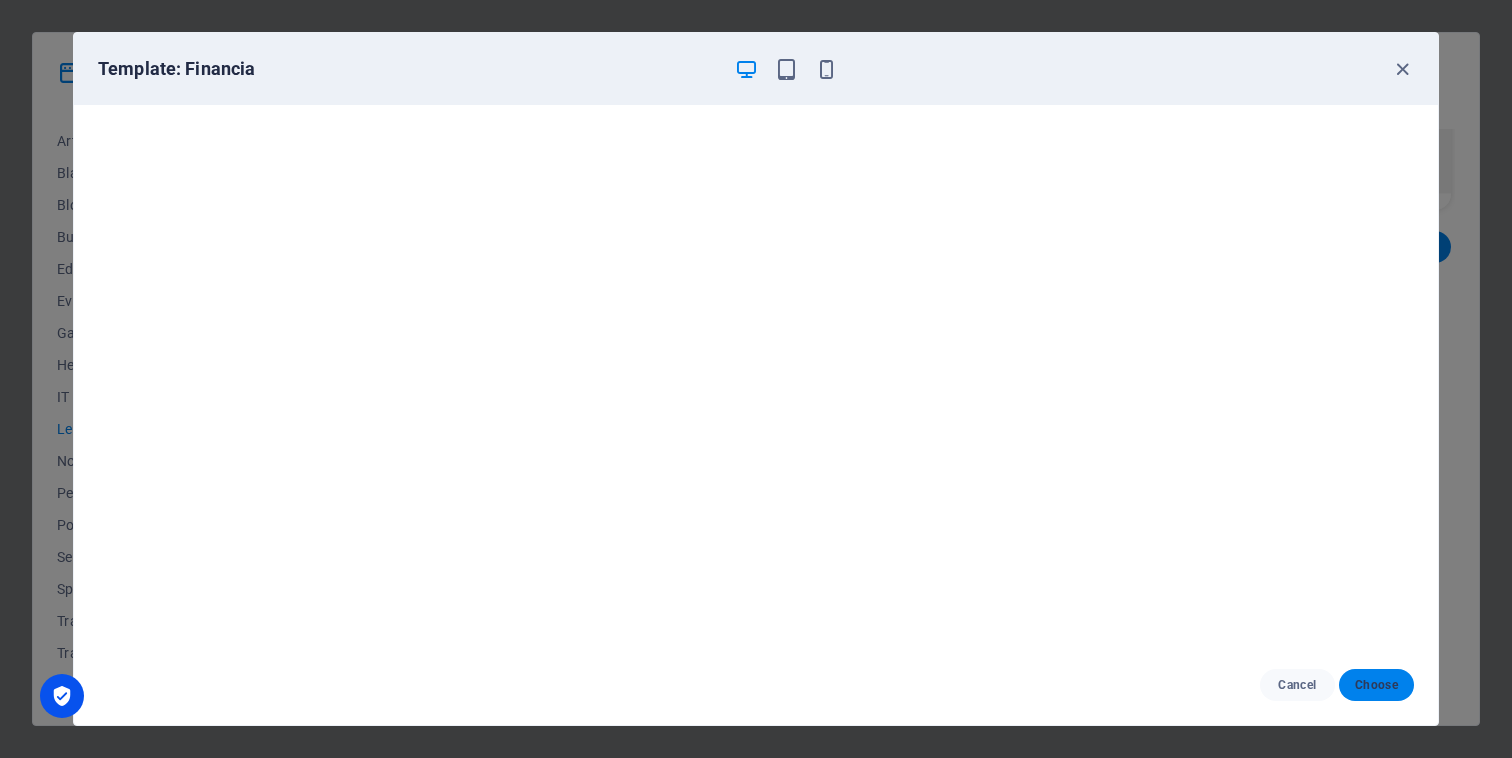 click on "Choose" at bounding box center (1376, 685) 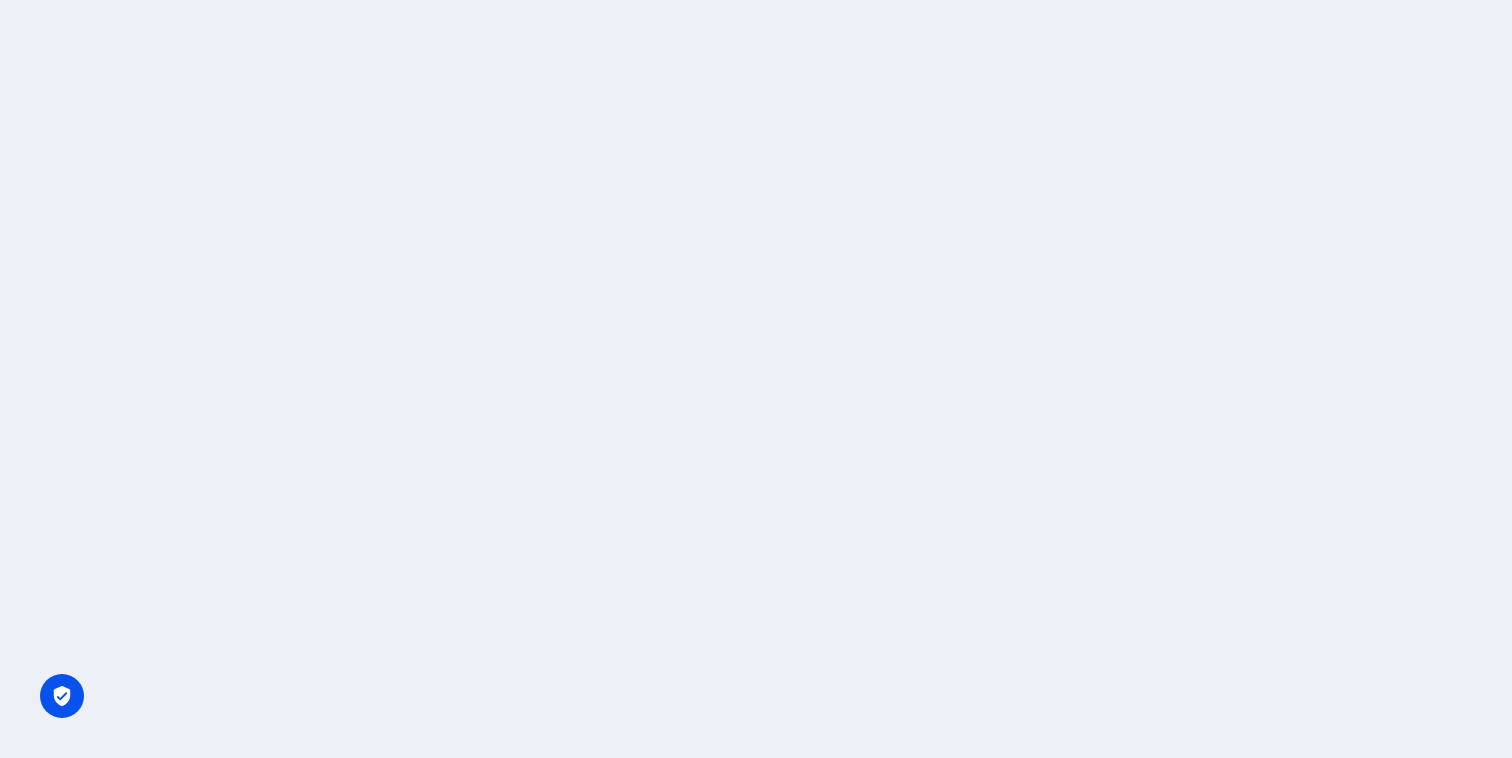 scroll, scrollTop: 0, scrollLeft: 0, axis: both 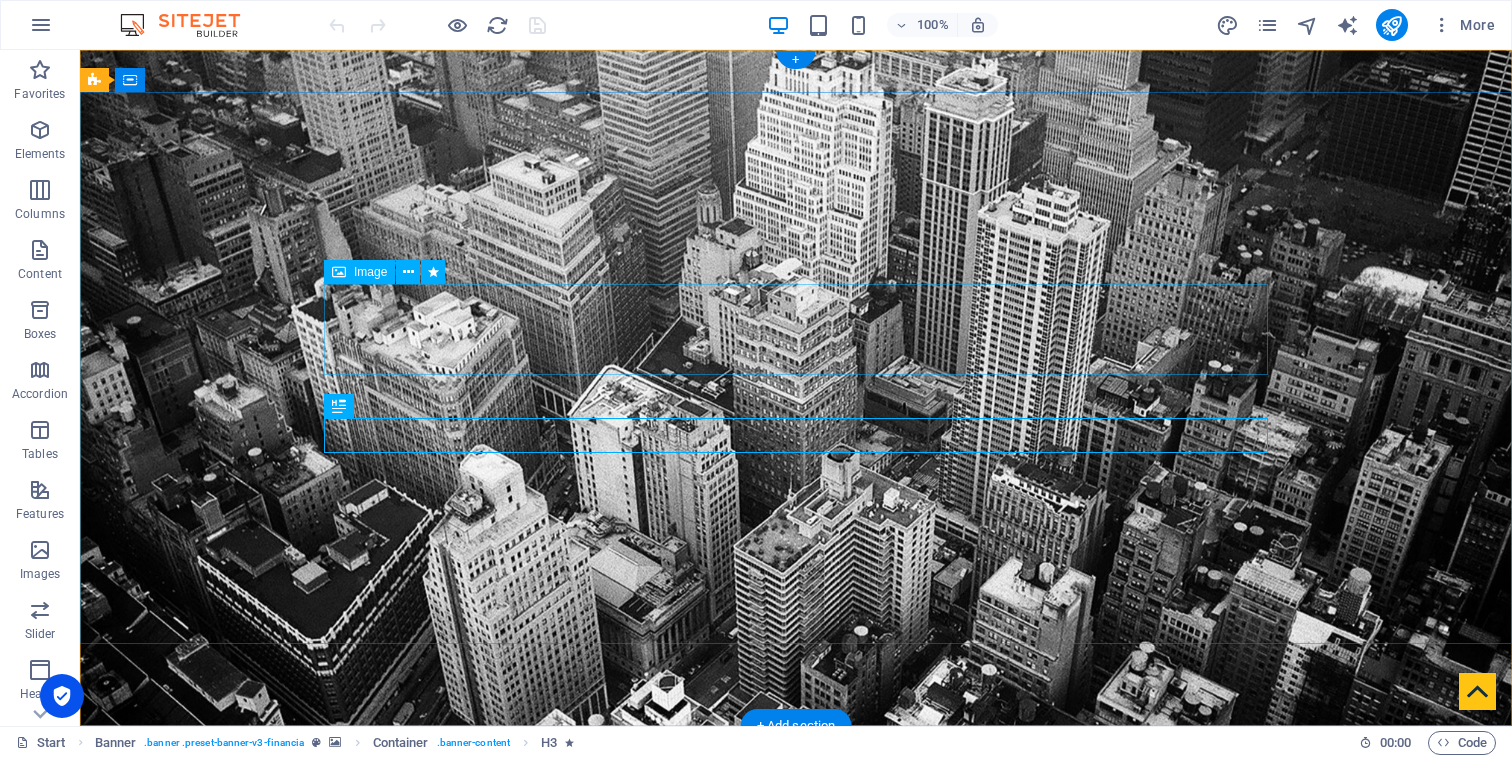 click at bounding box center [796, 990] 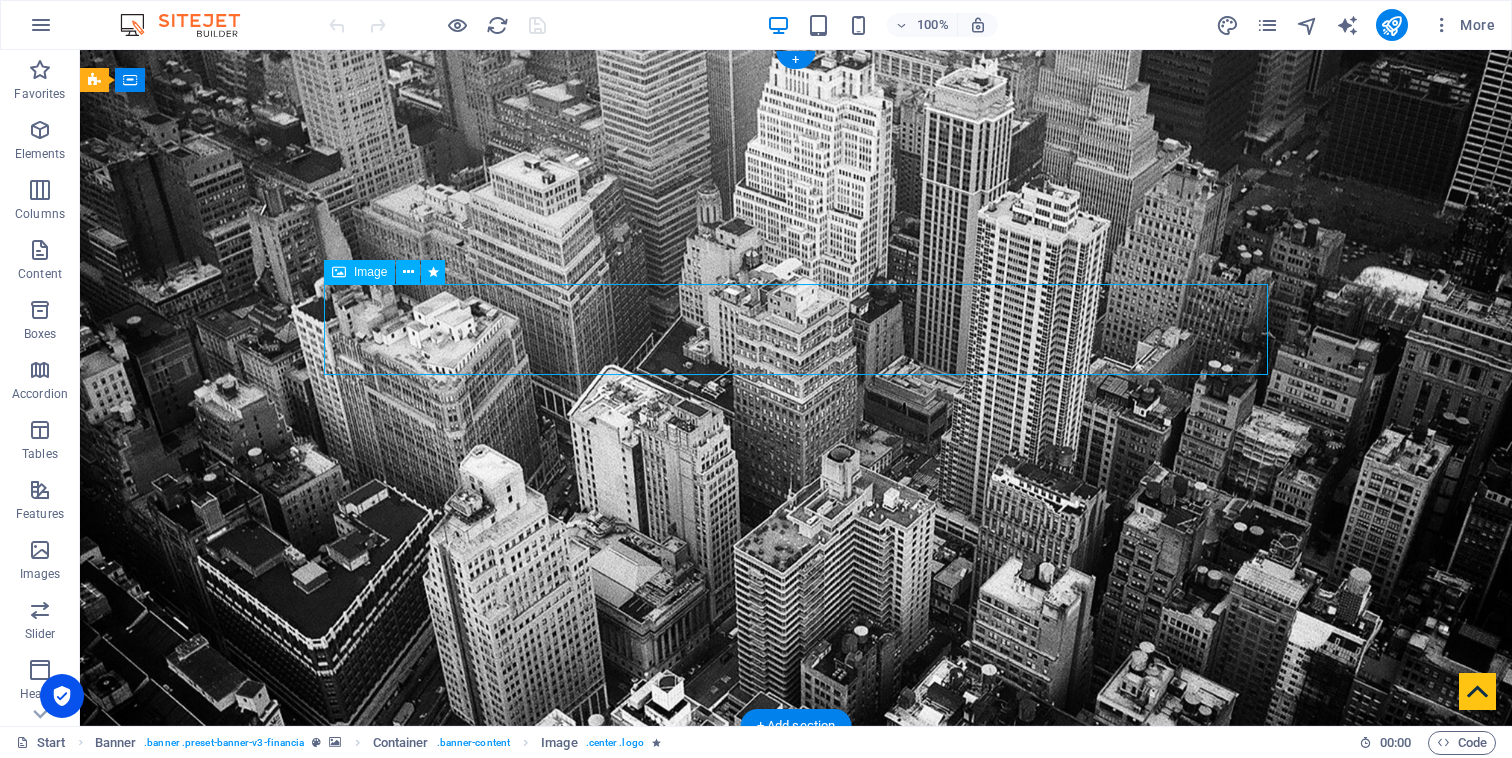 click at bounding box center (796, 990) 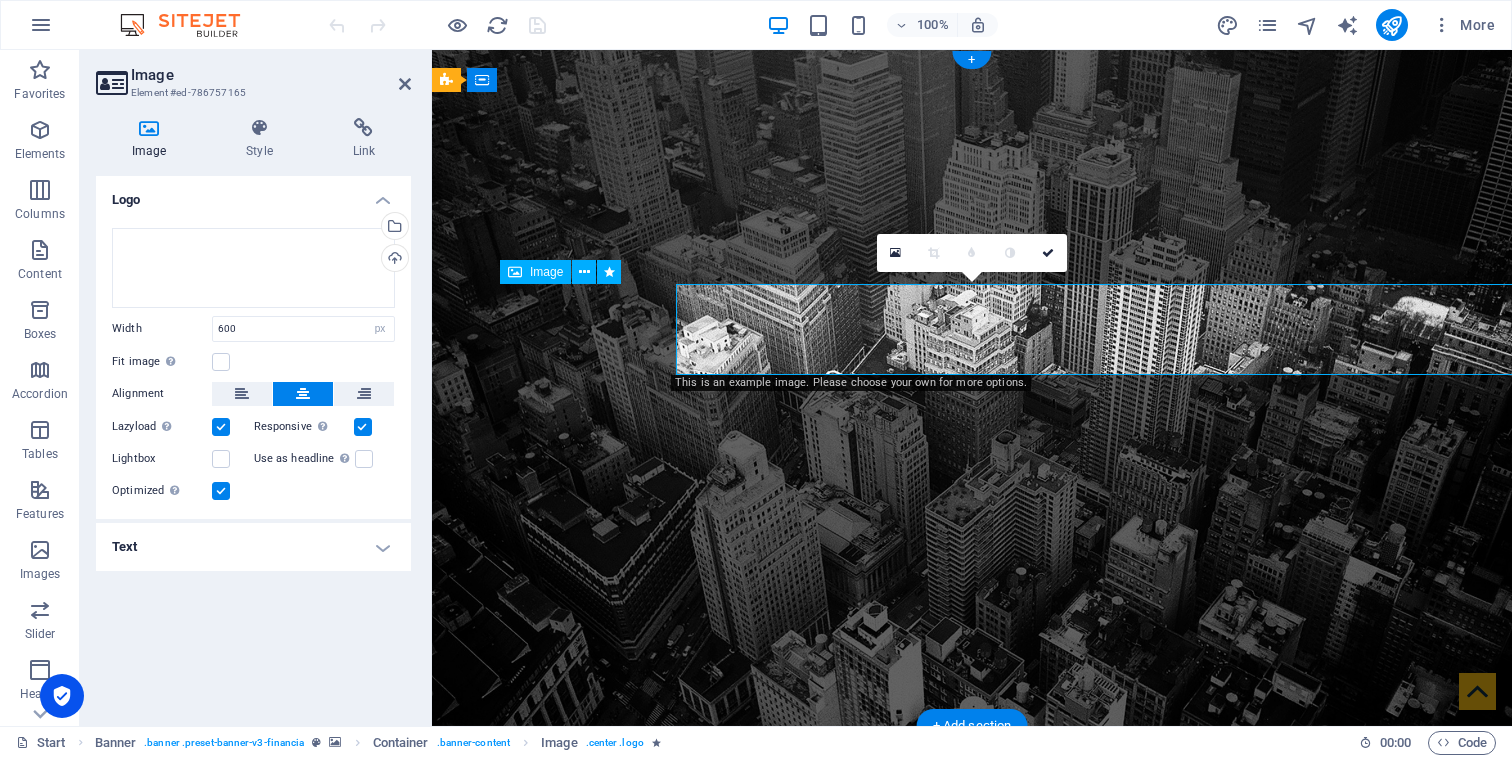click at bounding box center [972, 990] 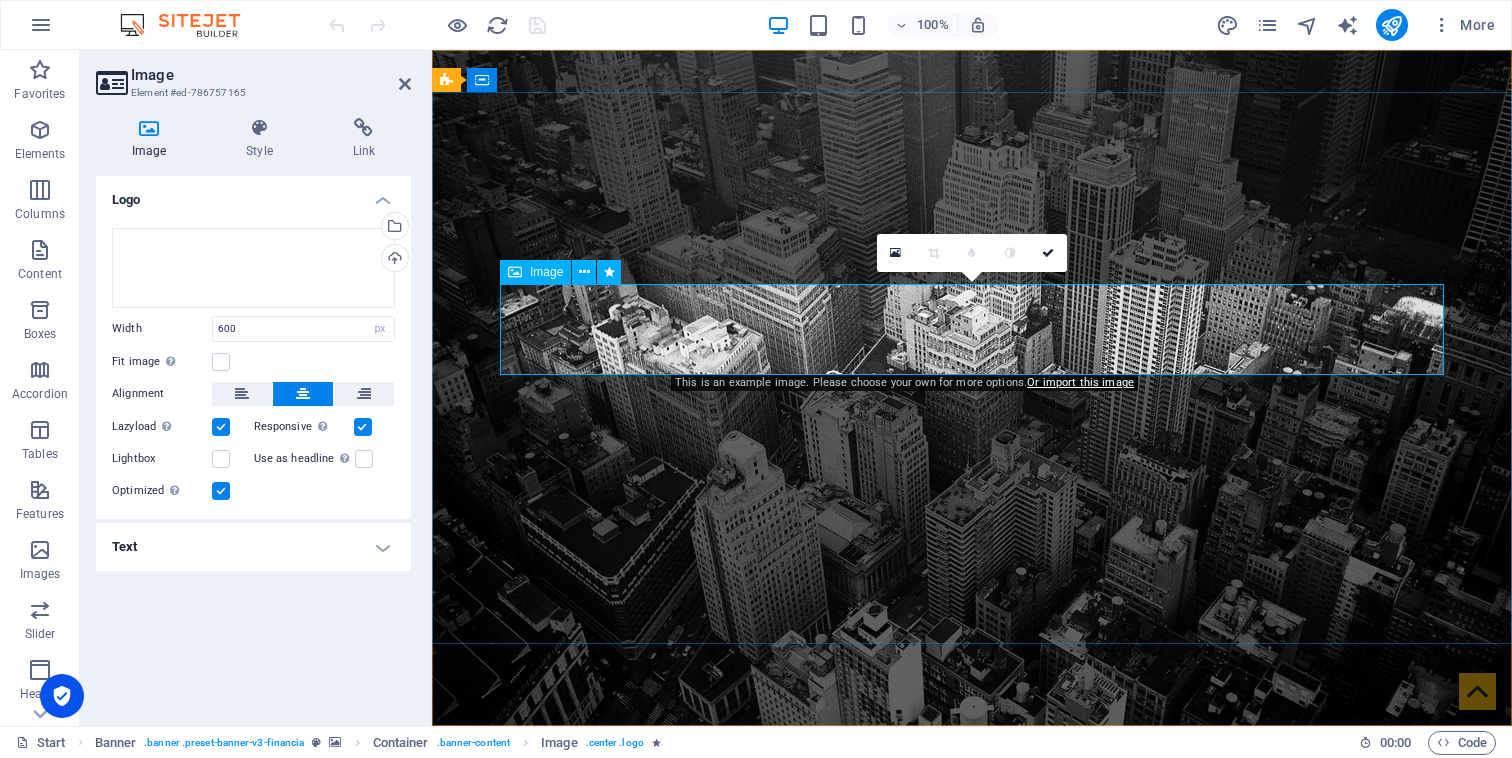 click at bounding box center (972, 990) 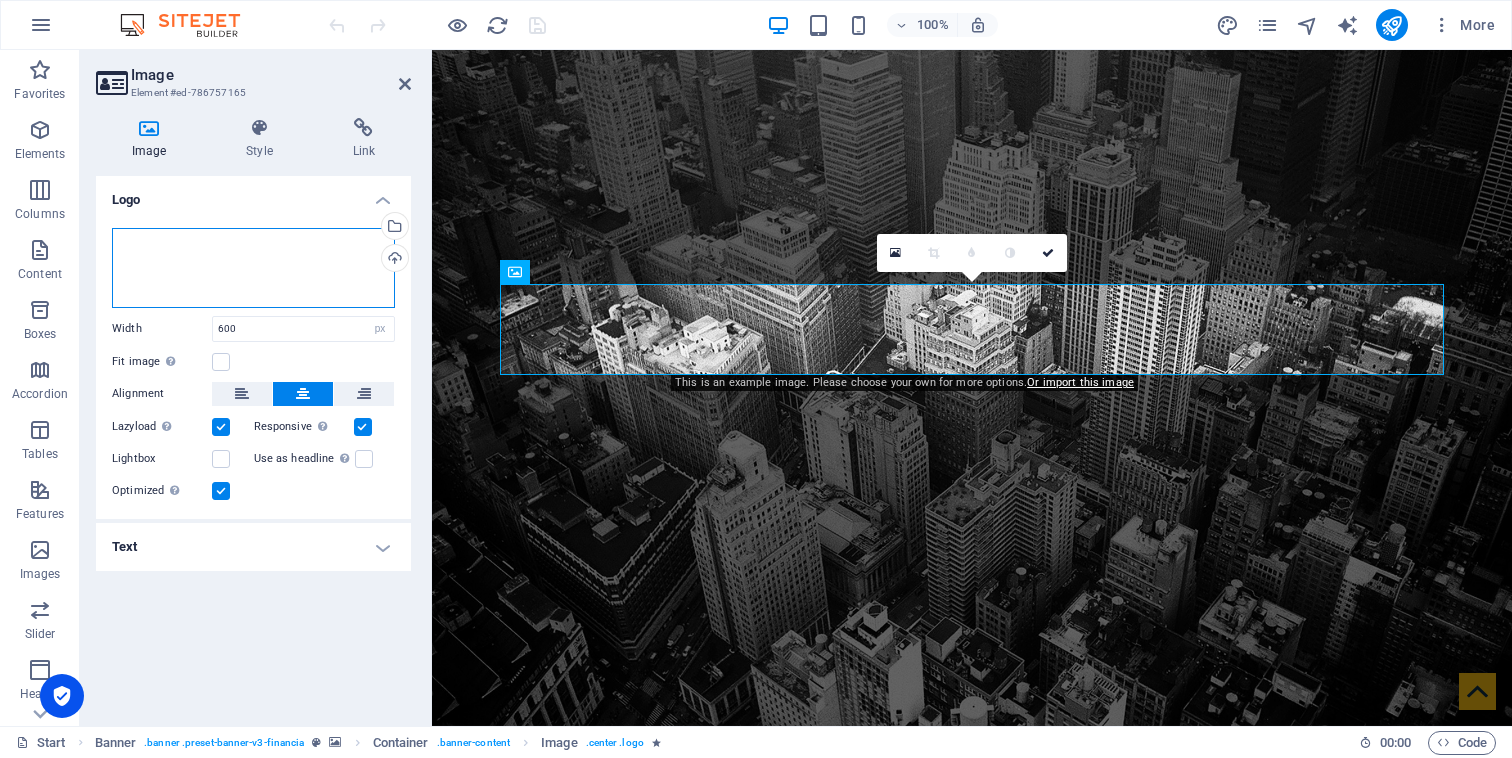 click on "Drag files here, click to choose files or select files from Files or our free stock photos & videos" at bounding box center [253, 268] 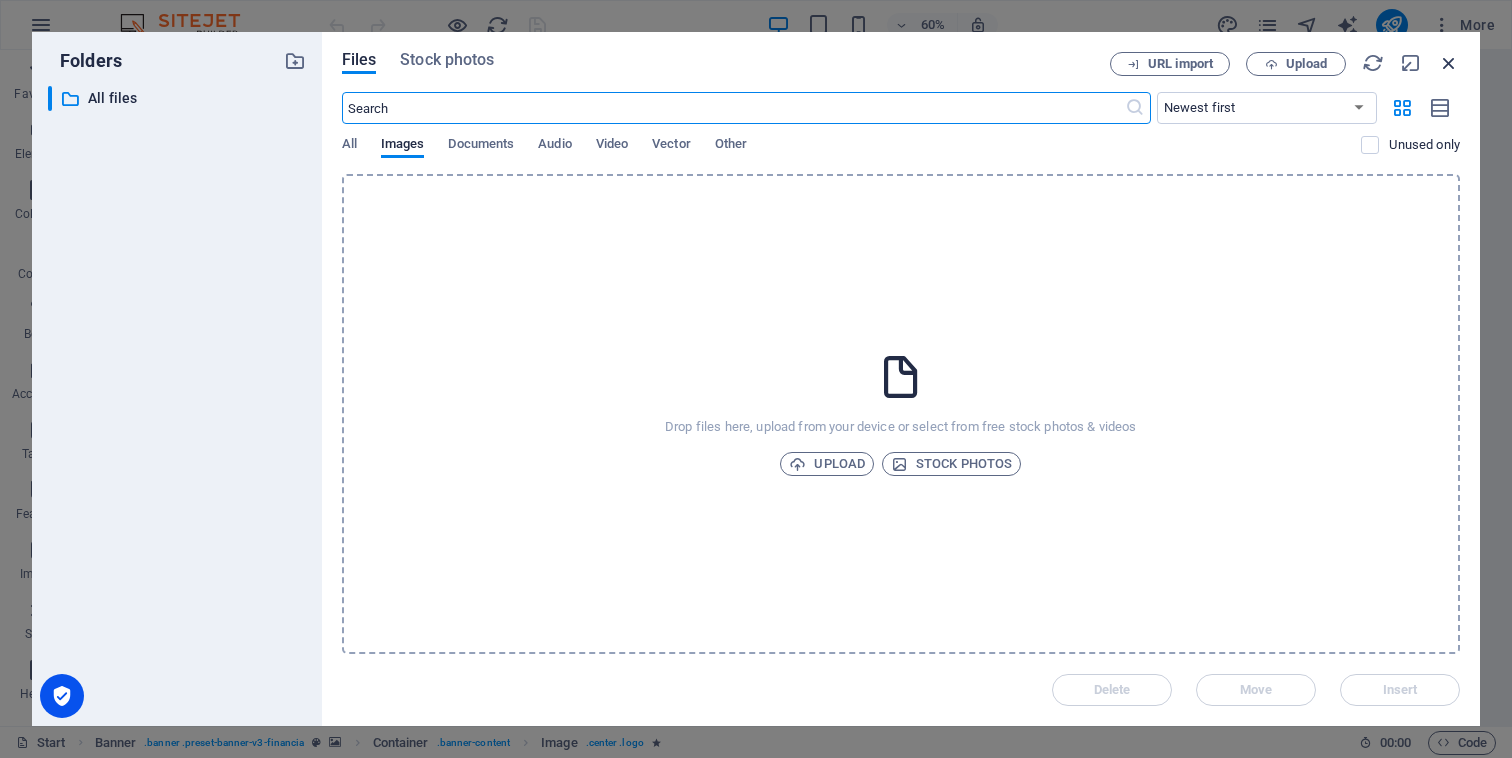 click at bounding box center [1449, 63] 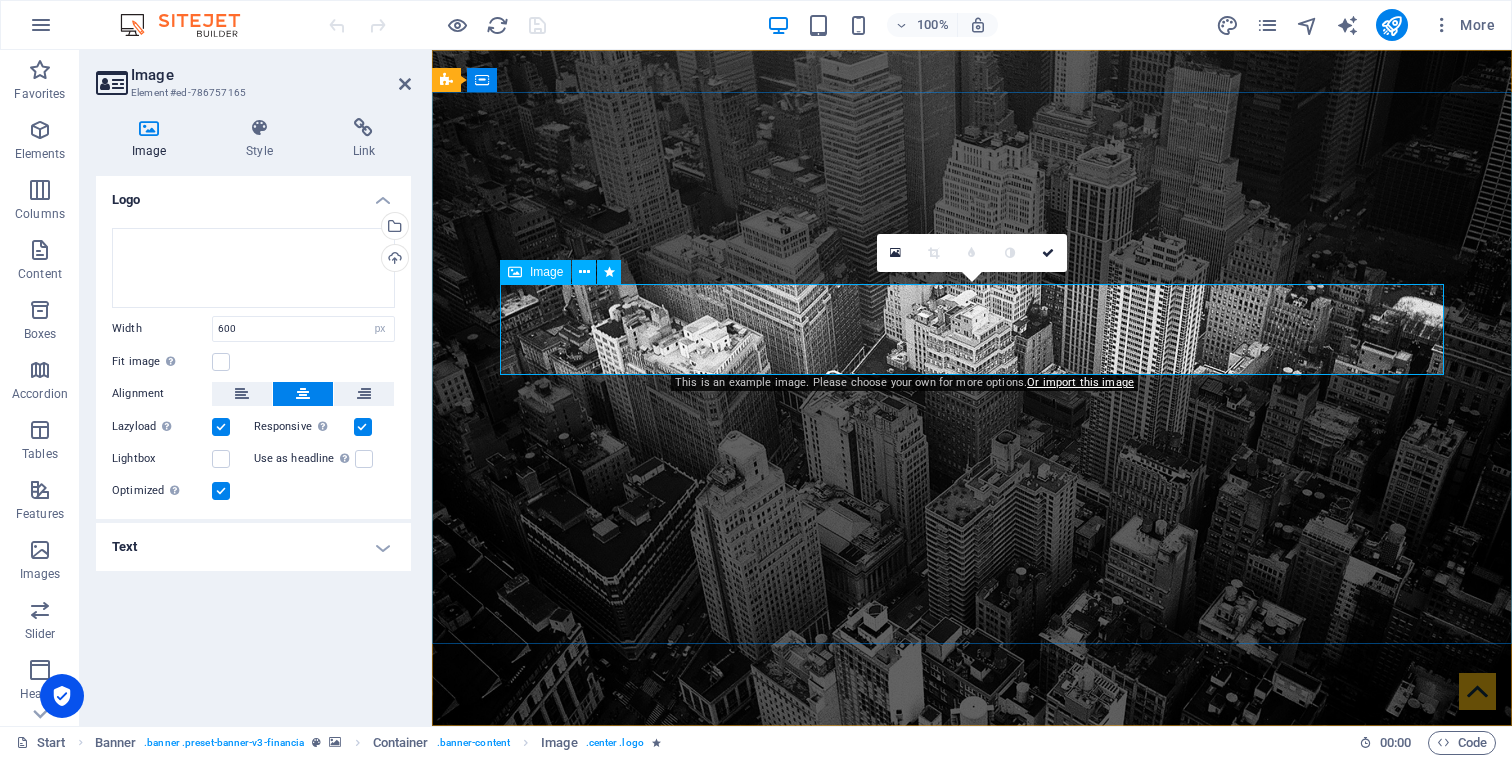 click at bounding box center [972, 990] 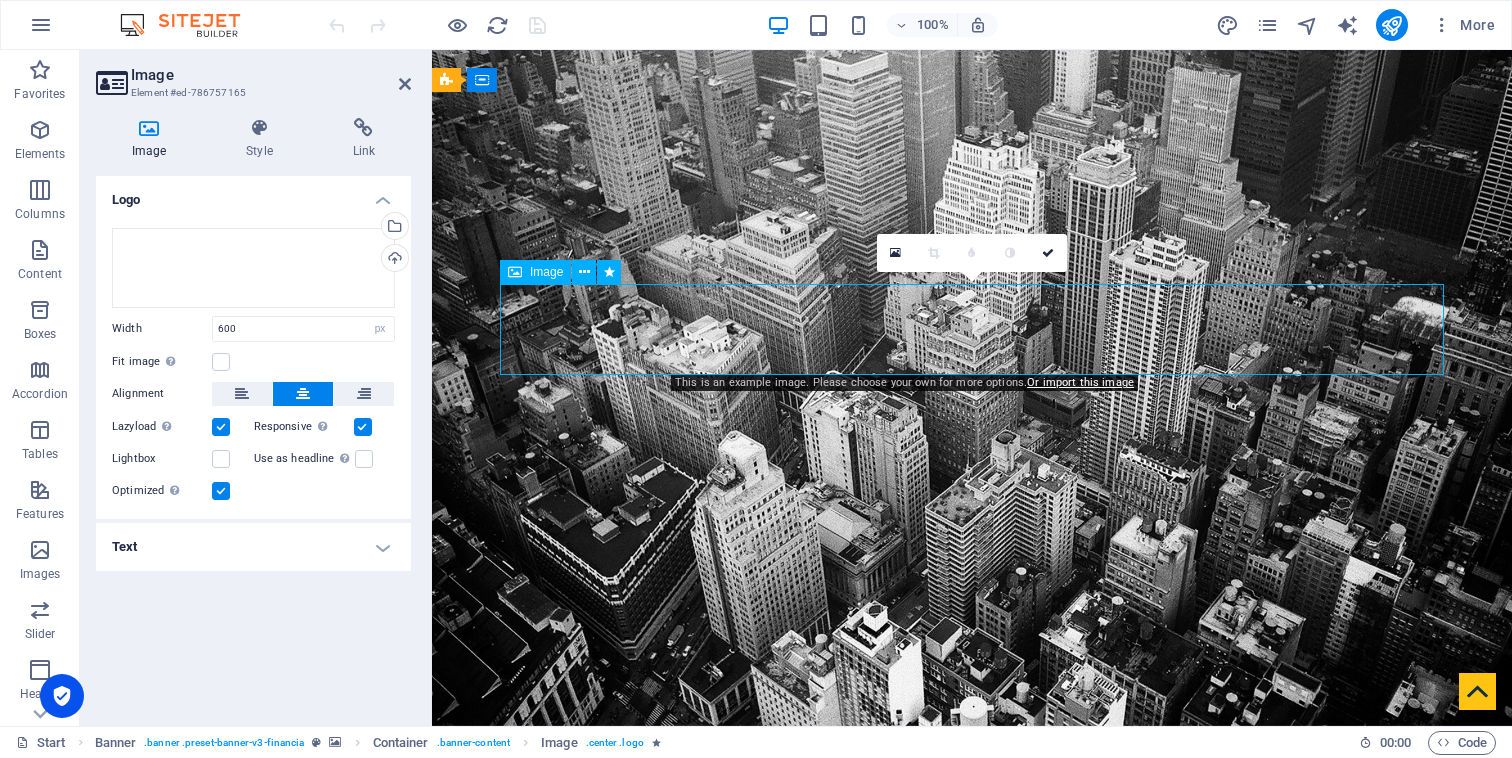 drag, startPoint x: 940, startPoint y: 348, endPoint x: 953, endPoint y: 323, distance: 28.178005 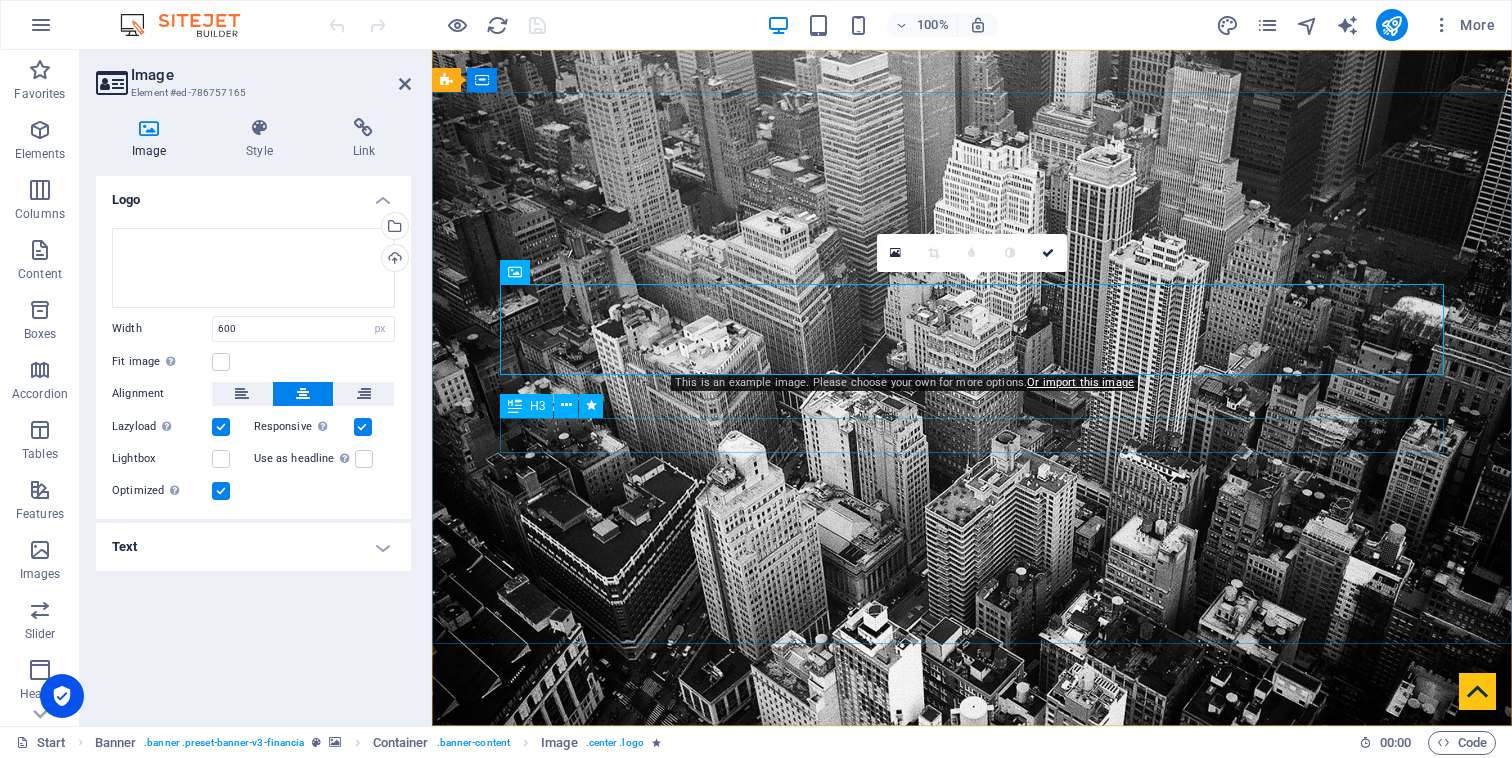 click on "Finance Service in  Washington, DC" at bounding box center [972, 1095] 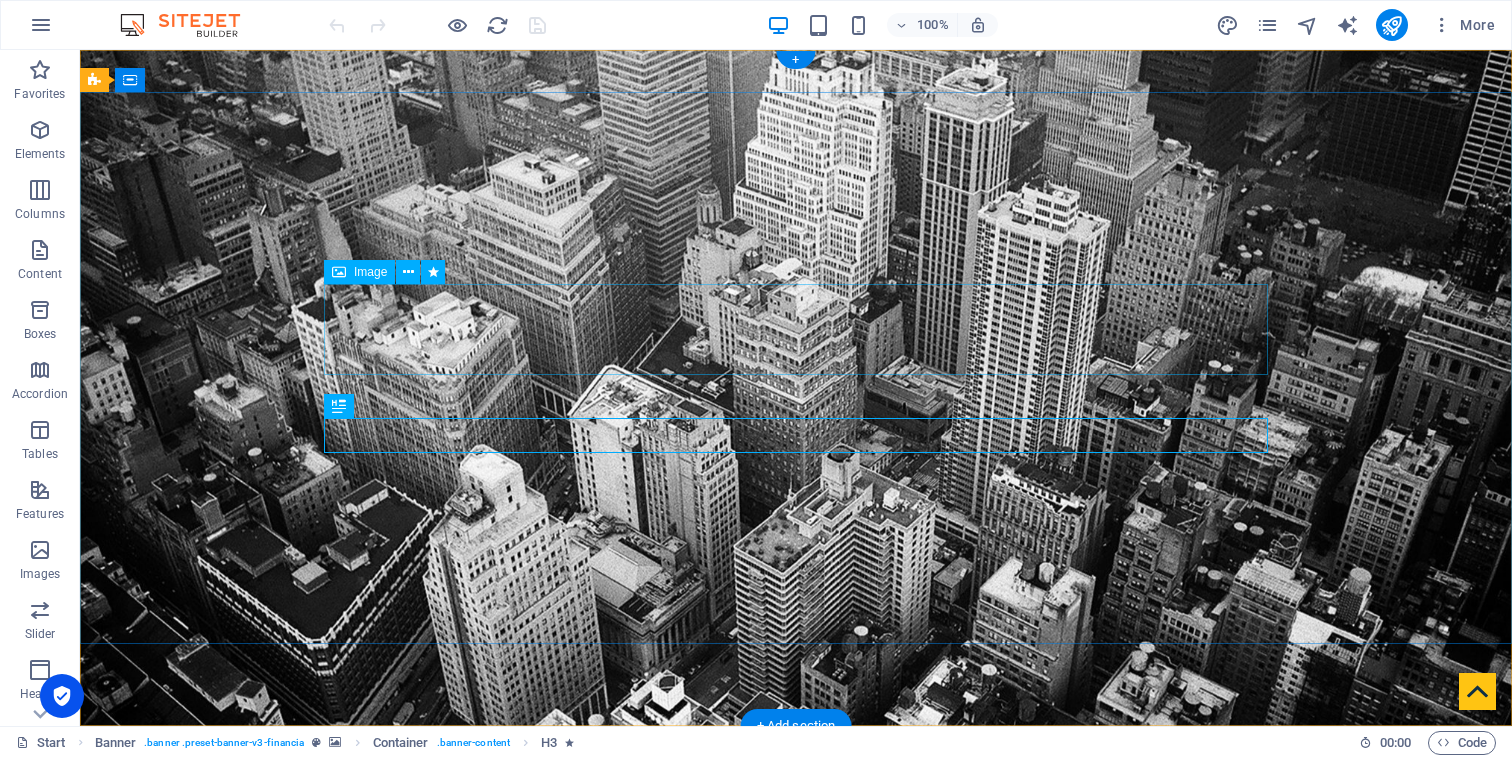 click at bounding box center (796, 990) 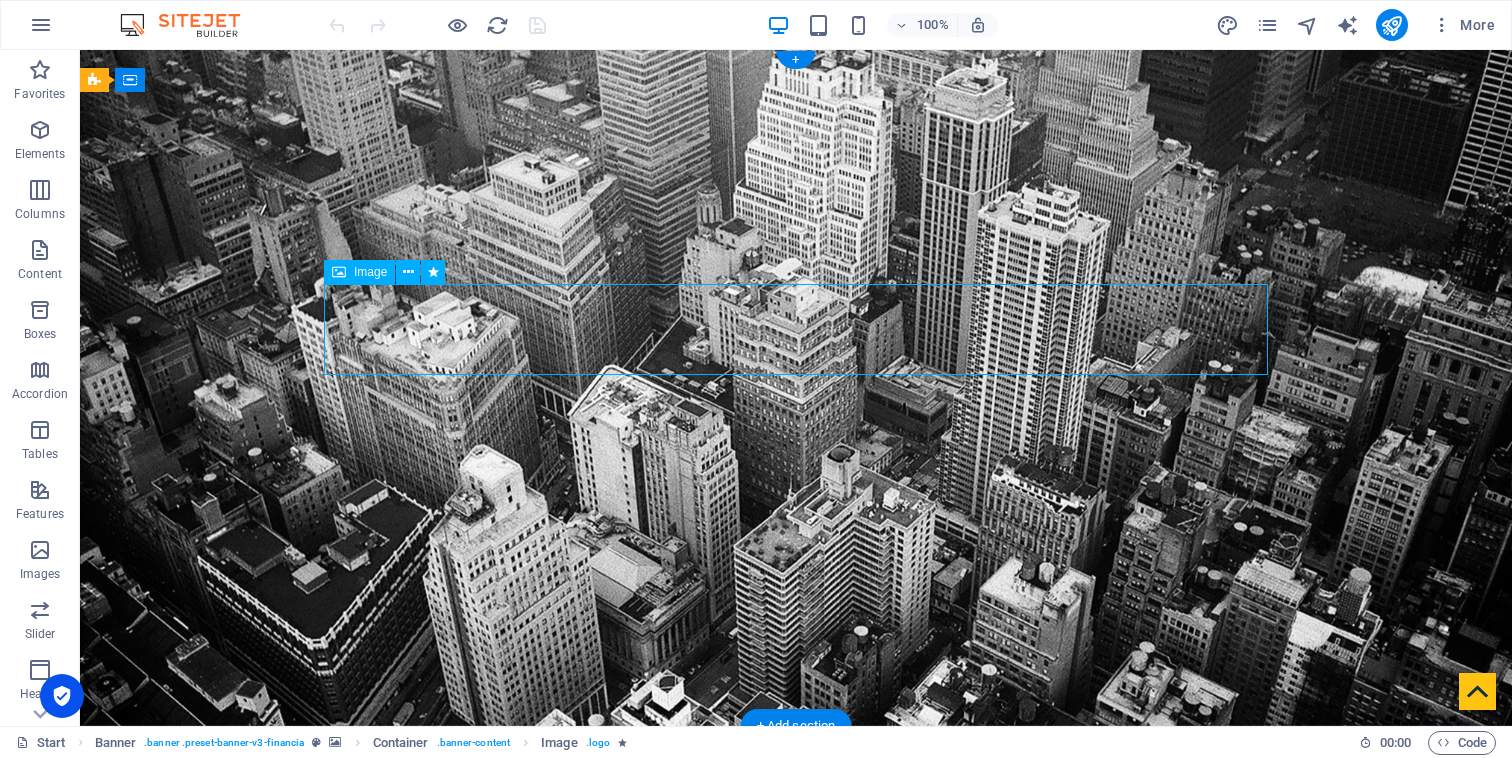 click at bounding box center [796, 990] 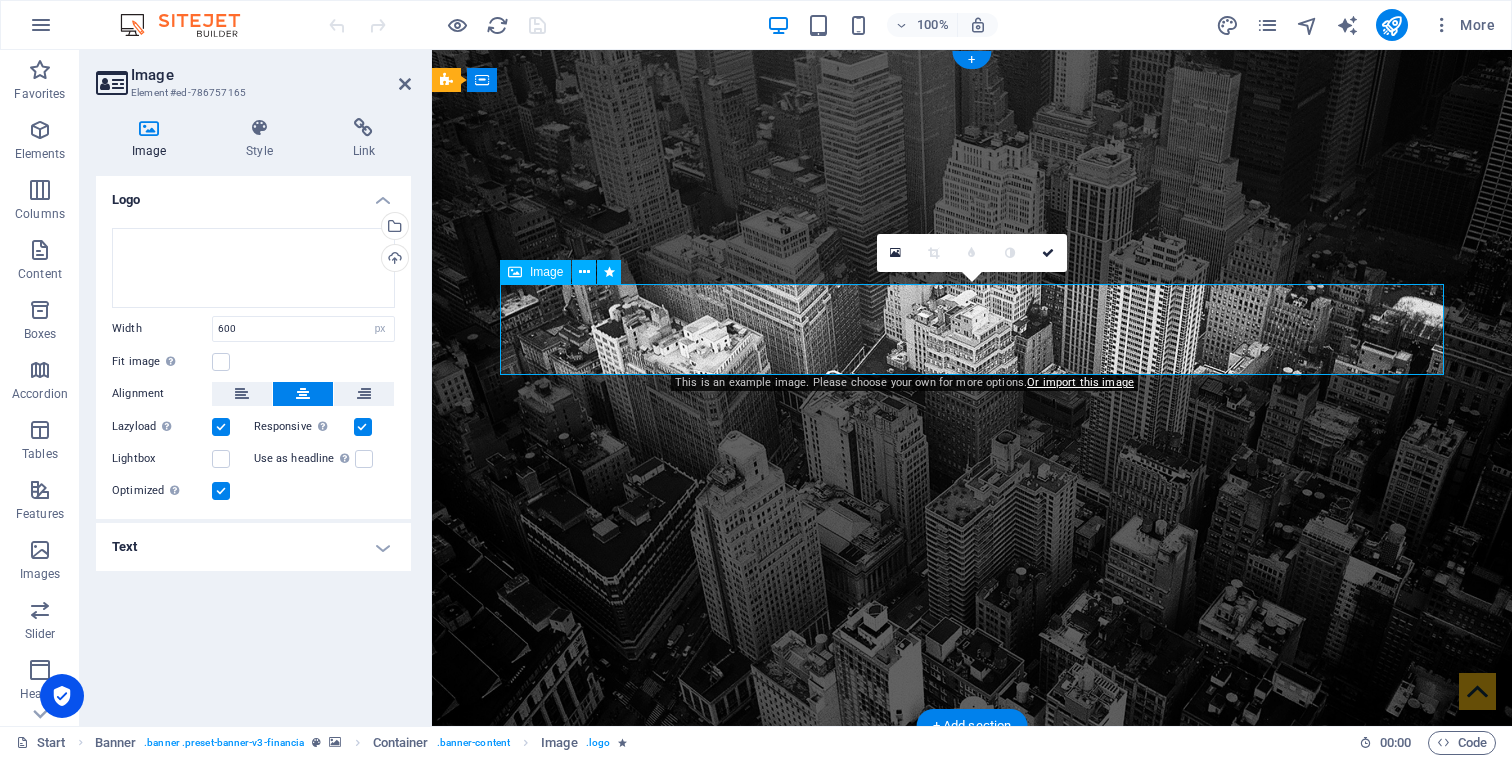 click at bounding box center [972, 990] 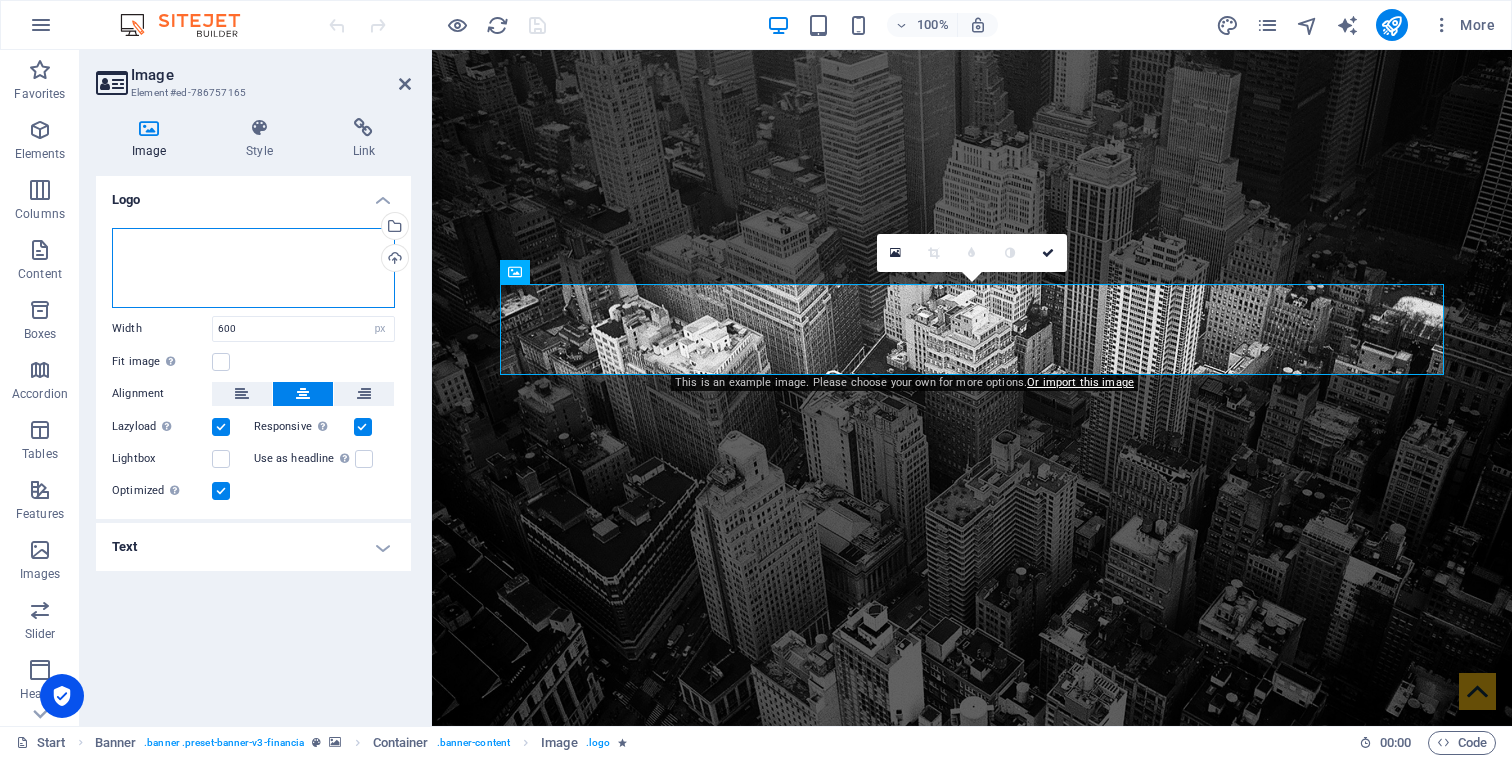 click on "Drag files here, click to choose files or select files from Files or our free stock photos & videos" at bounding box center (253, 268) 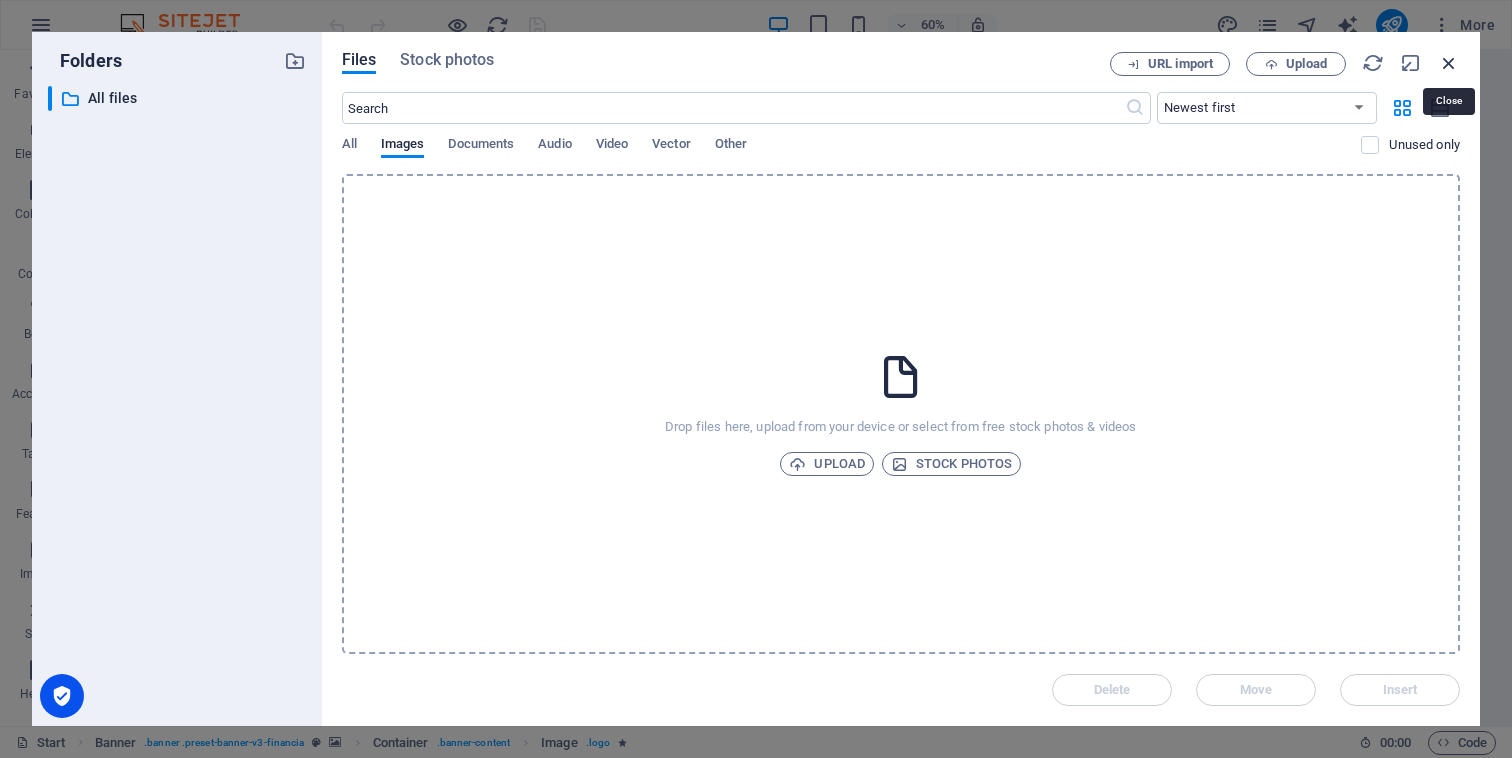 click at bounding box center (1449, 63) 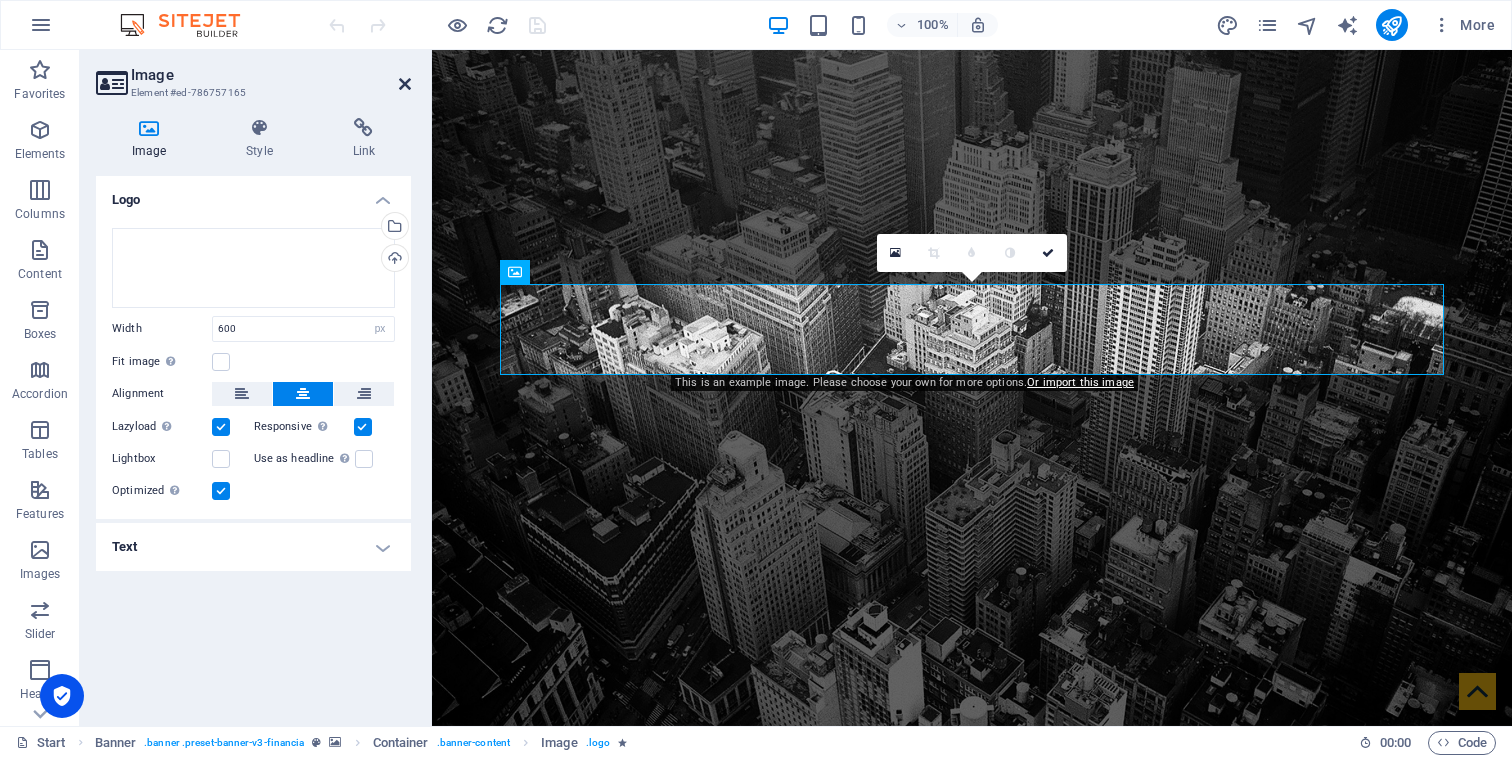 click at bounding box center (405, 84) 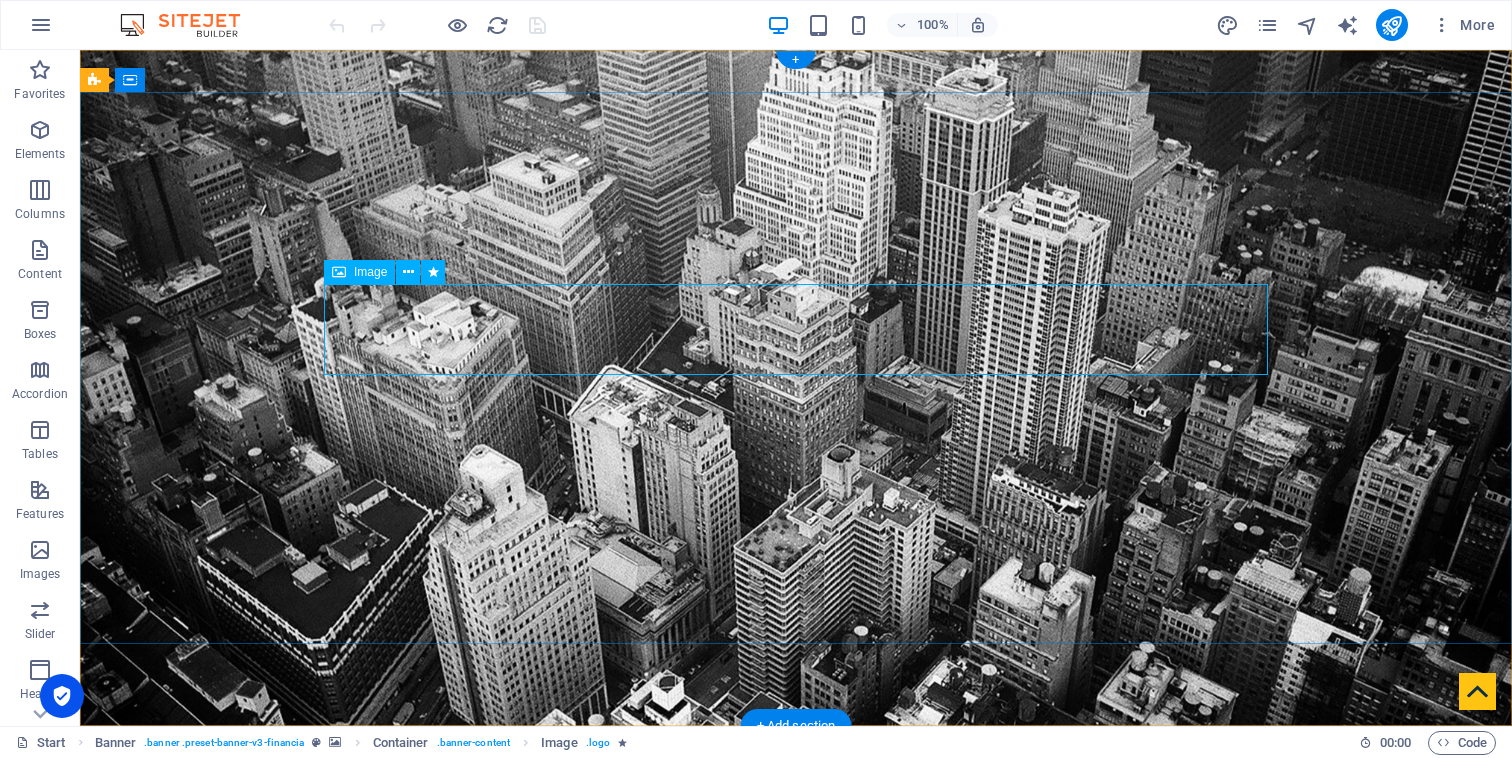 click at bounding box center [796, 990] 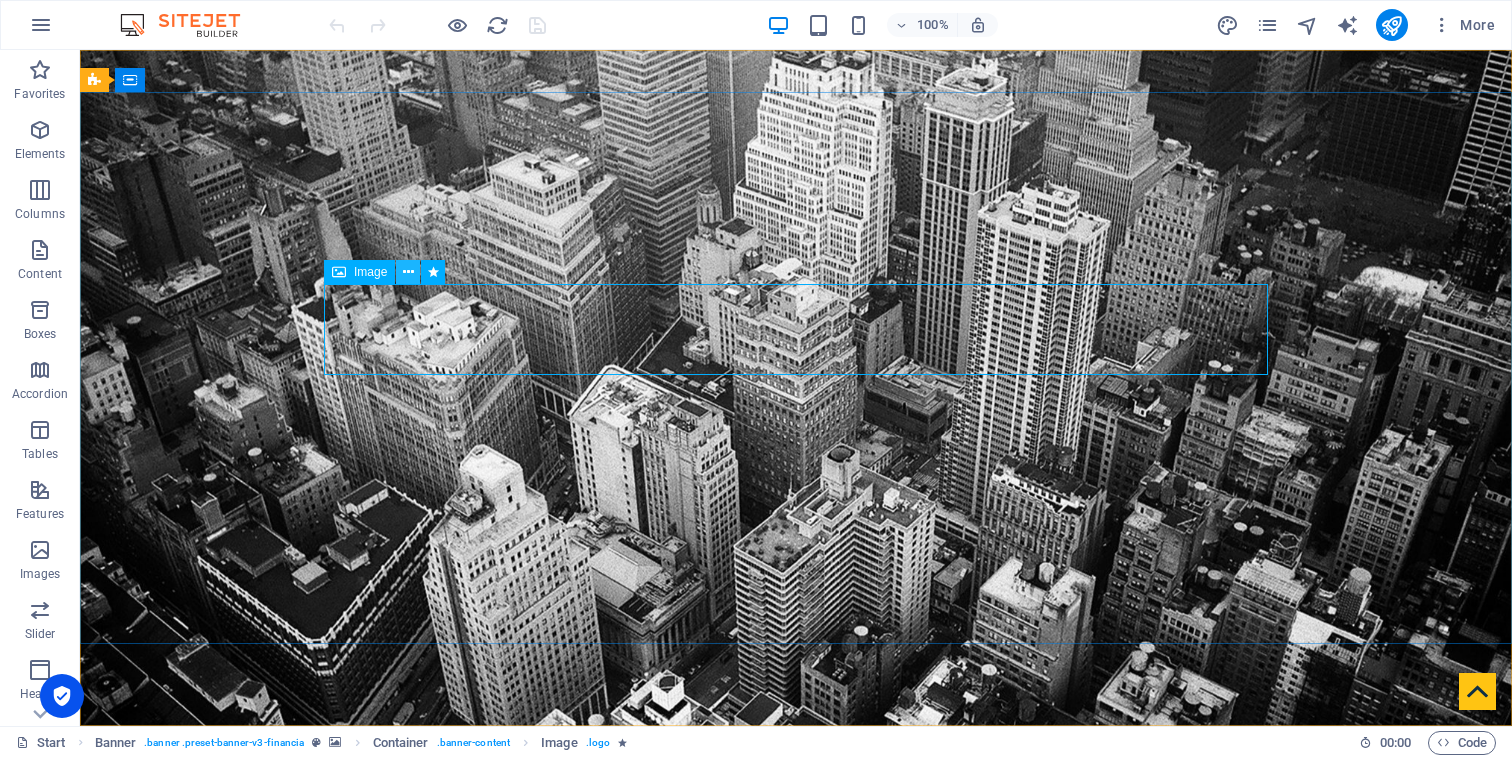 click at bounding box center [408, 272] 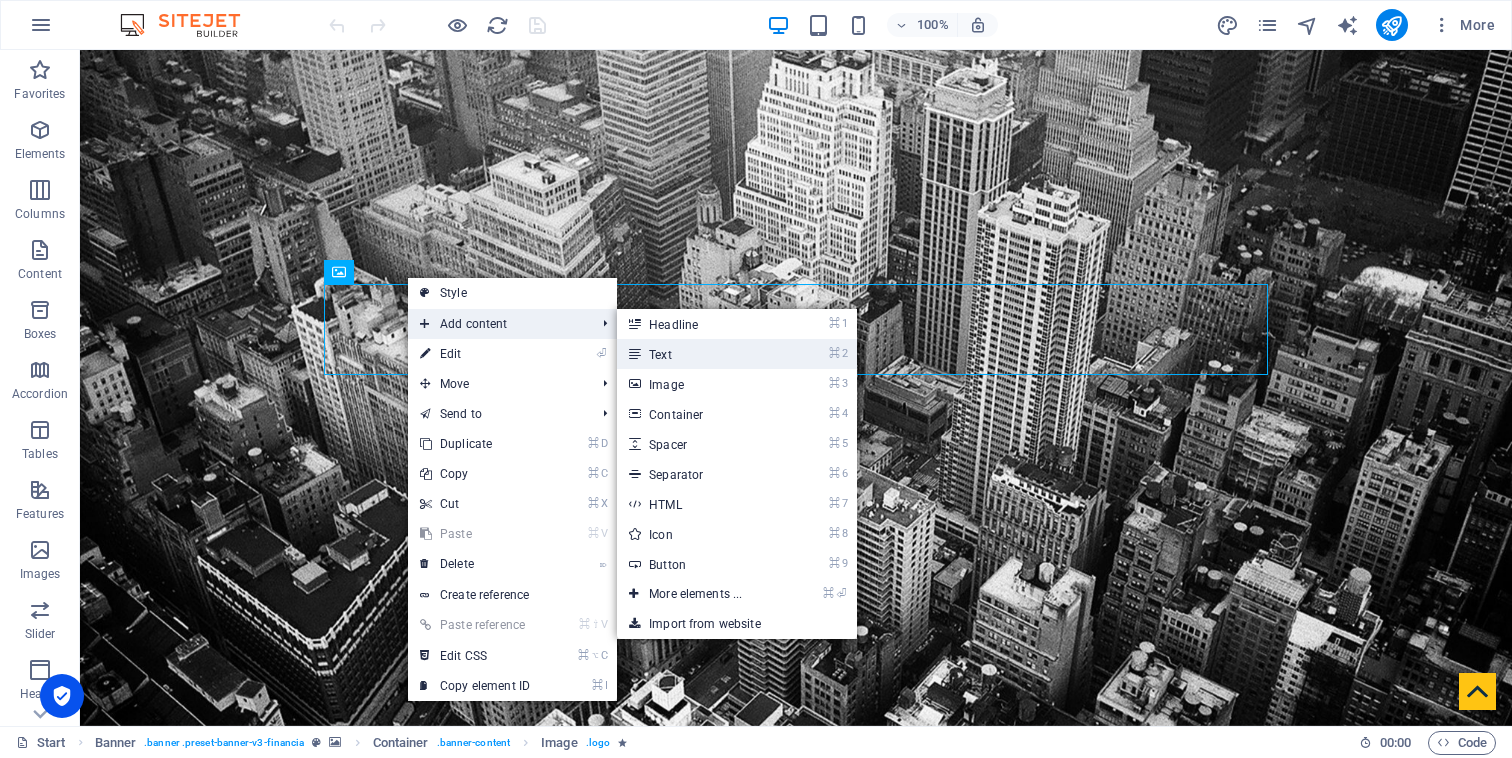 click on "⌘ 2  Text" at bounding box center (699, 354) 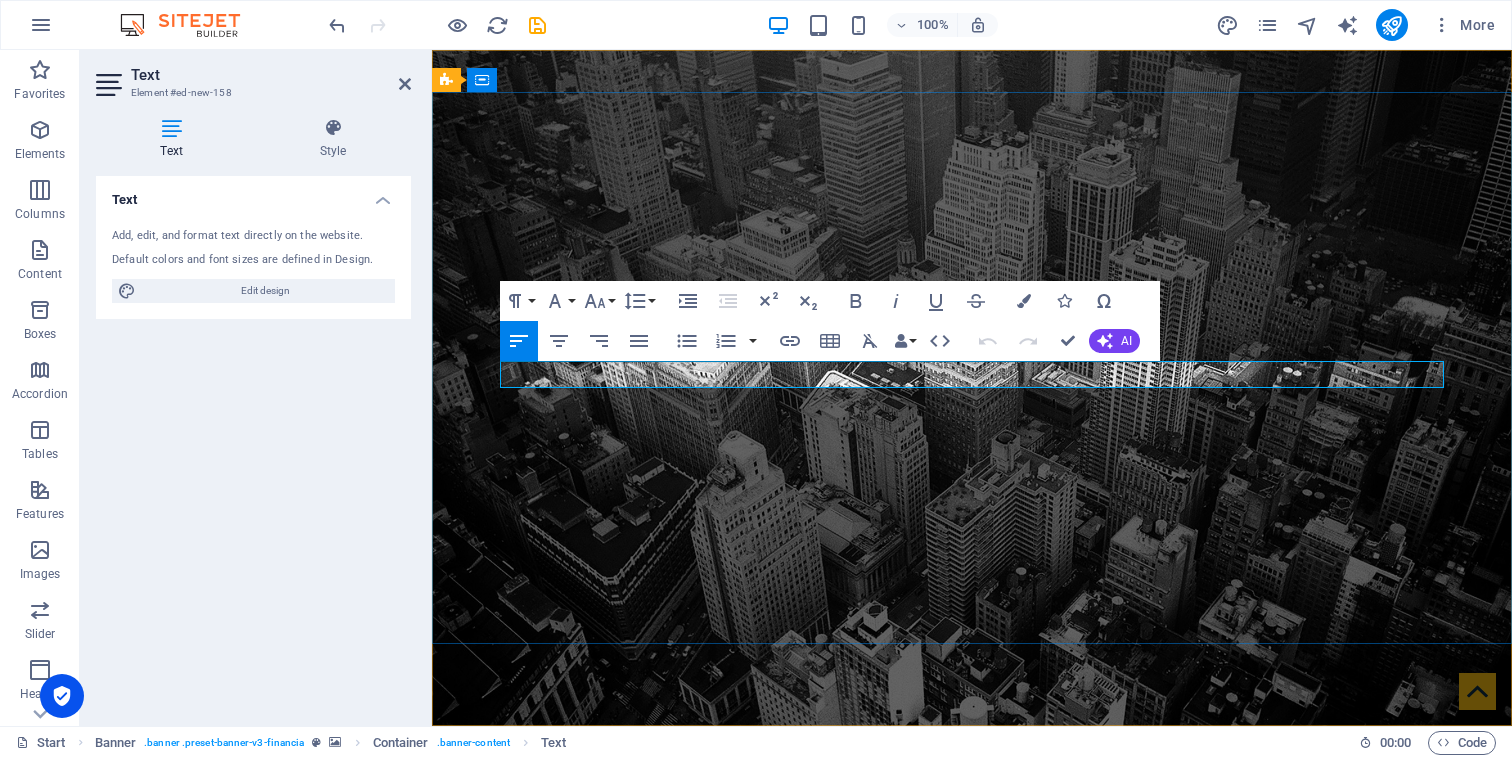 click on "New text element" at bounding box center (972, 1048) 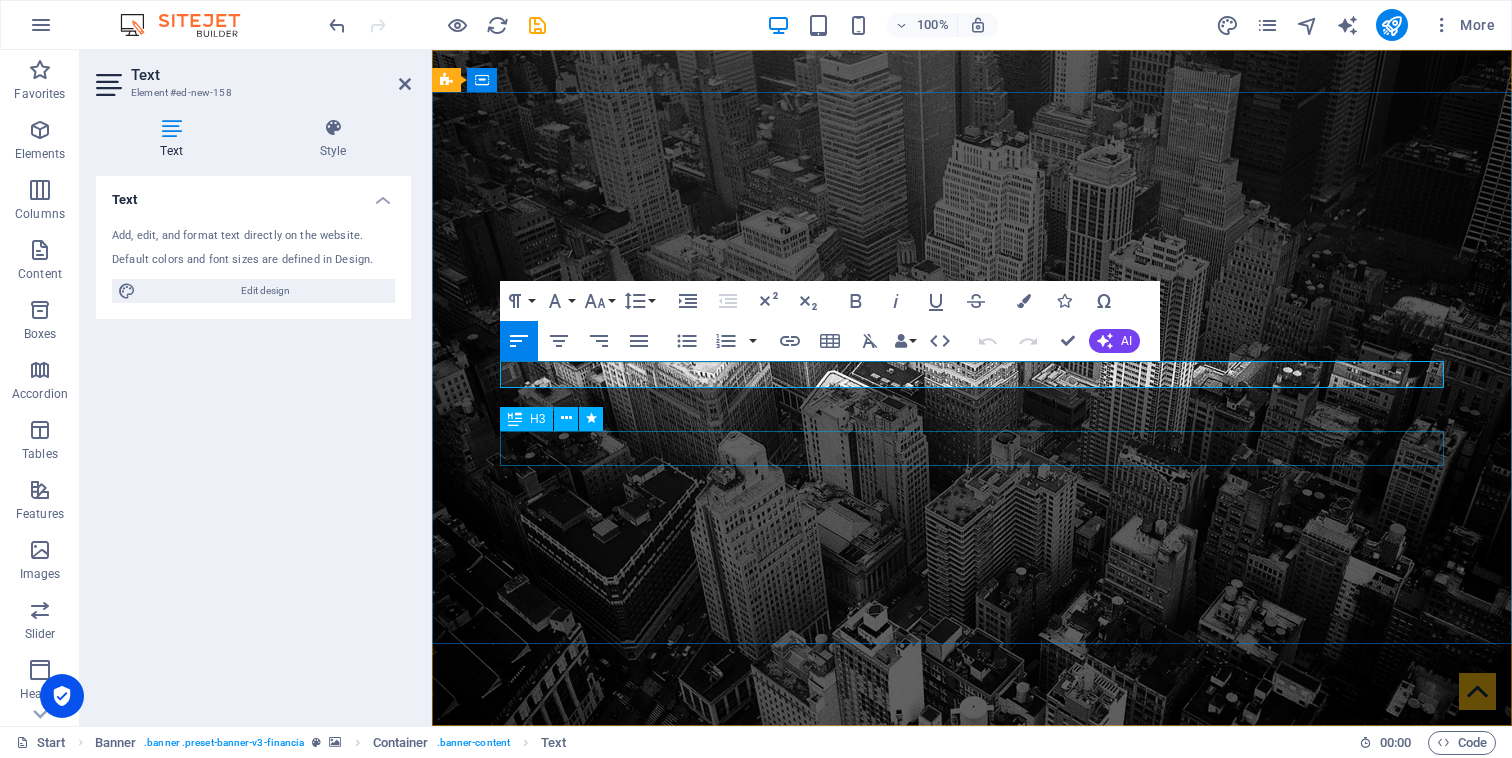 click on "Finance Service in  Washington, DC" at bounding box center (972, 1122) 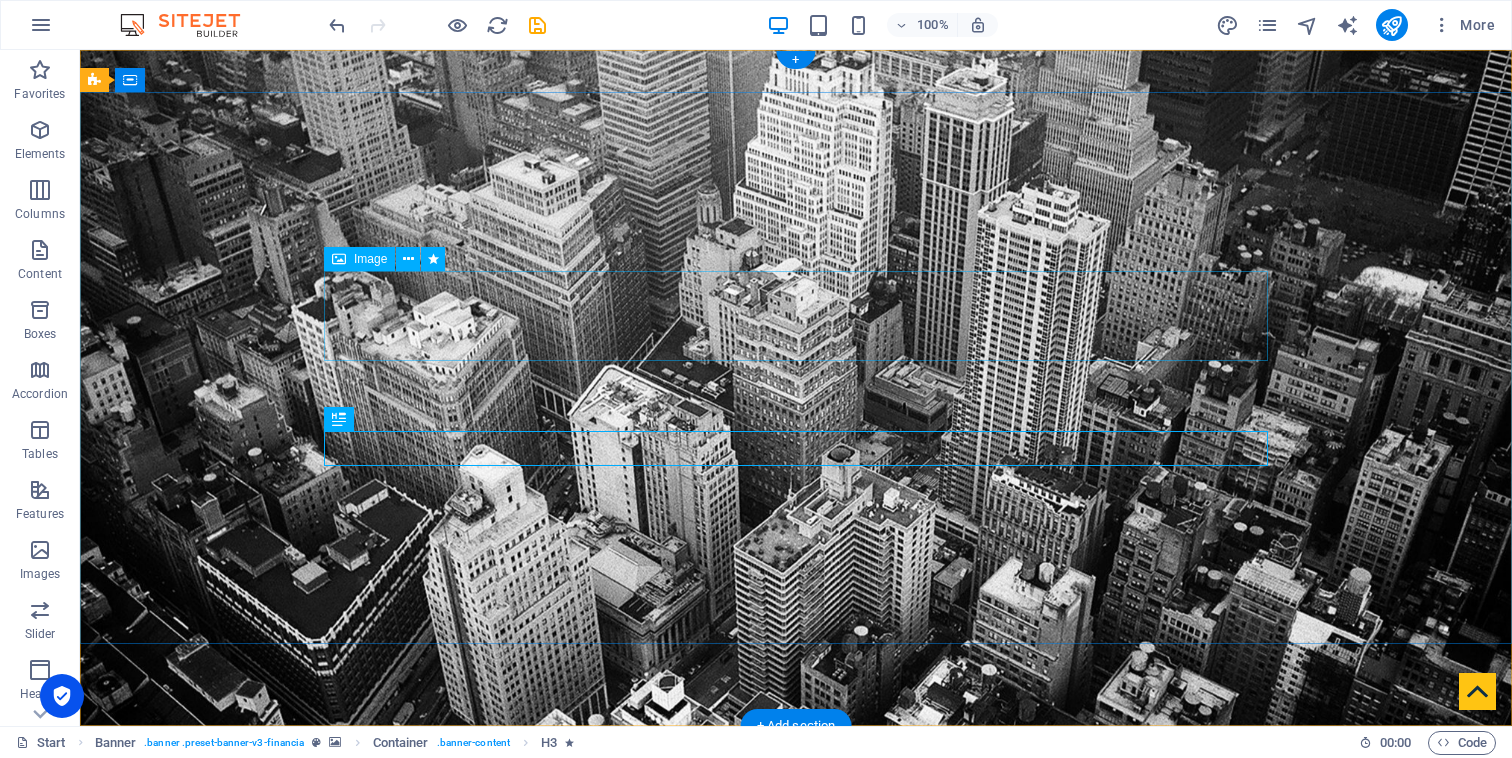 click at bounding box center [796, 990] 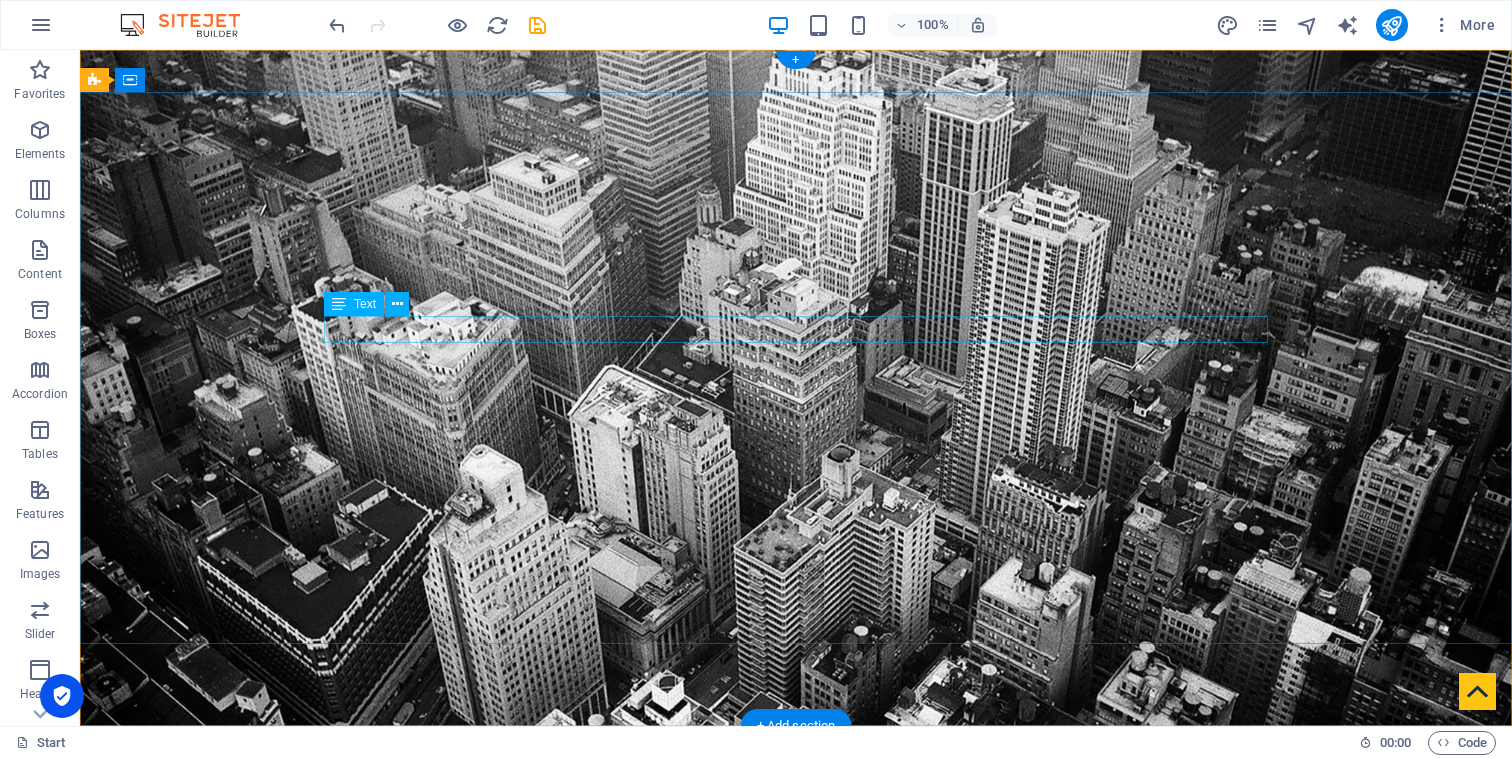 click on "New text element" at bounding box center [796, 958] 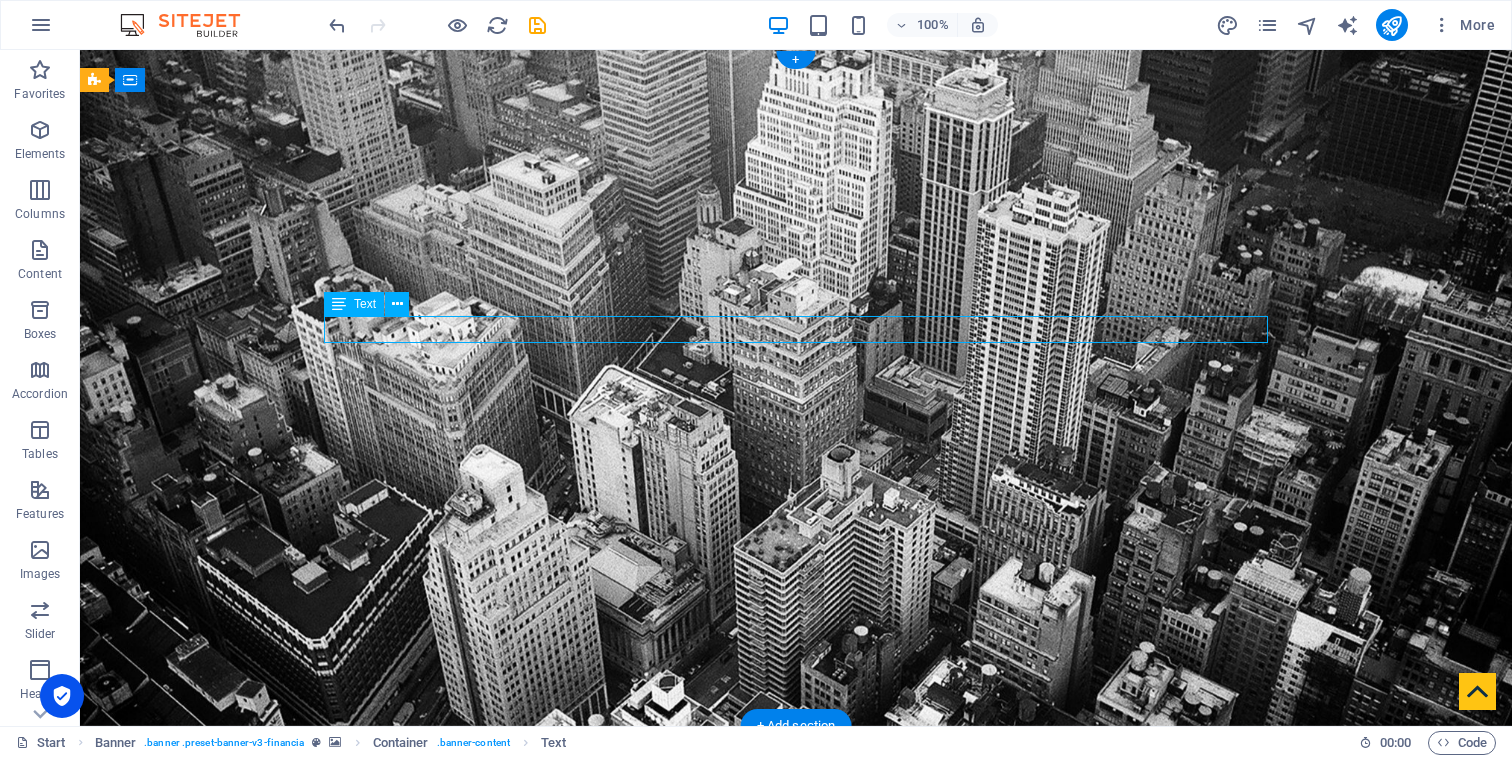 click on "New text element" at bounding box center (796, 958) 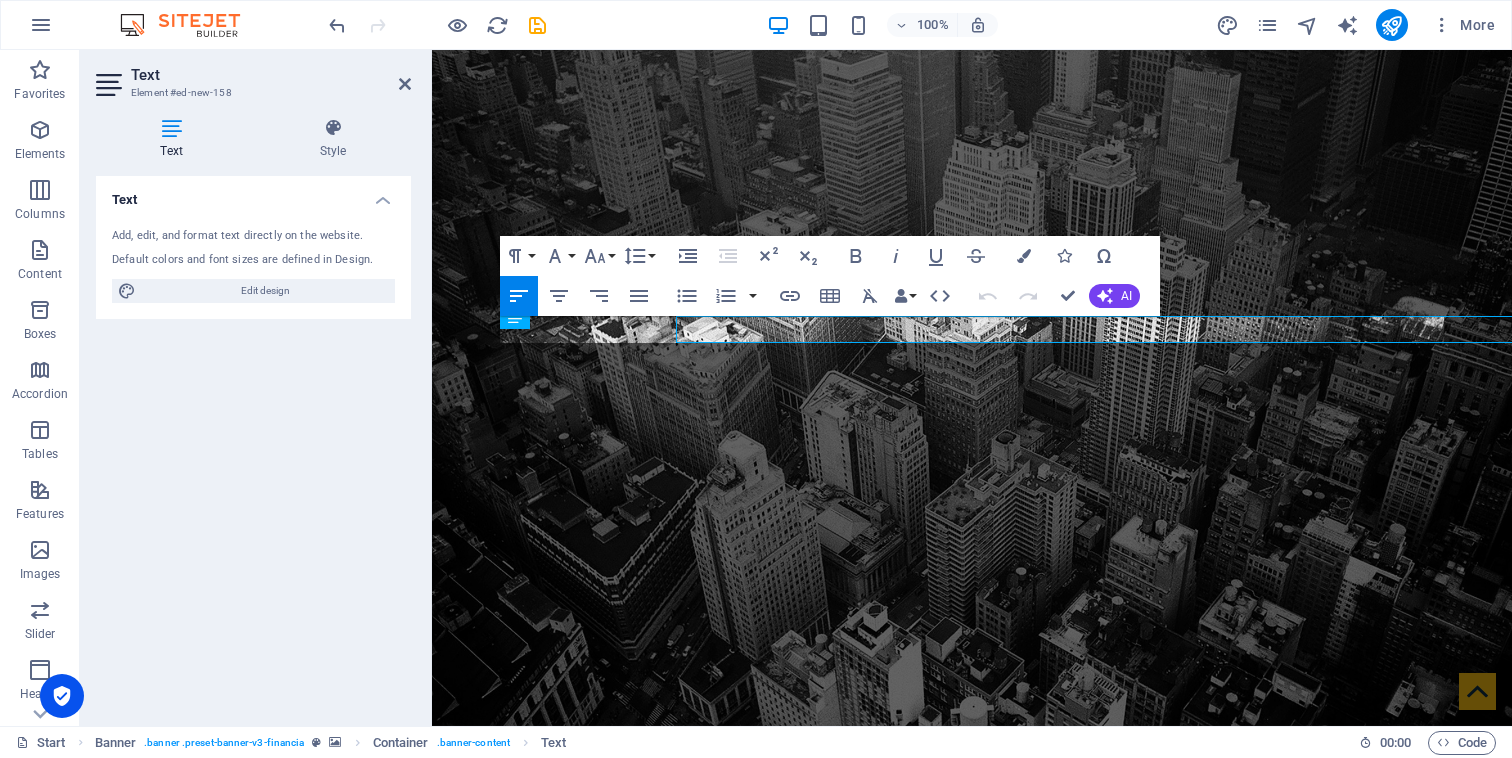 click on "Text Add, edit, and format text directly on the website. Default colors and font sizes are defined in Design. Edit design Alignment Left aligned Centered Right aligned" at bounding box center (253, 443) 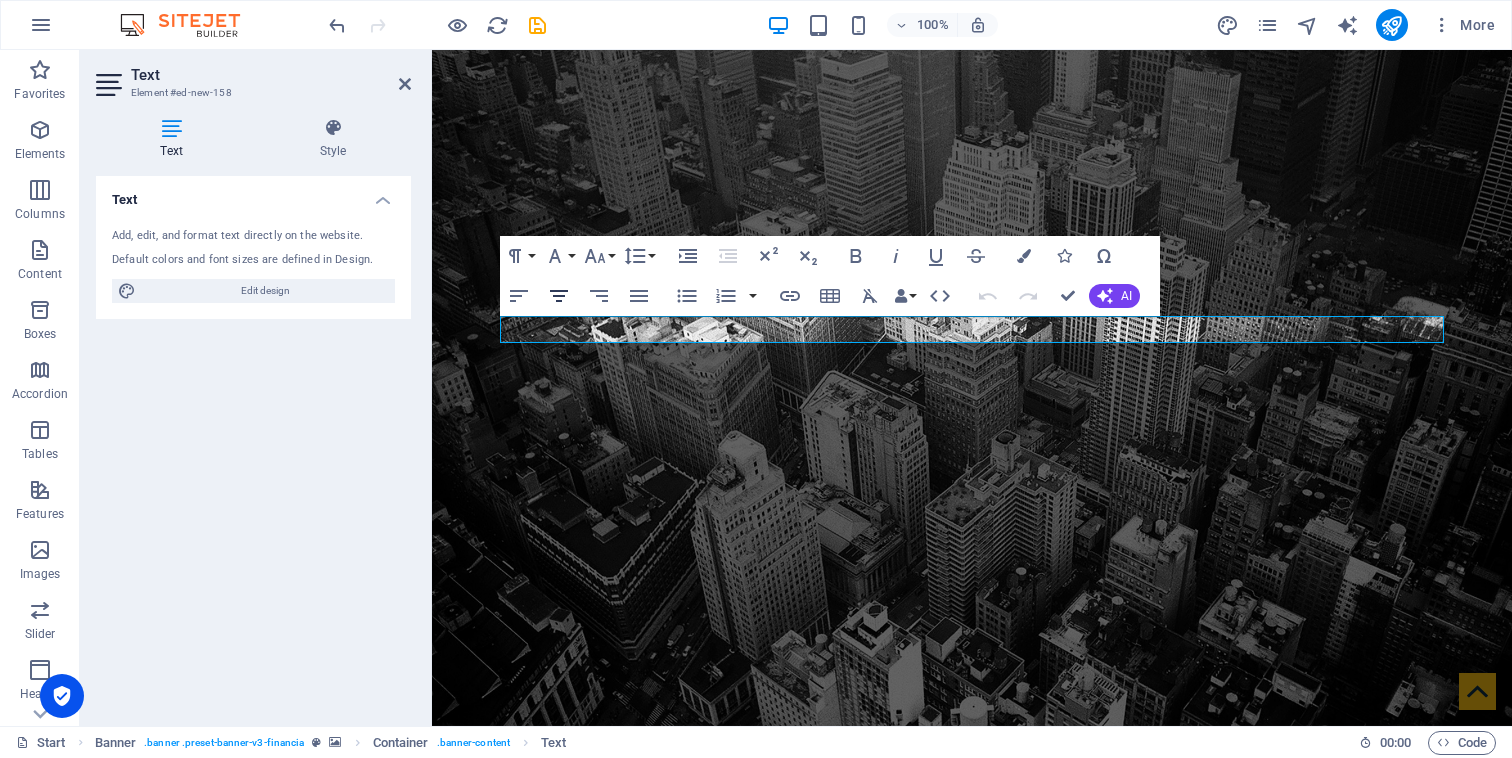 click 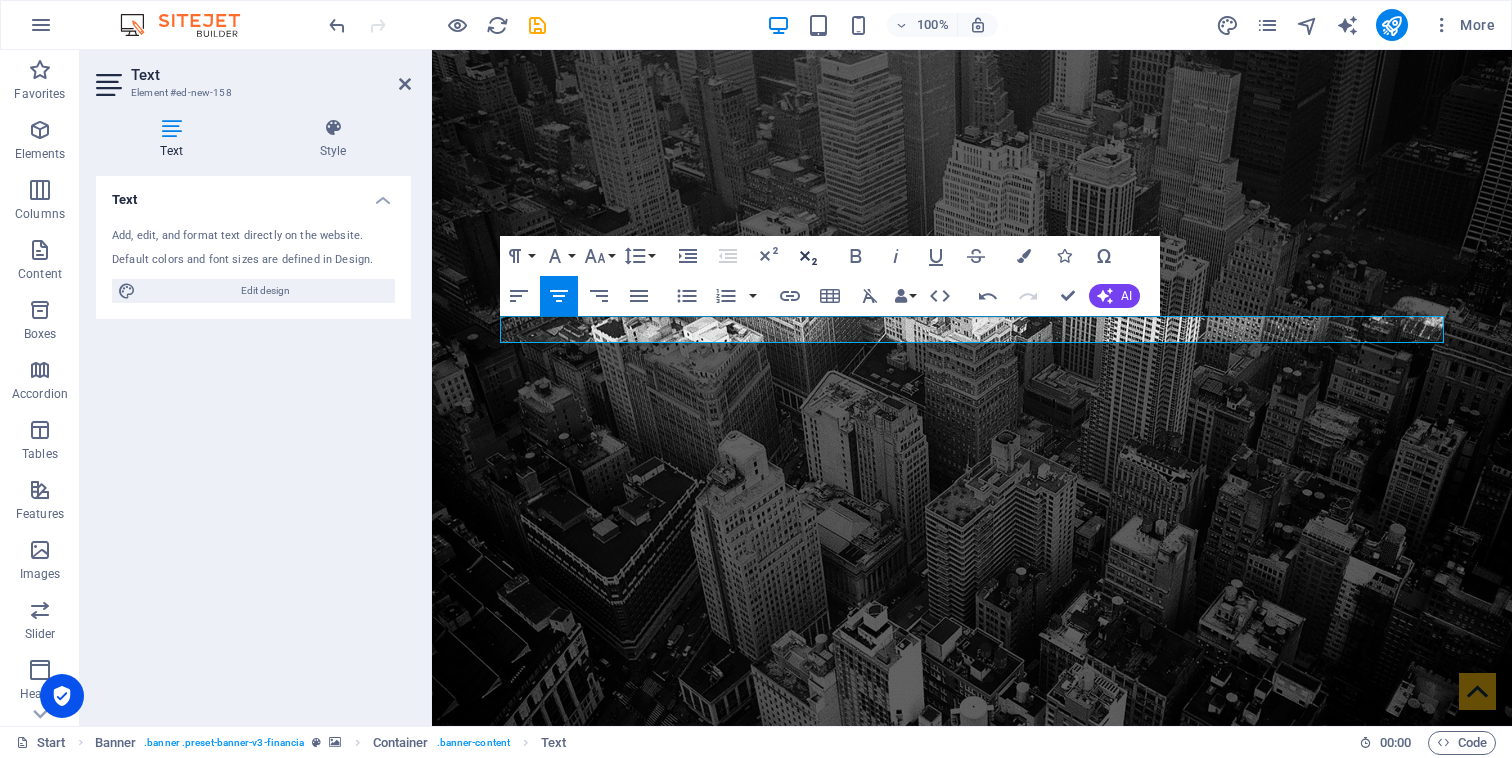 click 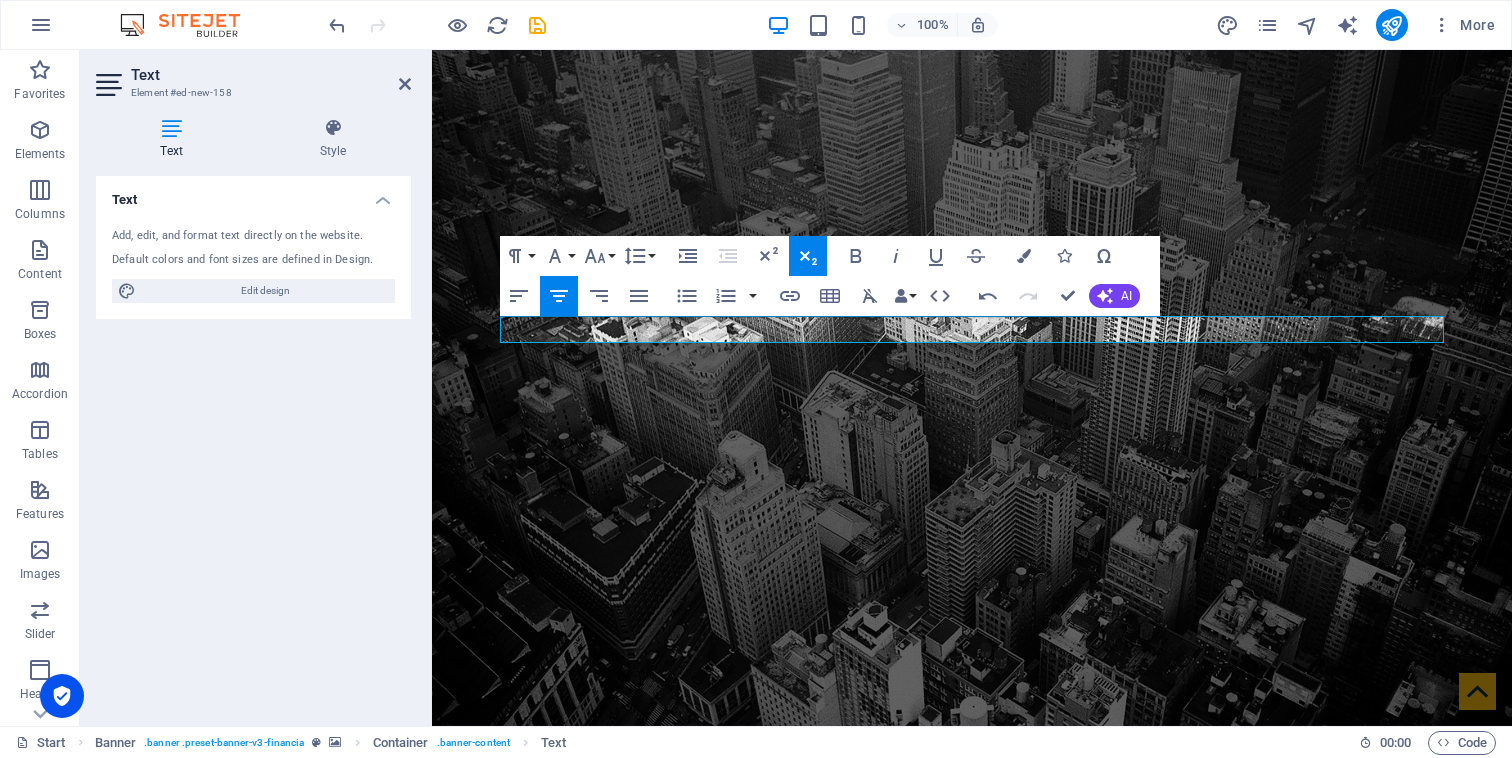 click 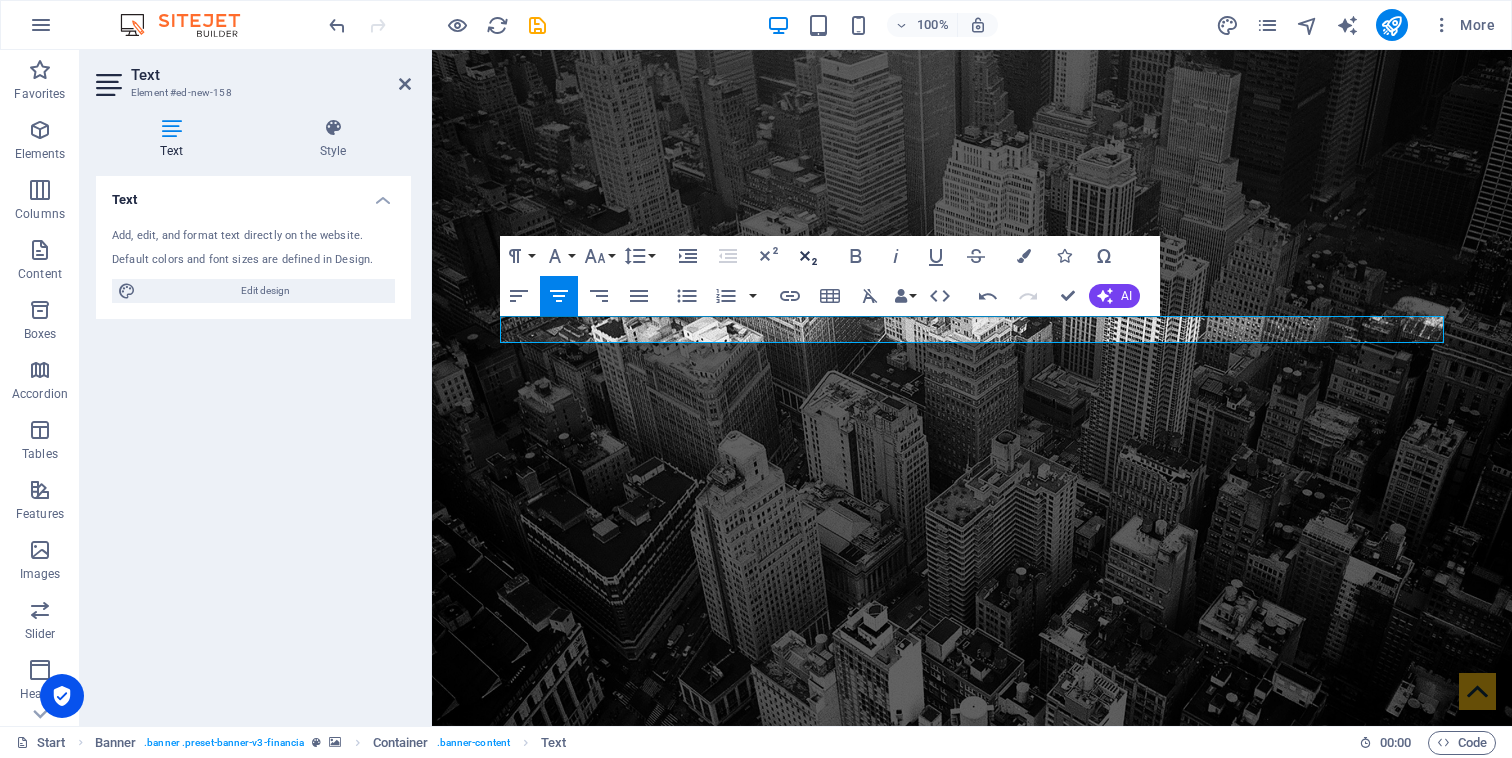 click 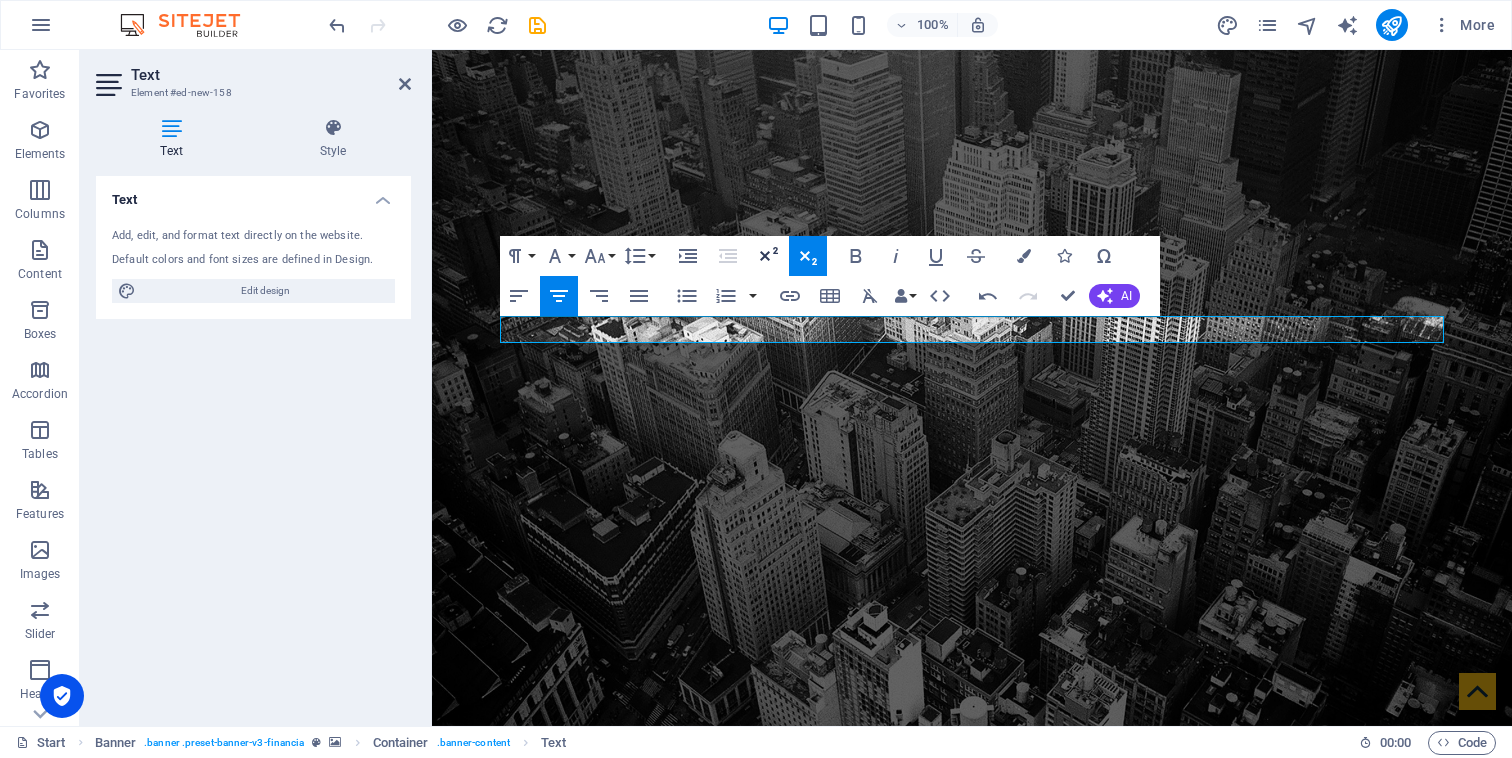 click 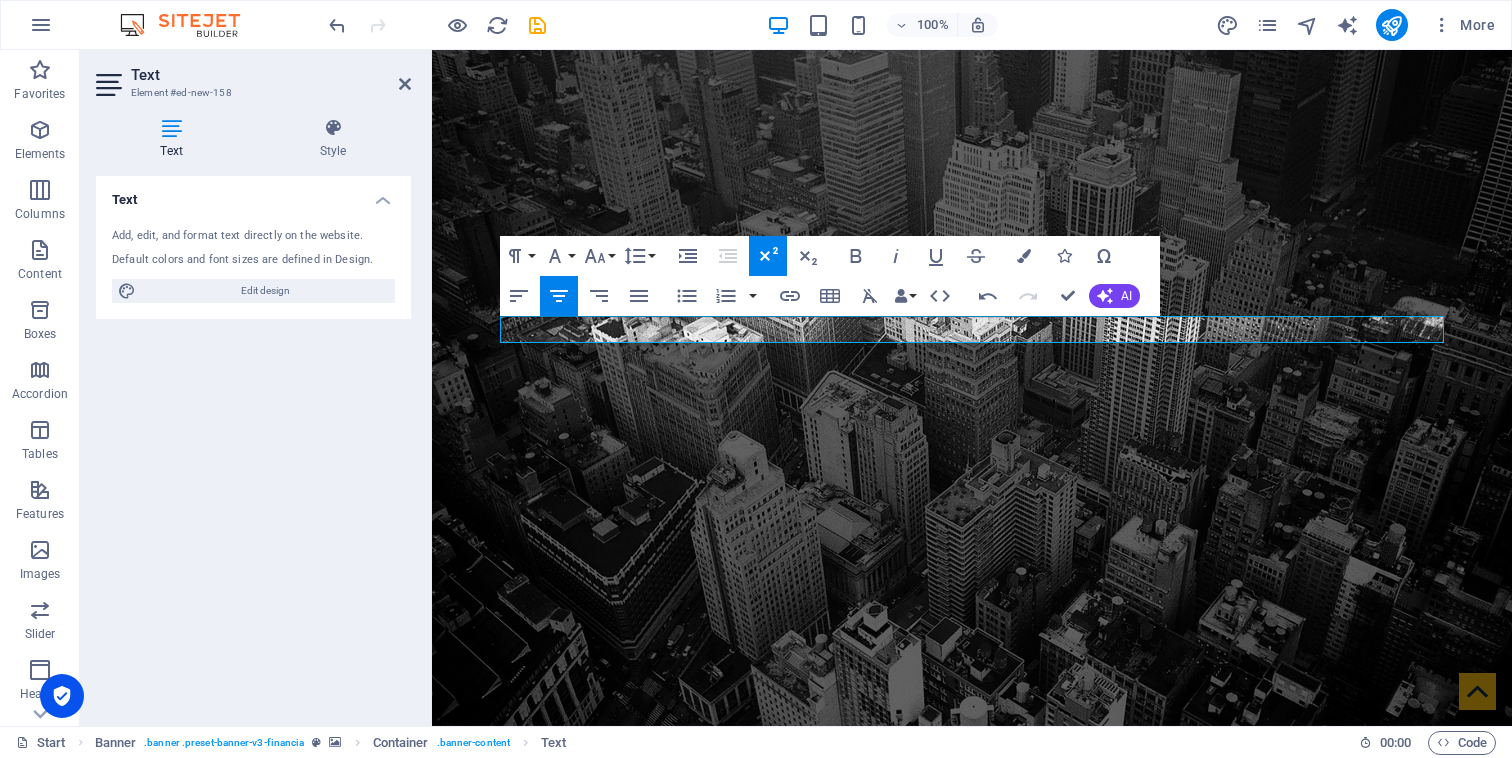 click 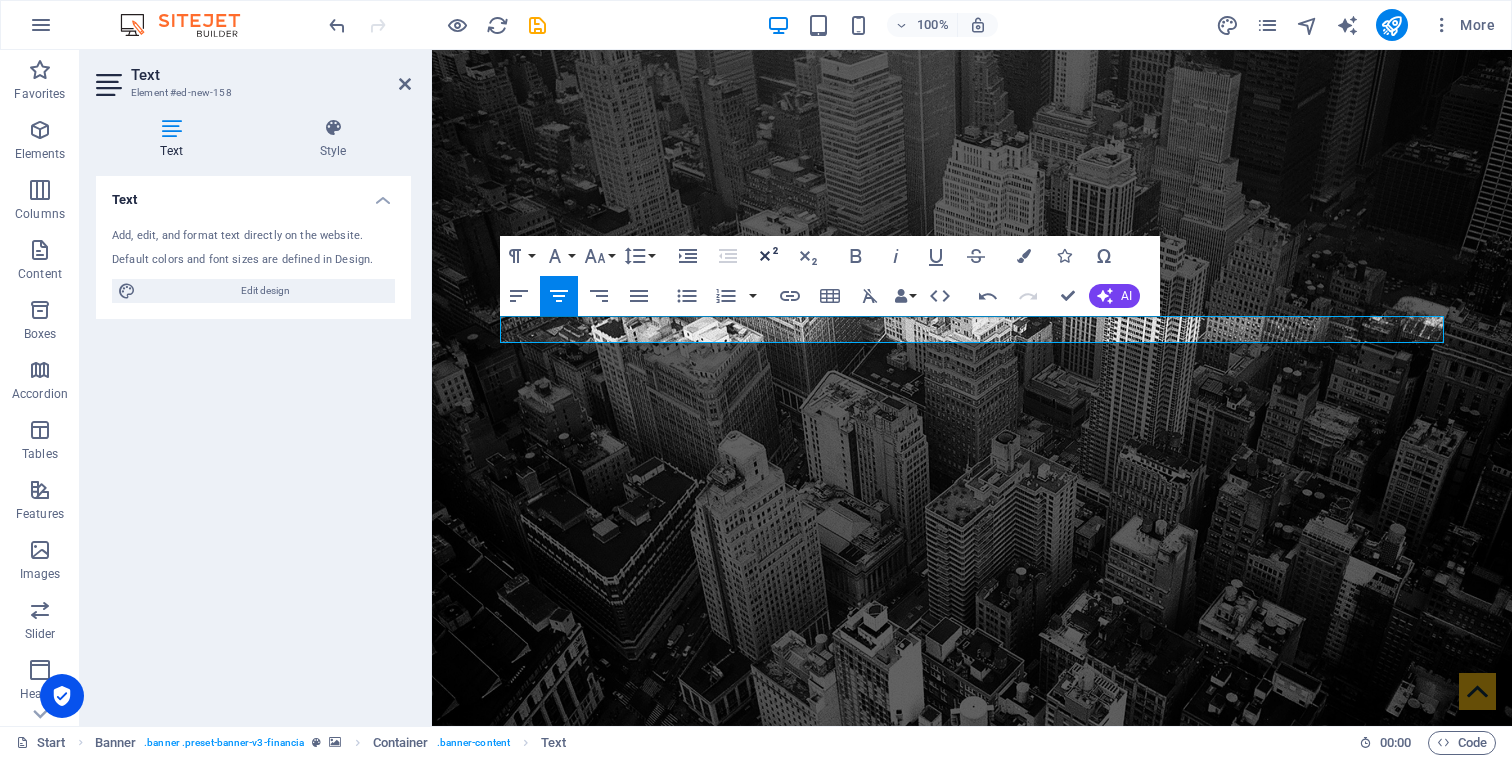 click 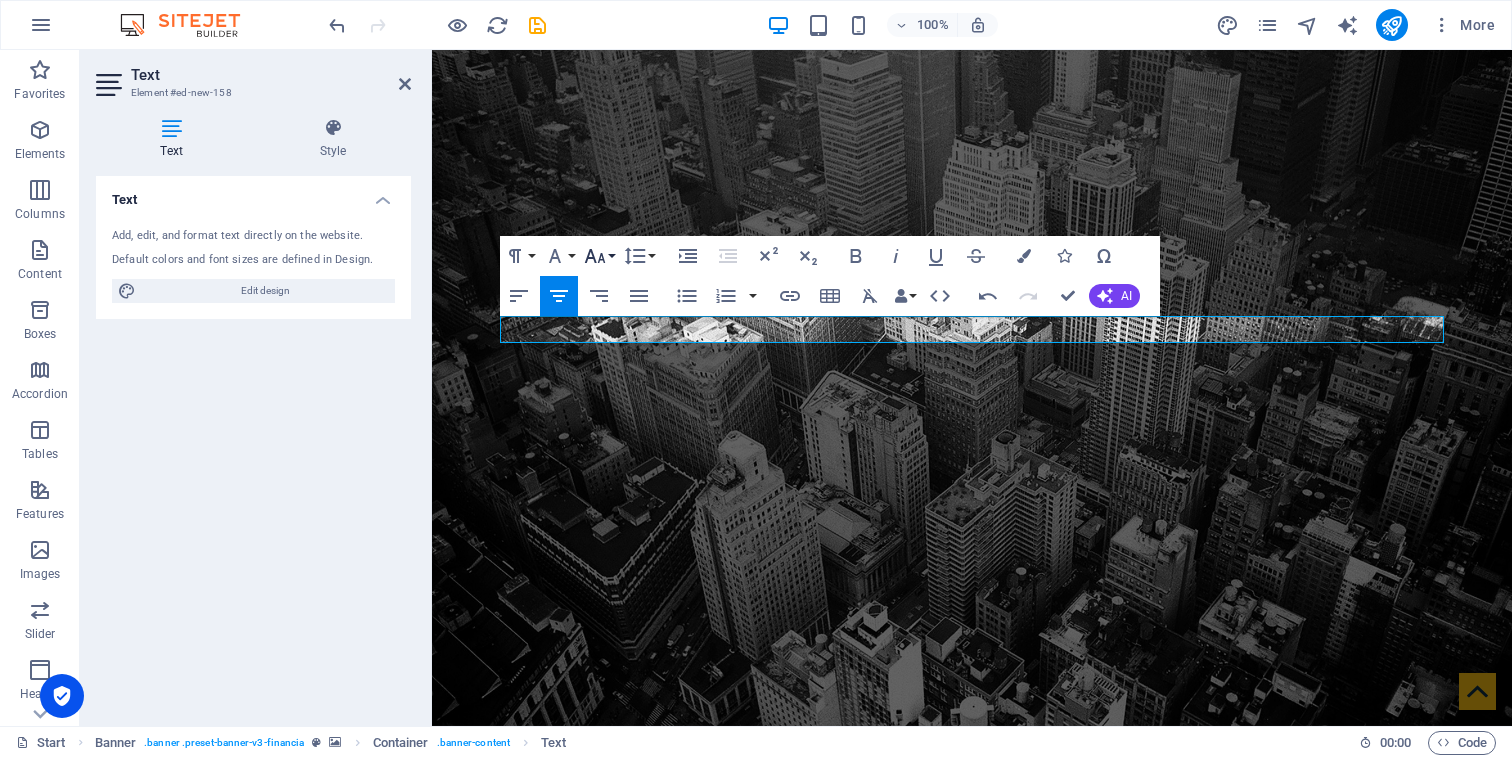 click 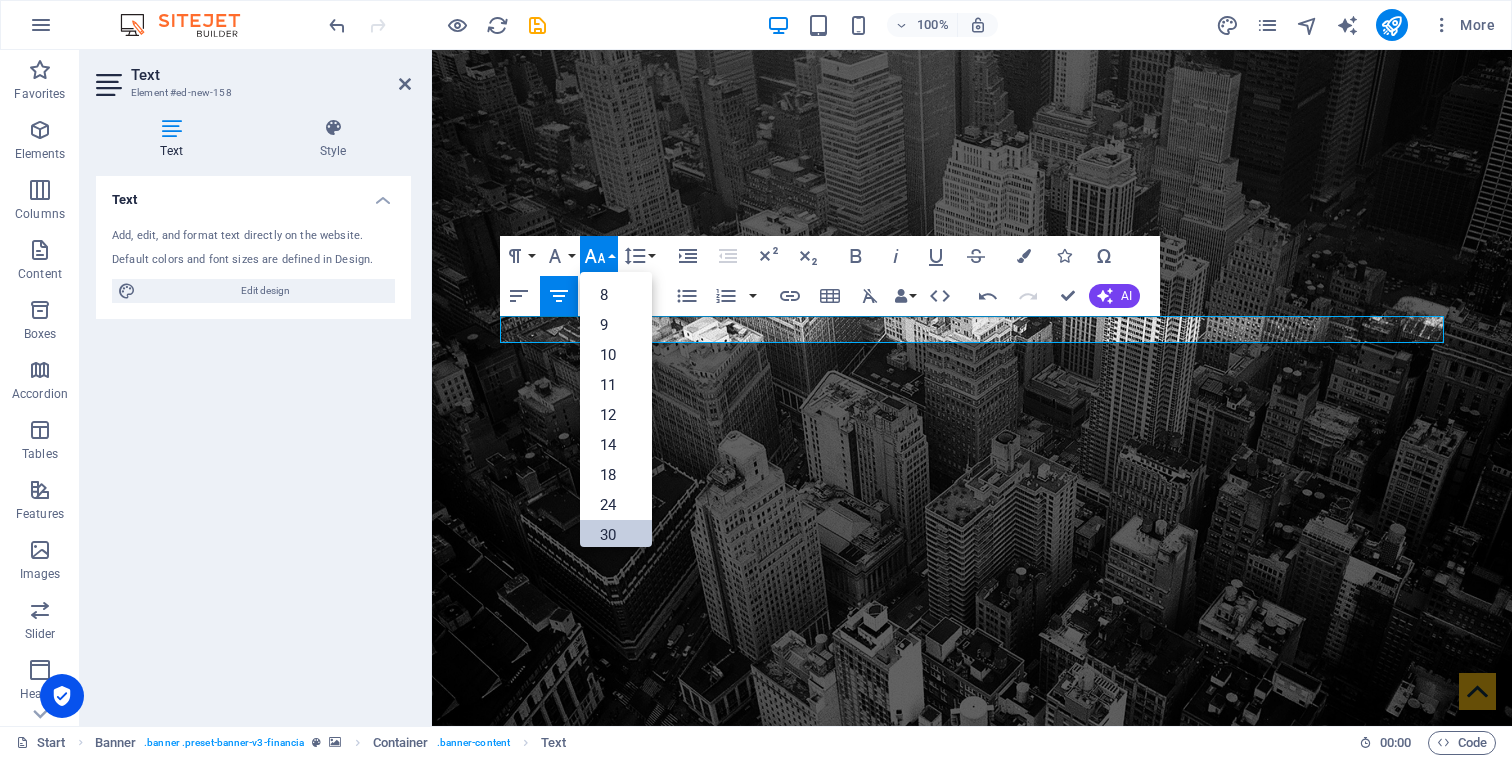 click on "30" at bounding box center (616, 535) 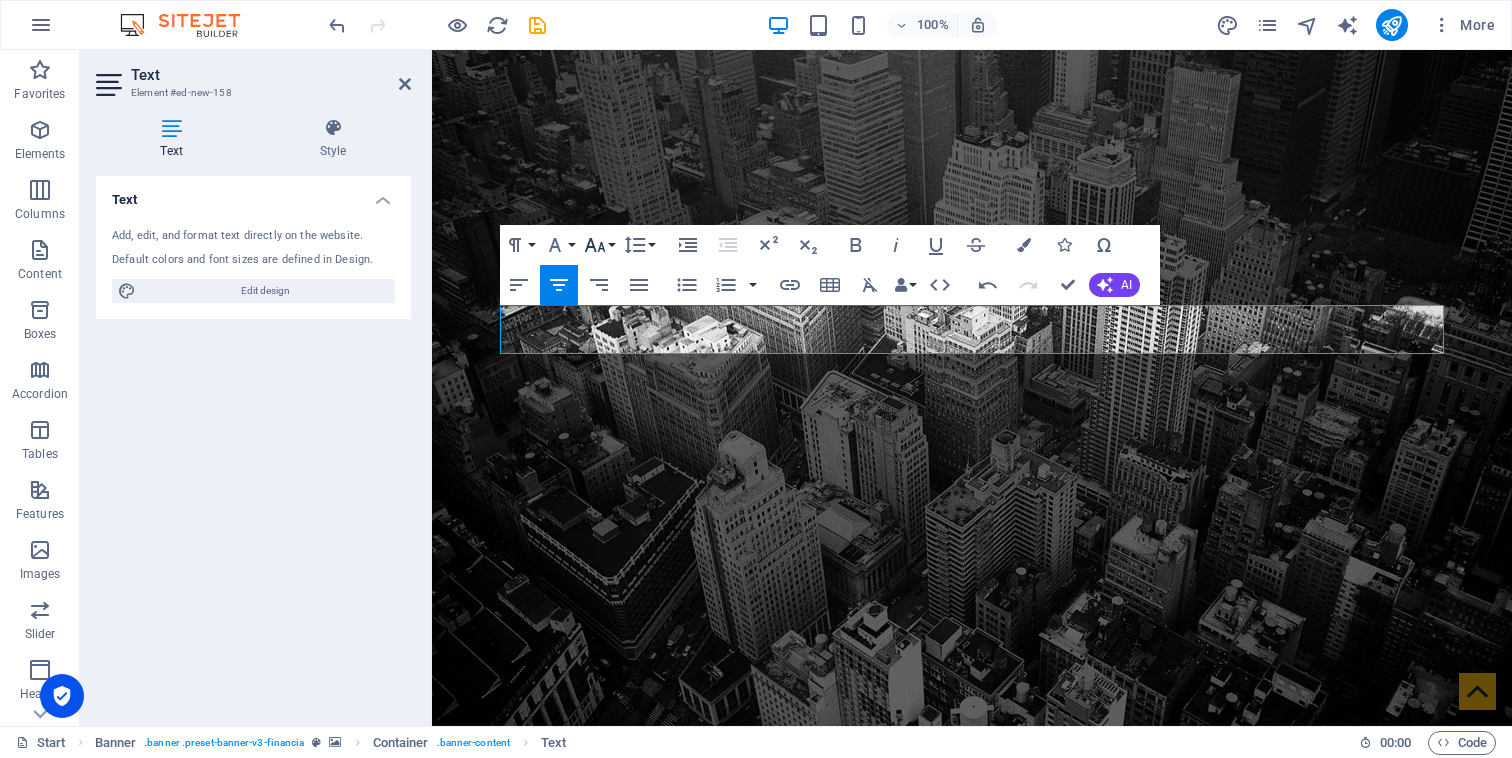 click 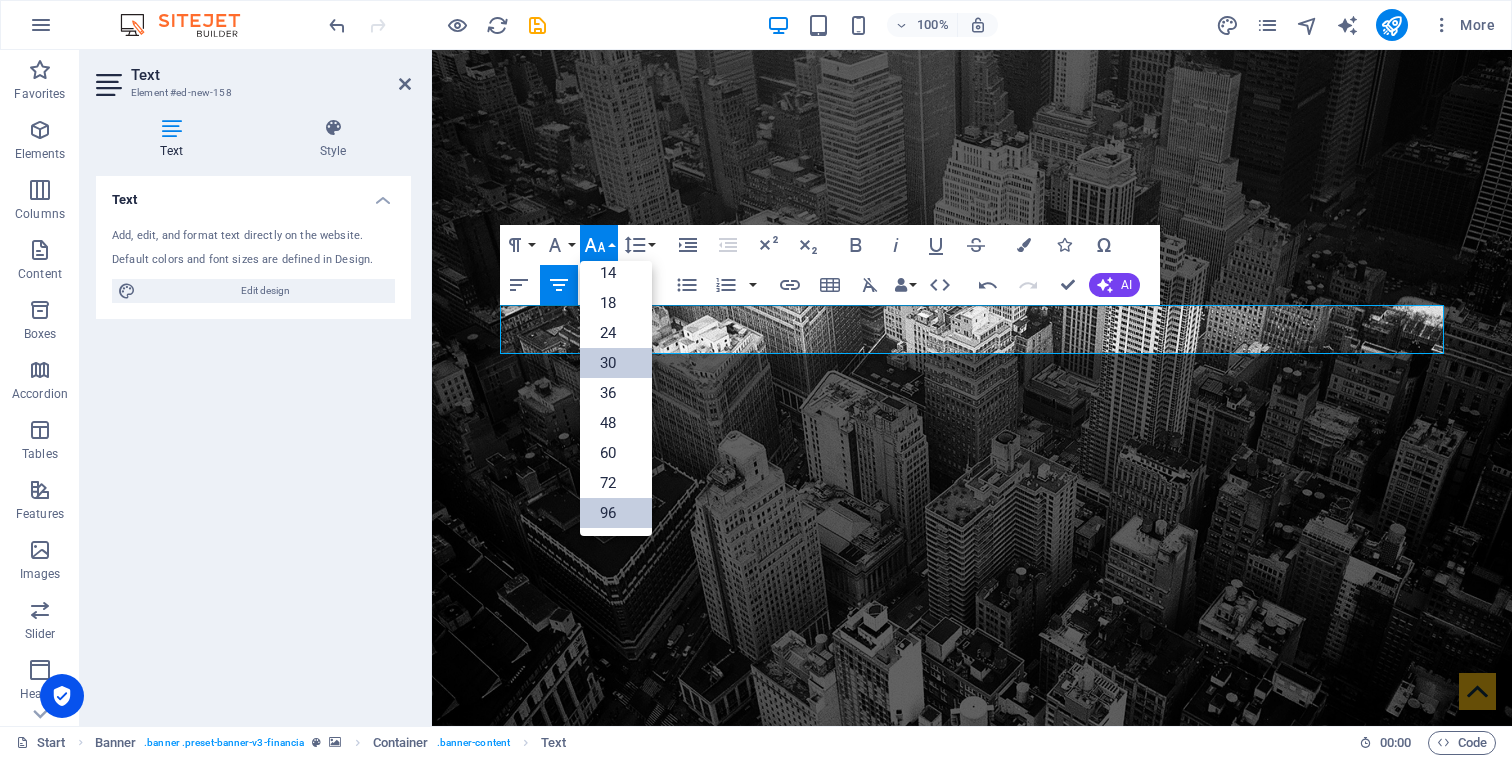 scroll, scrollTop: 161, scrollLeft: 0, axis: vertical 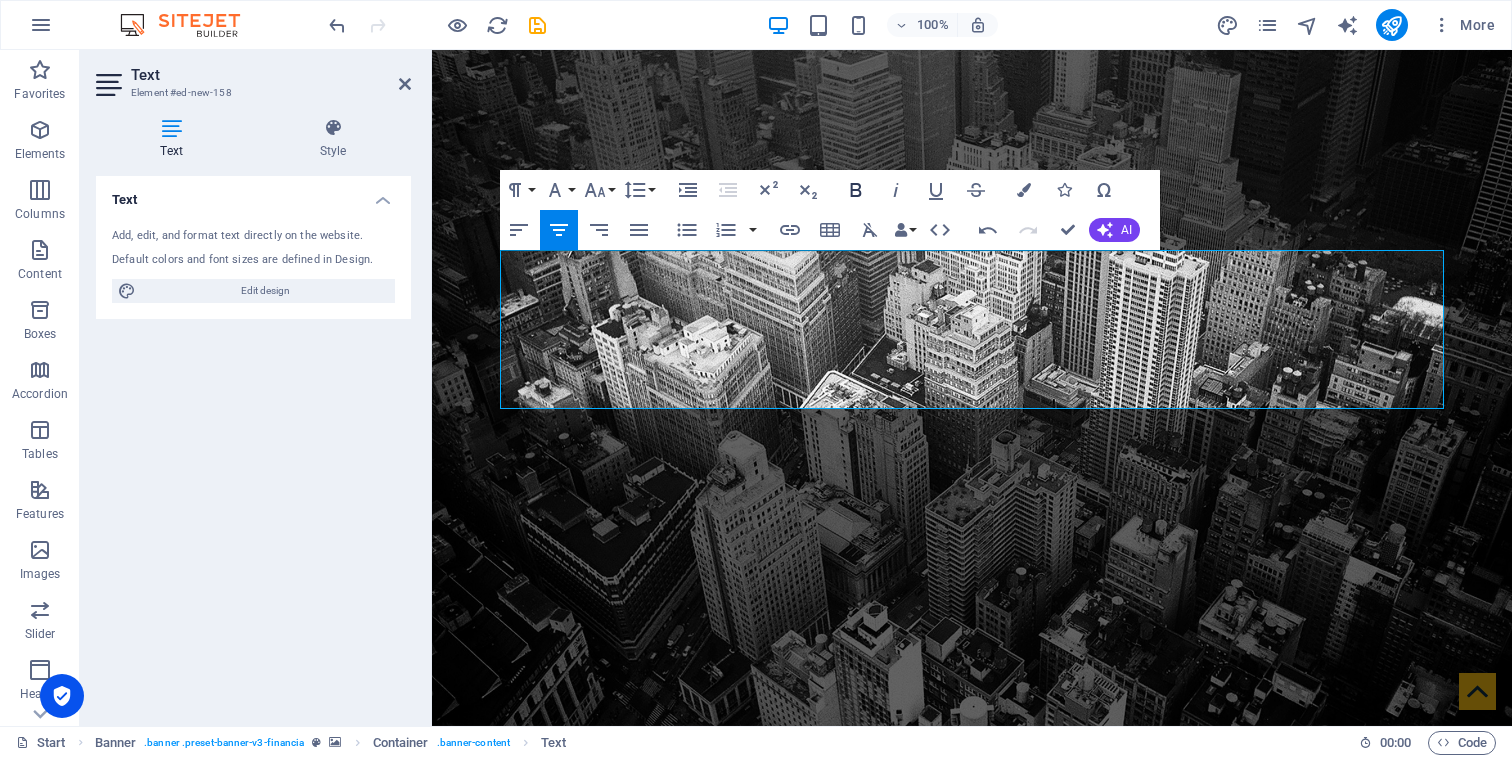 click 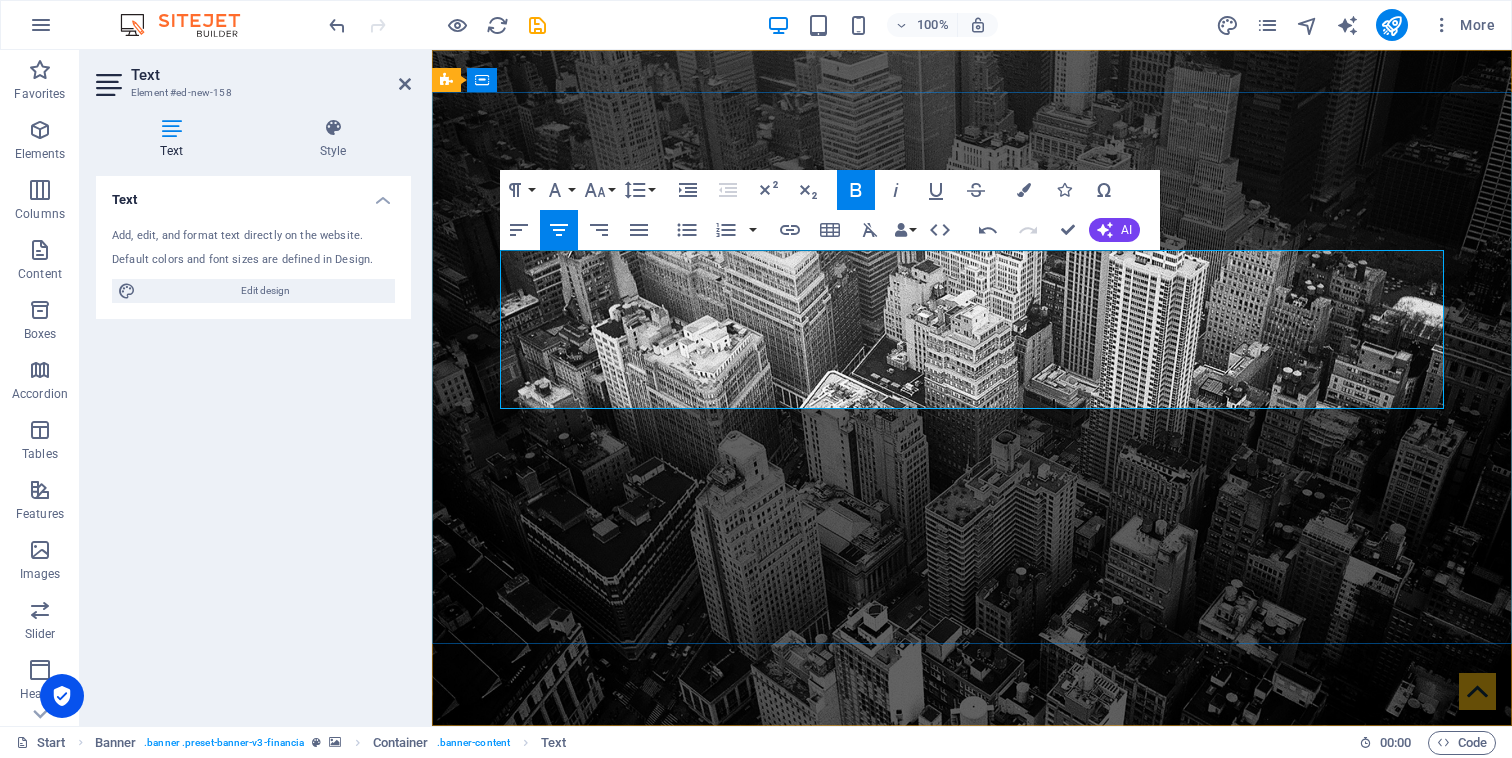 click on "New text element" at bounding box center [972, 1023] 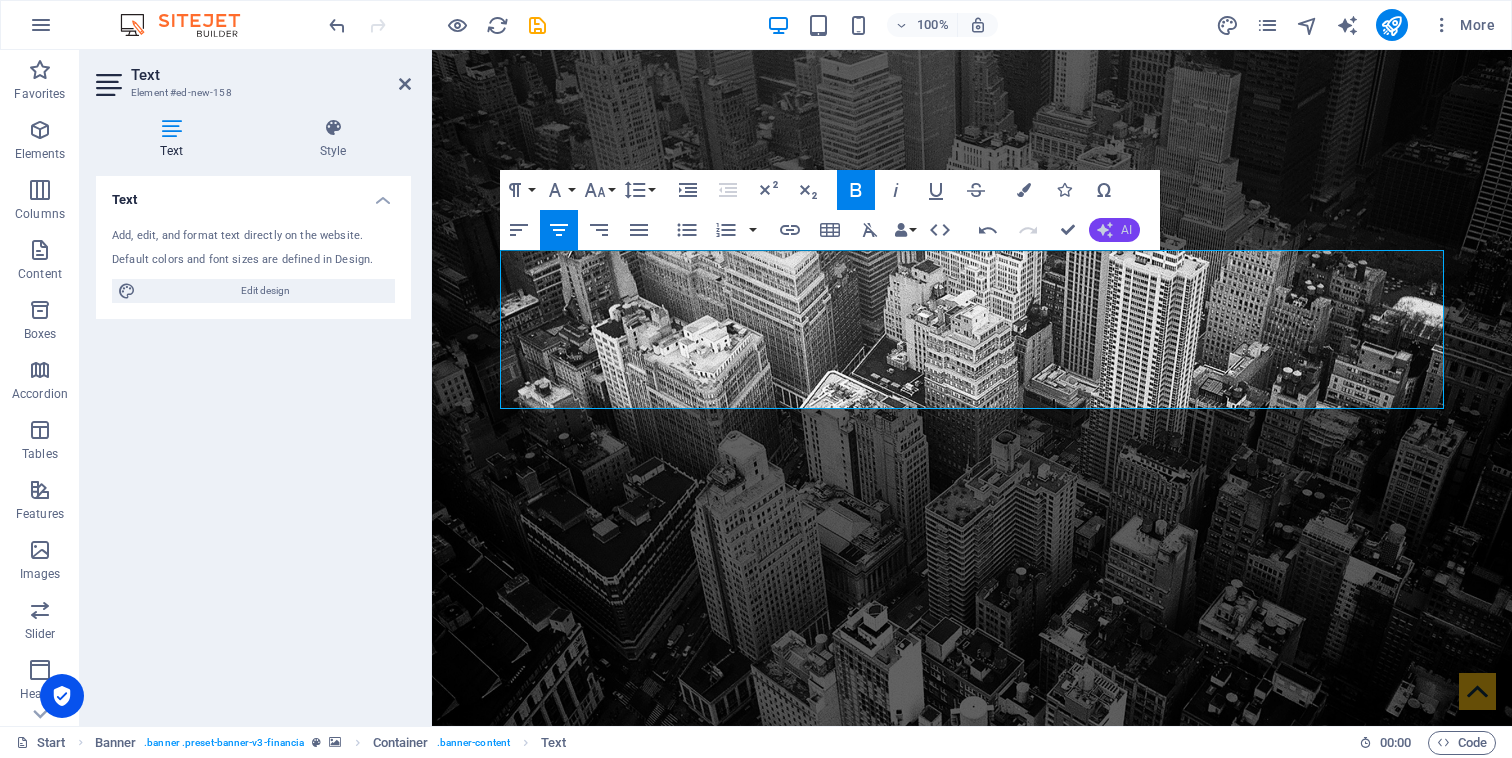 click on "AI" at bounding box center [1114, 230] 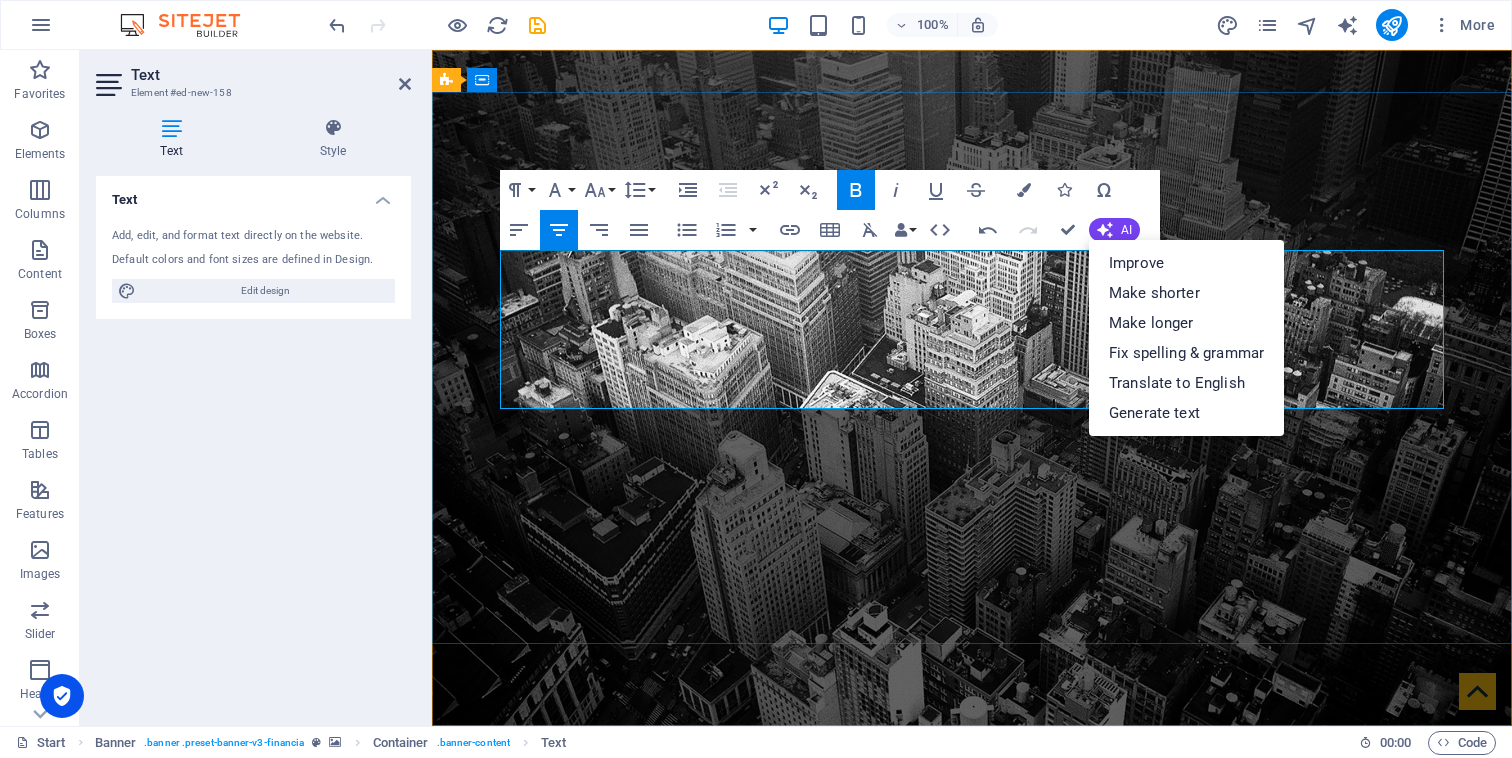 click on "New text element" at bounding box center (972, 1023) 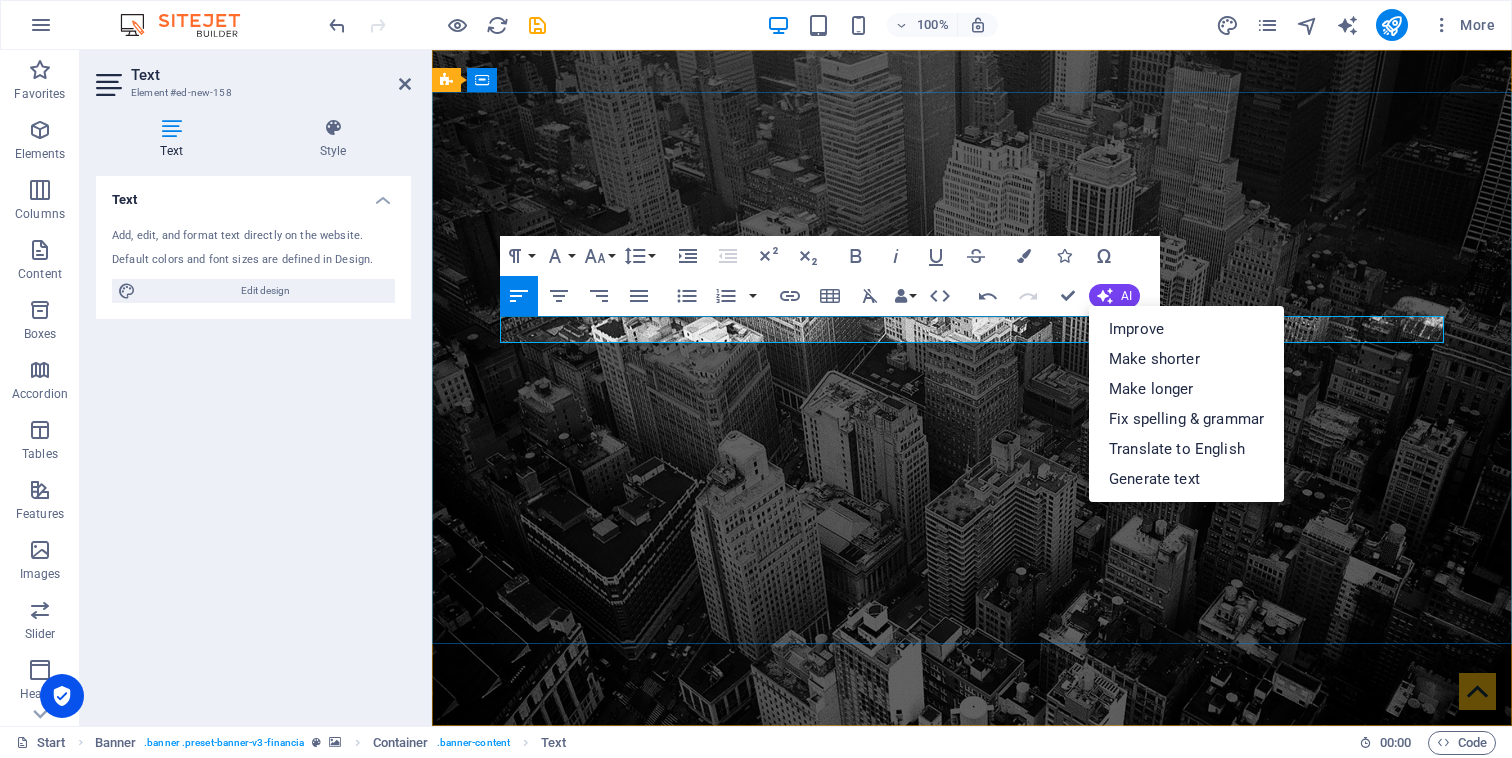 click on "CHEL" at bounding box center [972, 958] 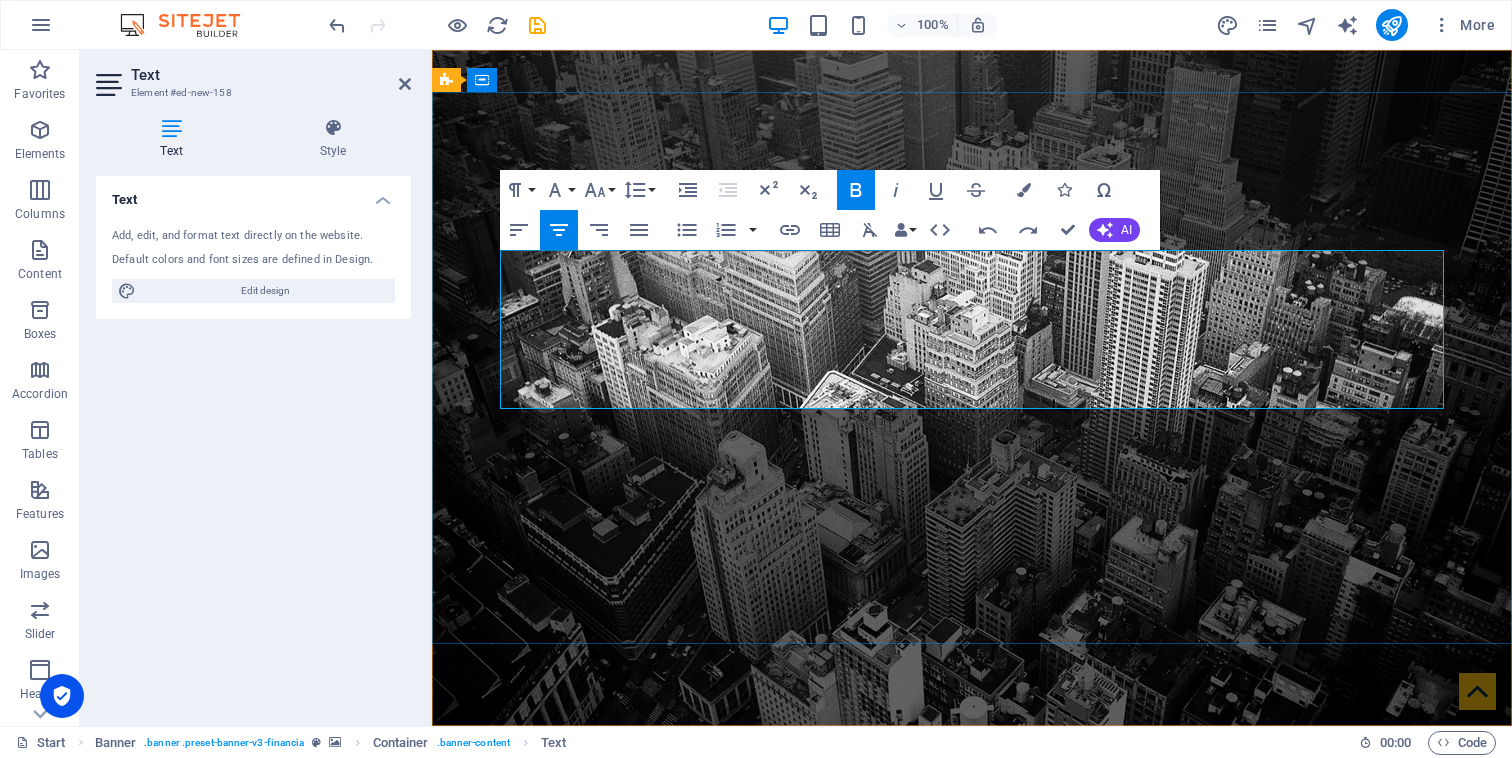 click on "New text element" at bounding box center (972, 1023) 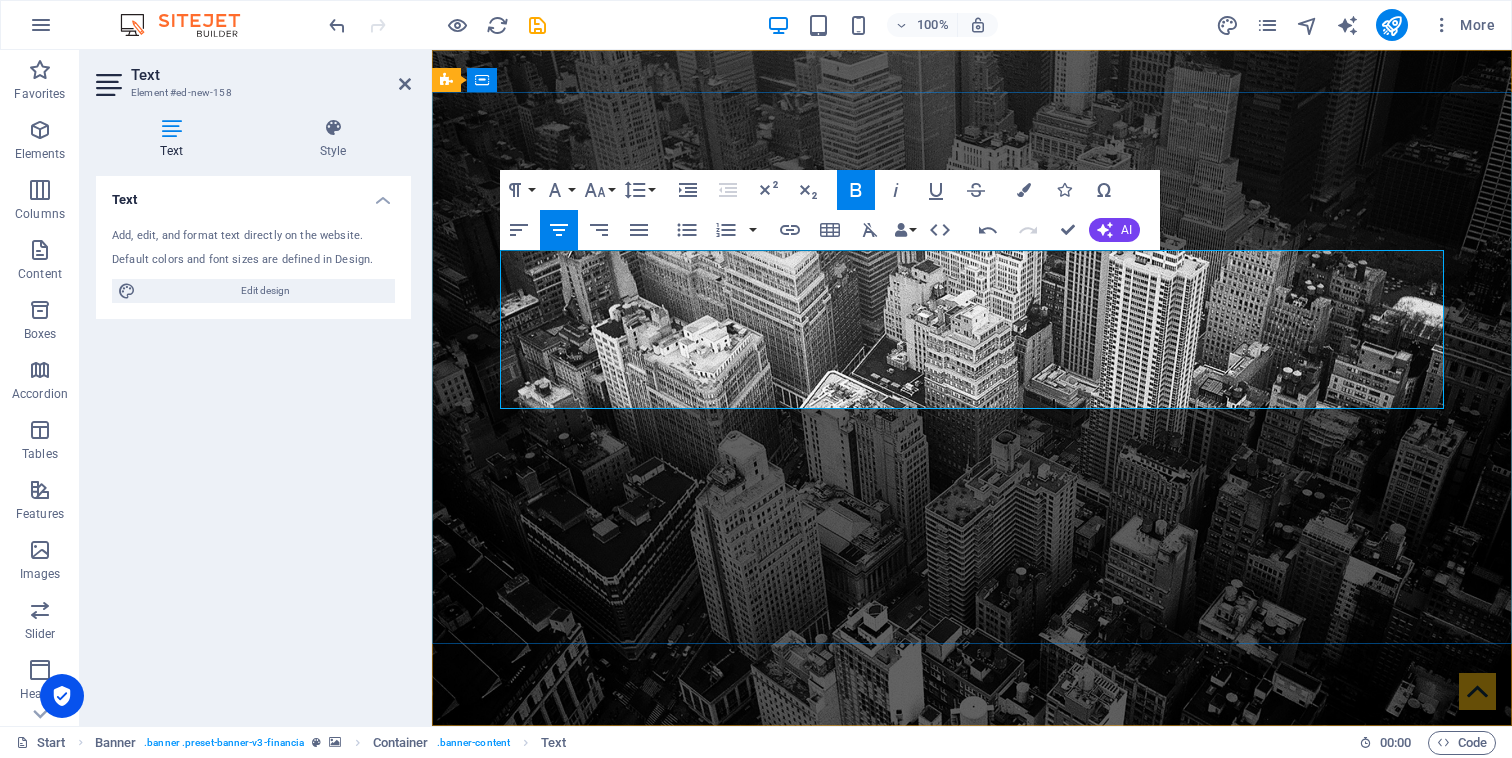 click on "NewCHELSEA" at bounding box center (972, 1023) 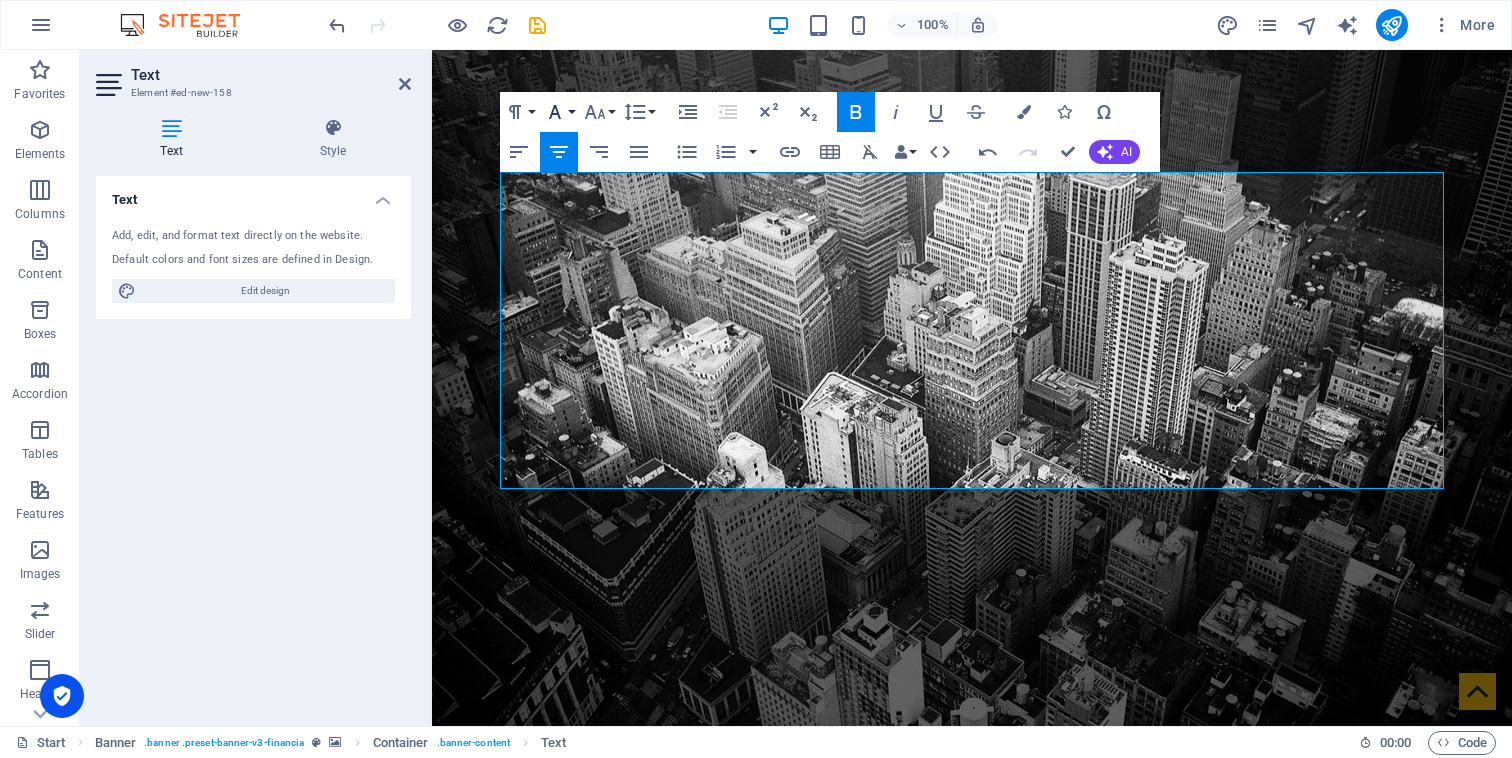 click 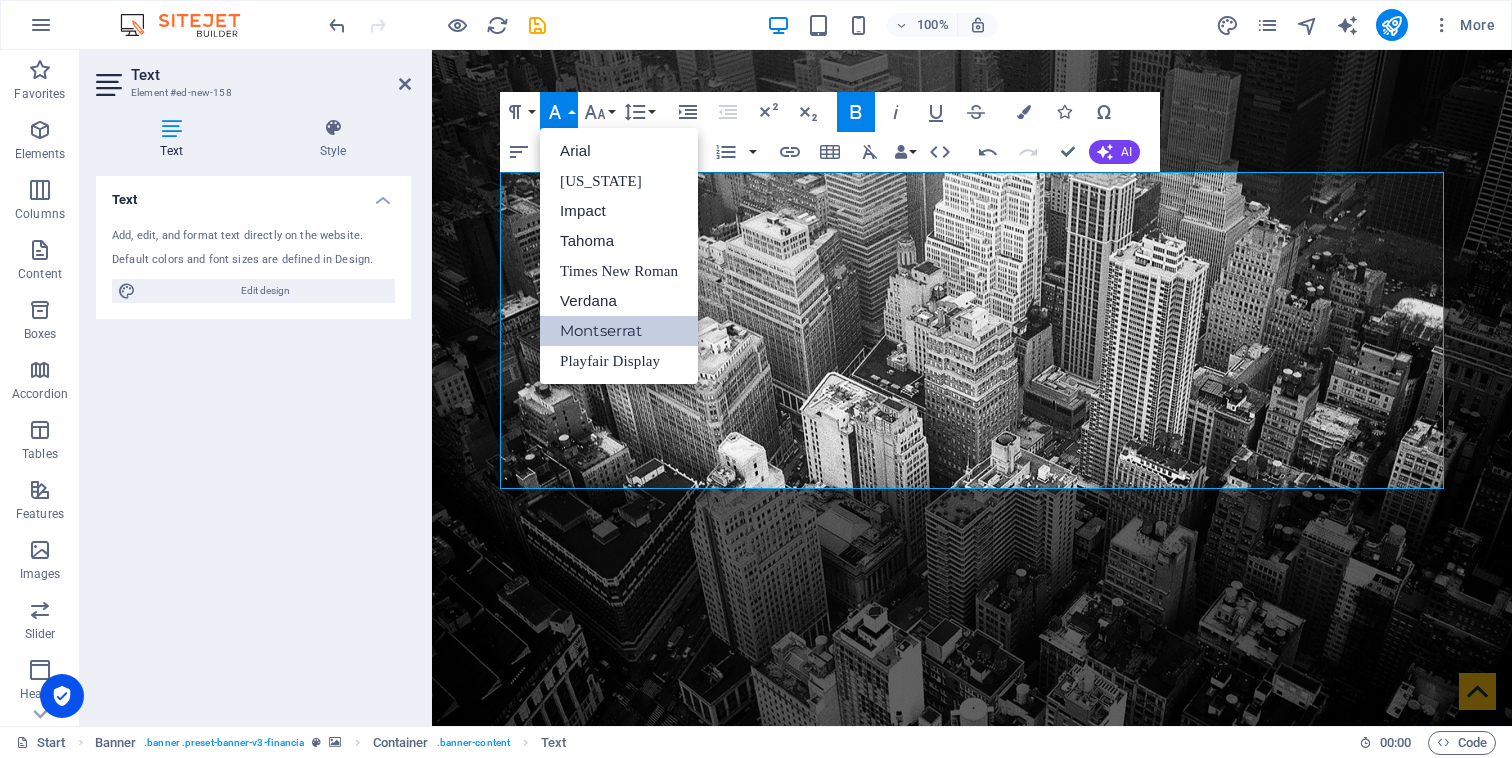 scroll, scrollTop: 0, scrollLeft: 0, axis: both 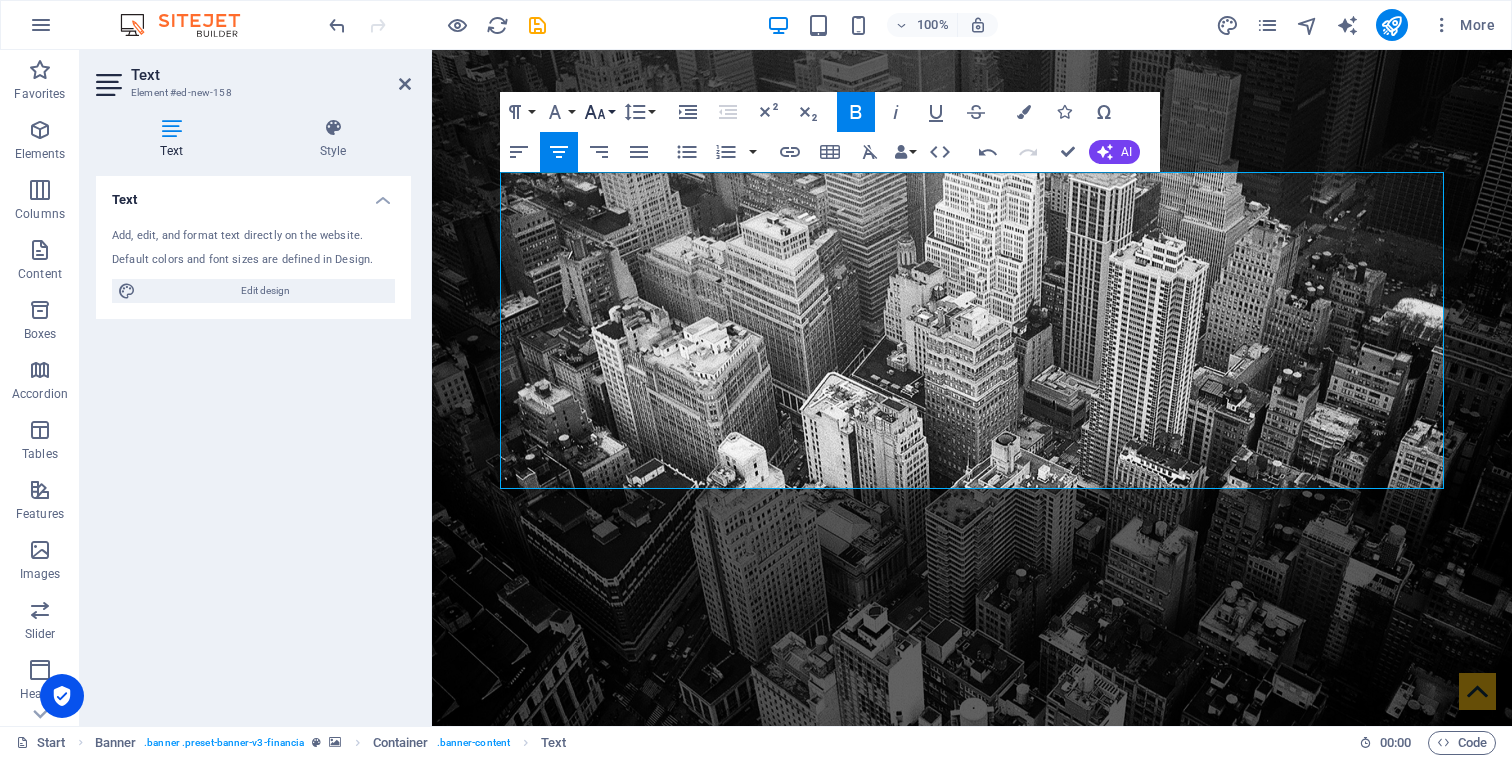 click 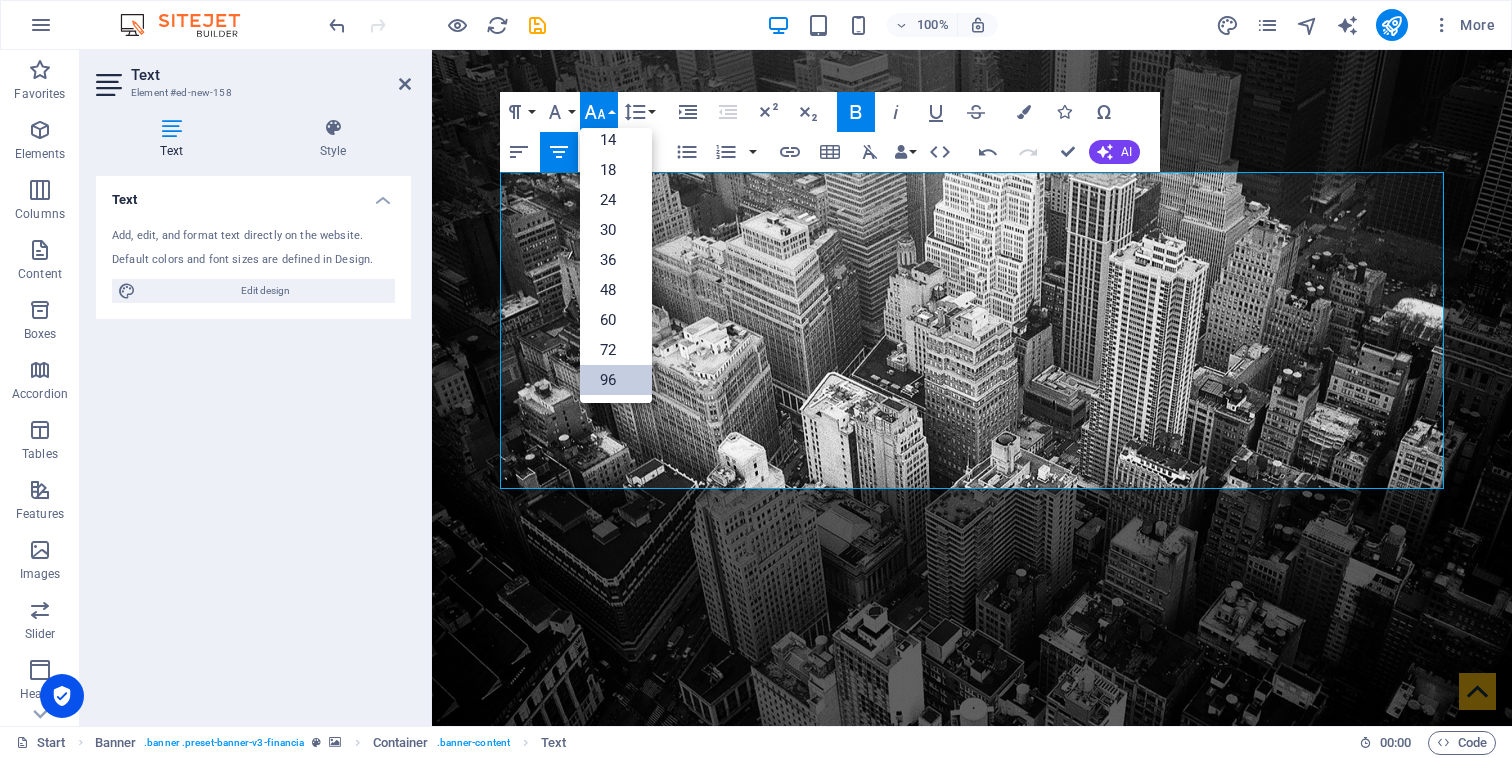 scroll, scrollTop: 161, scrollLeft: 0, axis: vertical 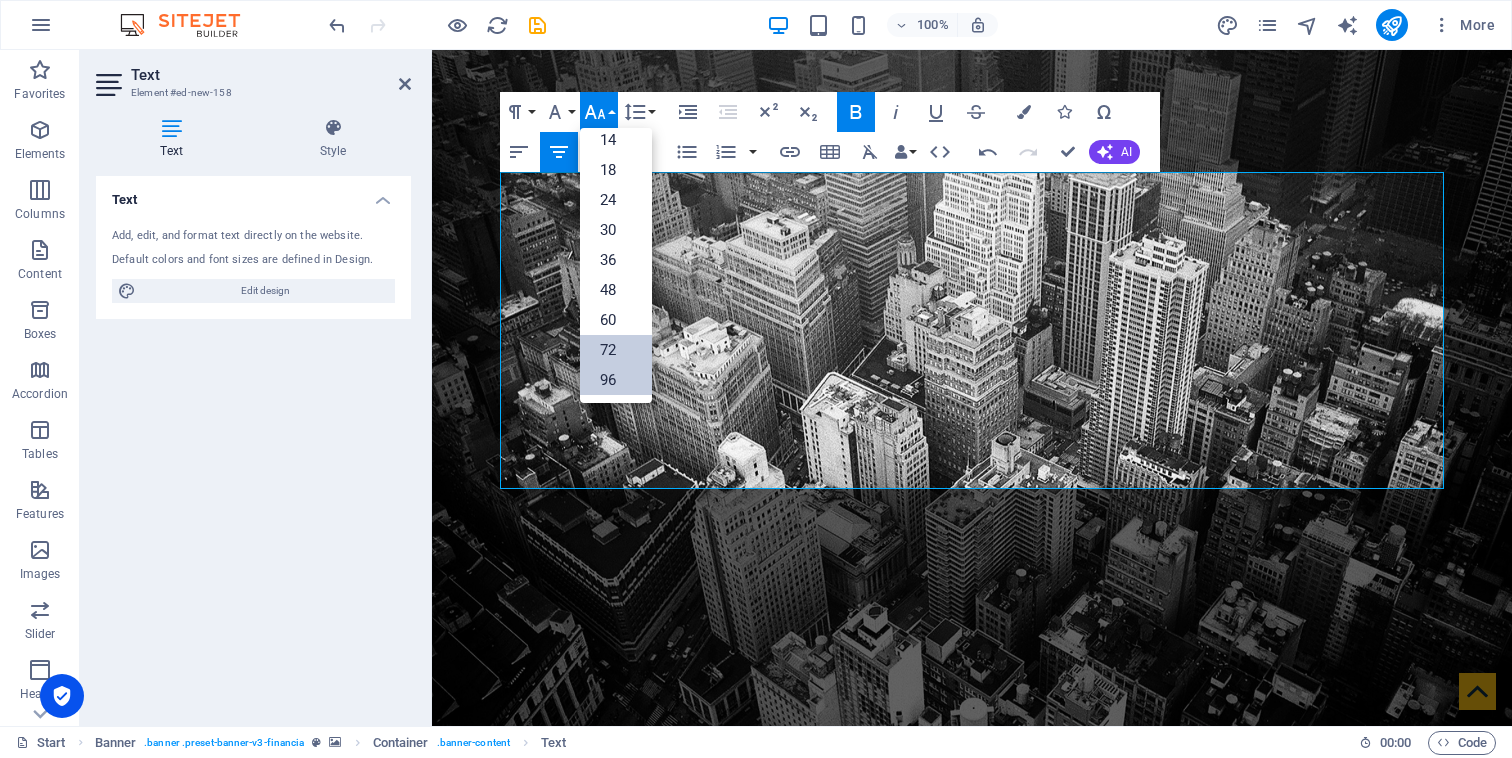 click on "72" at bounding box center (616, 350) 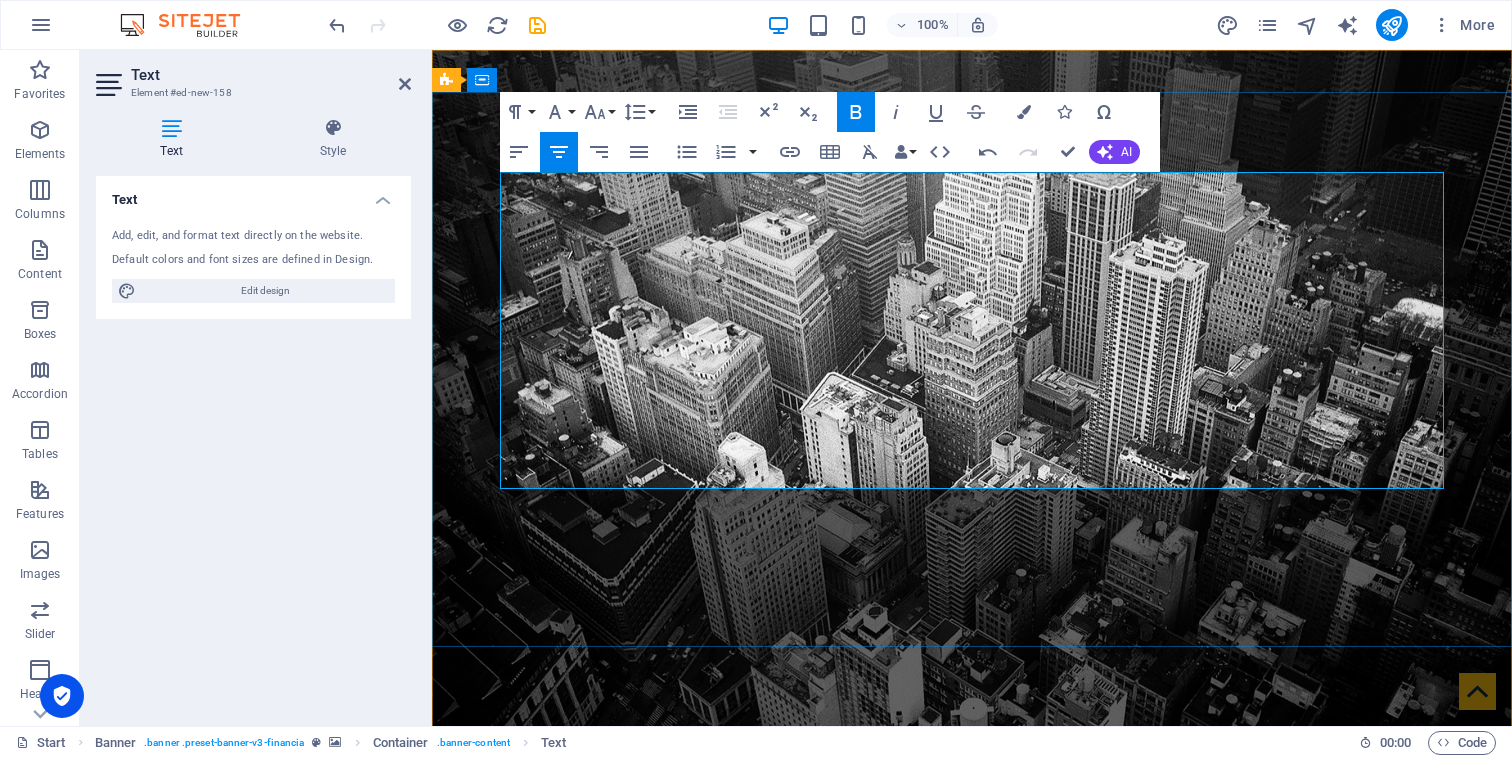 click on "CHELSEA KURUMSAL ​" at bounding box center (972, 1027) 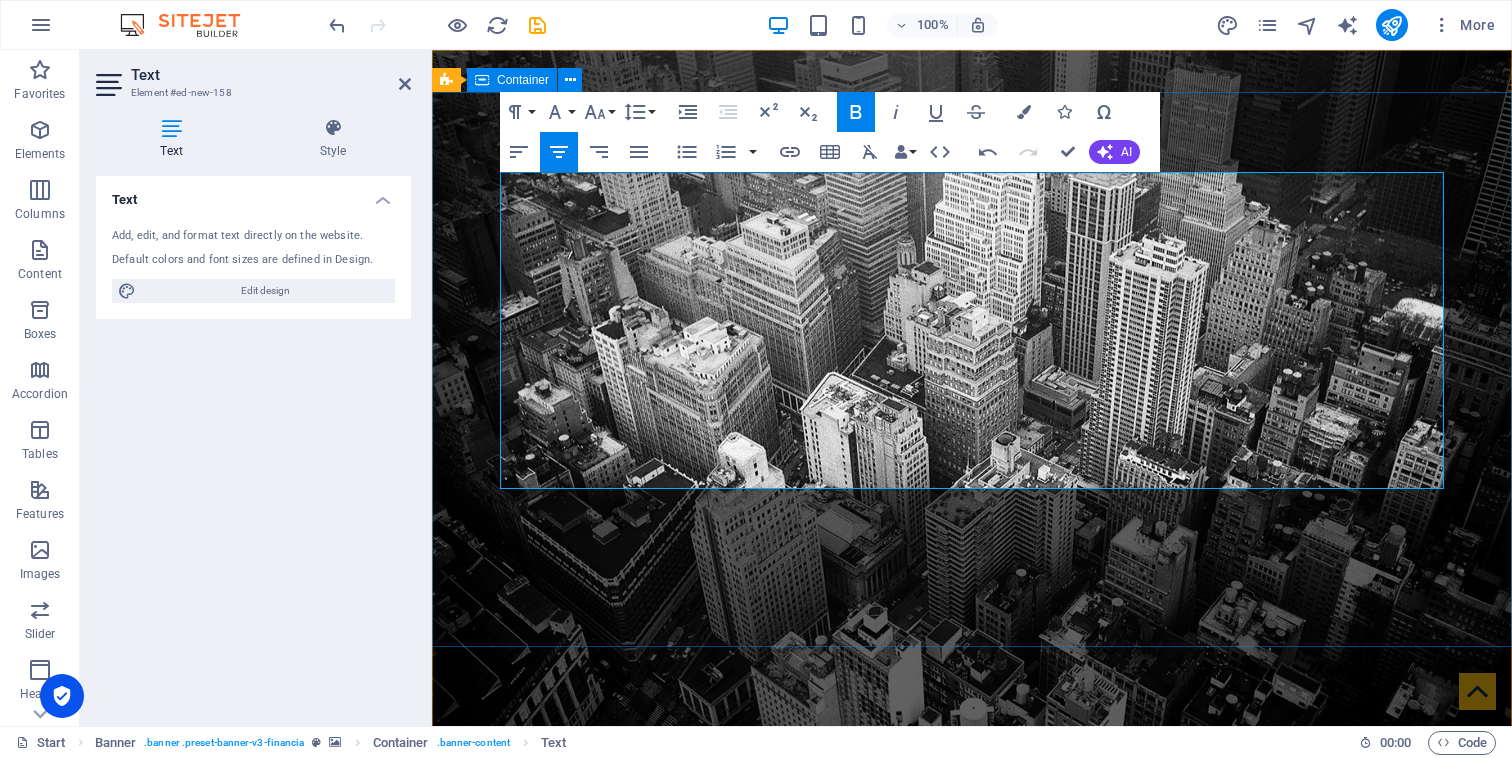click on "Finance Service in  Washington, DC" at bounding box center [972, 1167] 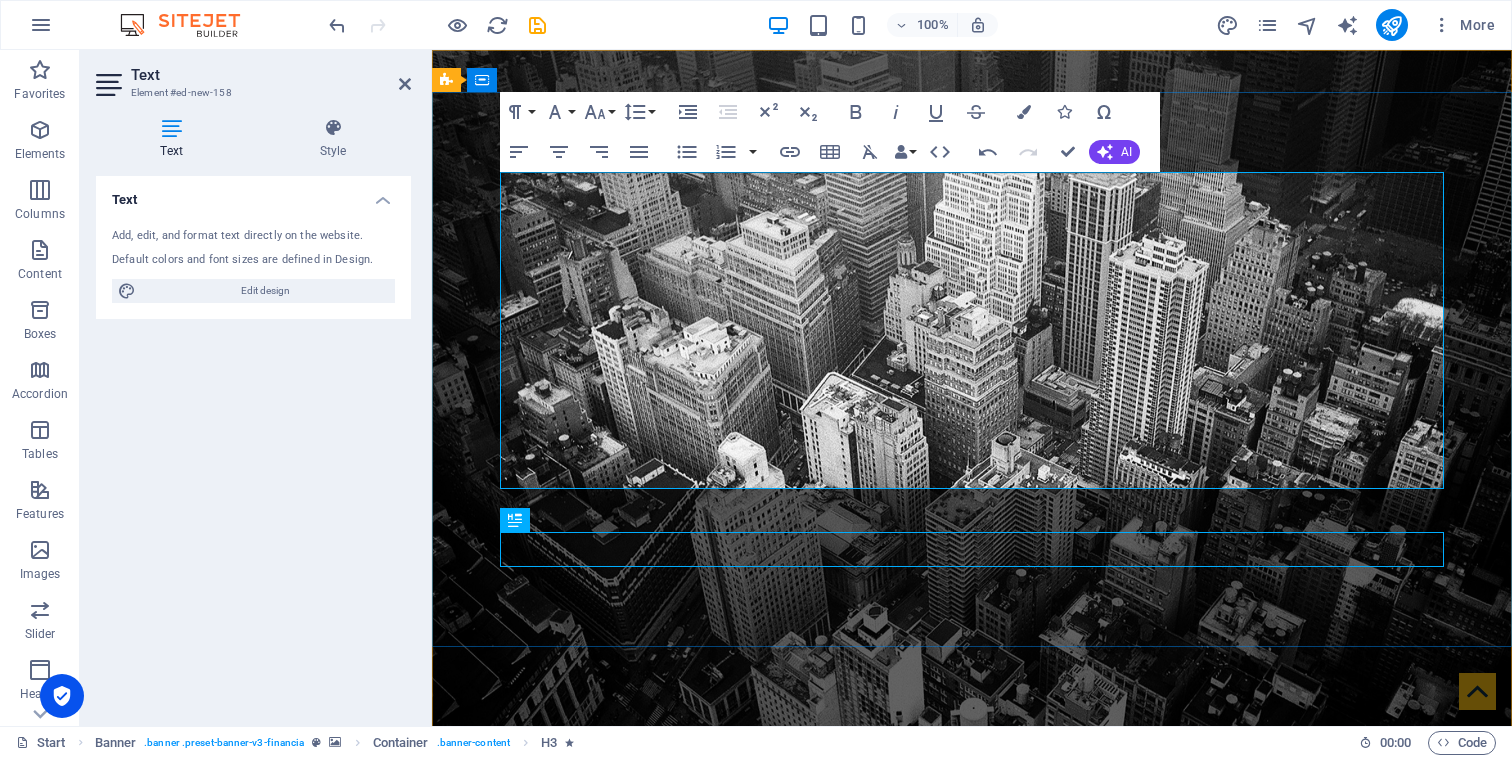 click on "[PERSON_NAME]" at bounding box center (972, 1027) 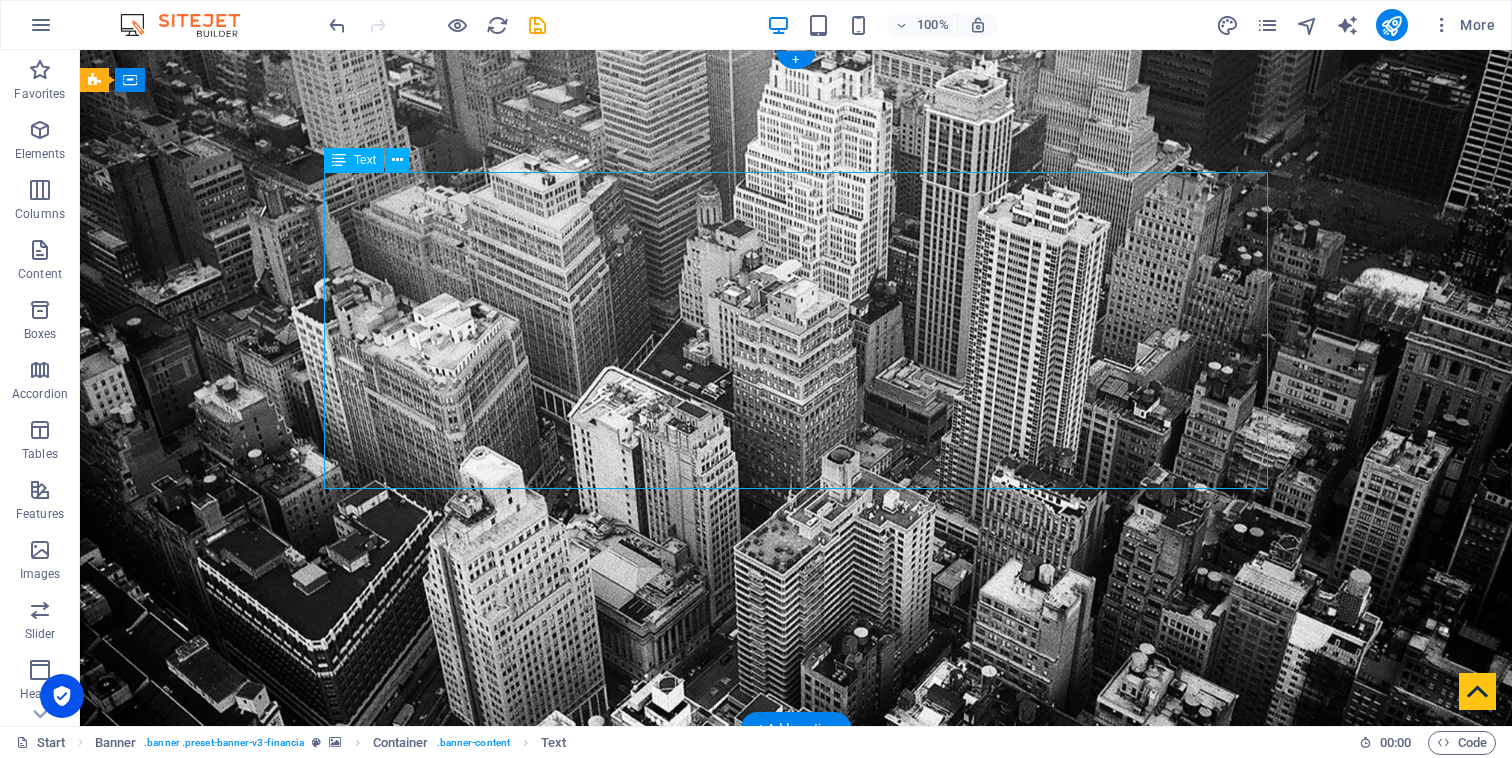 click on "[PERSON_NAME]" at bounding box center [796, 1027] 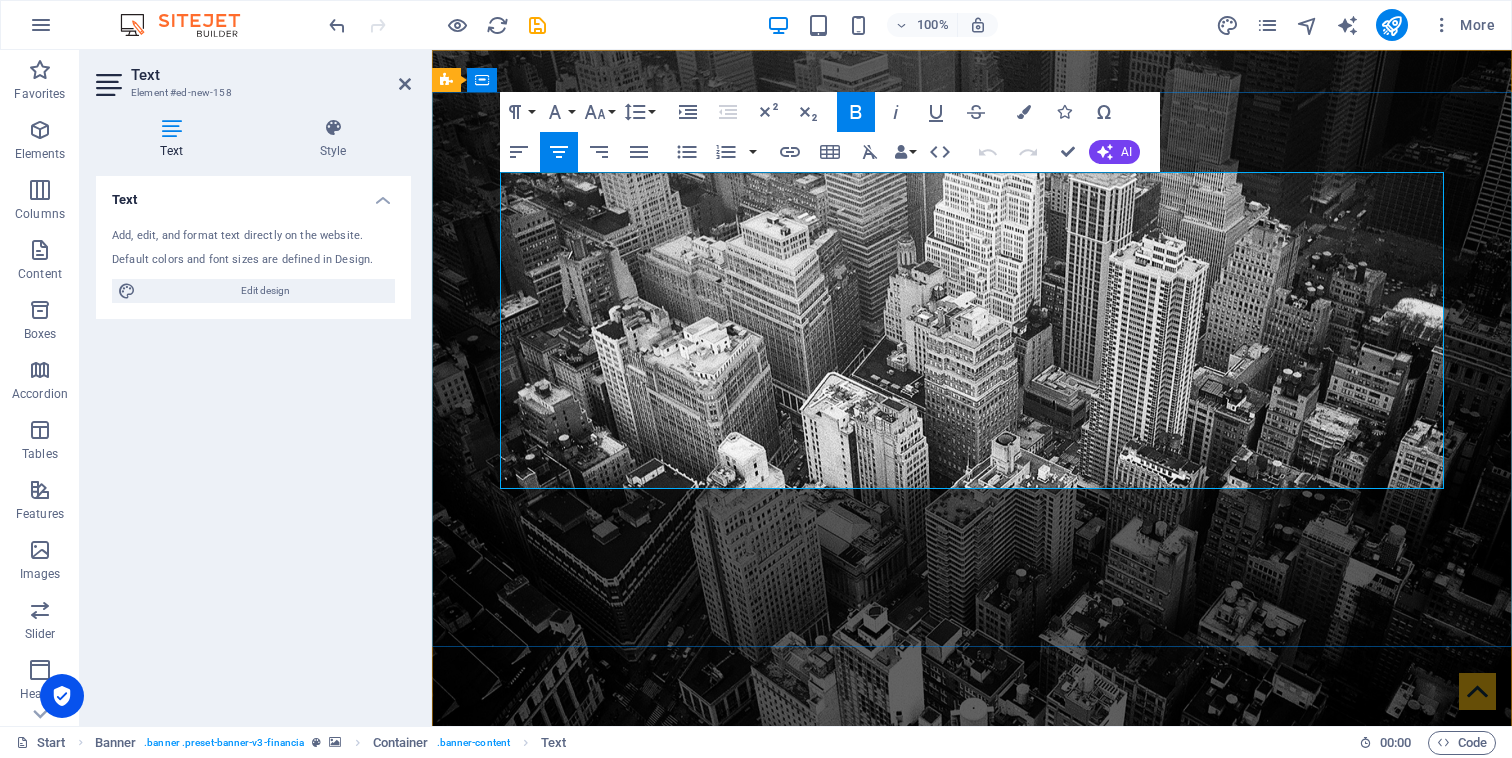 click on "[PERSON_NAME]" at bounding box center [958, 1026] 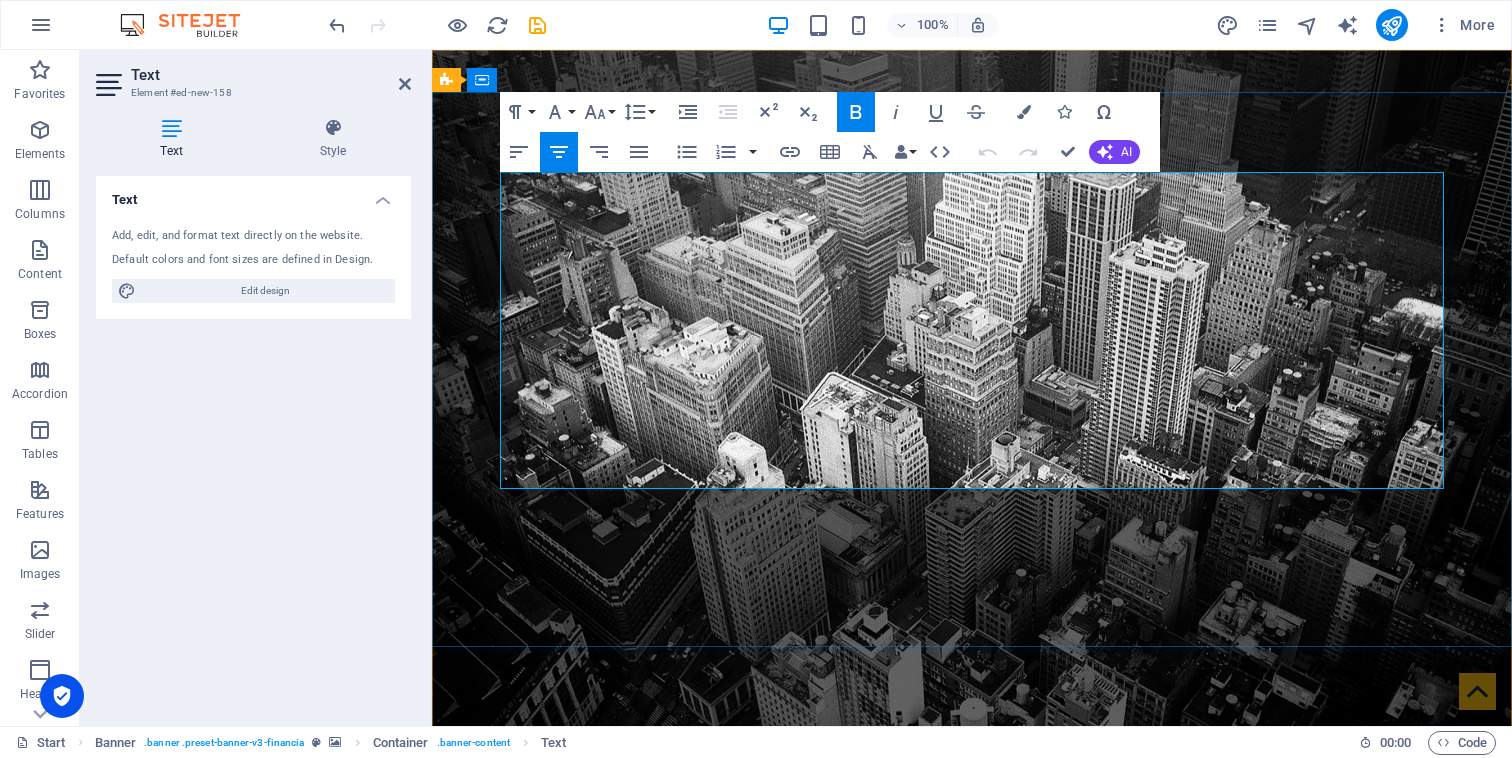 click on "[PERSON_NAME]" at bounding box center (958, 1026) 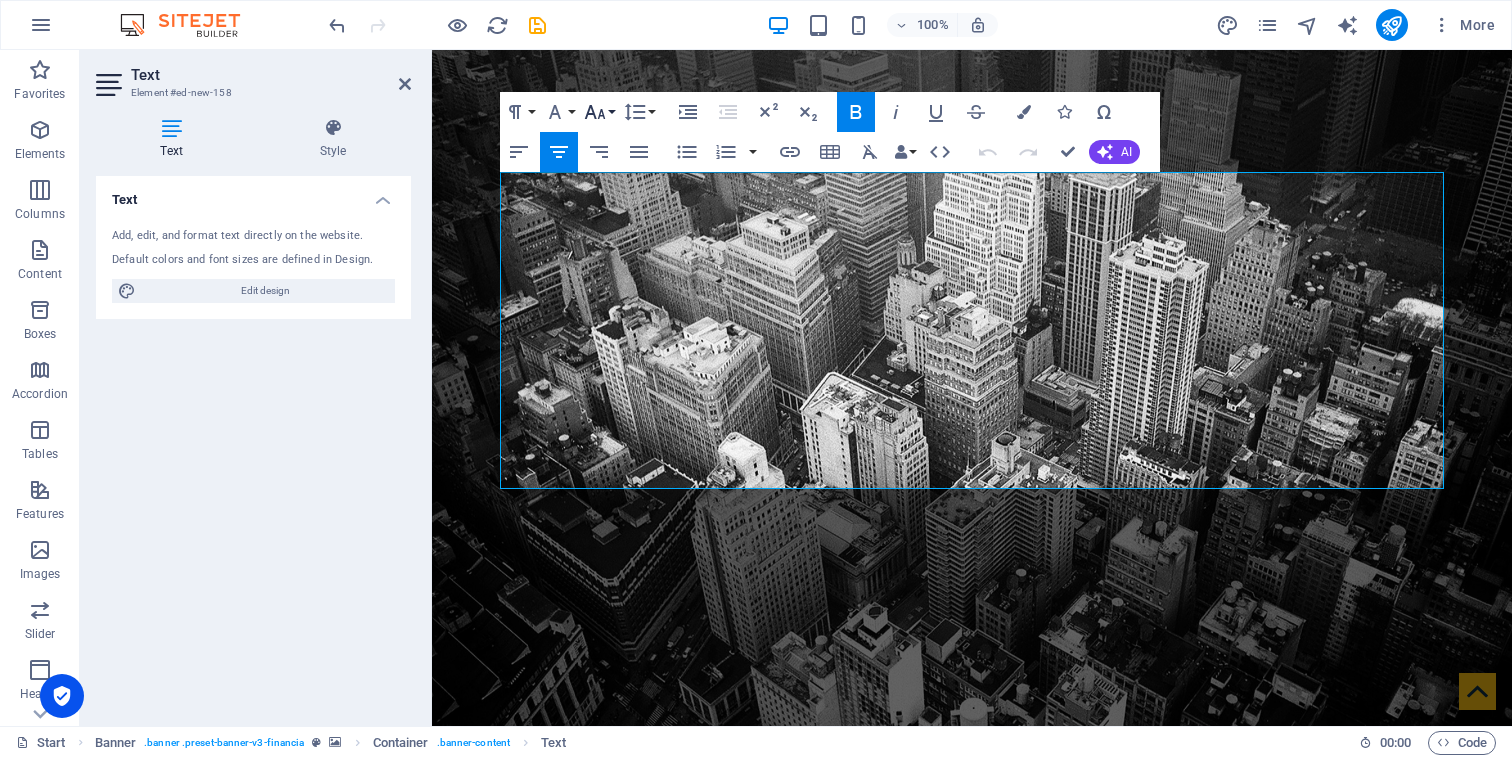 click 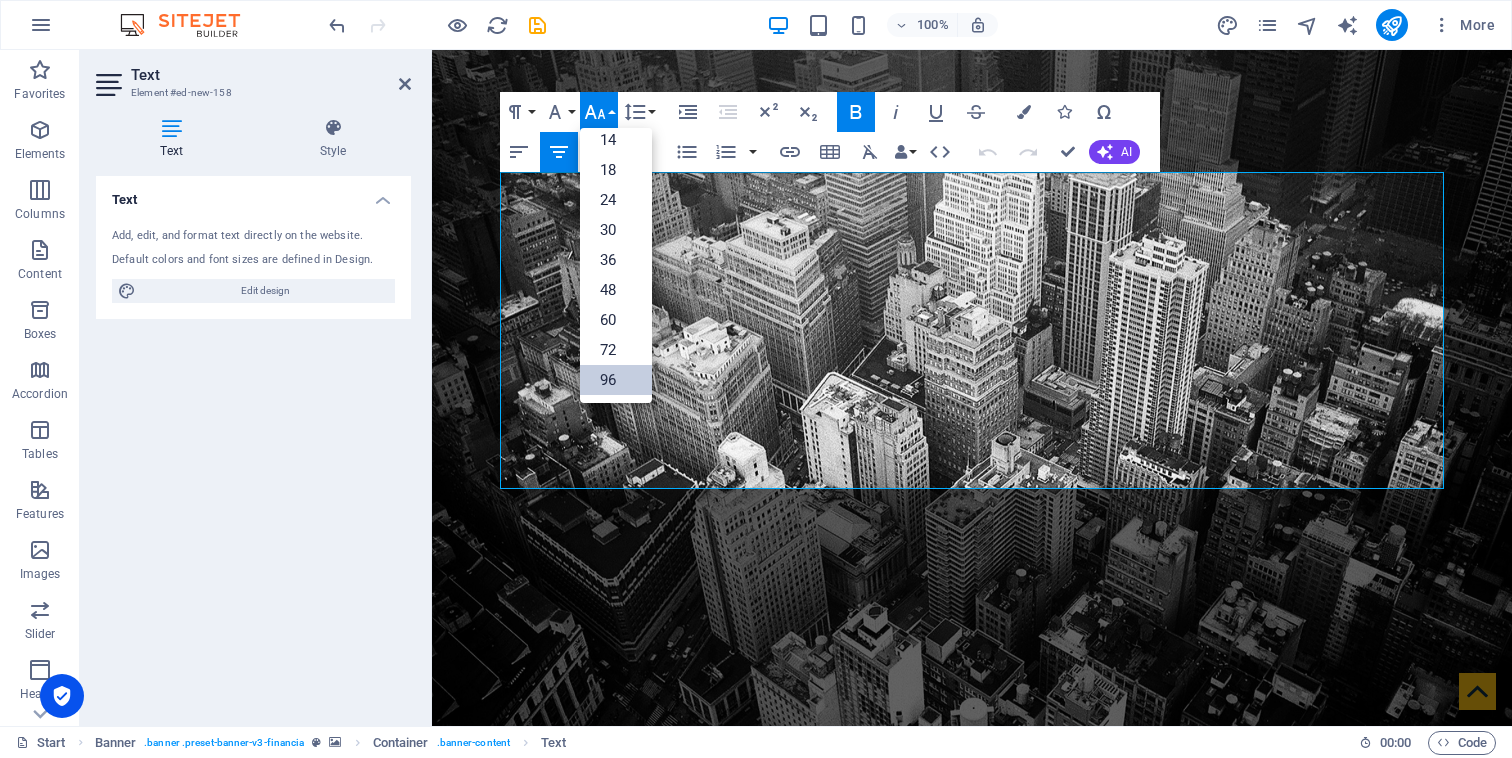 scroll, scrollTop: 161, scrollLeft: 0, axis: vertical 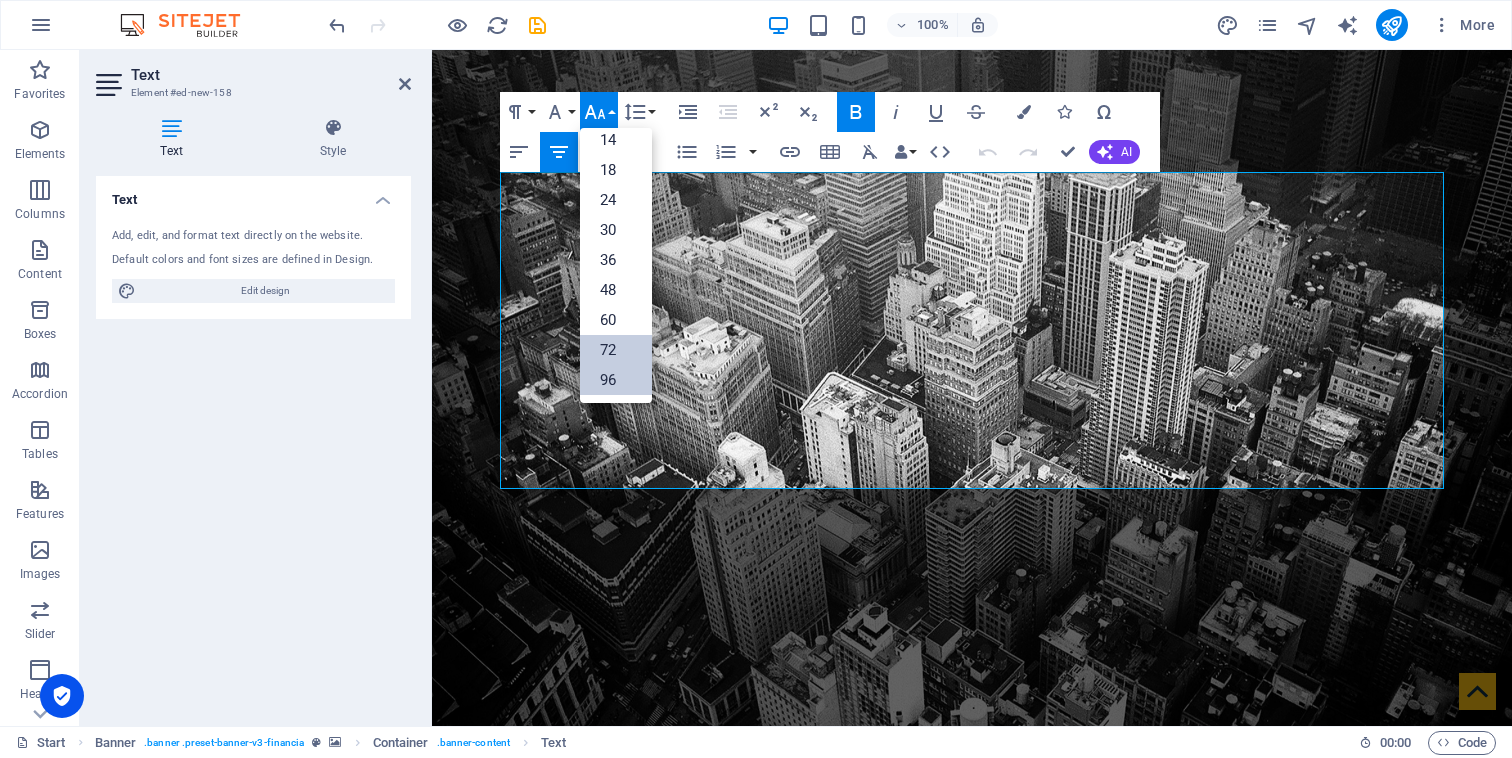 click on "72" at bounding box center (616, 350) 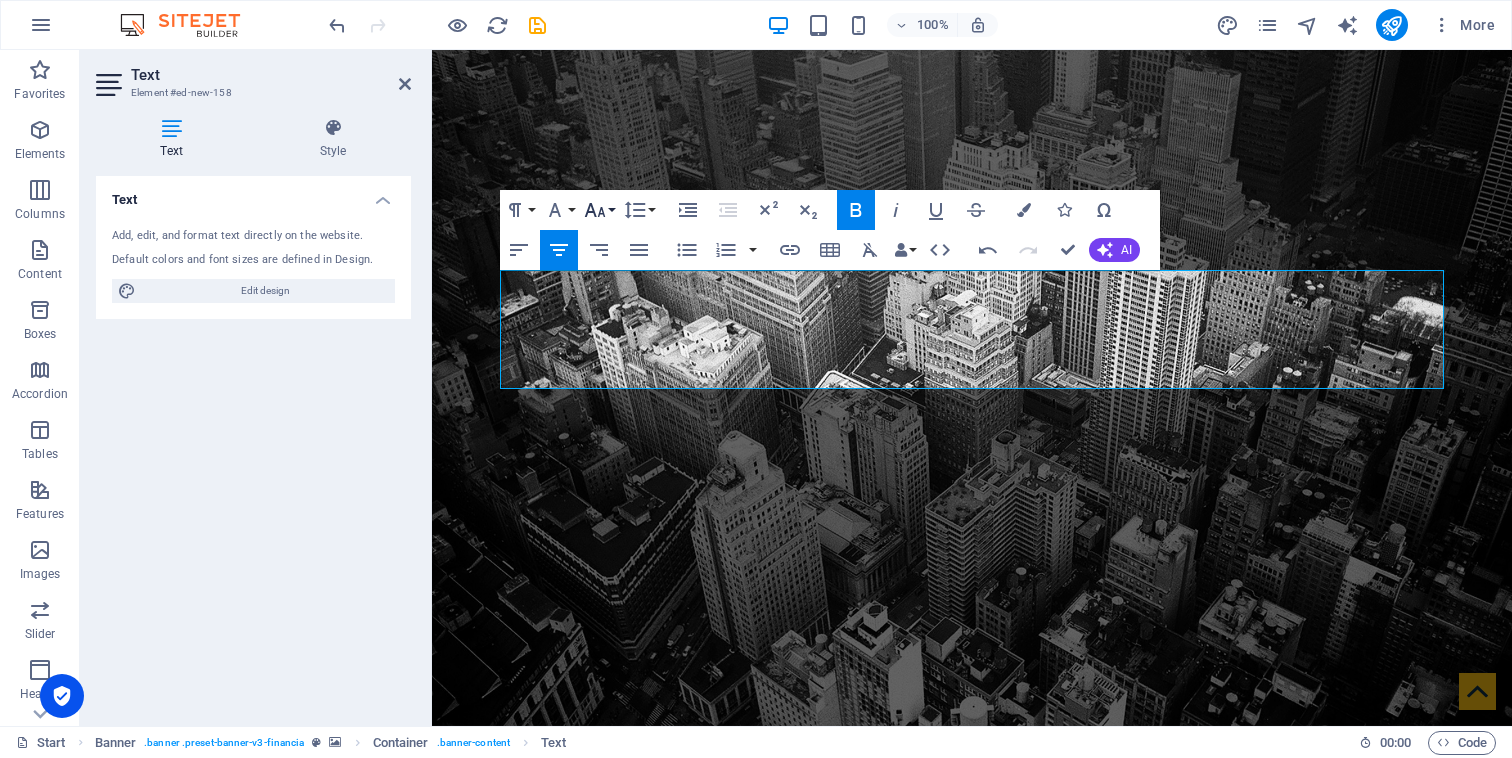 click on "Font Size" at bounding box center (599, 210) 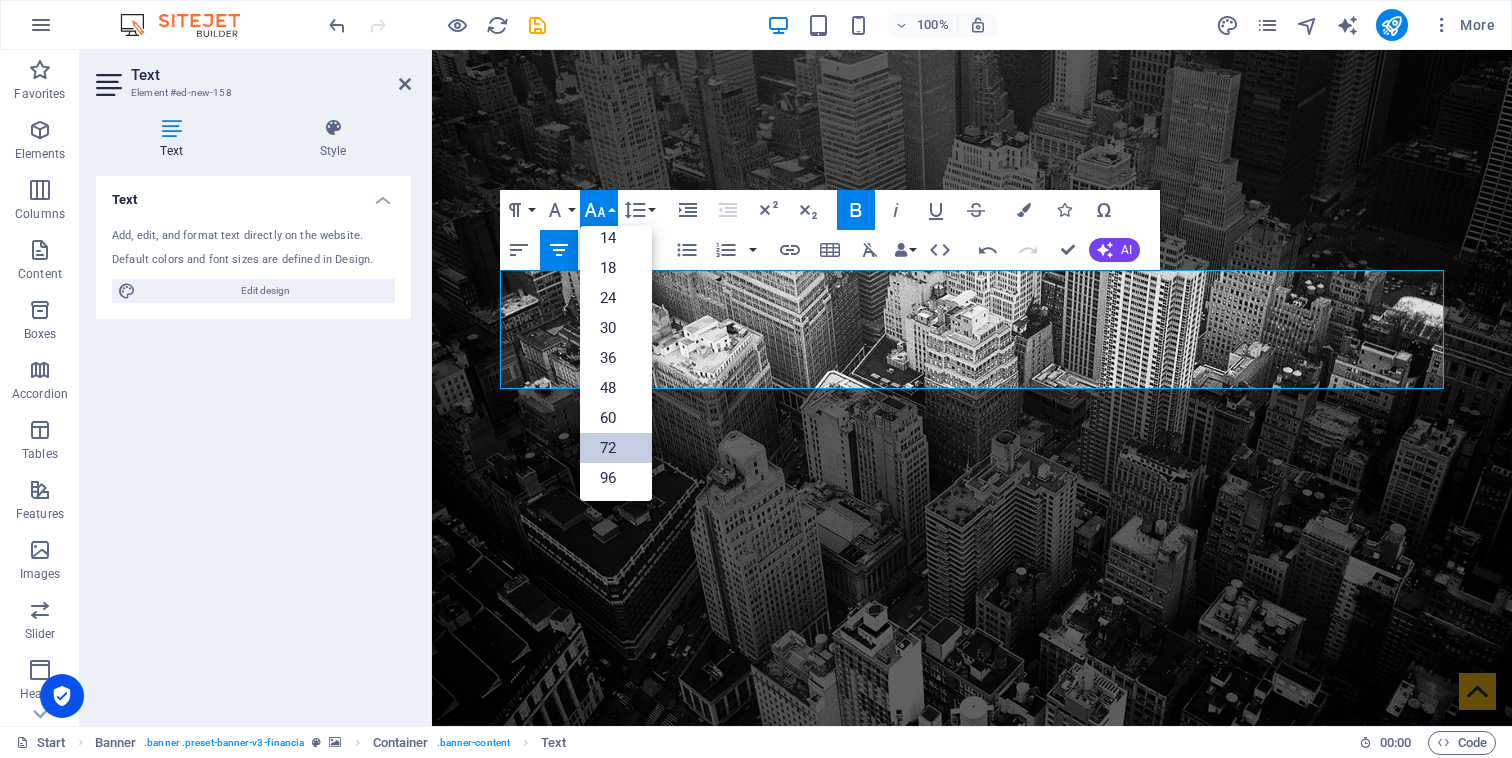 scroll, scrollTop: 161, scrollLeft: 0, axis: vertical 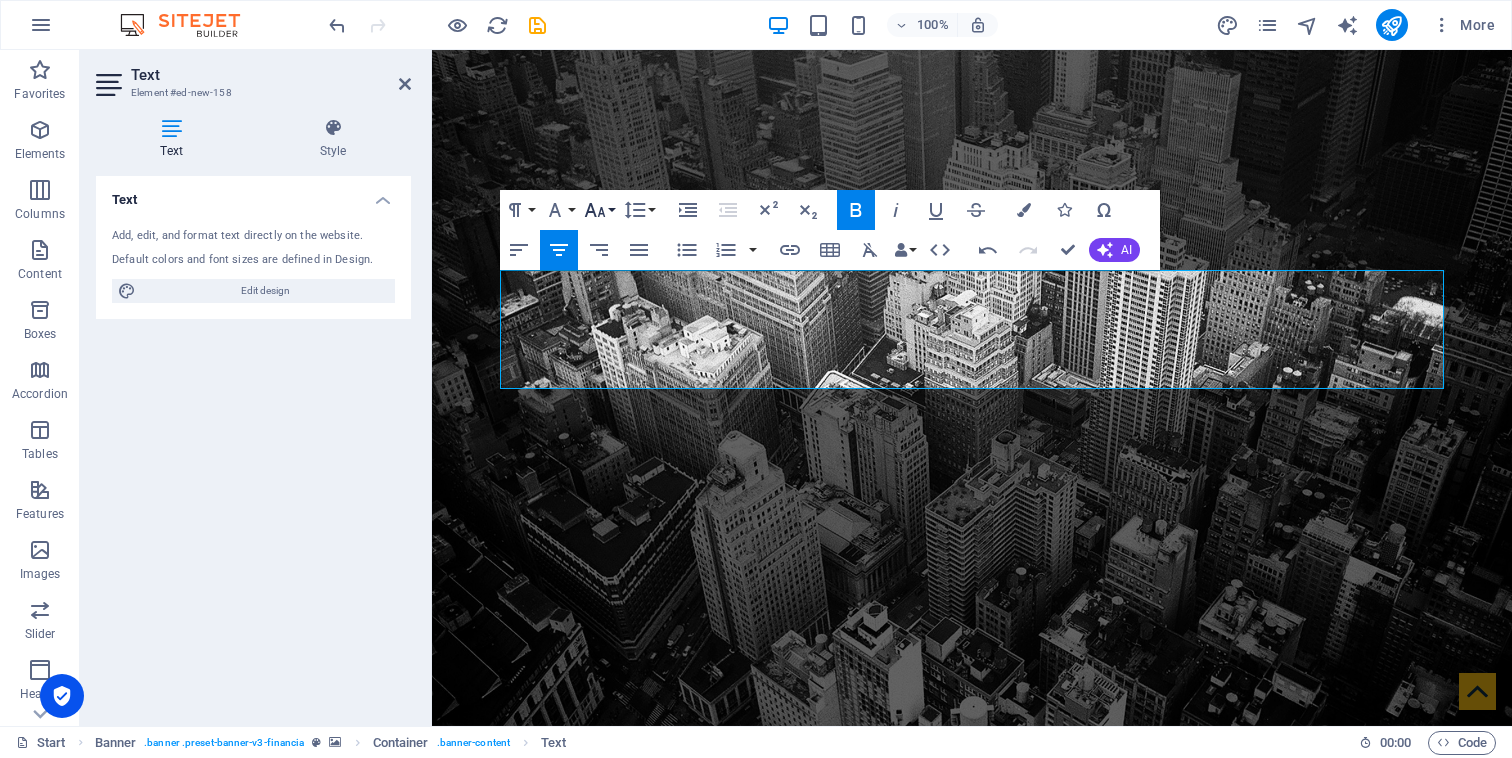 click 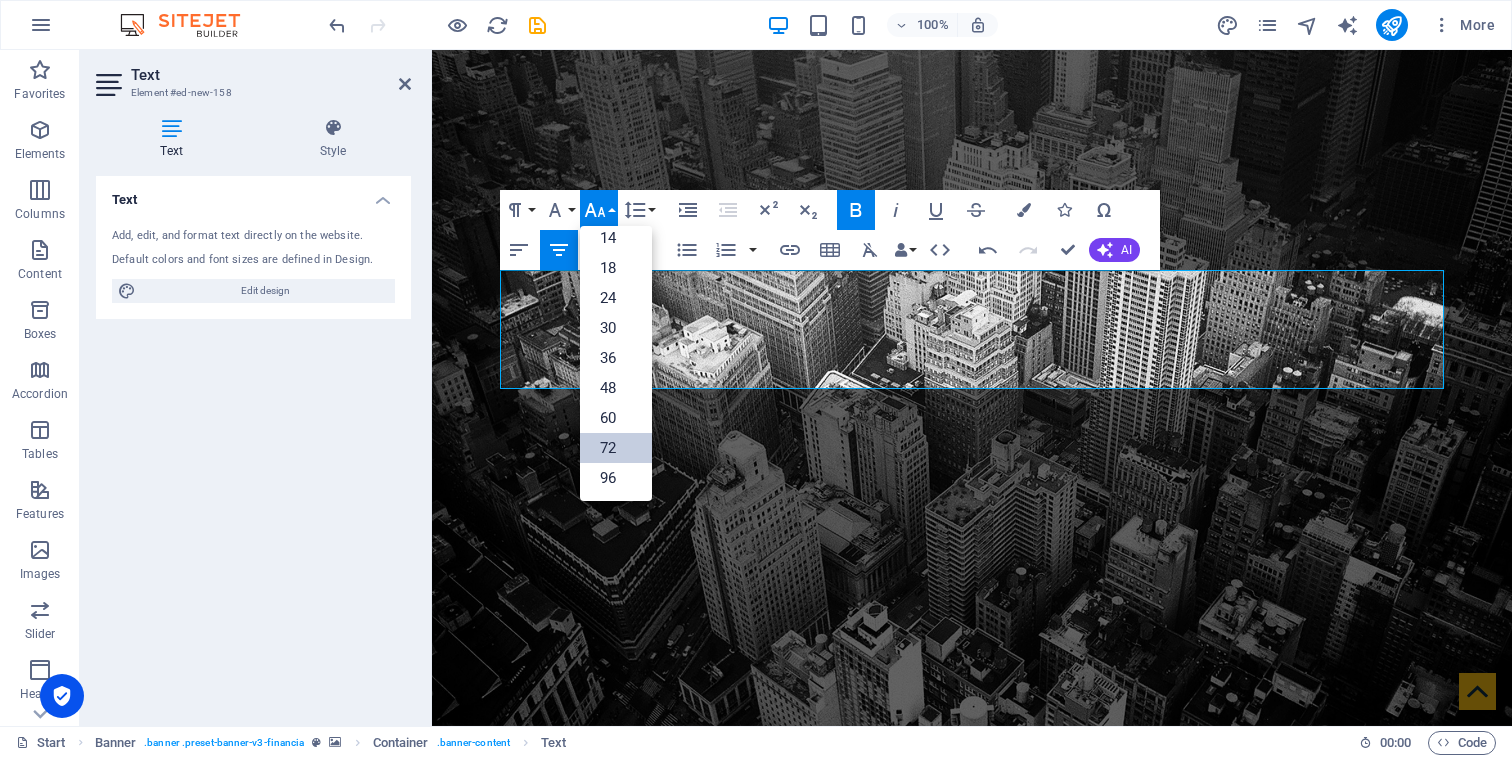 click on "72" at bounding box center [616, 448] 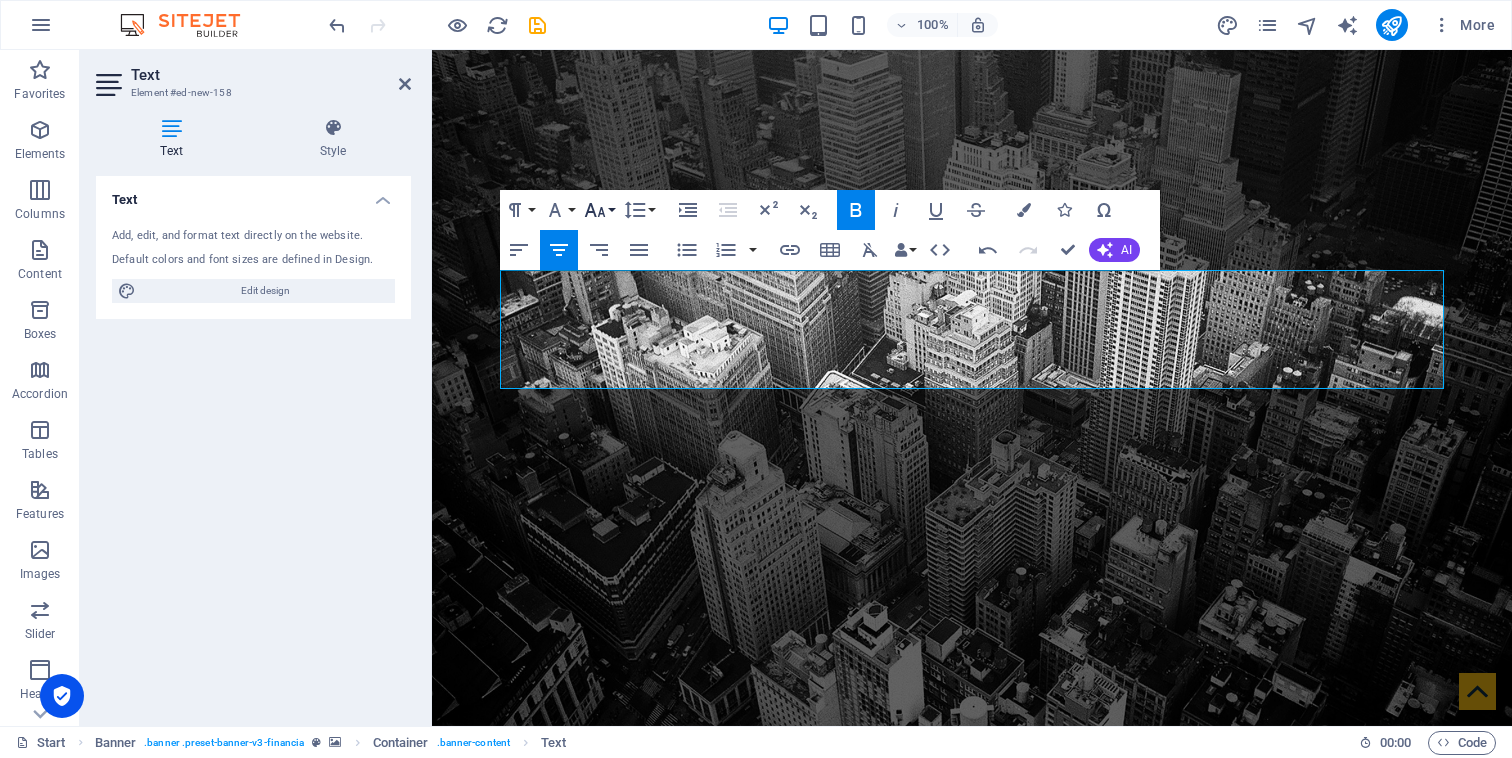 click 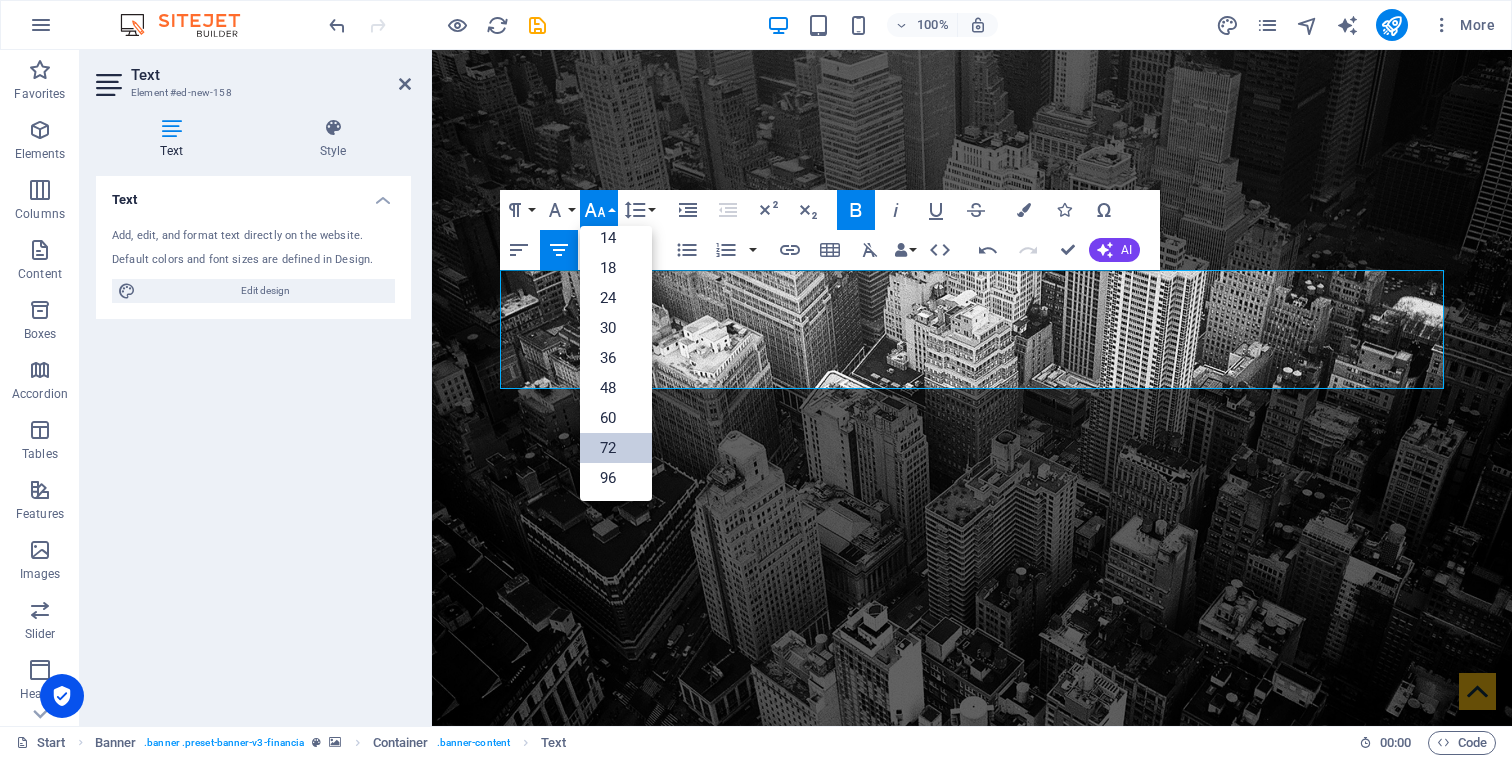 scroll, scrollTop: 161, scrollLeft: 0, axis: vertical 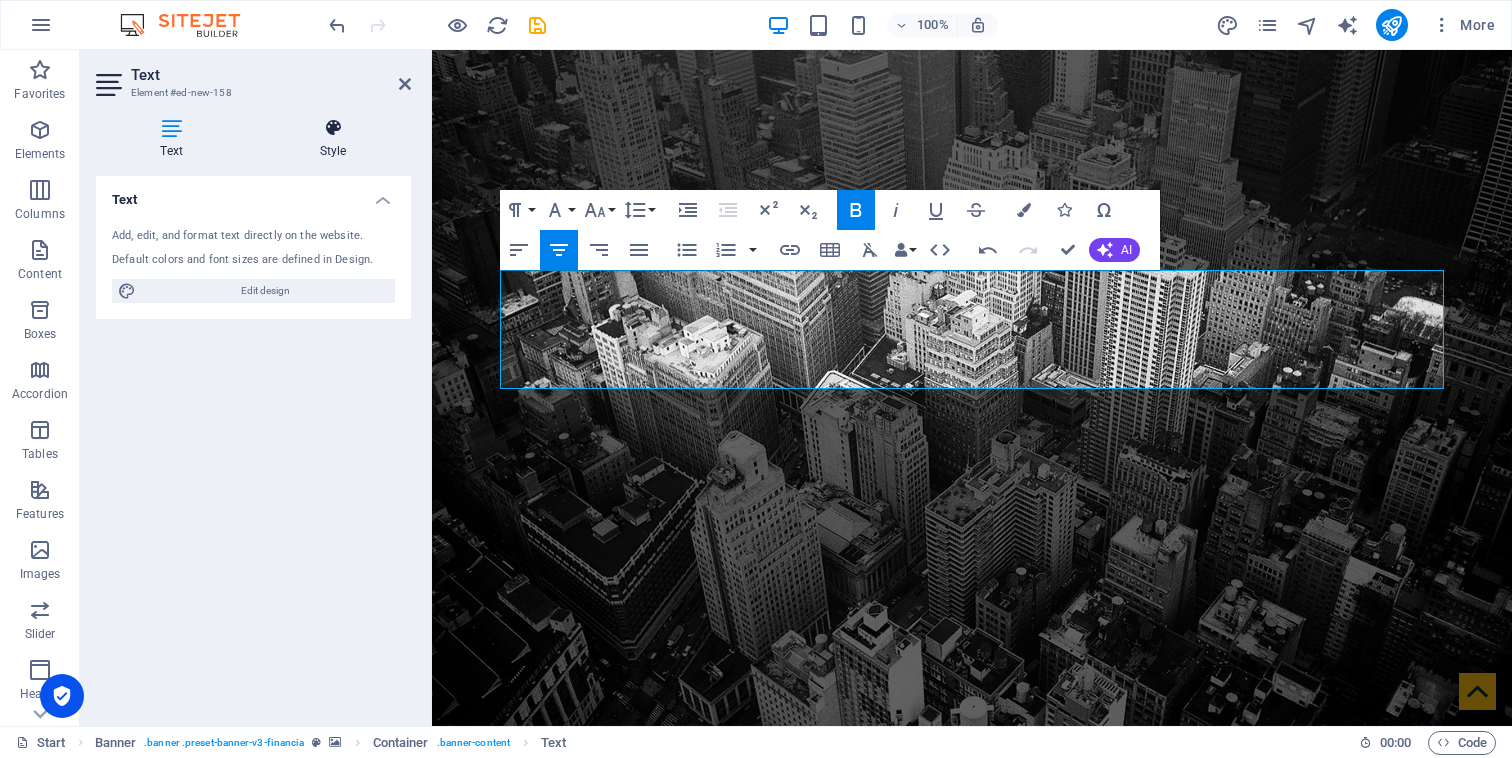 click on "Style" at bounding box center (333, 139) 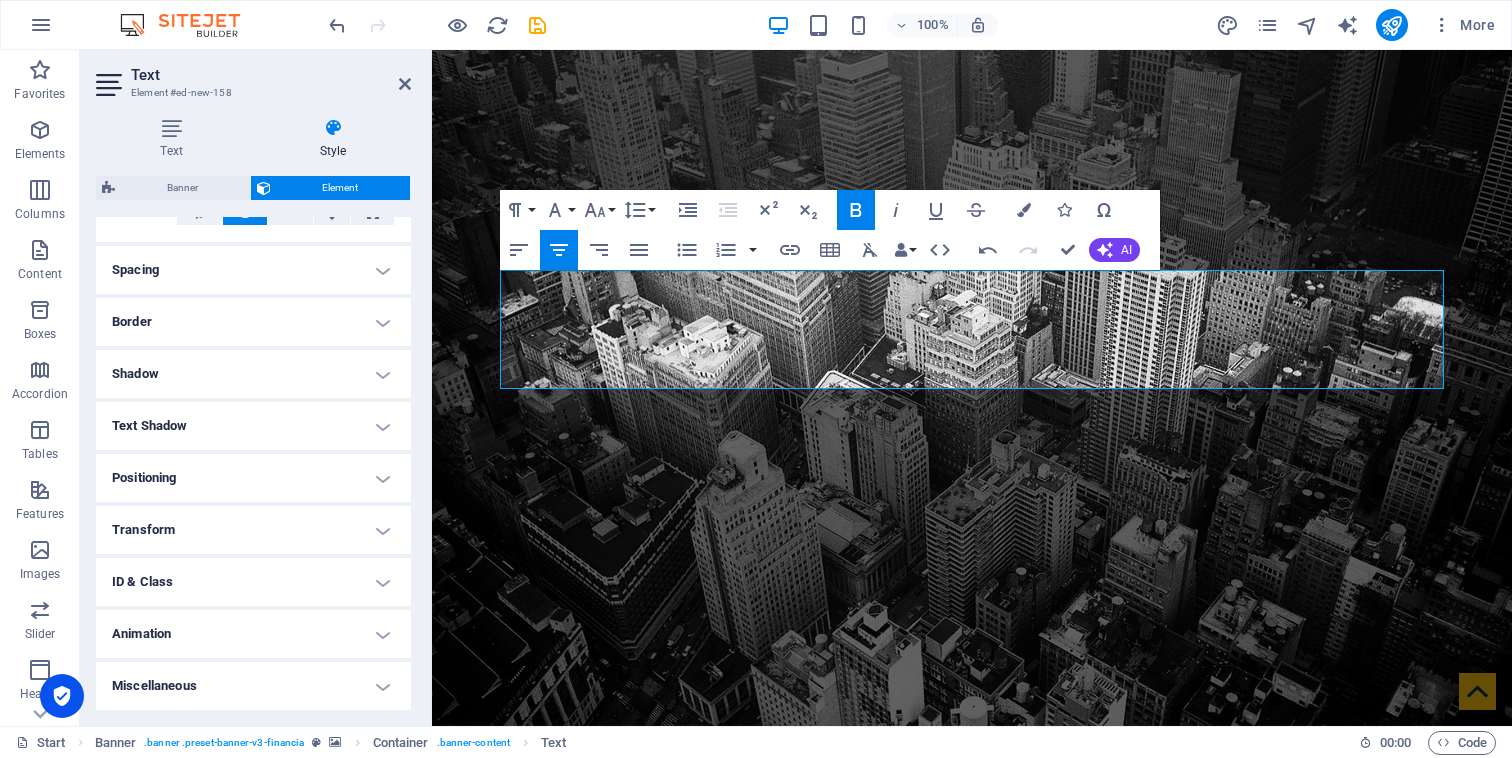 scroll, scrollTop: 0, scrollLeft: 0, axis: both 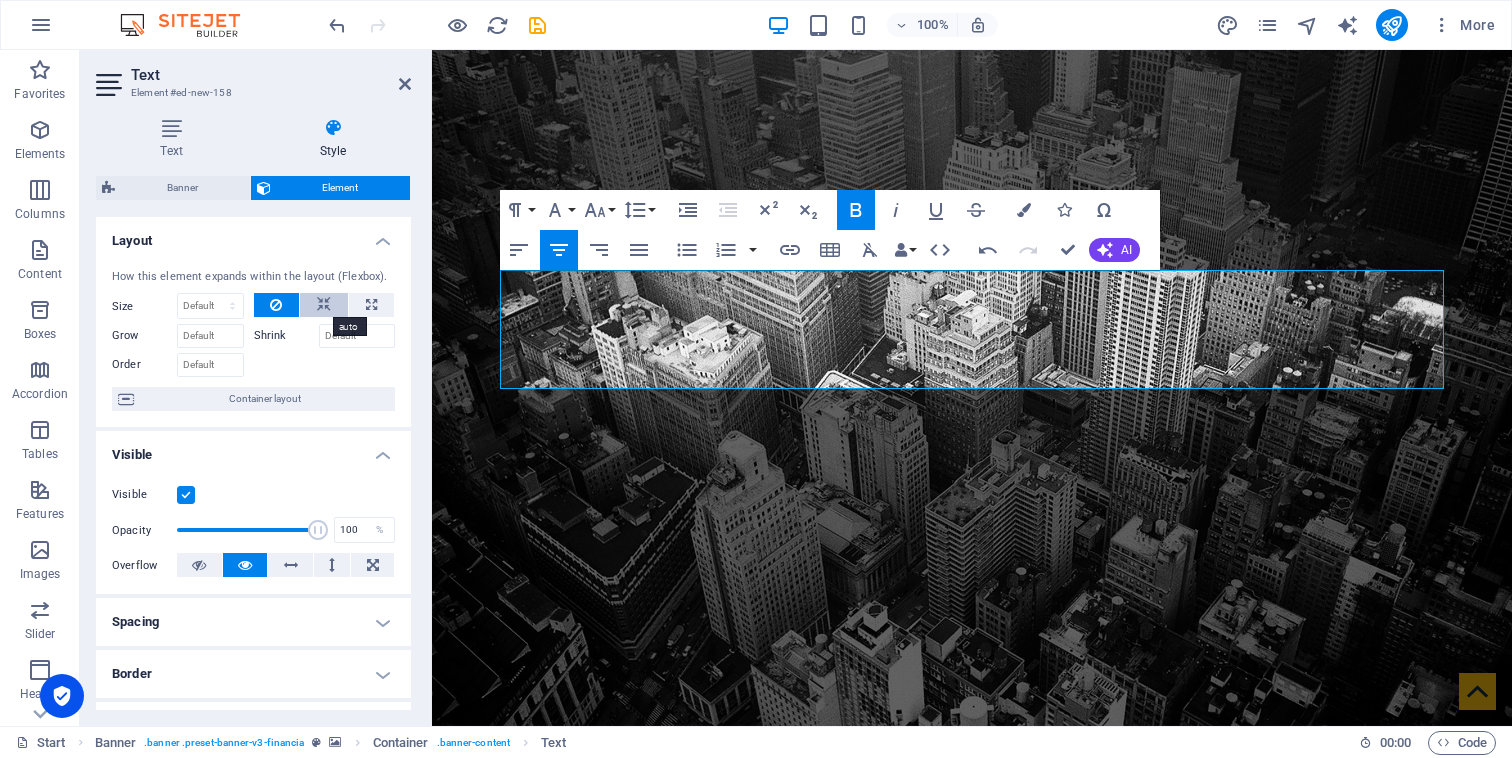 click at bounding box center [324, 305] 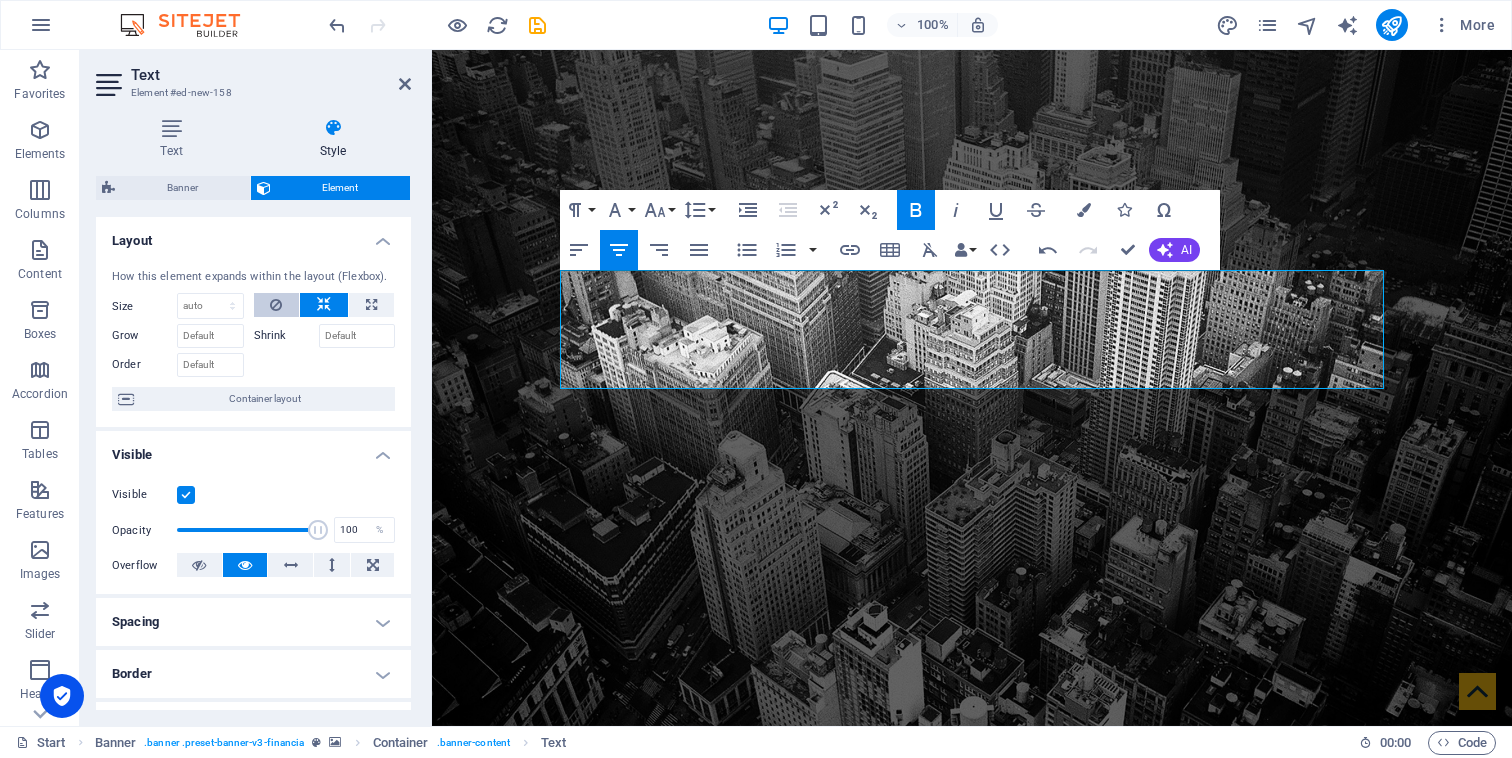 click at bounding box center (277, 305) 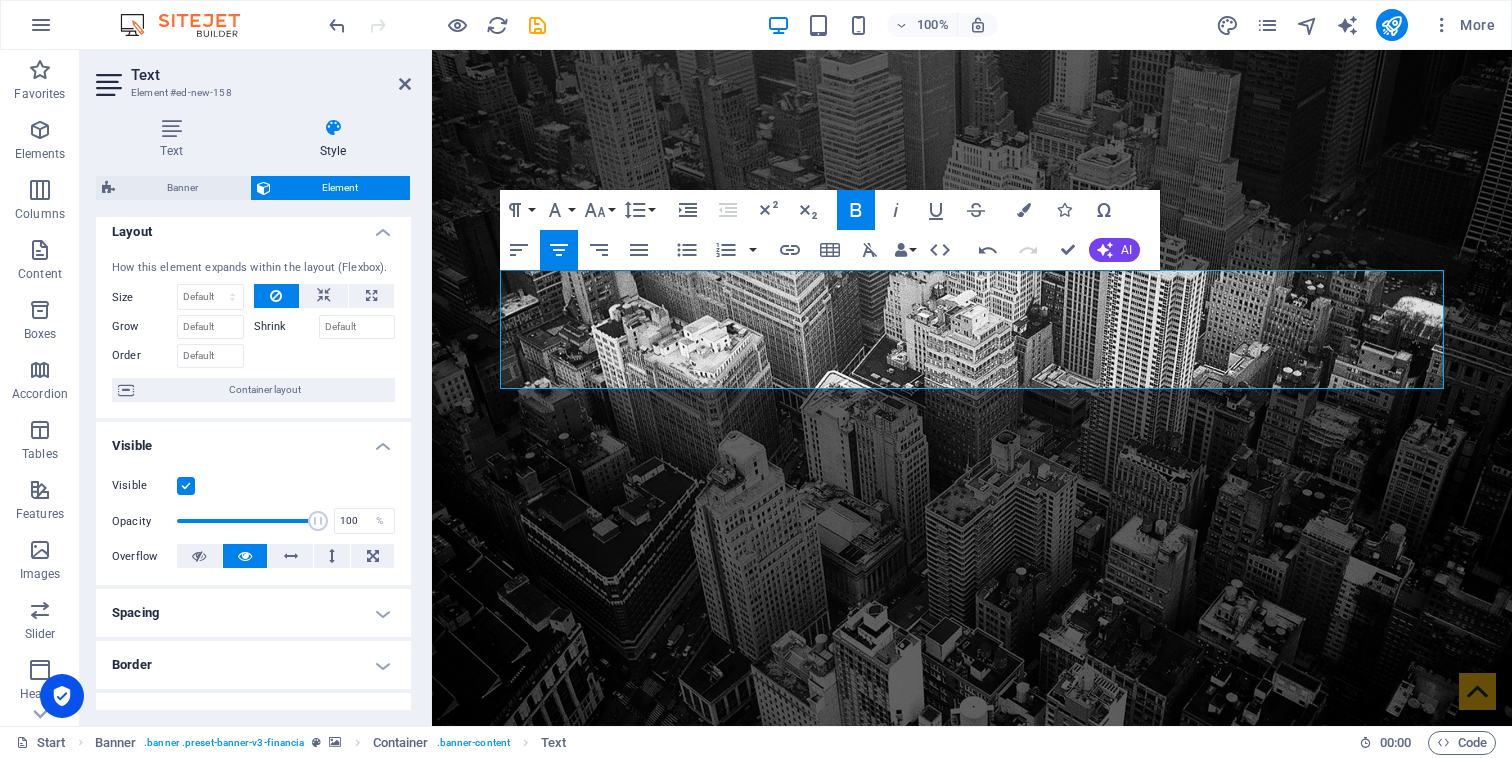 scroll, scrollTop: 0, scrollLeft: 0, axis: both 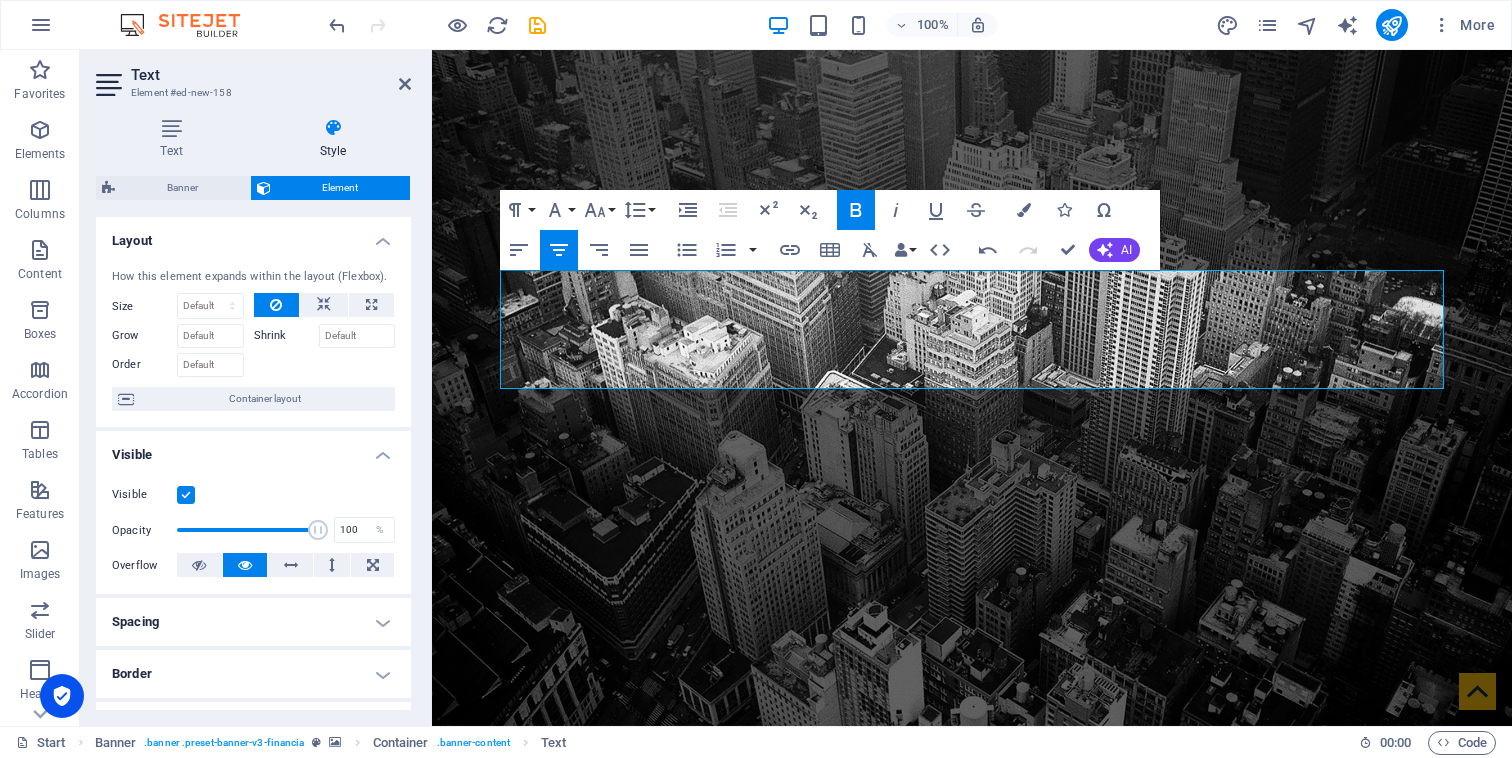 click on "Layout" at bounding box center [253, 235] 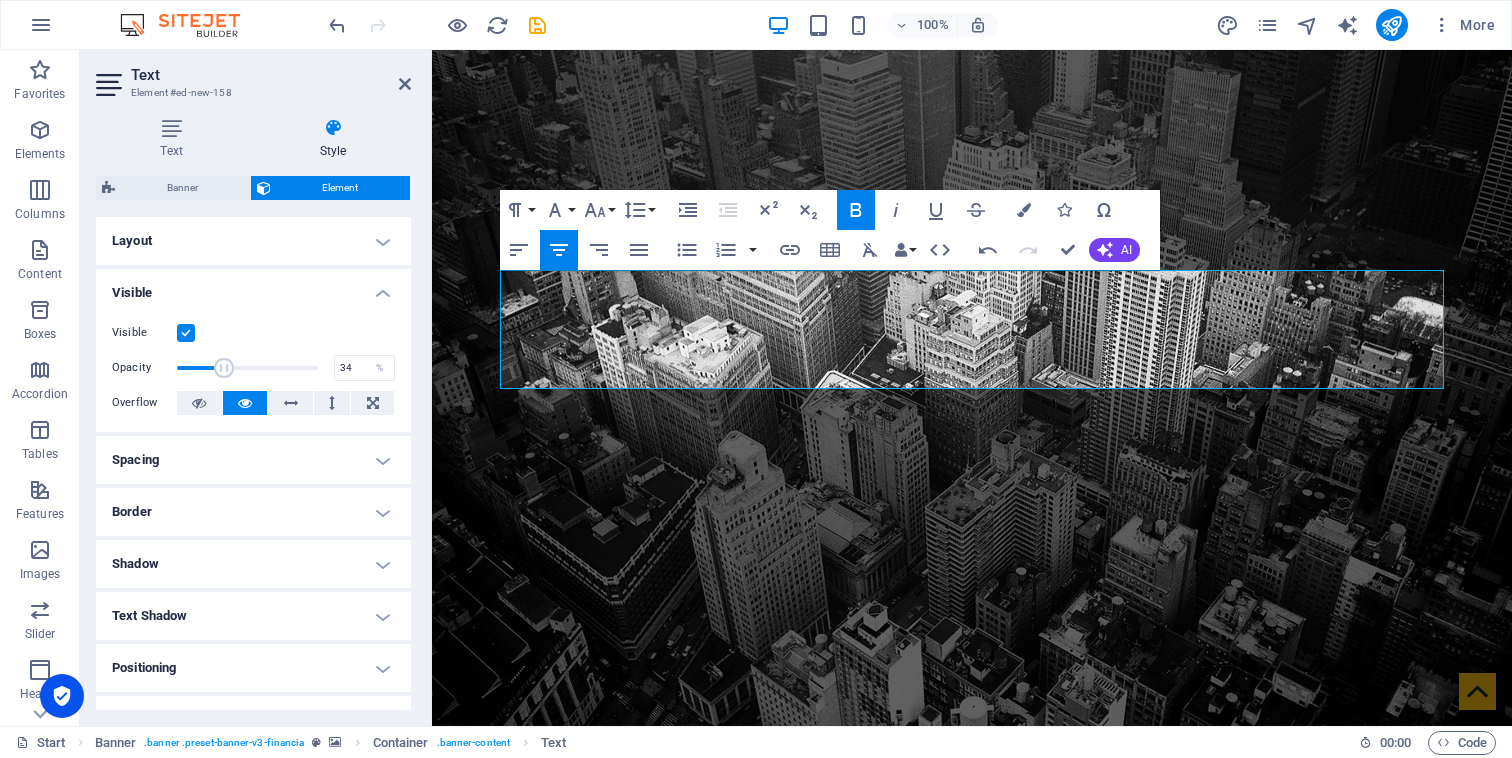 drag, startPoint x: 304, startPoint y: 364, endPoint x: 222, endPoint y: 364, distance: 82 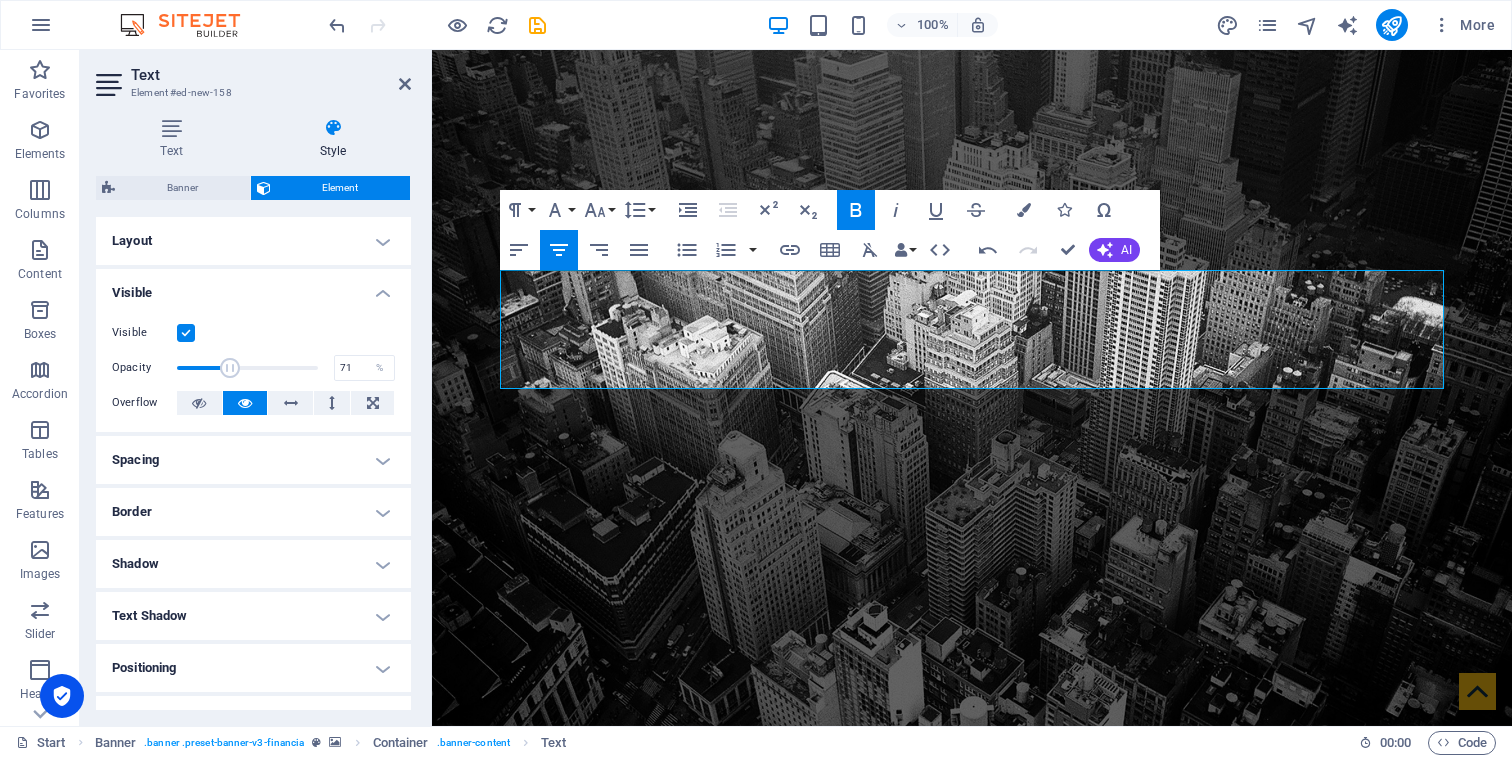 type on "72" 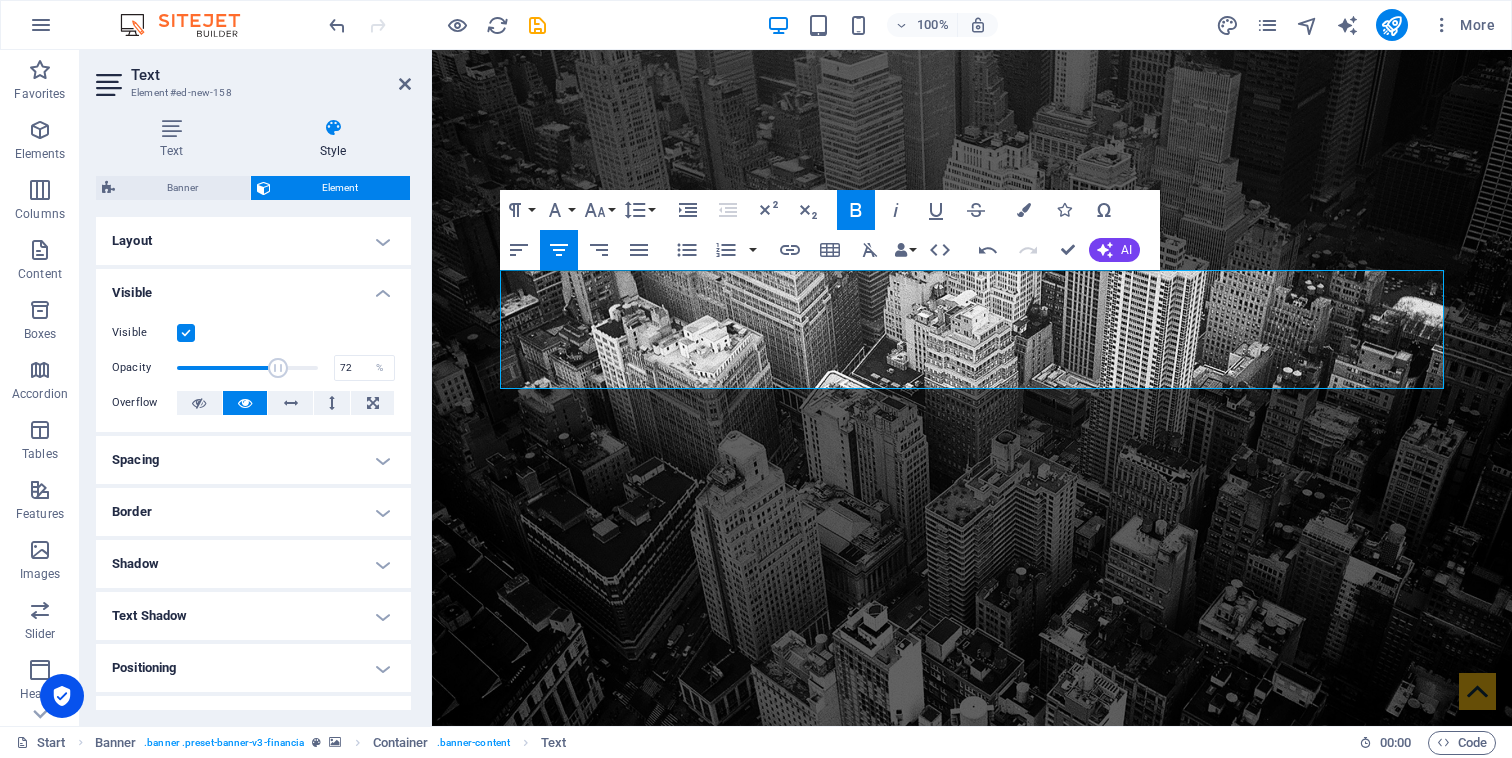 drag, startPoint x: 222, startPoint y: 364, endPoint x: 275, endPoint y: 364, distance: 53 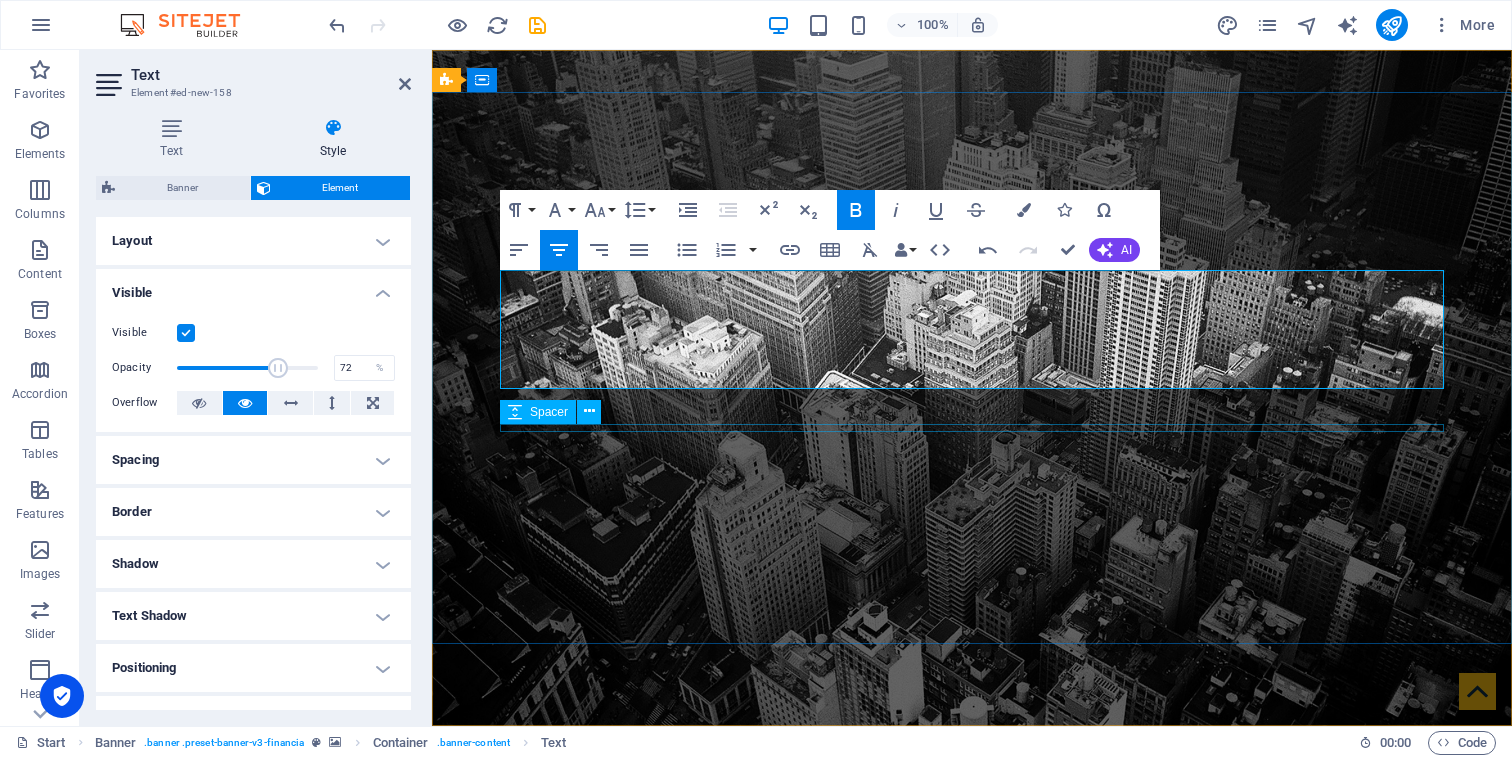 click at bounding box center (972, 1103) 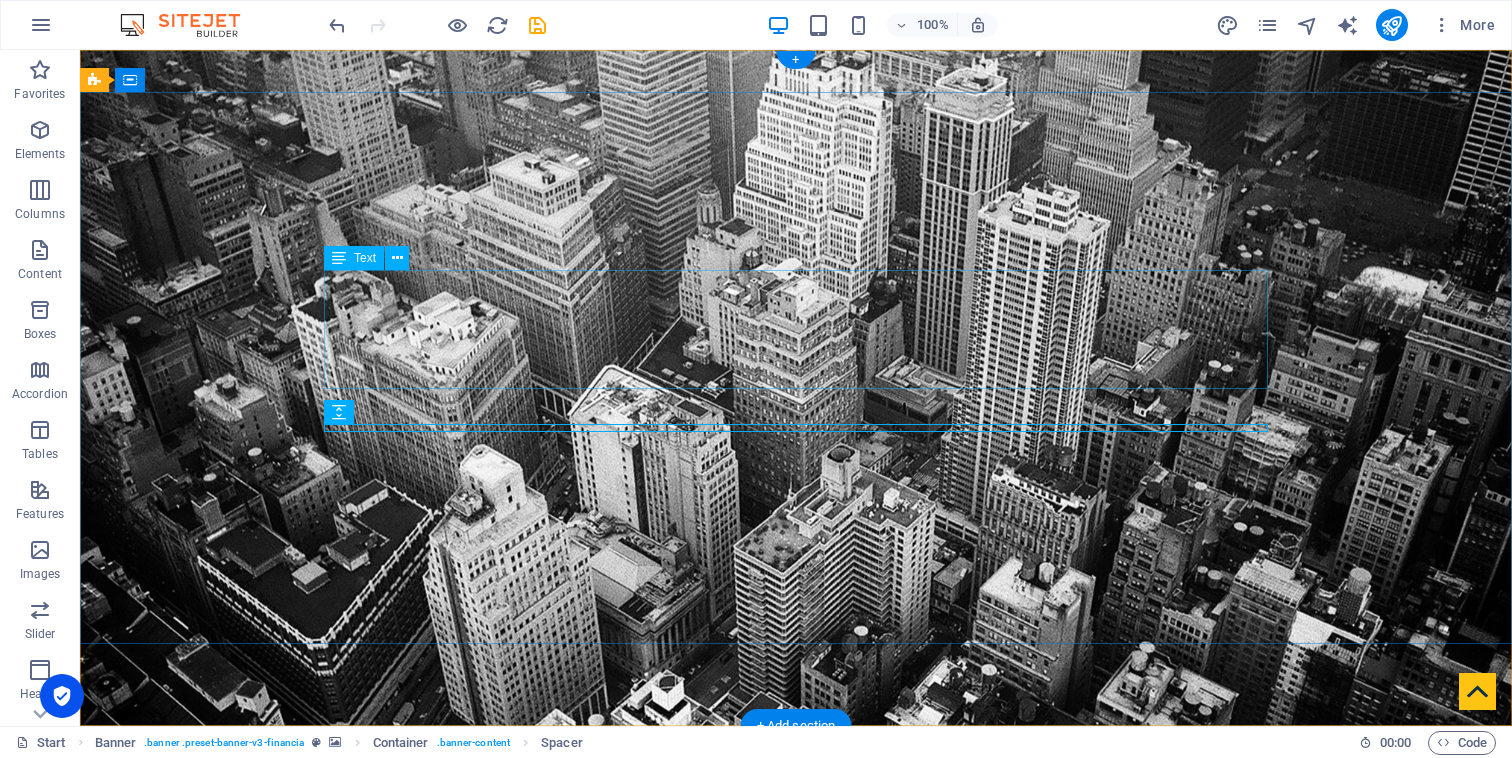click on "[PERSON_NAME]" at bounding box center (796, 1004) 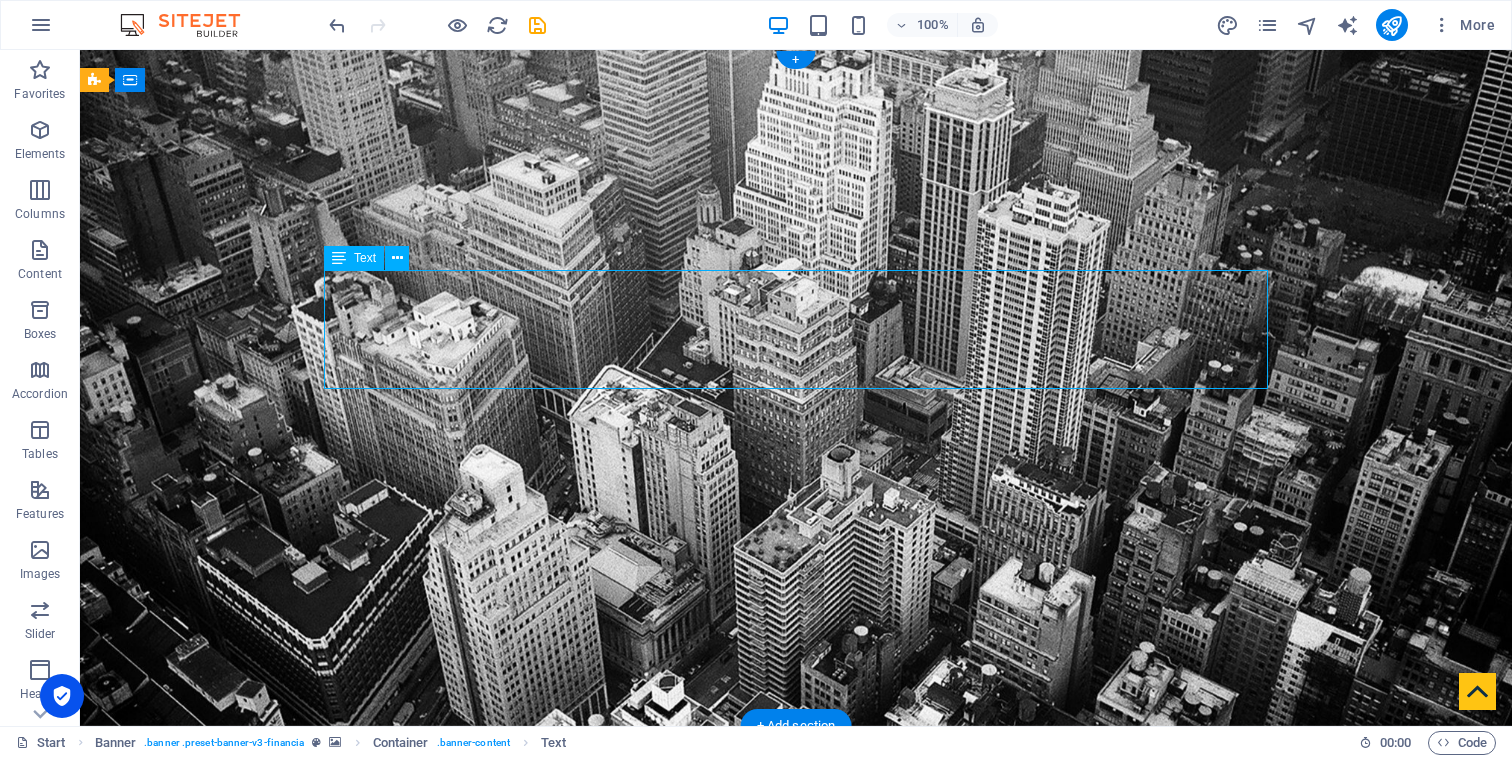 click on "[PERSON_NAME]" at bounding box center [796, 1004] 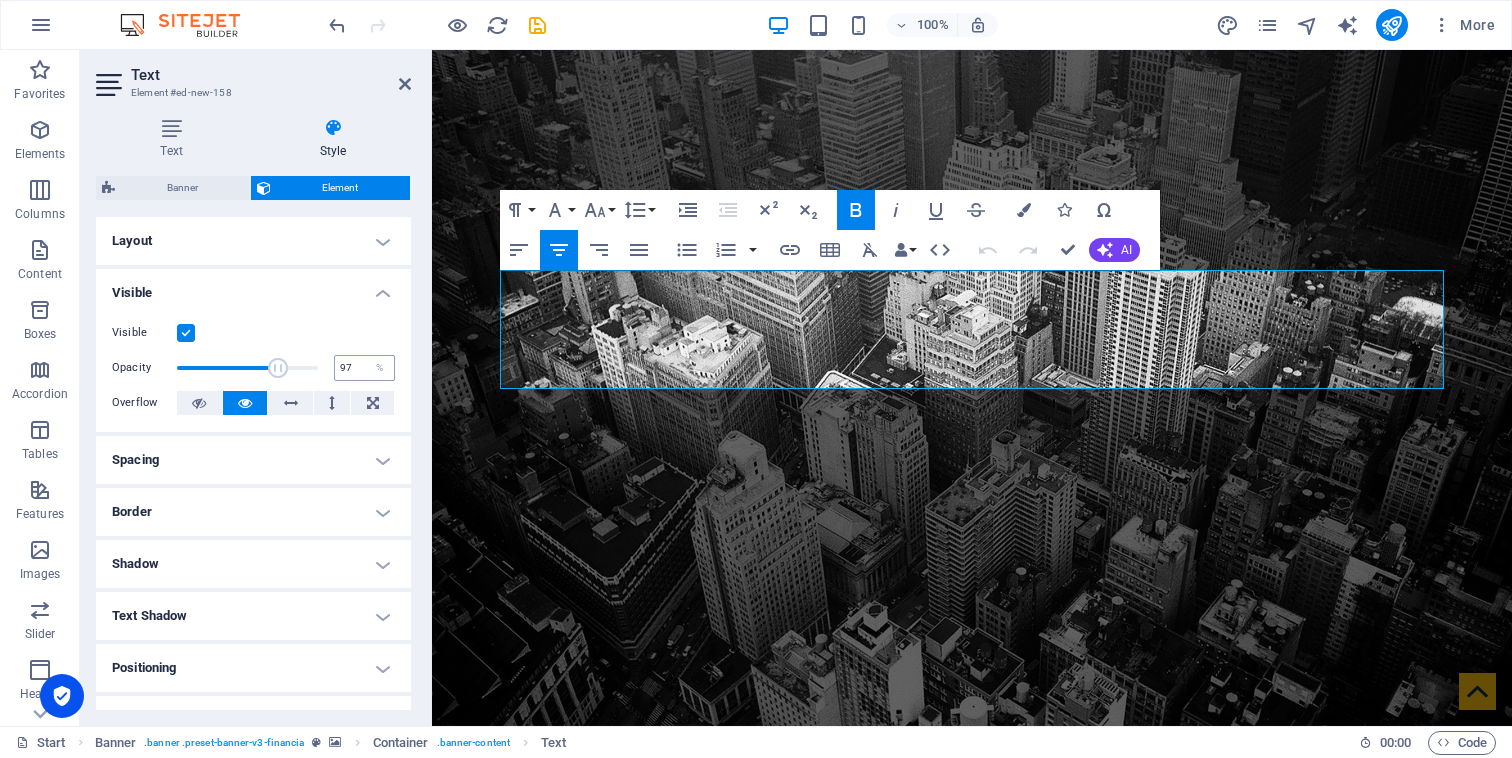 type on "100" 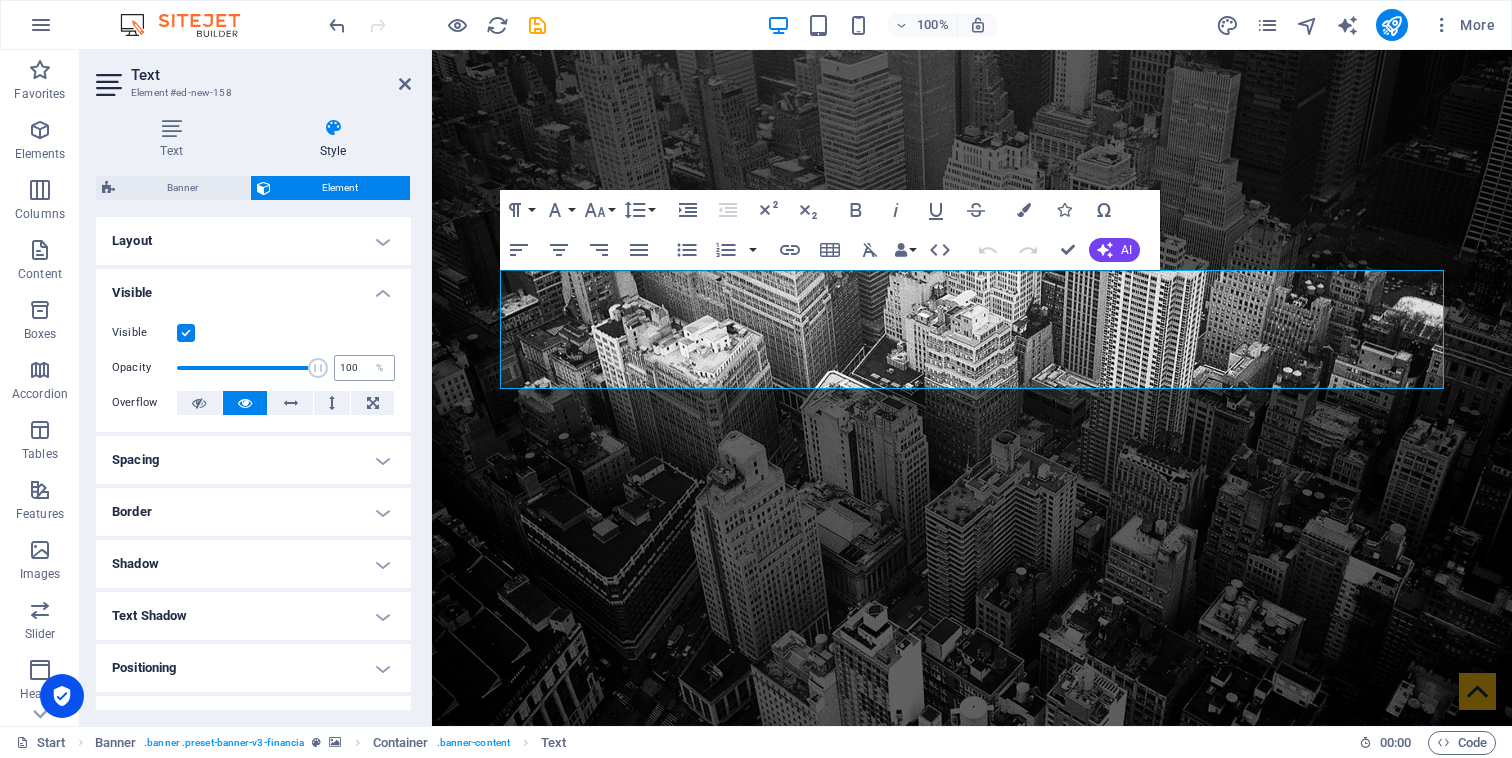 drag, startPoint x: 273, startPoint y: 368, endPoint x: 358, endPoint y: 368, distance: 85 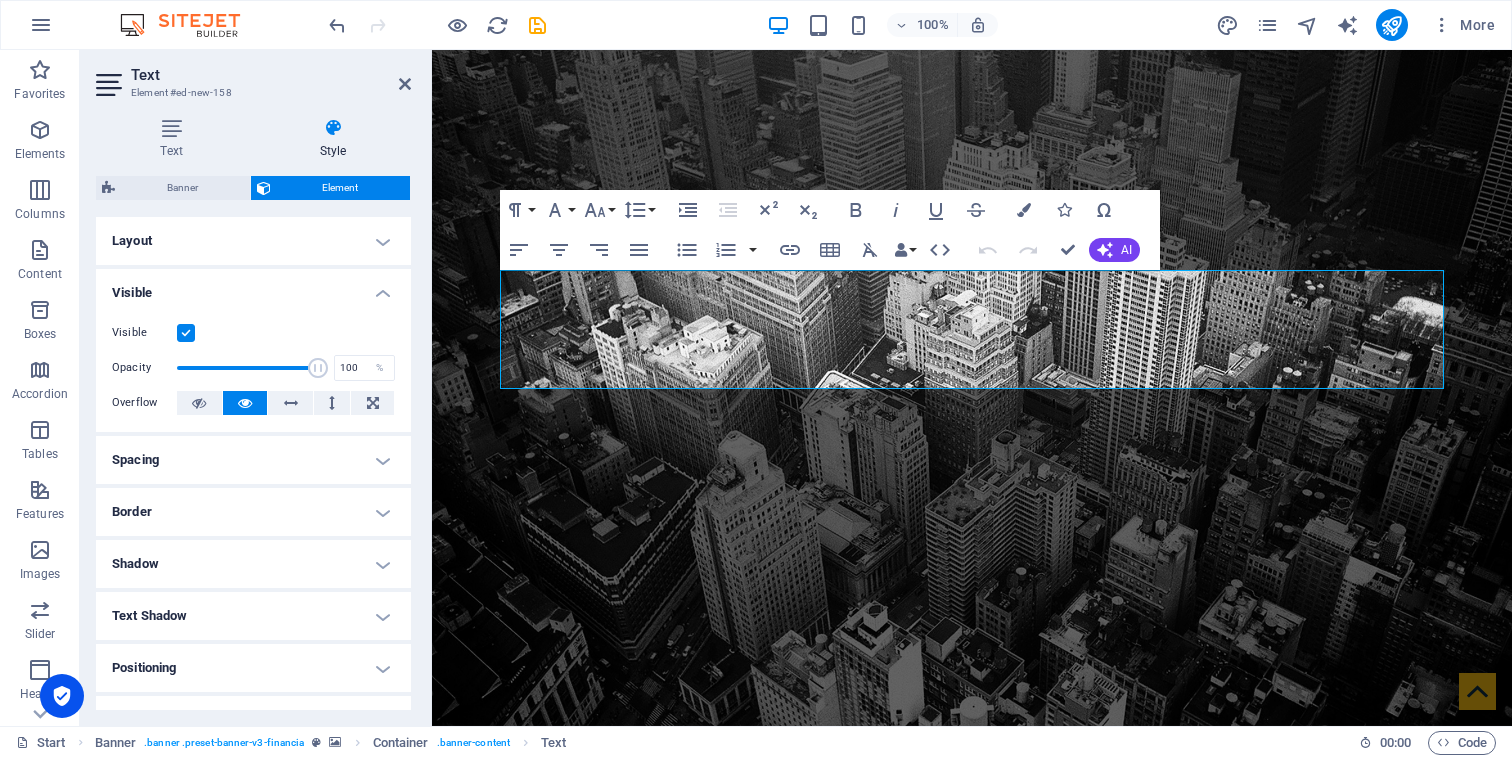click on "Spacing" at bounding box center (253, 460) 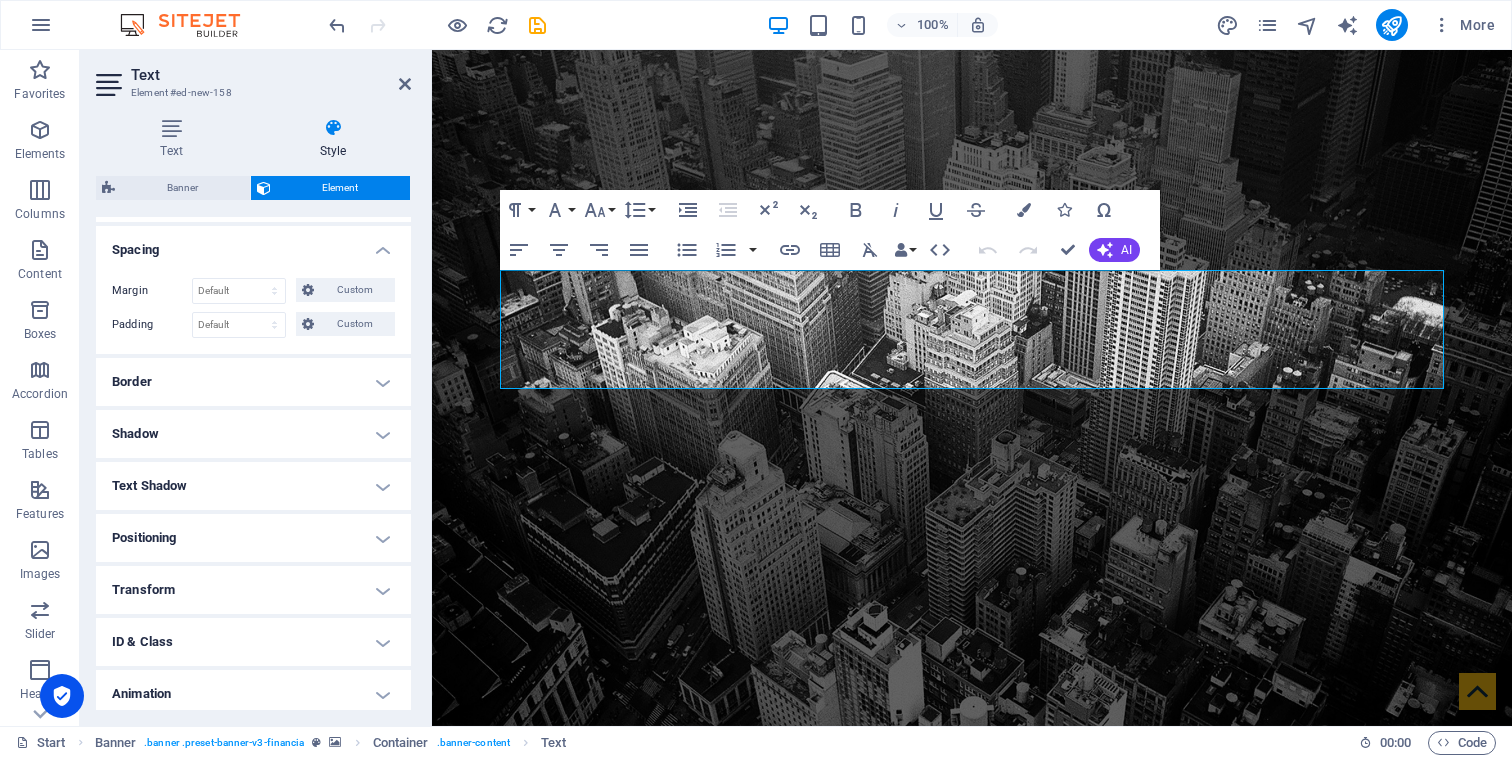 scroll, scrollTop: 269, scrollLeft: 0, axis: vertical 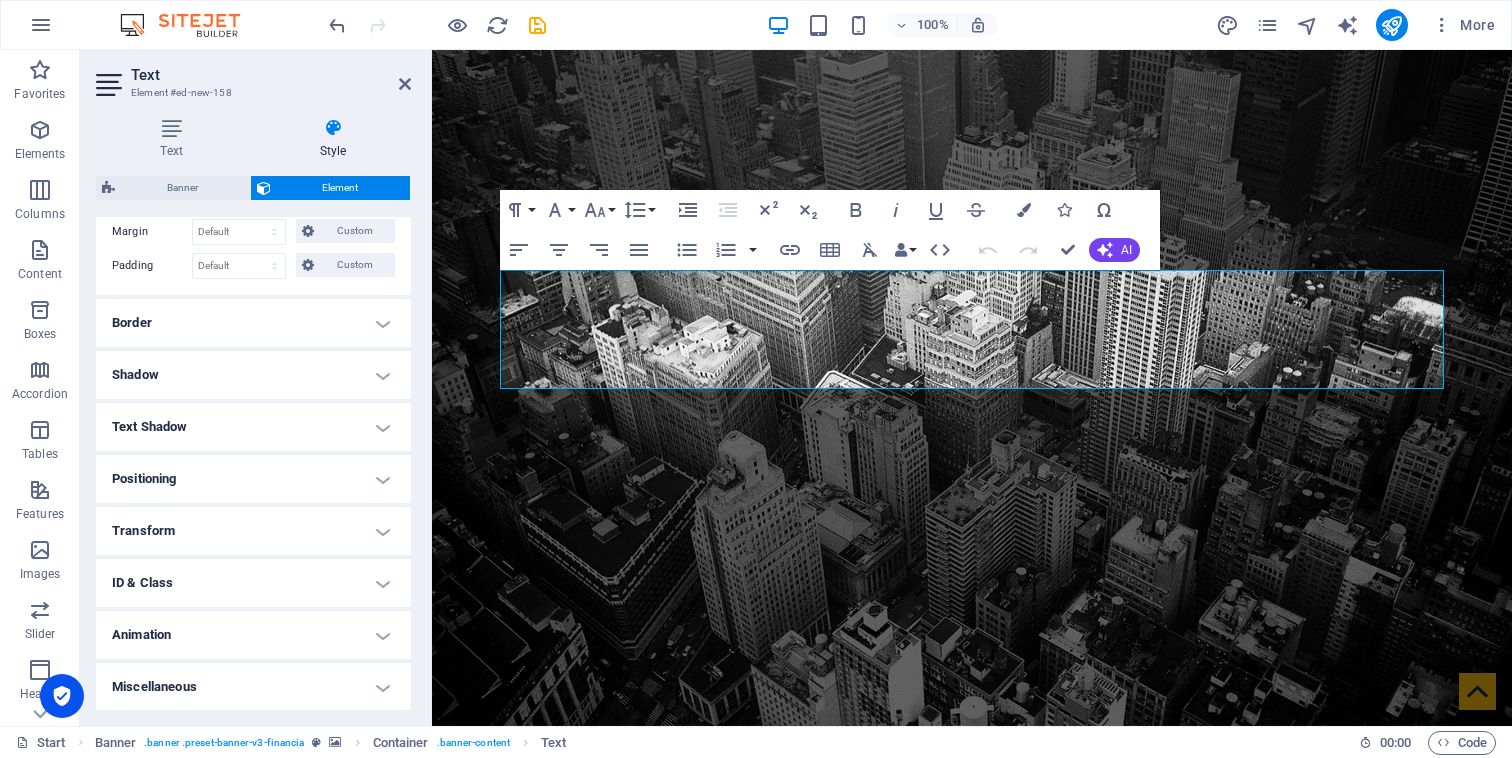 click on "Animation" at bounding box center [253, 635] 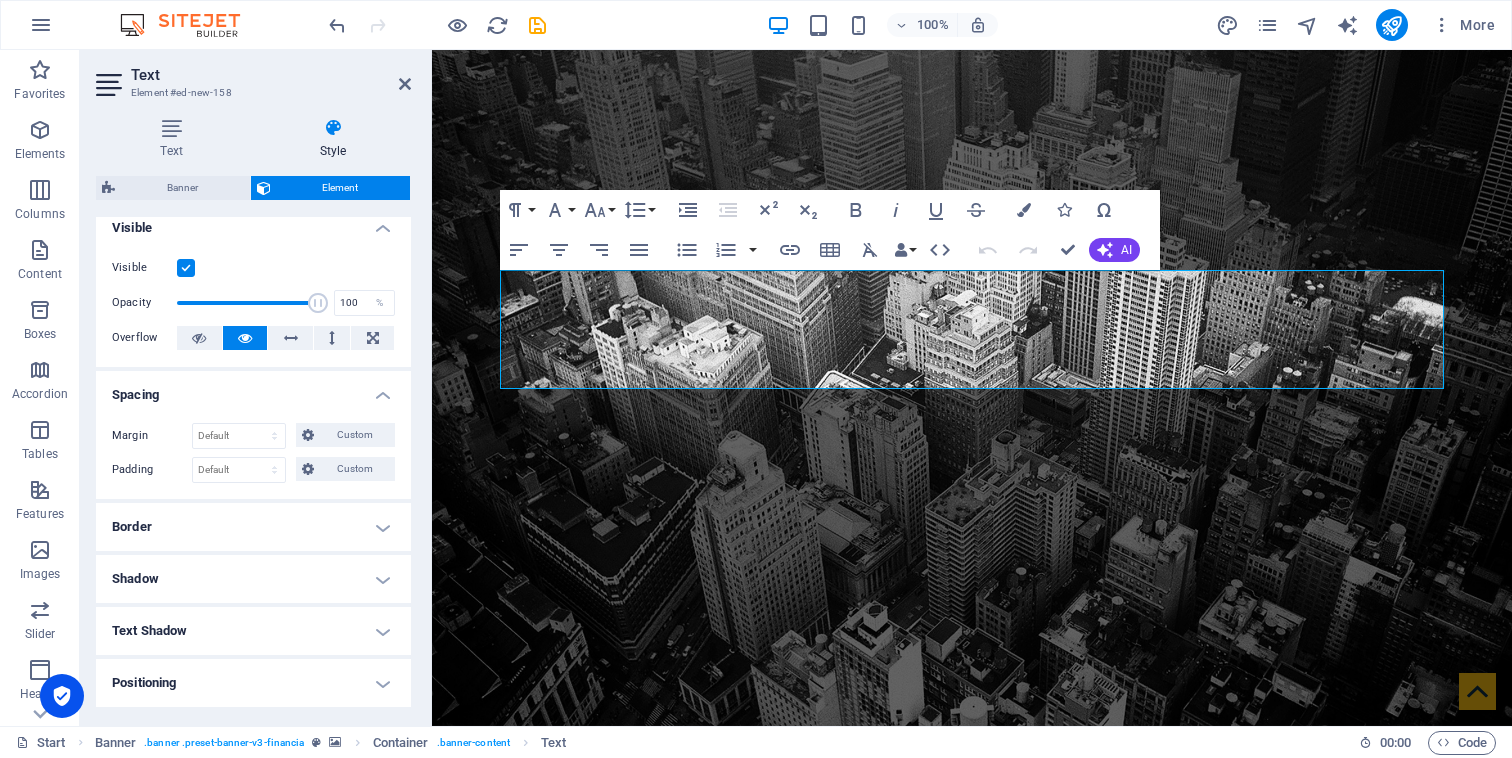 scroll, scrollTop: 0, scrollLeft: 0, axis: both 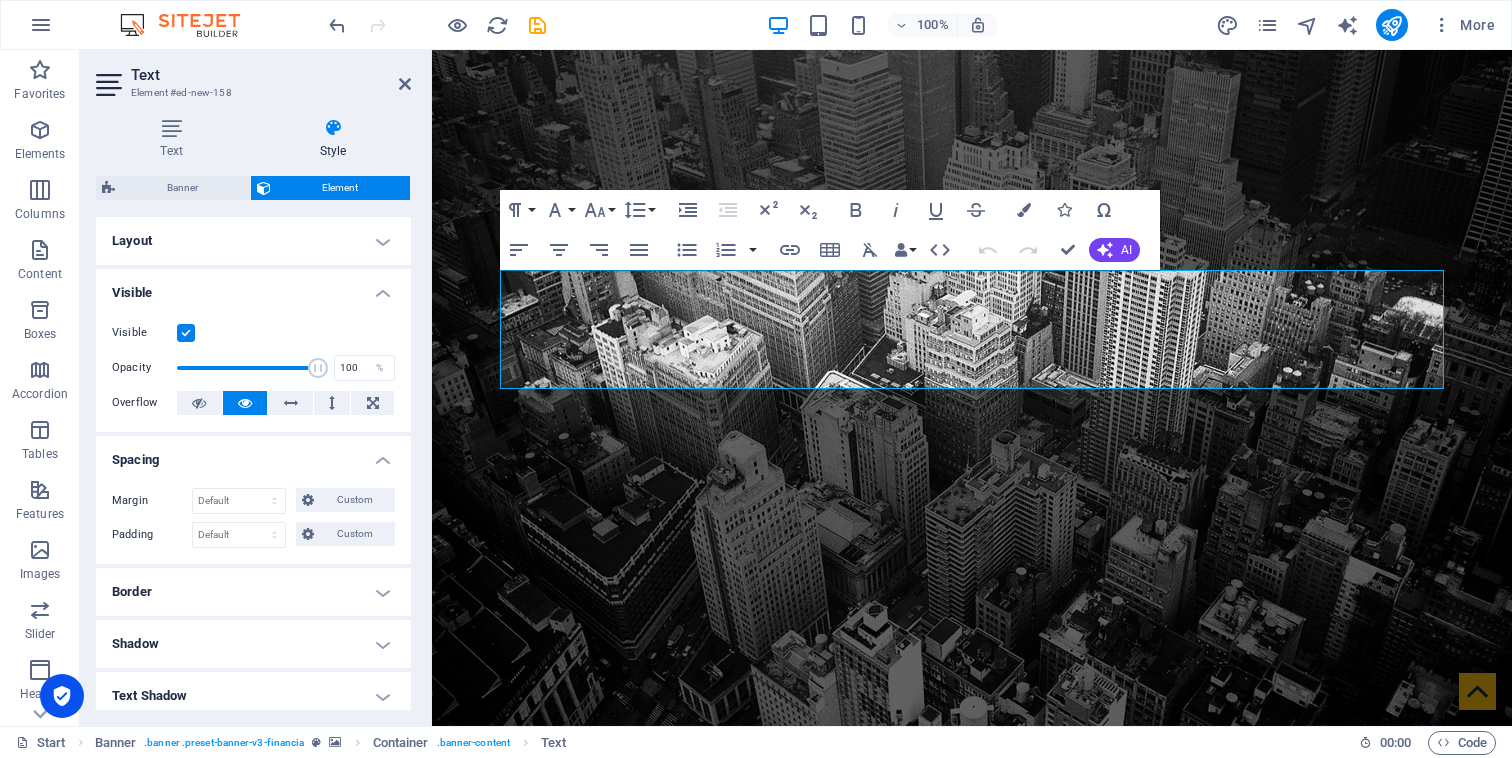 click on "Layout" at bounding box center (253, 241) 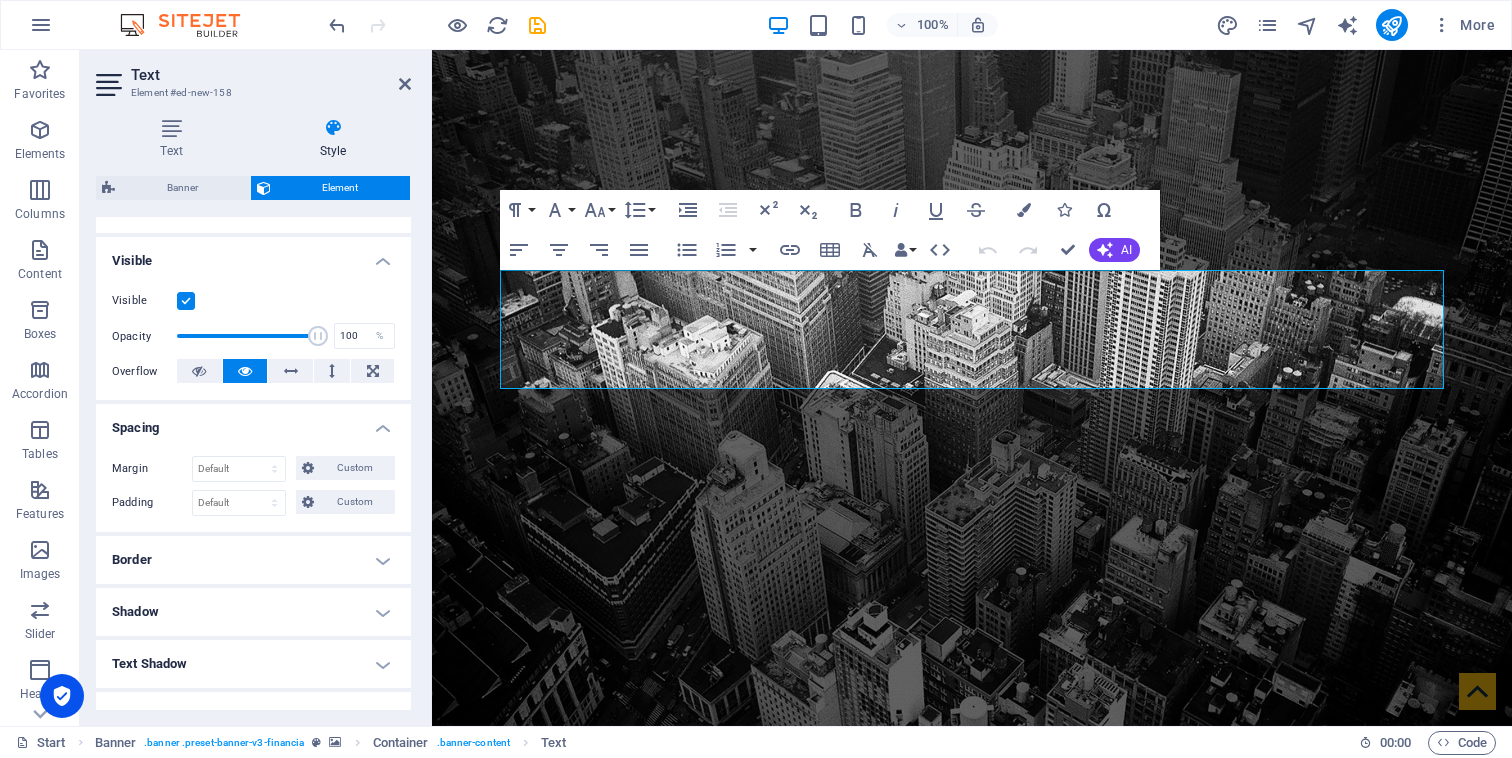 scroll, scrollTop: 208, scrollLeft: 0, axis: vertical 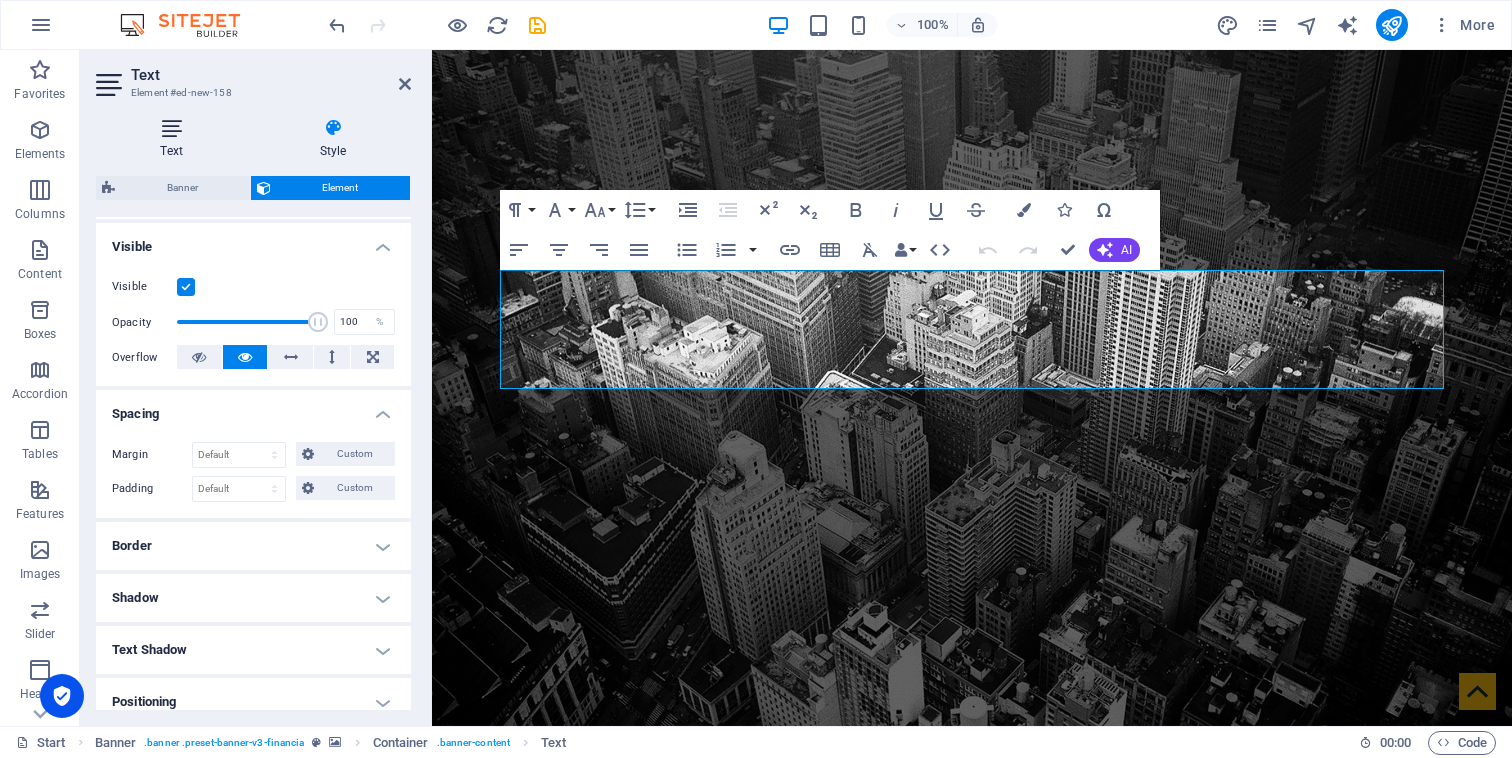 click on "Text" at bounding box center (175, 139) 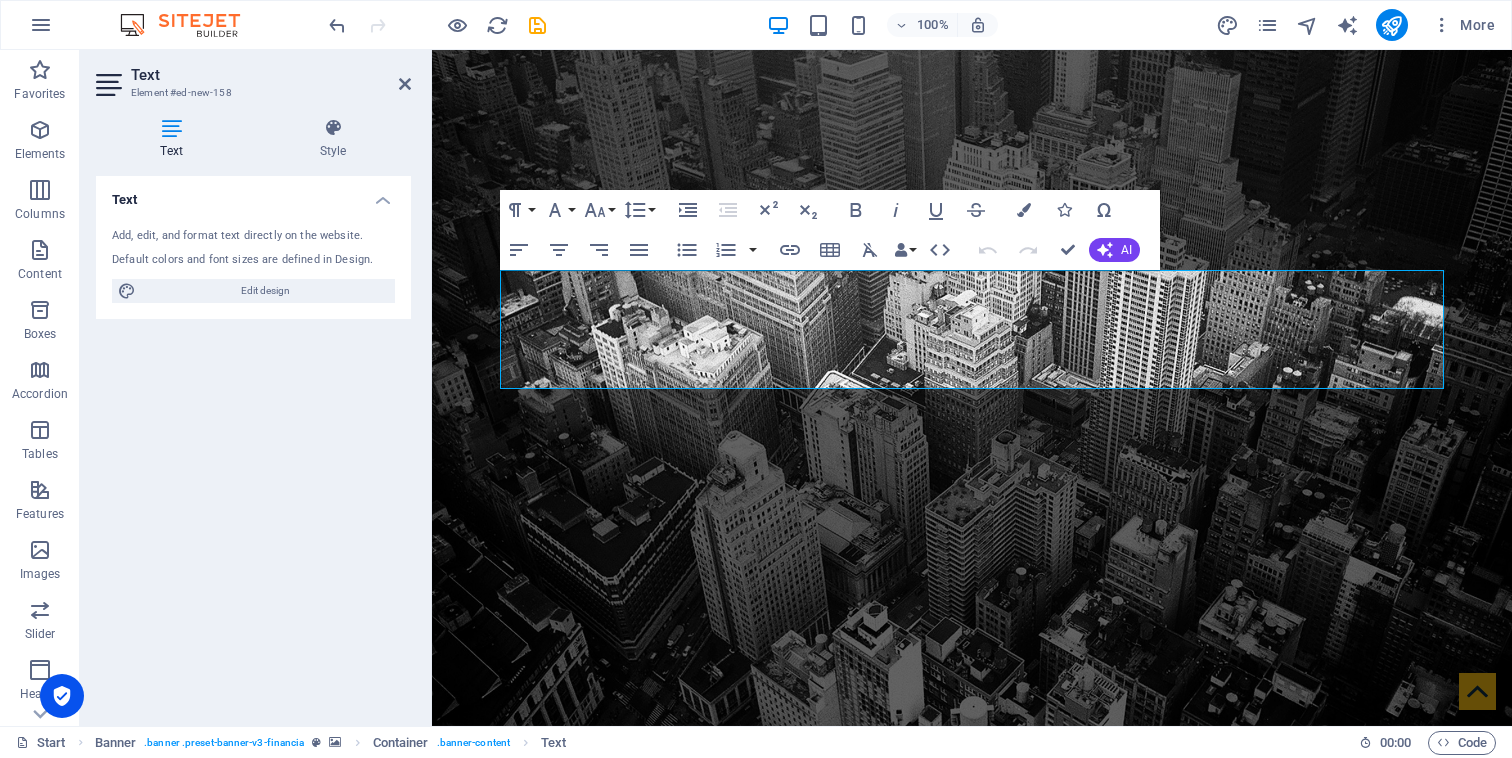 click on "Add, edit, and format text directly on the website." at bounding box center [253, 236] 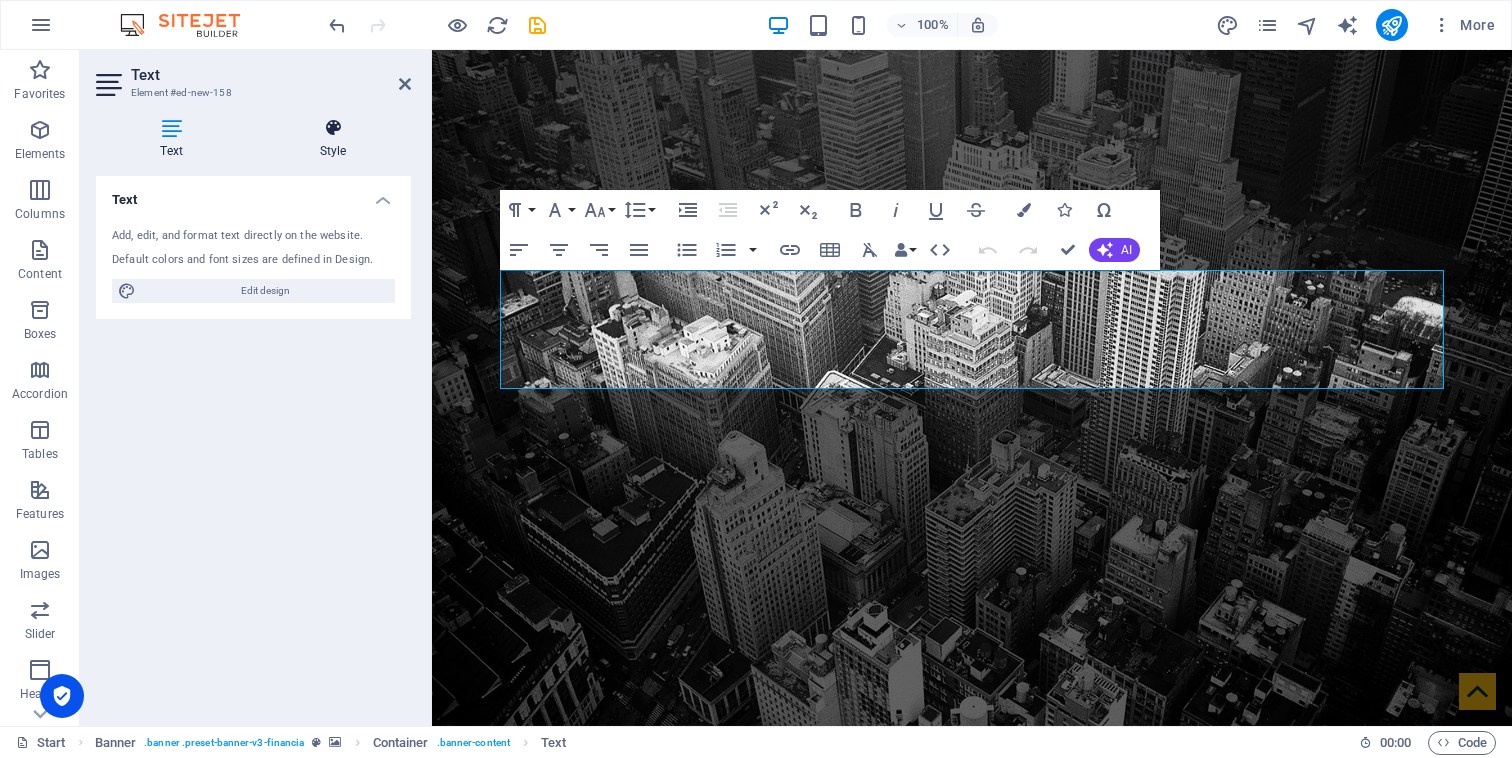 click on "Style" at bounding box center (333, 139) 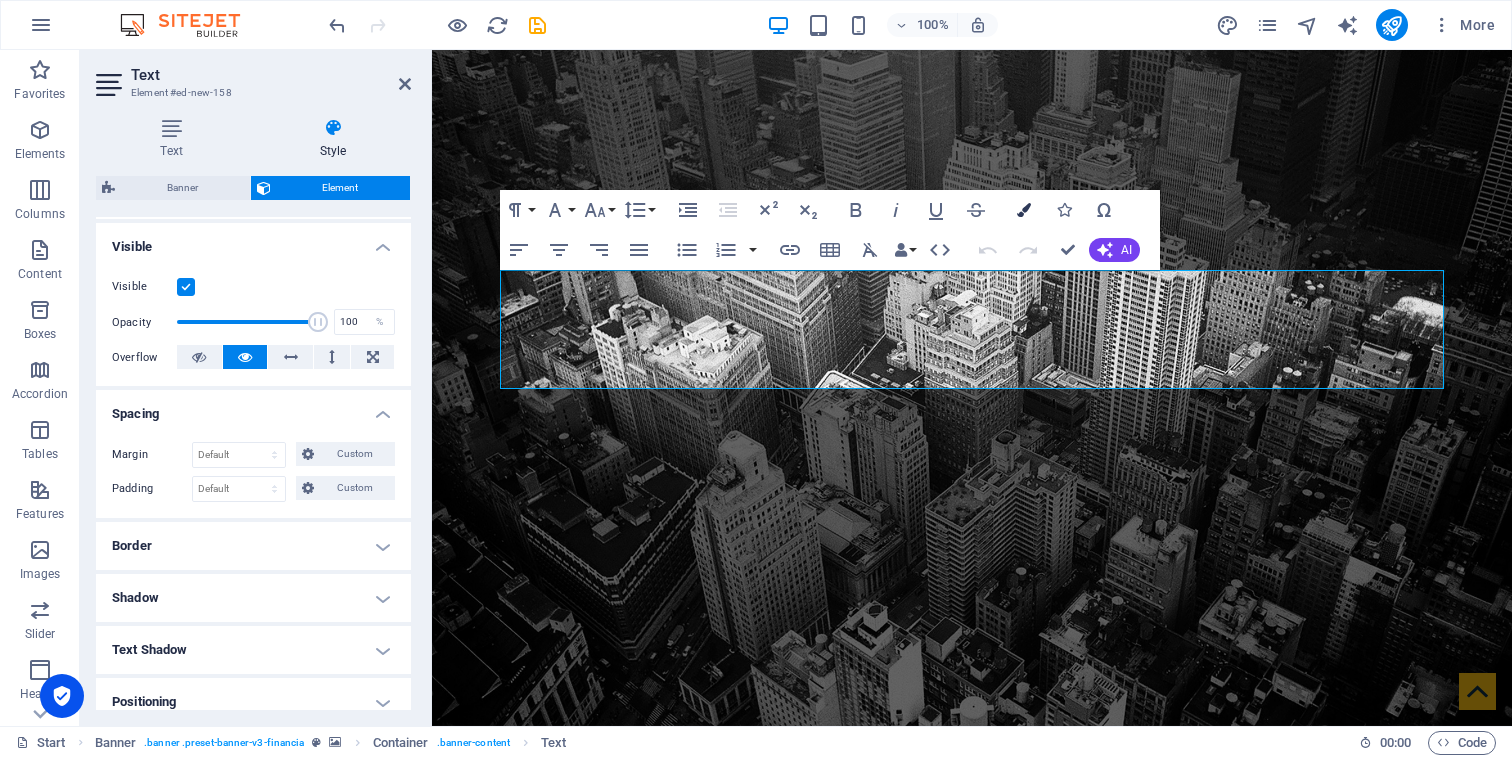 click on "Colors" at bounding box center (1024, 210) 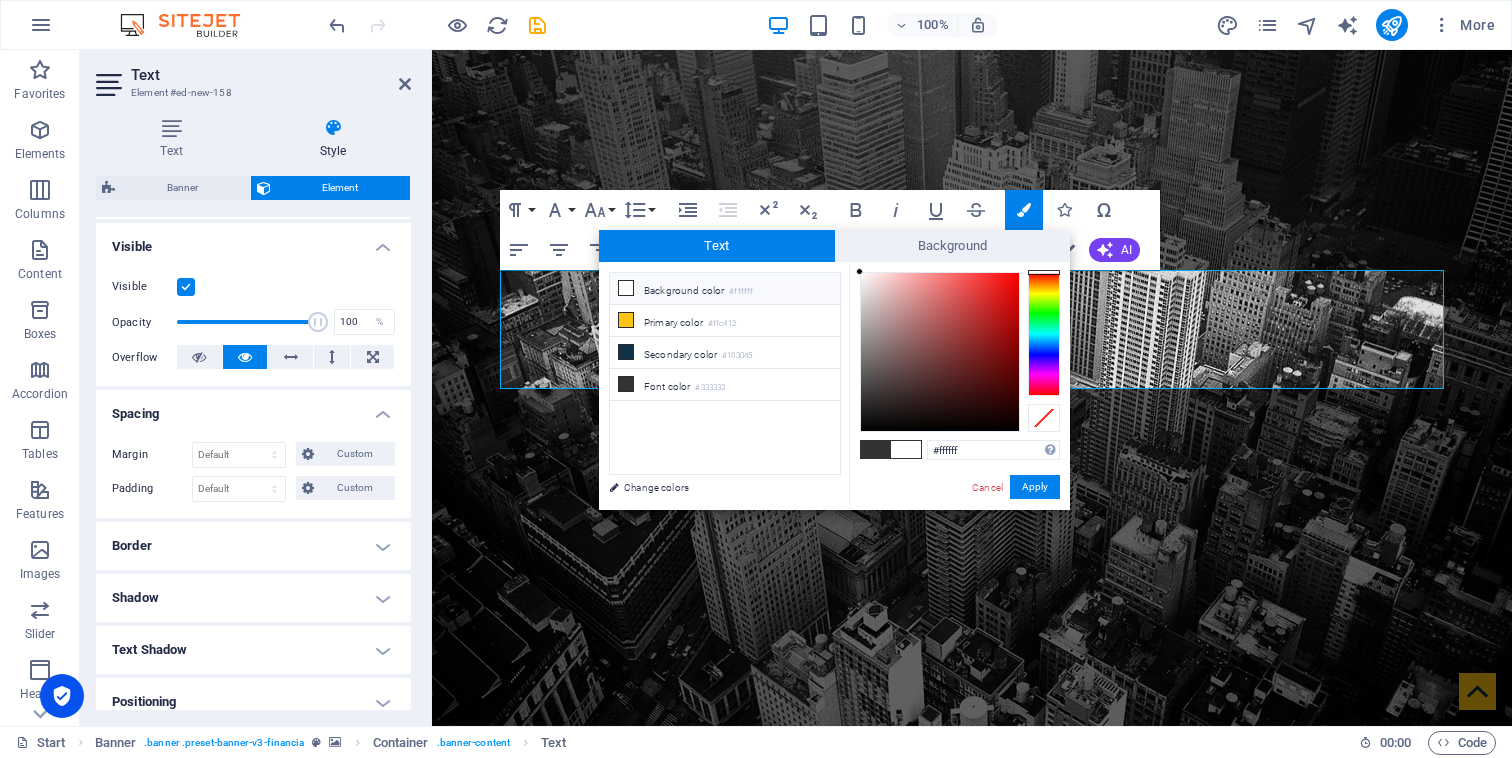drag, startPoint x: 990, startPoint y: 375, endPoint x: 857, endPoint y: 261, distance: 175.17134 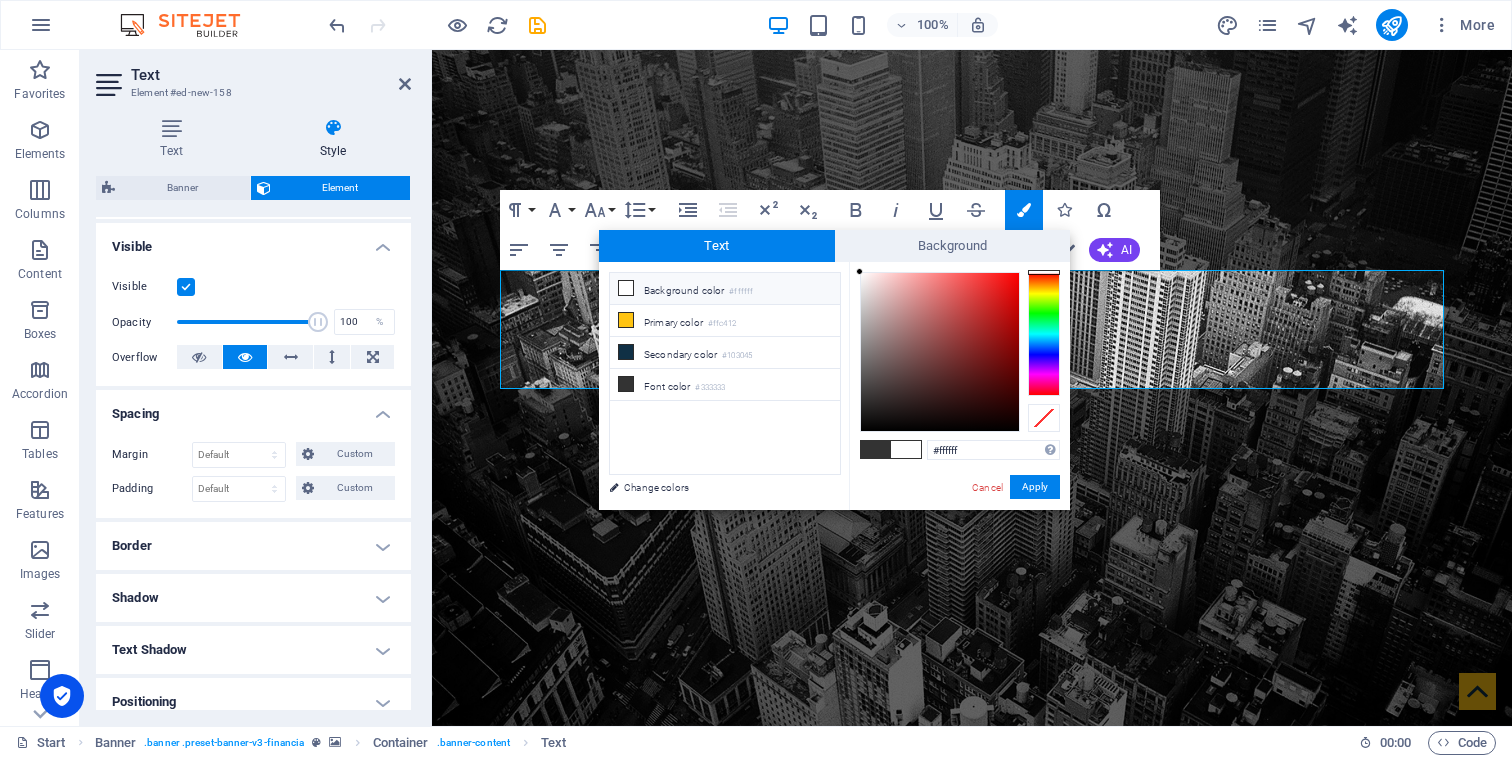 click on "#ffffff Supported formats #0852ed rgb(8, 82, 237) rgba(8, 82, 237, 90%) hsv(221,97,93) hsl(221, 93%, 48%) Cancel Apply" at bounding box center [959, 531] 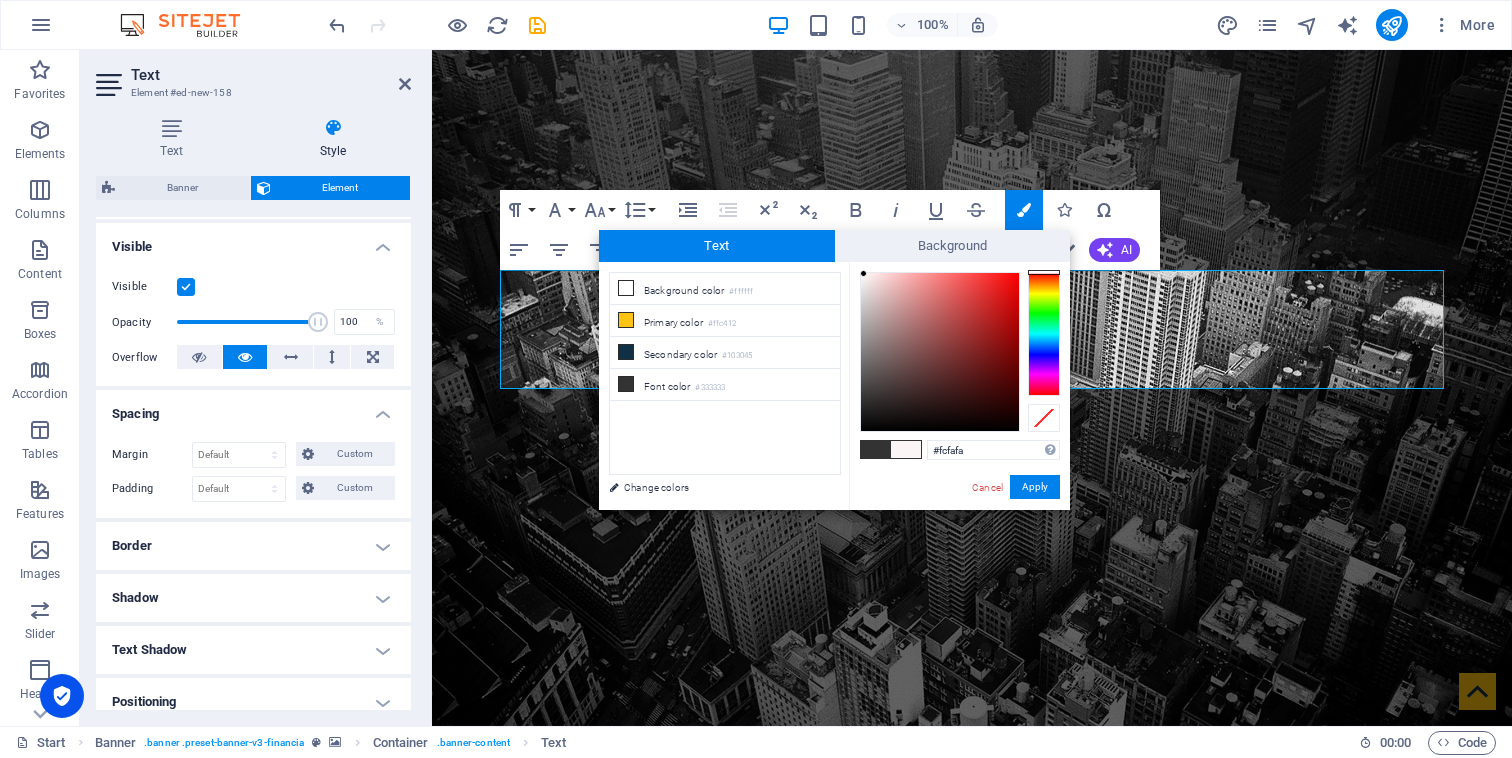type on "#fcfcfc" 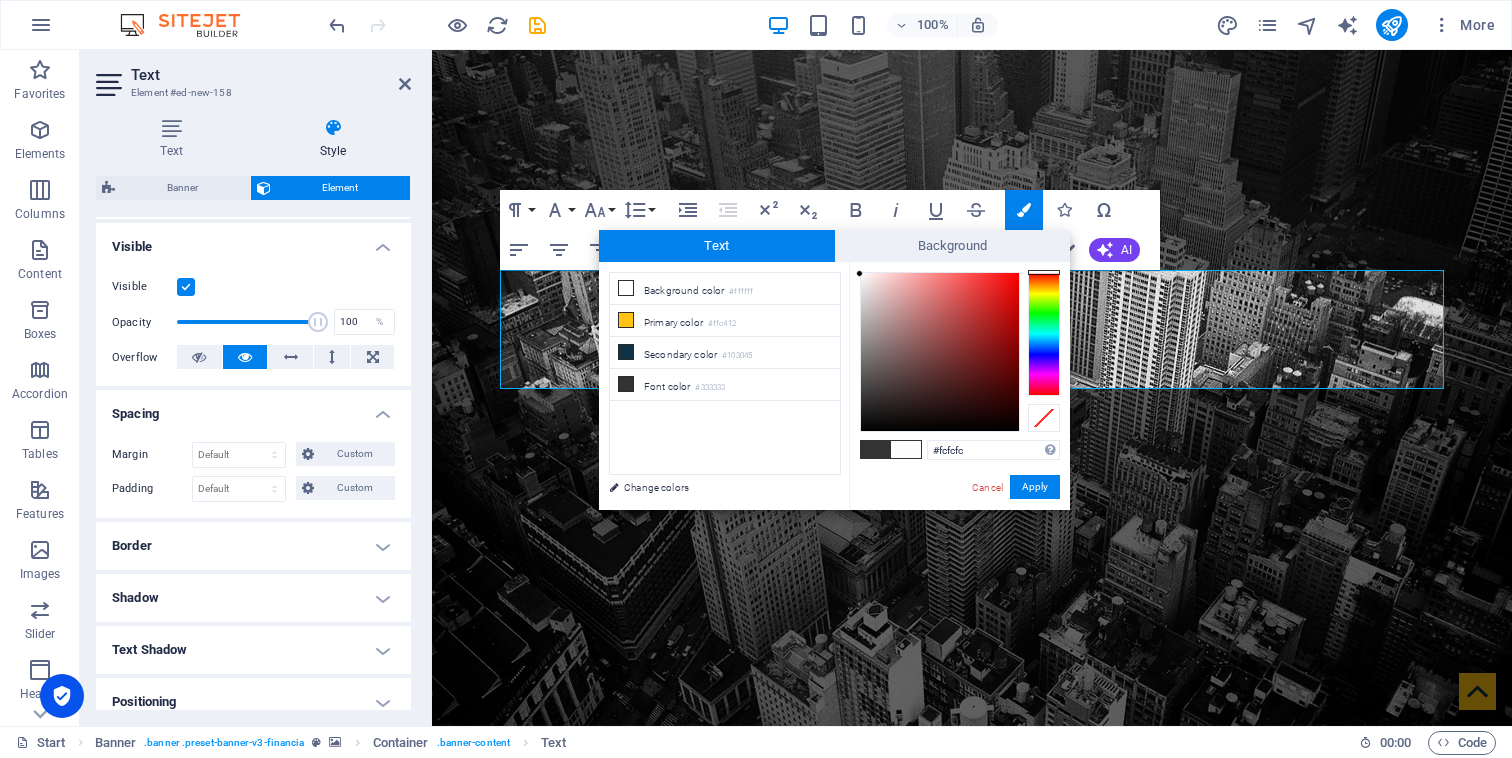click at bounding box center (859, 273) 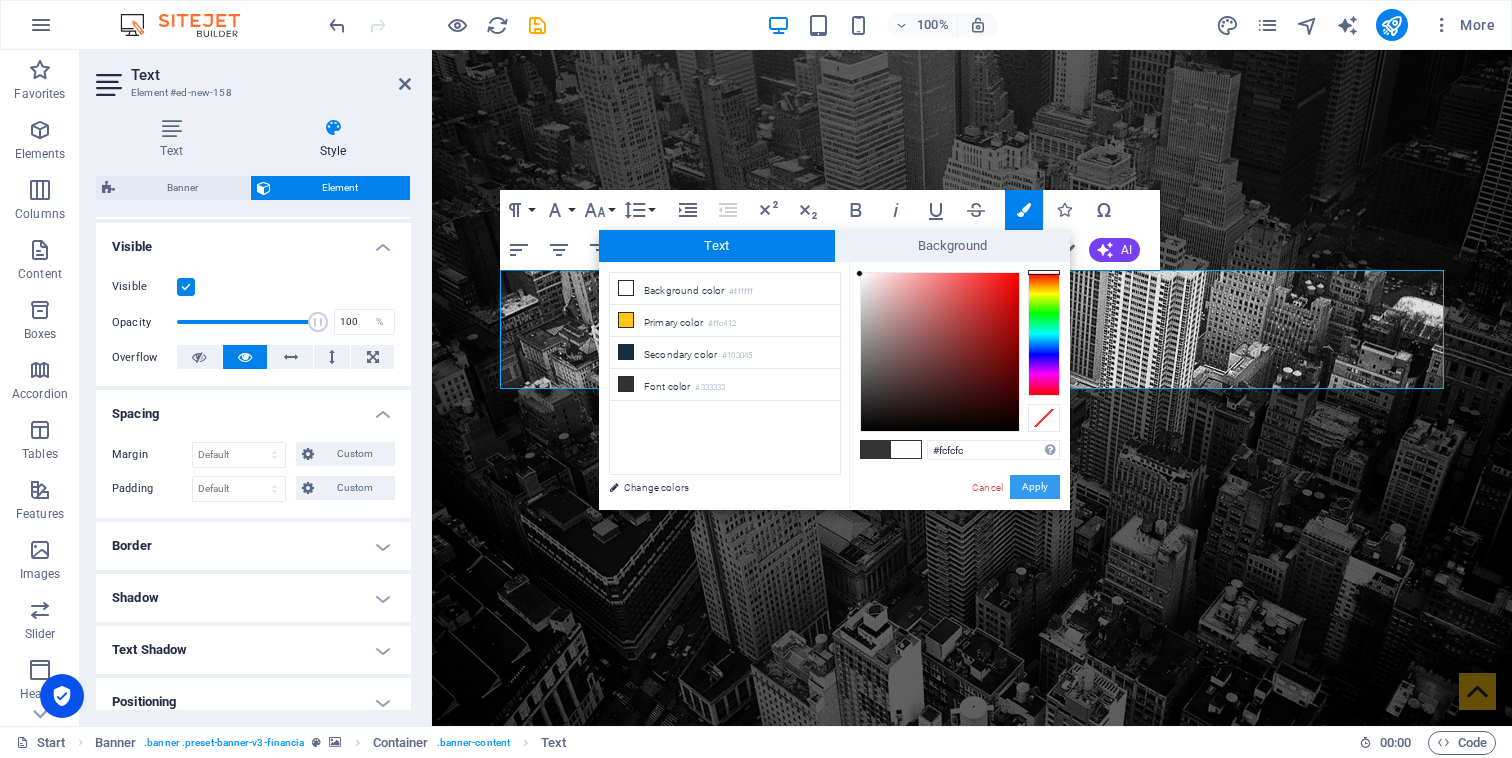click on "Apply" at bounding box center [1035, 487] 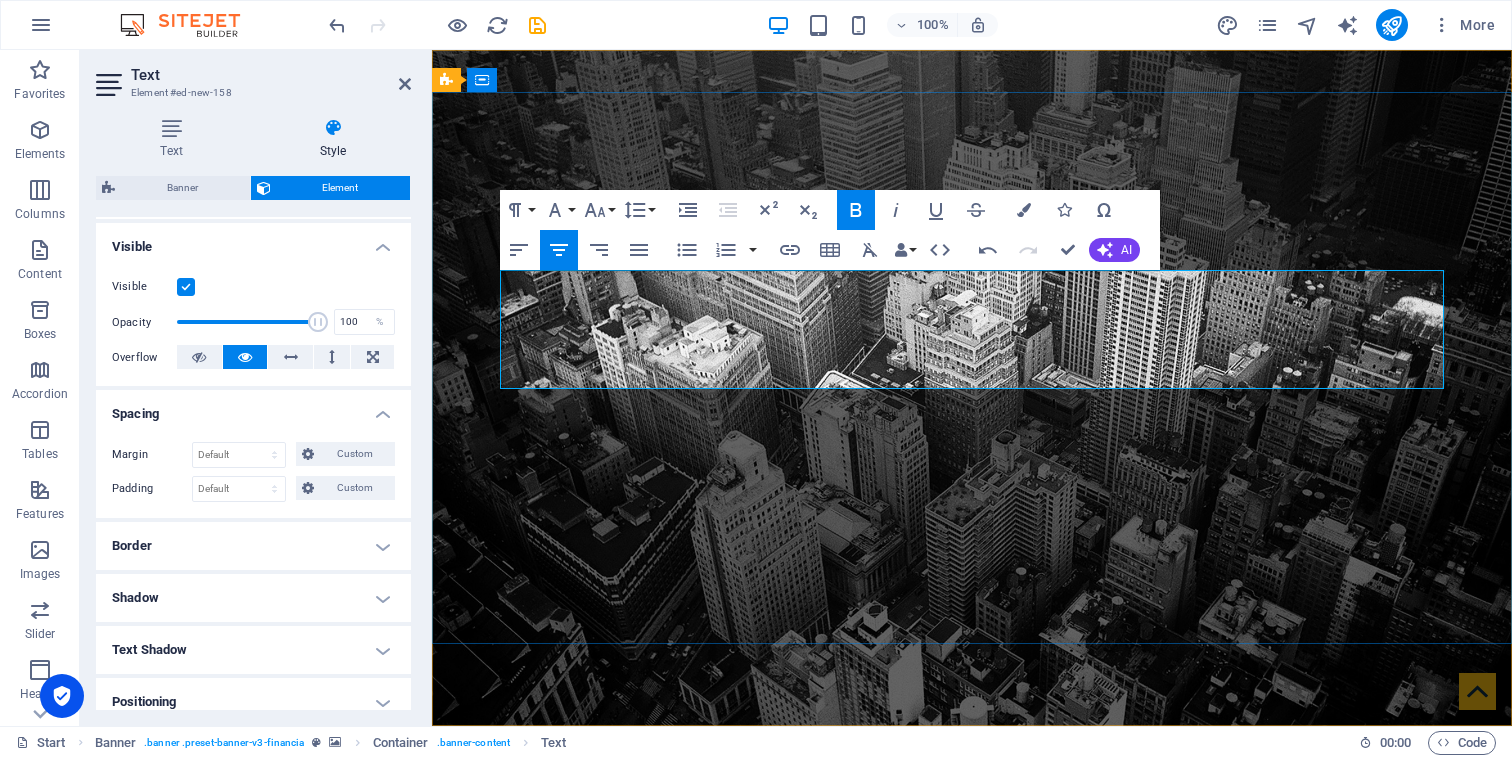 click on "​ ​ CHELSEA KURUMSAL" at bounding box center (962, 1004) 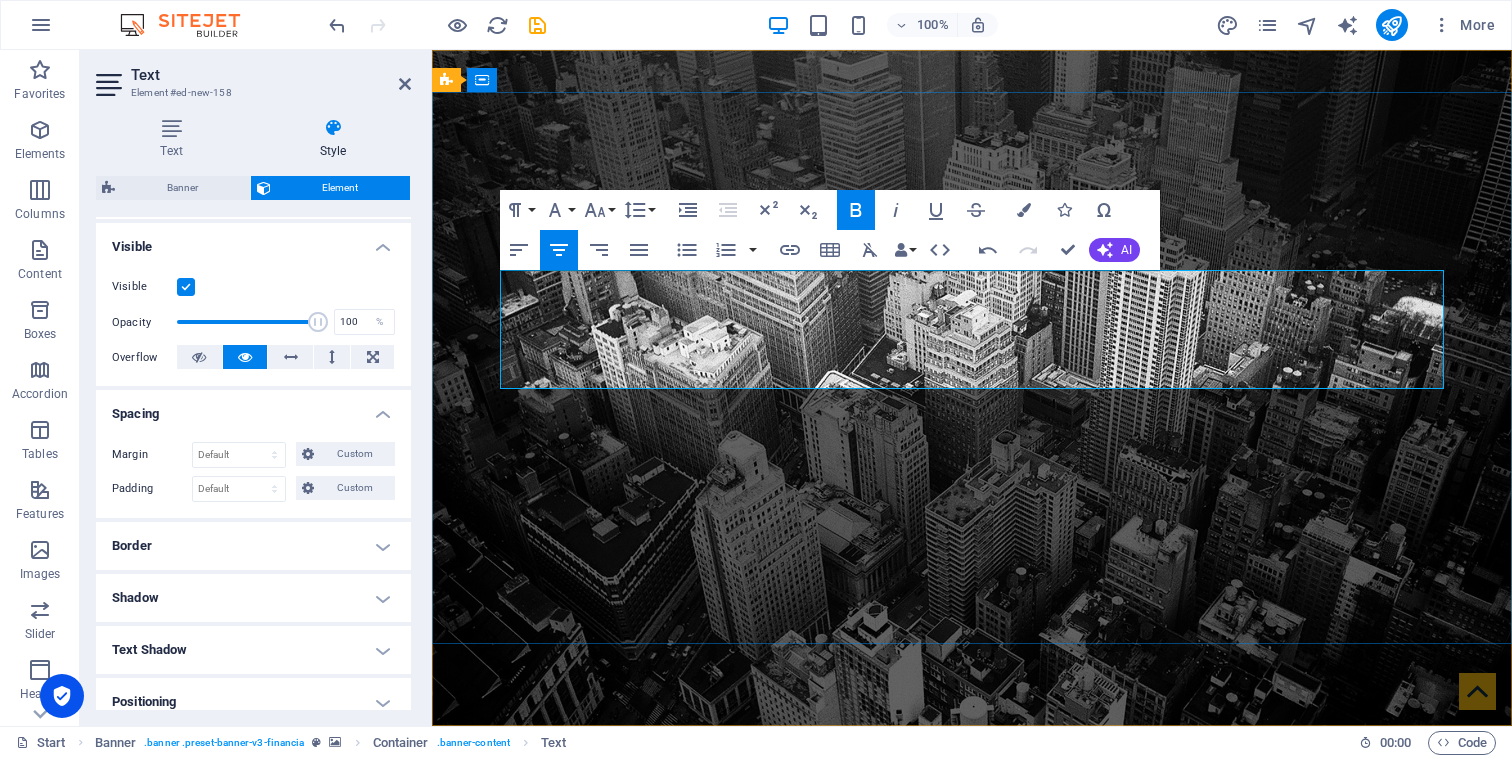 click on "​ ​ CHELSEA KURUMSAL" at bounding box center [962, 1004] 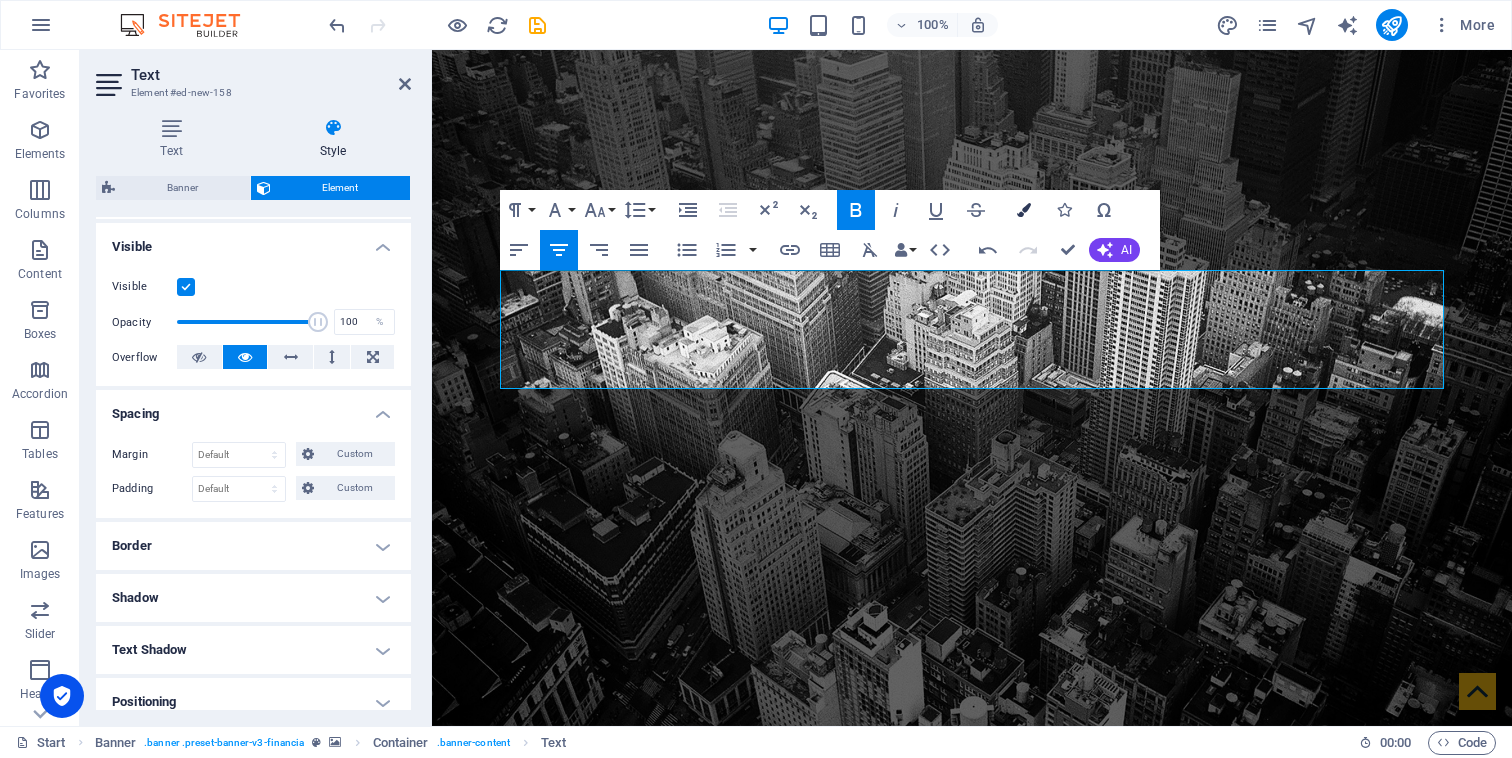 click on "Colors" at bounding box center (1024, 210) 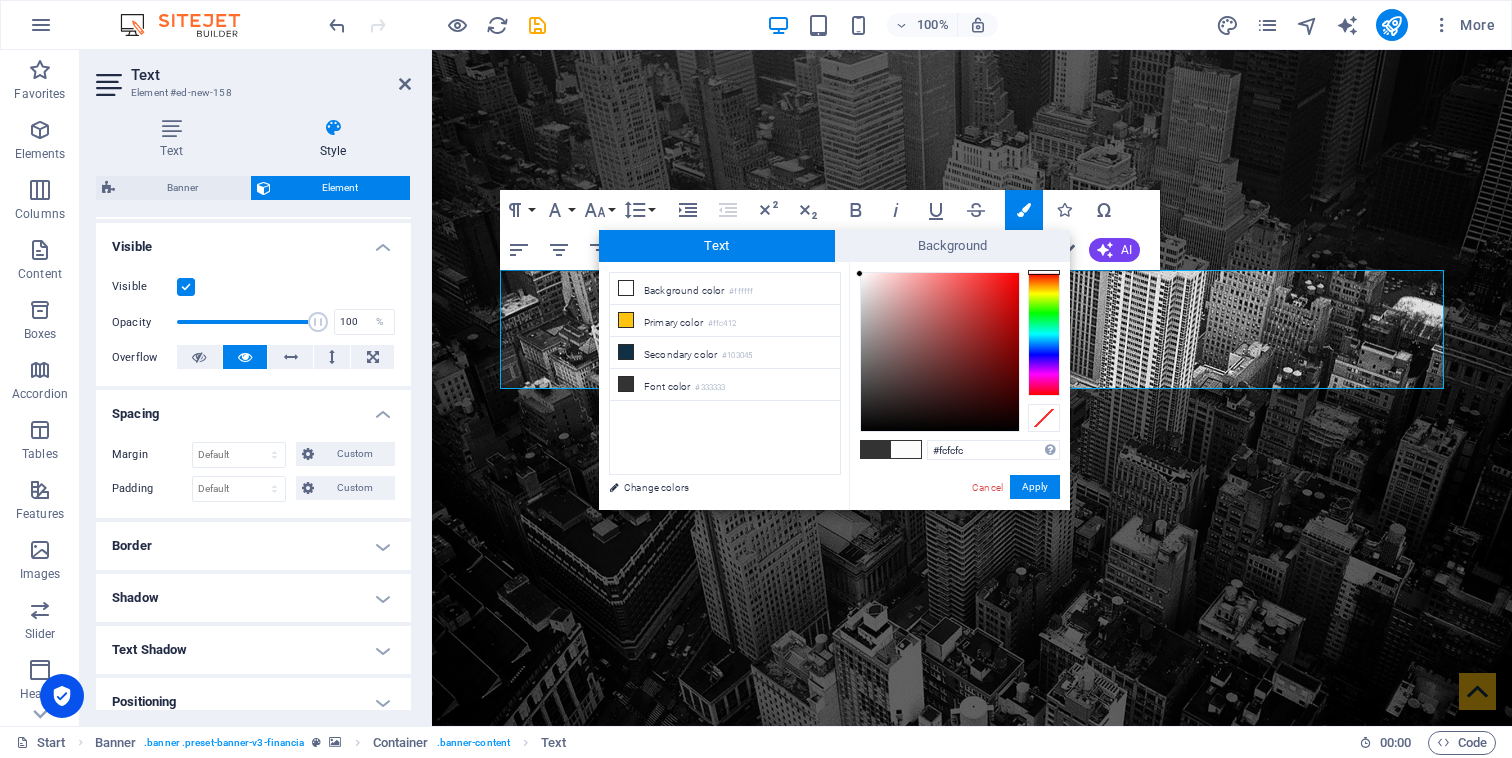 click at bounding box center [906, 449] 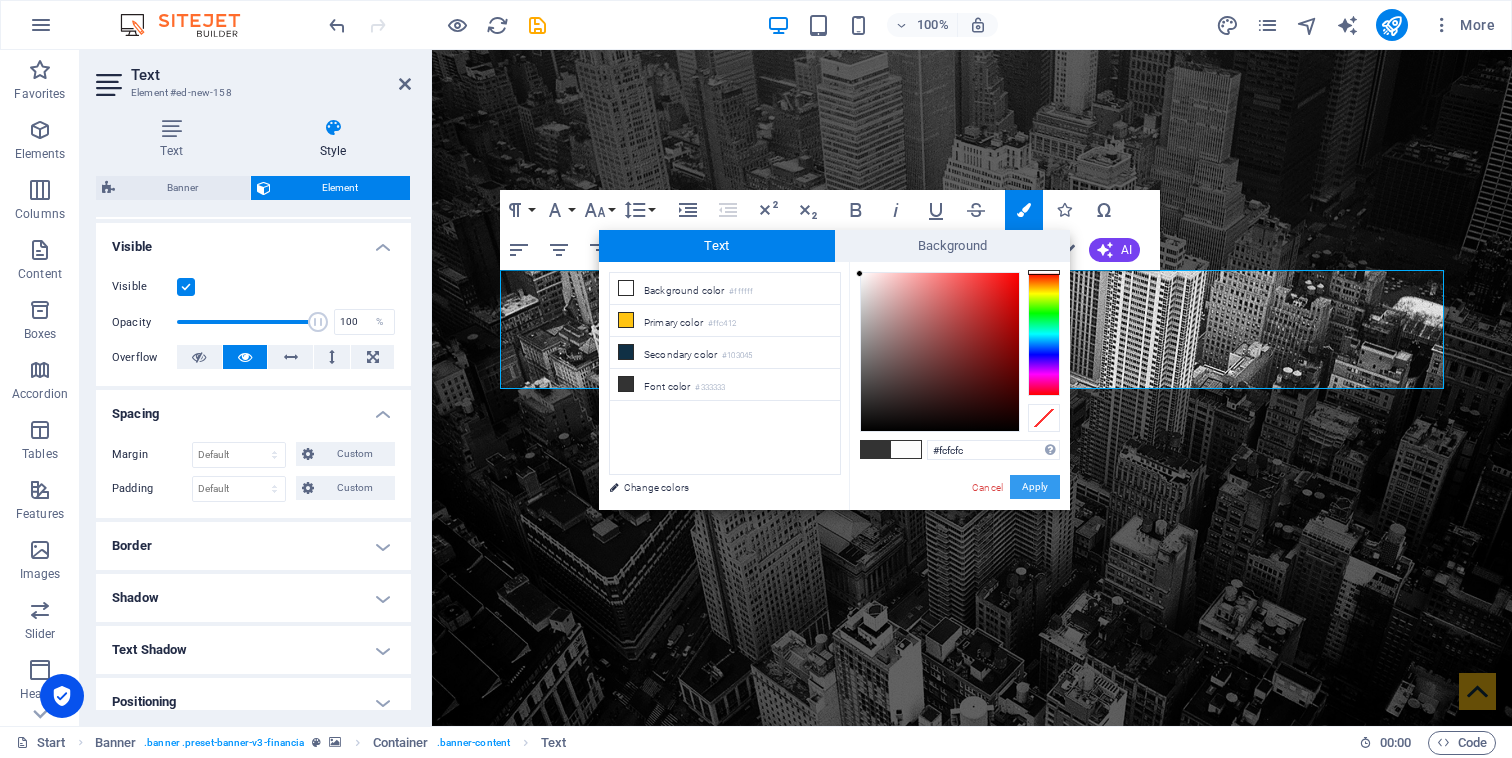 click on "Apply" at bounding box center (1035, 487) 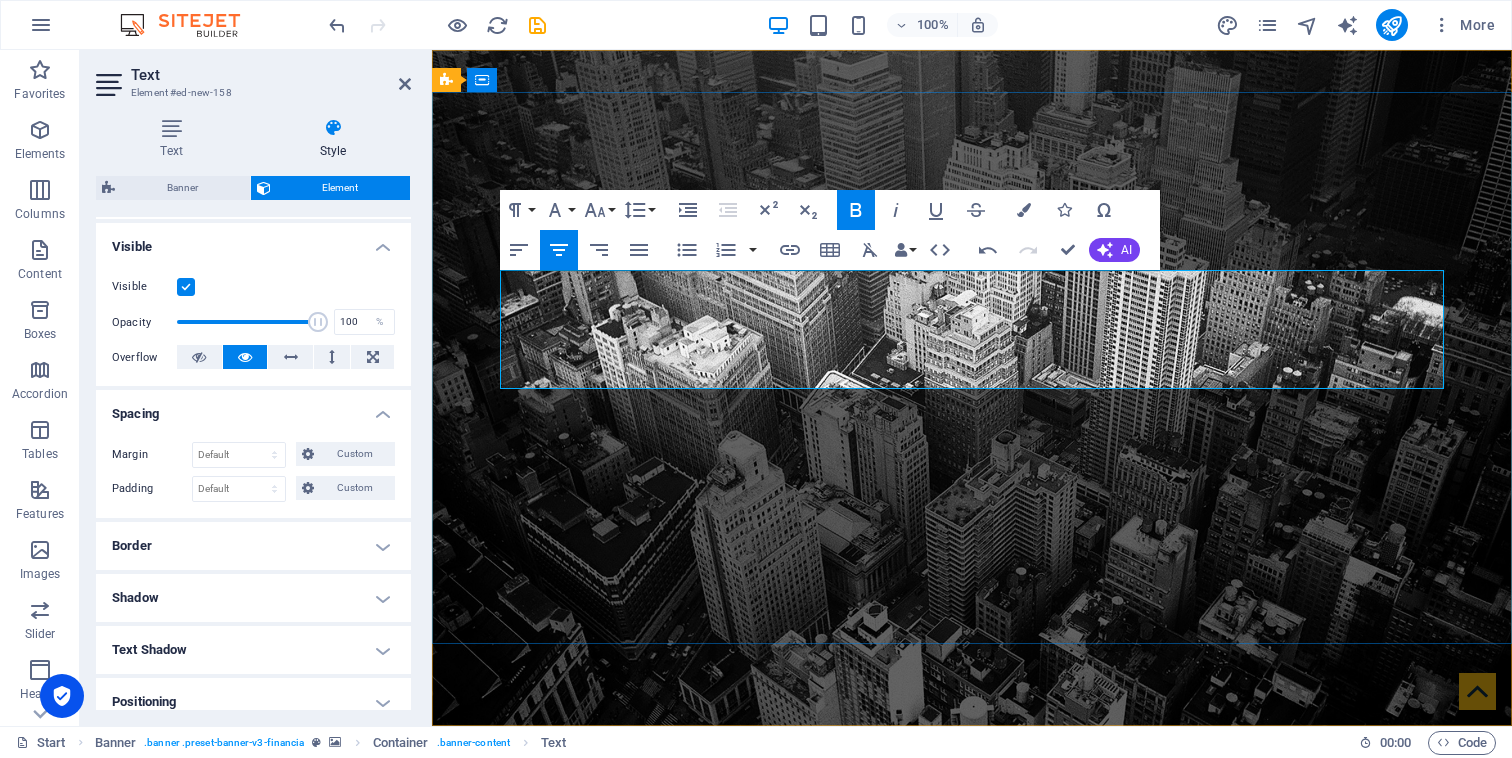 click on "​​CHELSEA KURUMSAL" at bounding box center [962, 1004] 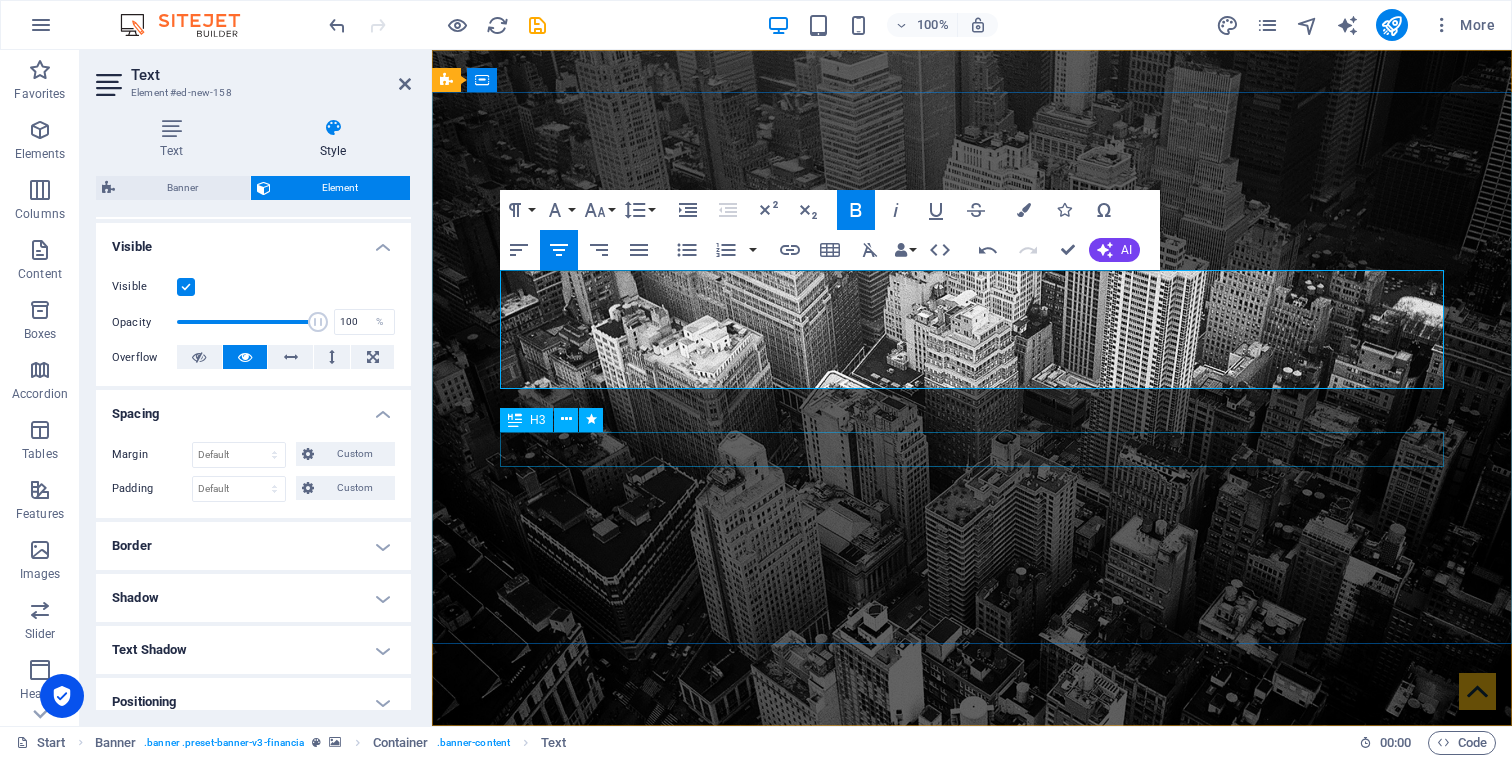 click on "Finance Service in  Washington, DC" at bounding box center [972, 1124] 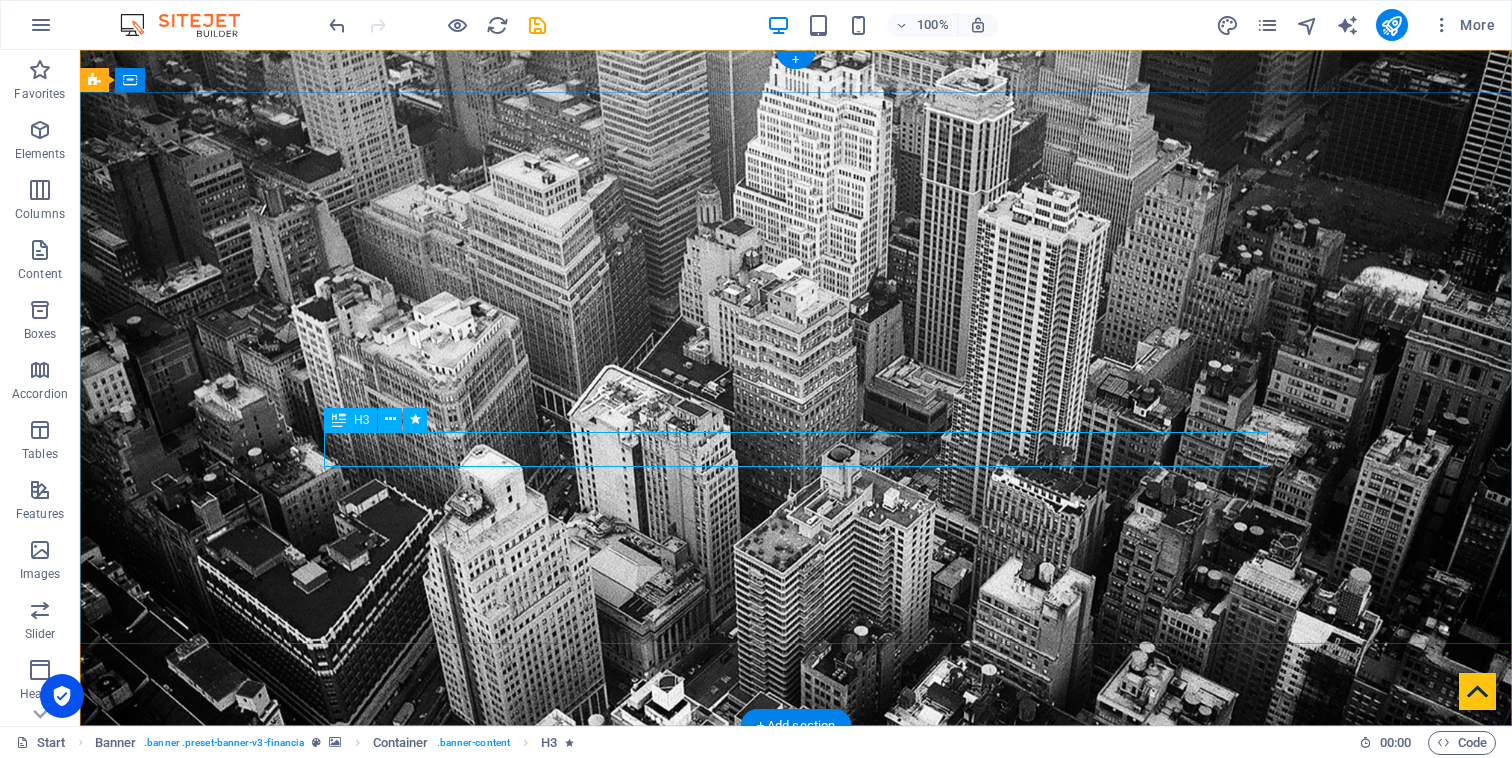 click on "Finance Service in  Washington, DC" at bounding box center (796, 1124) 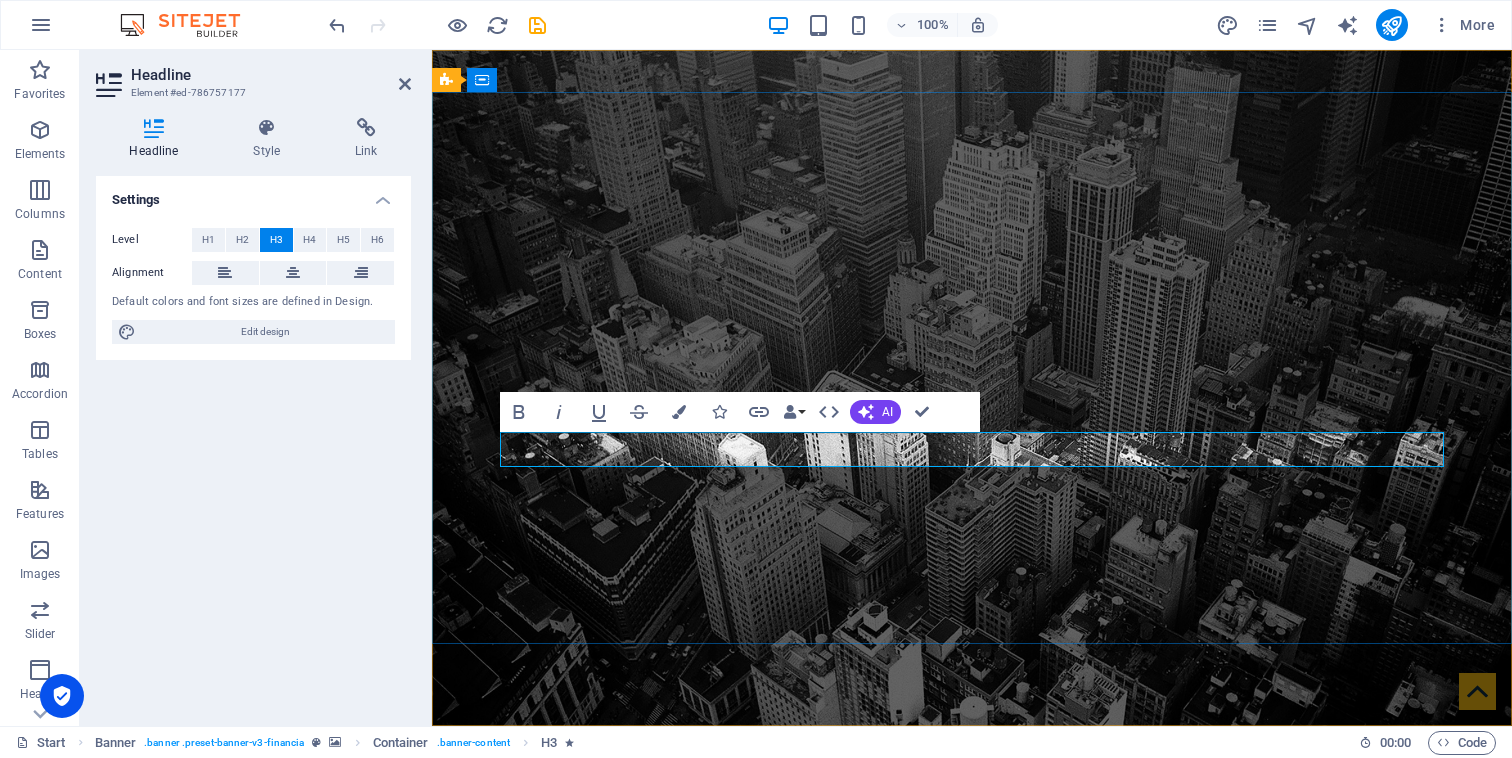 click on "Finance Service in  Washington, DC" at bounding box center [972, 1124] 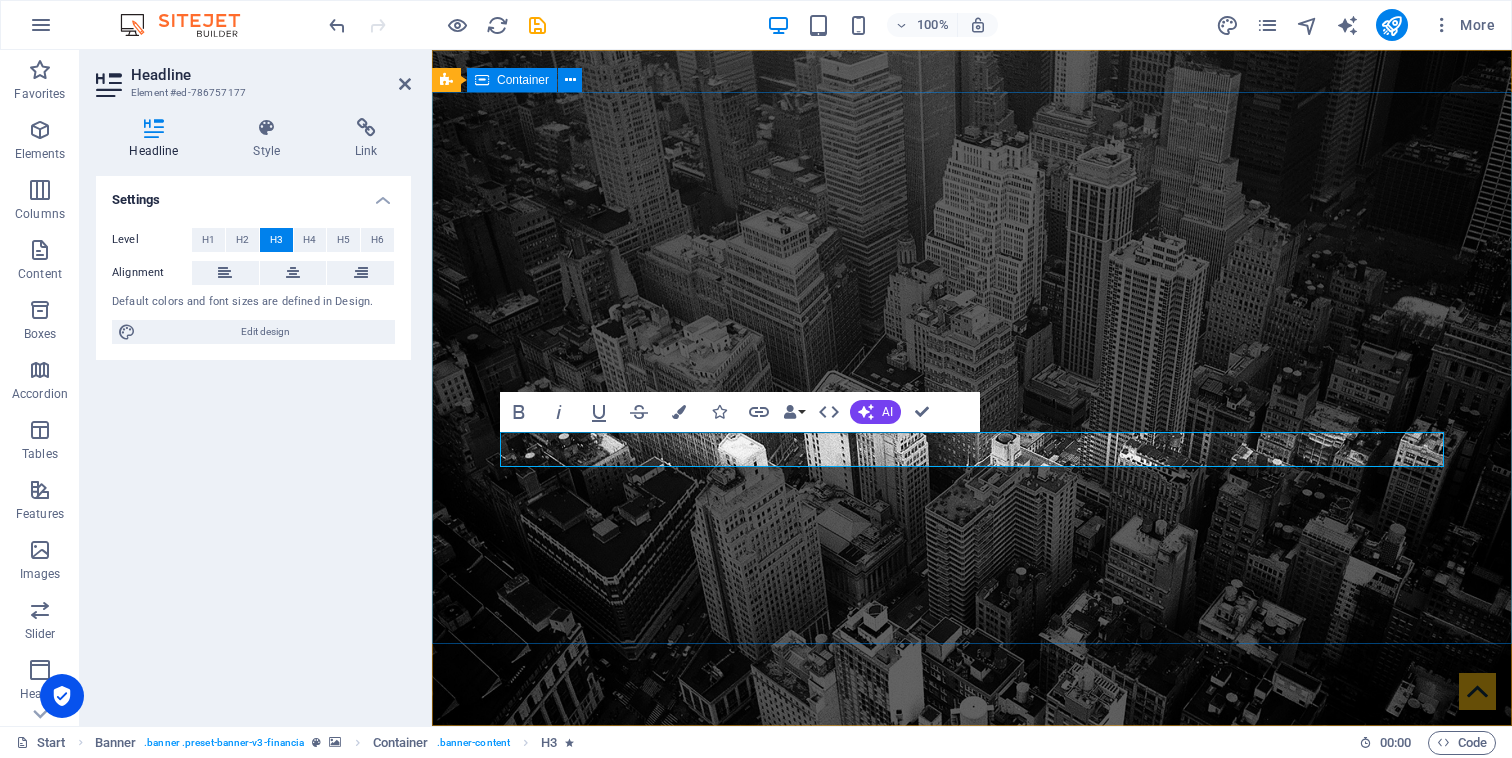 click on "CHELSEA KURUMSAL   FİNANSAL HİZMETLER" at bounding box center [972, 1043] 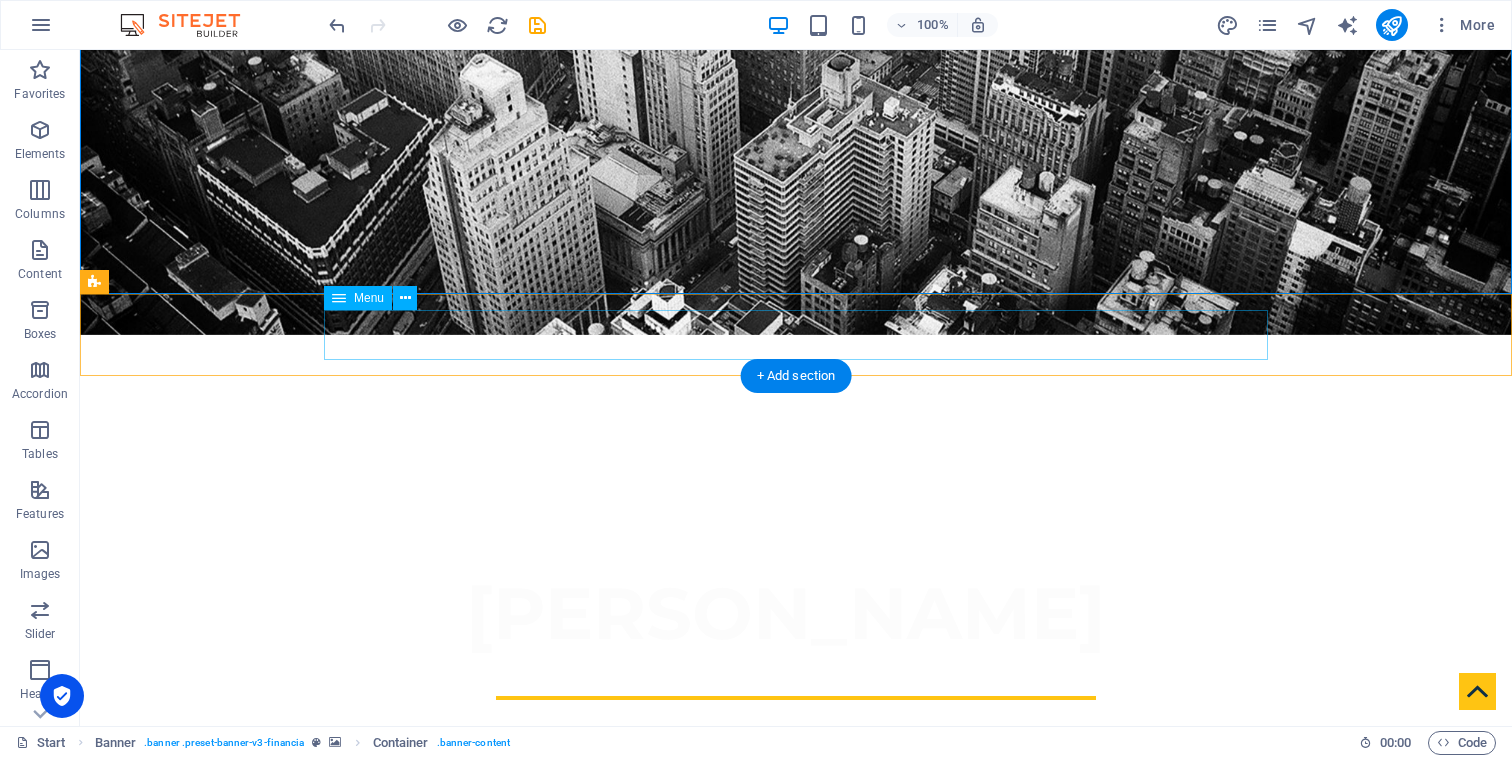 scroll, scrollTop: 393, scrollLeft: 0, axis: vertical 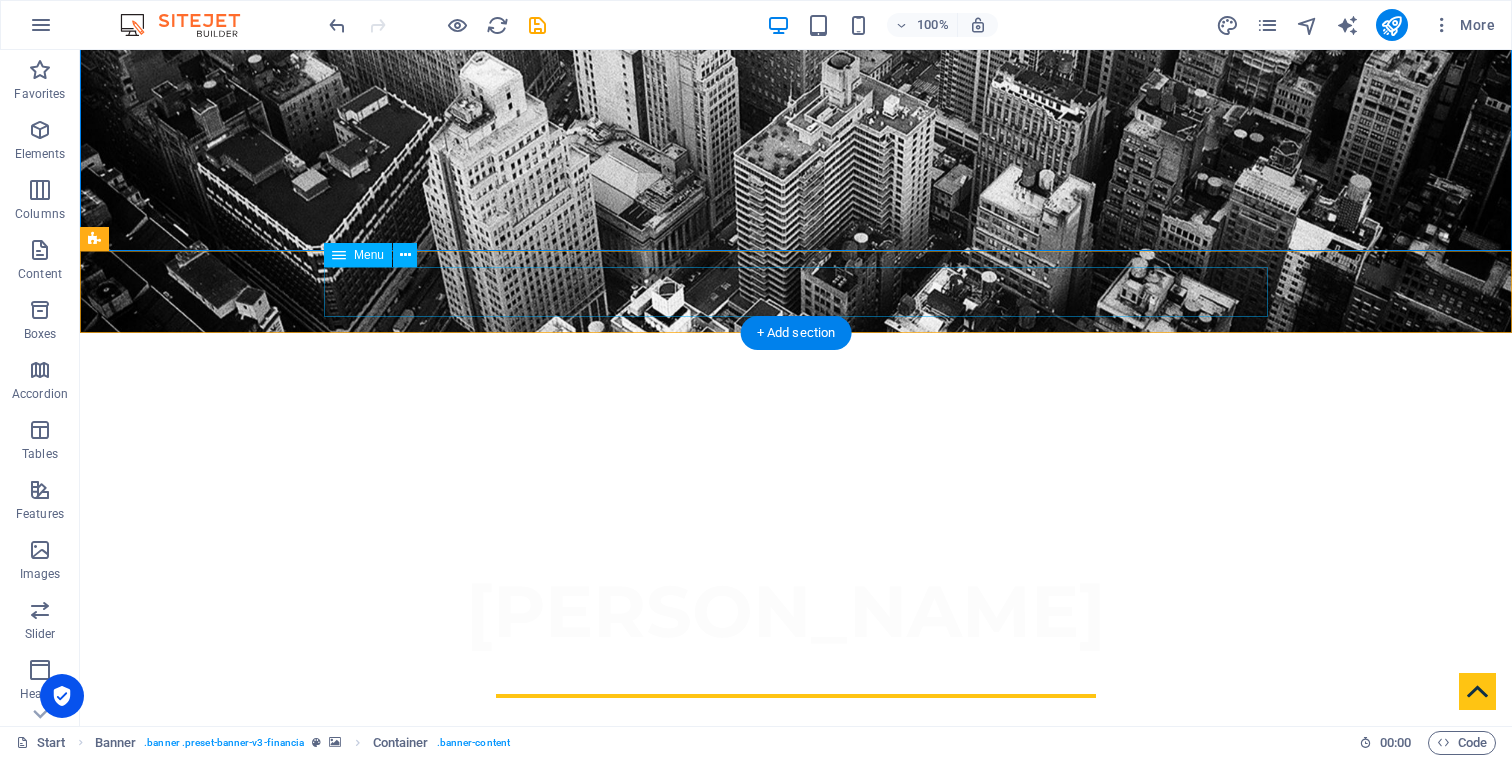 click on "Home About us Services Partners Advisors FAQ Contact" at bounding box center (796, 870) 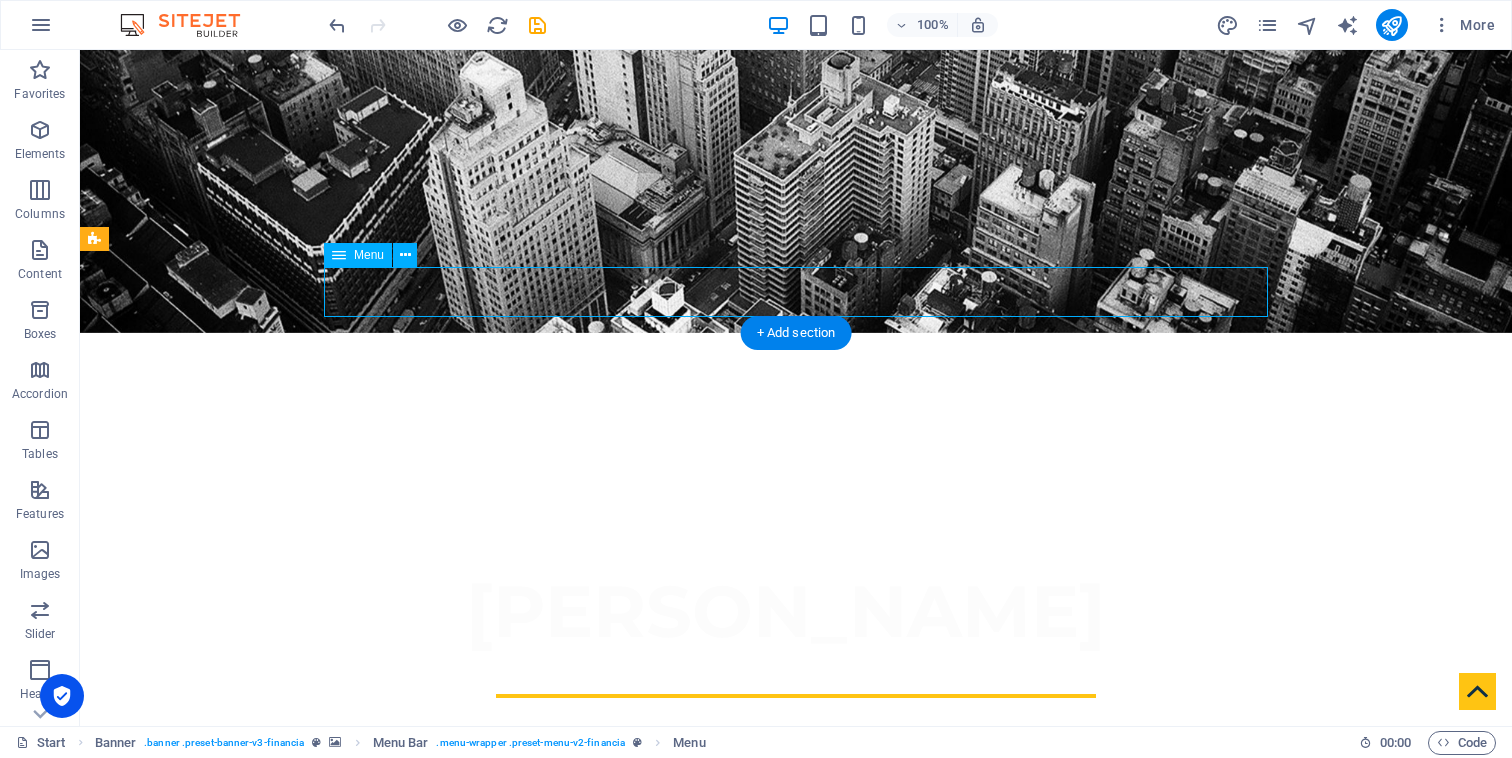 click on "Home About us Services Partners Advisors FAQ Contact" at bounding box center (796, 870) 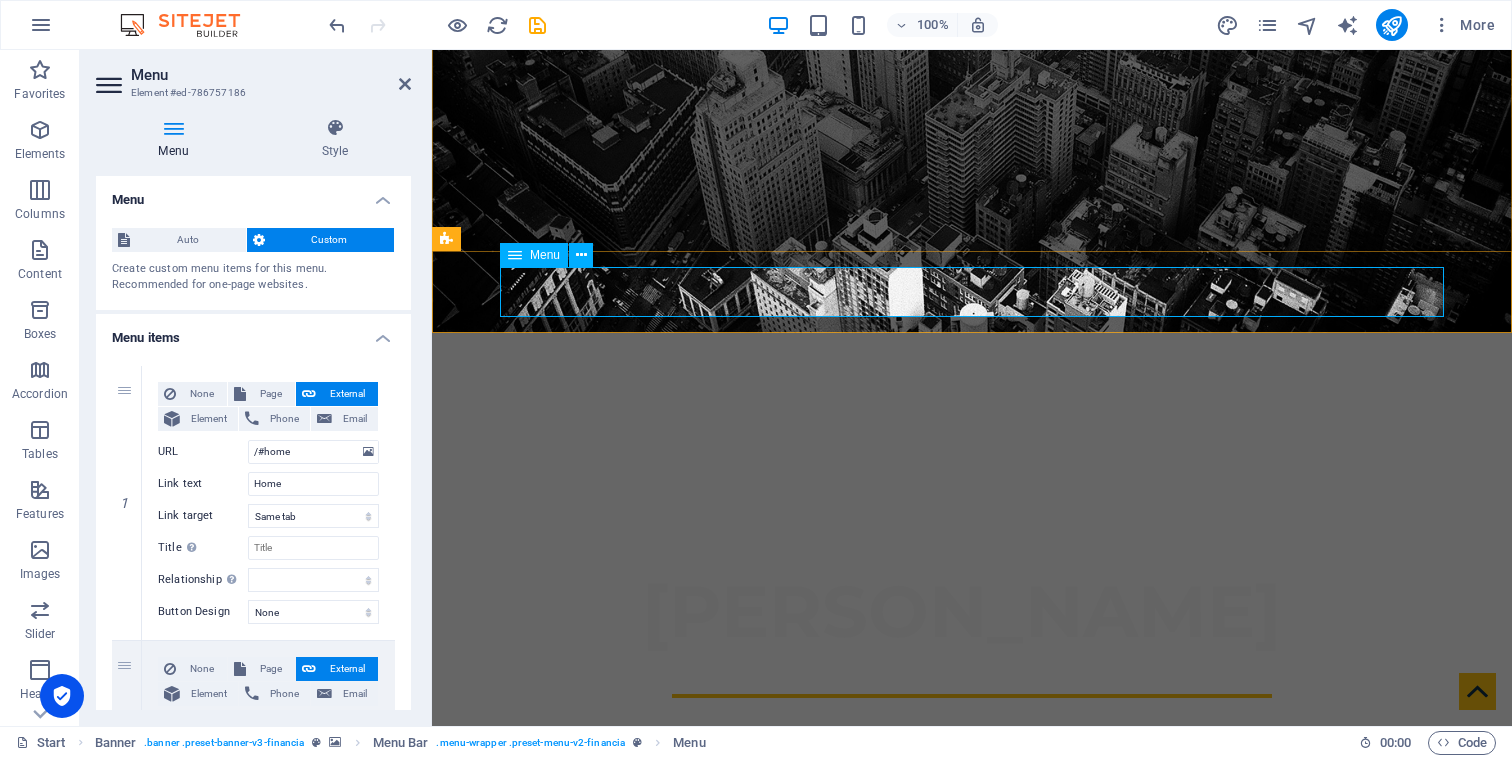 click on "Home About us Services Partners Advisors FAQ Contact" at bounding box center [972, 870] 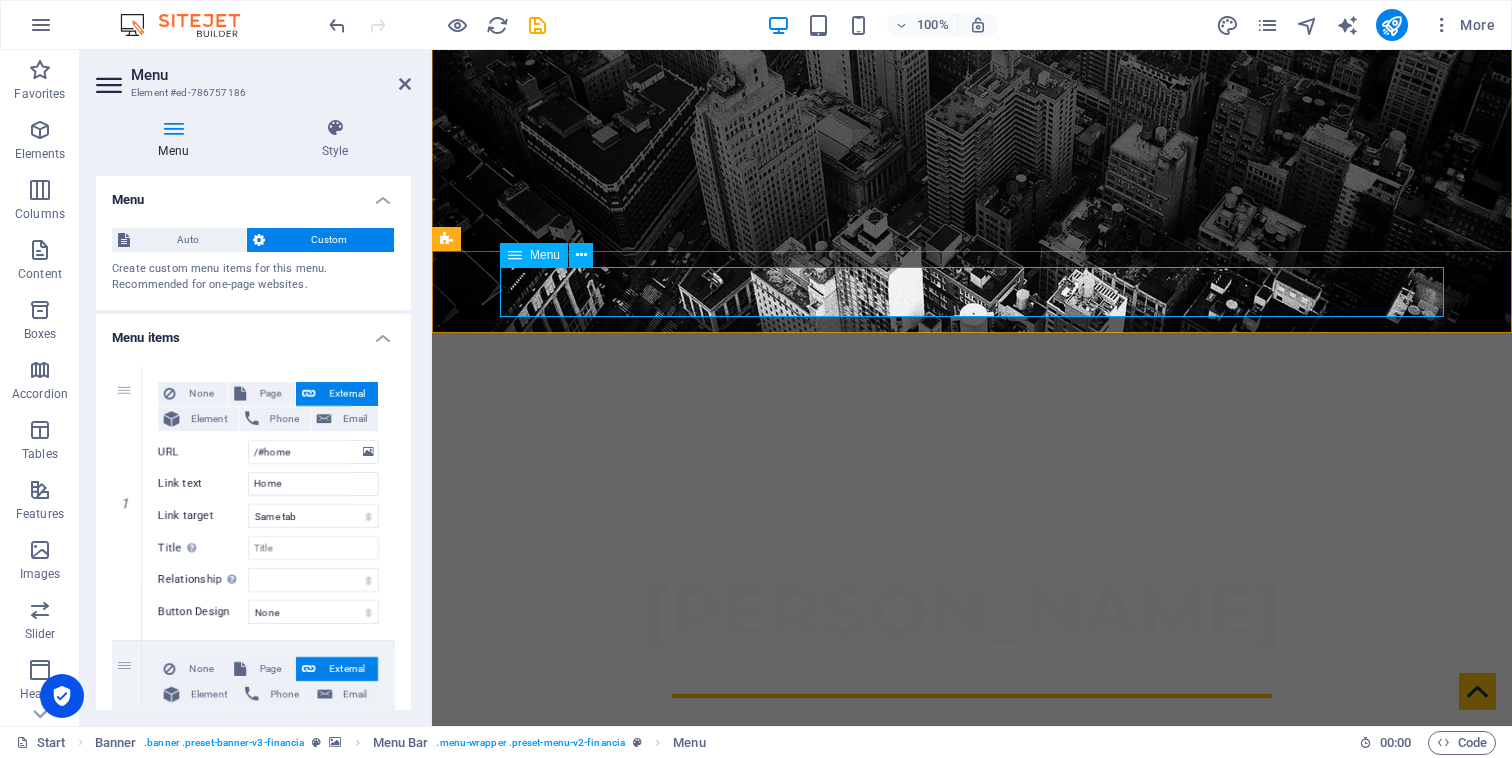 click on "Home About us Services Partners Advisors FAQ Contact" at bounding box center [972, 870] 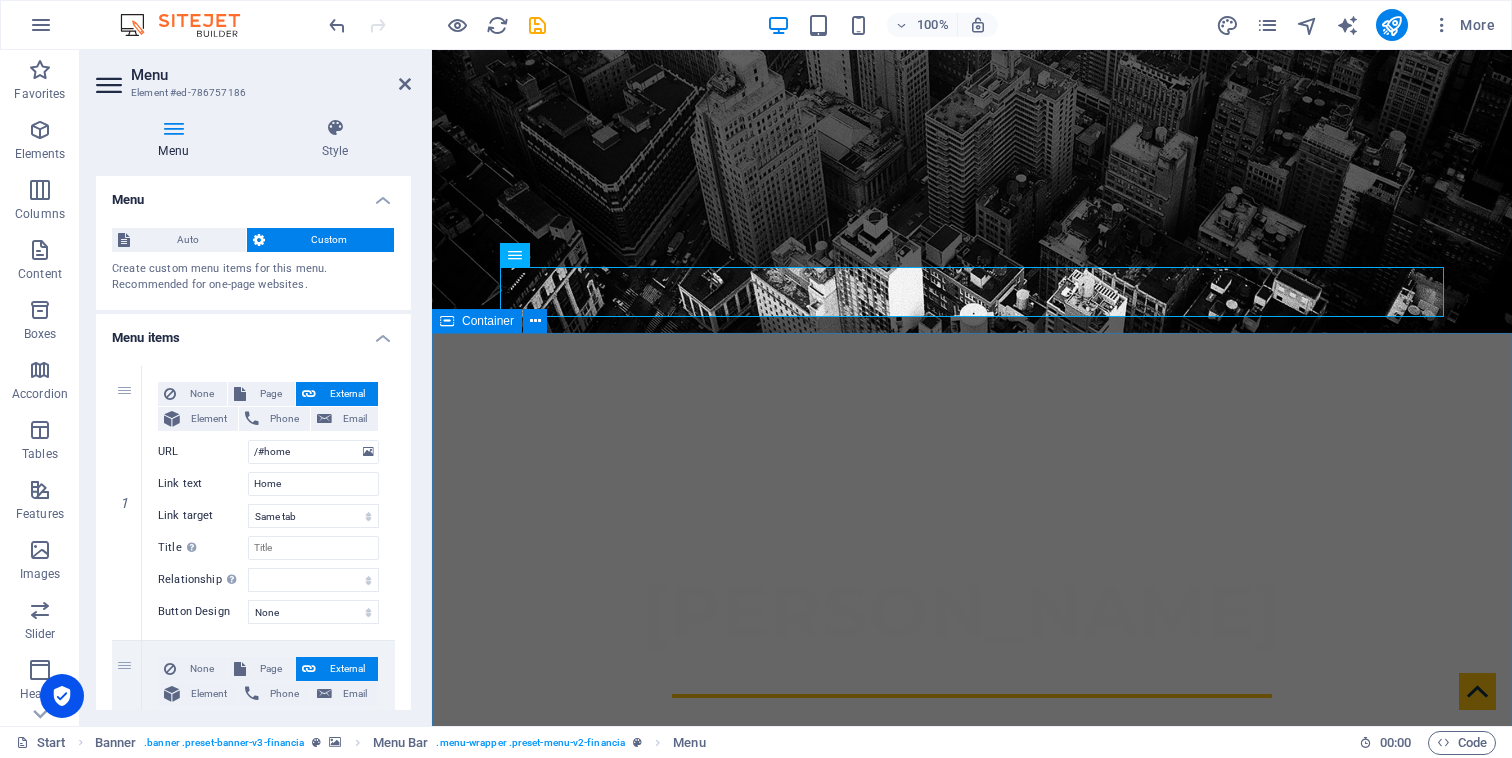 click on "About  chelseakurumsal.com" at bounding box center (972, 1021) 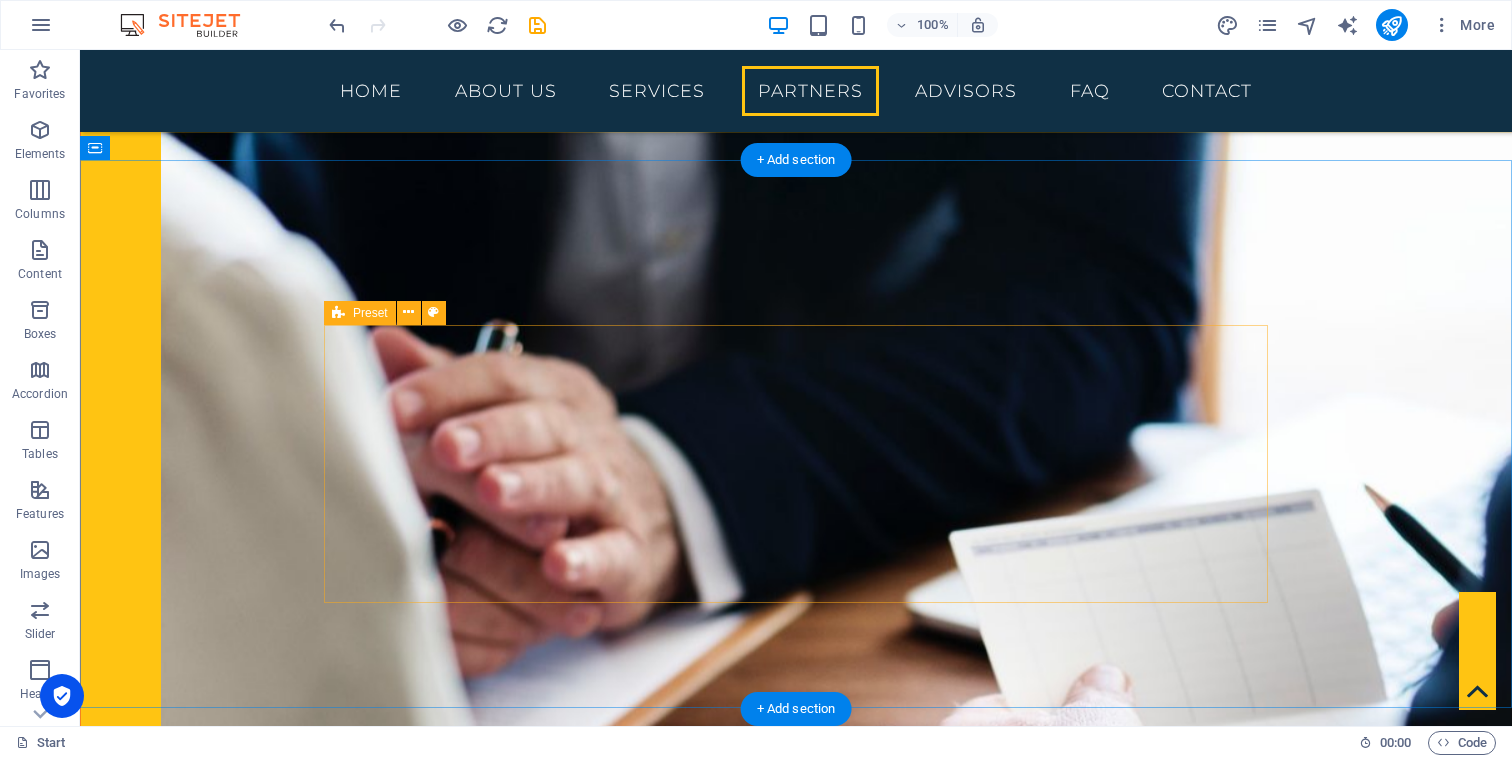 scroll, scrollTop: 2431, scrollLeft: 0, axis: vertical 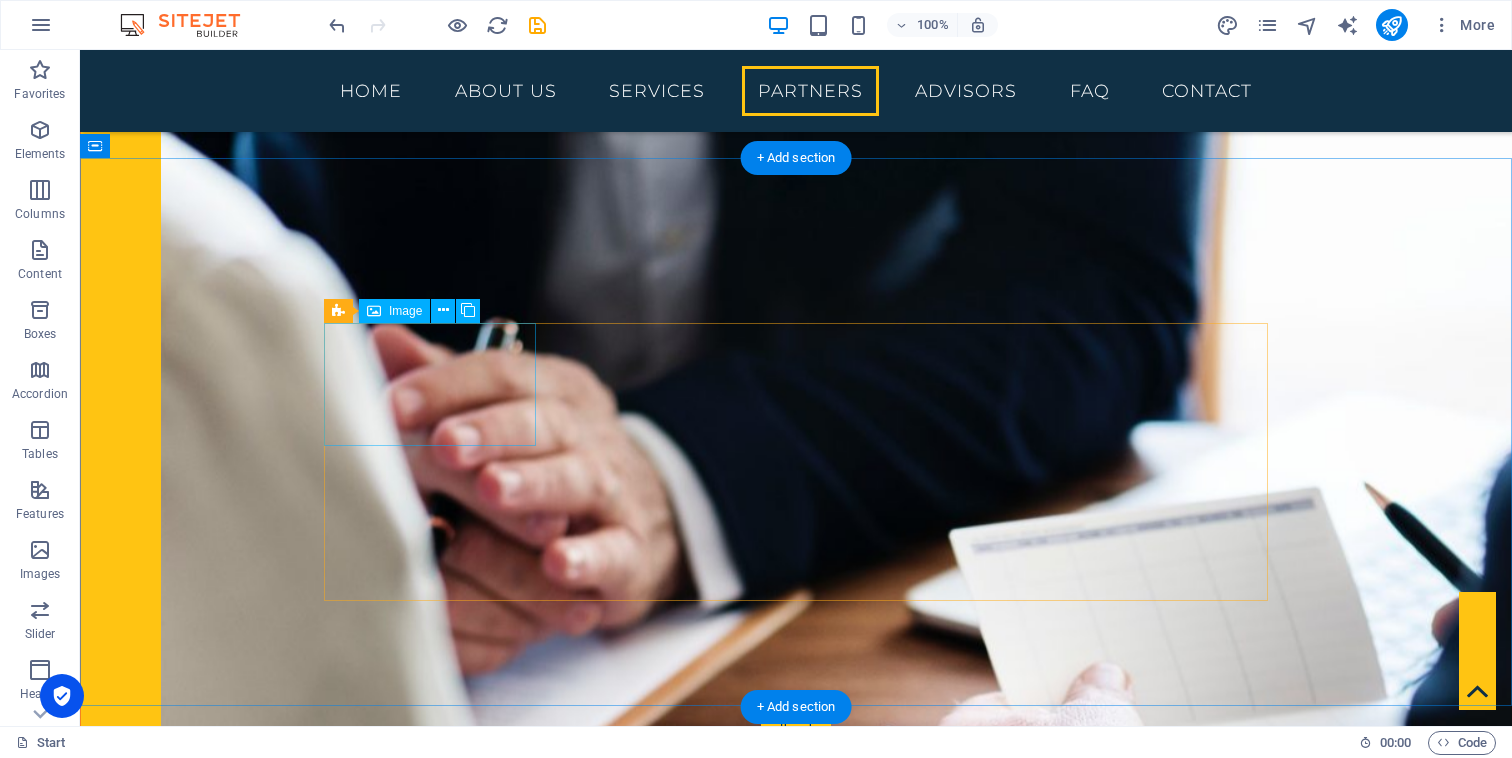 click at bounding box center [430, 3787] 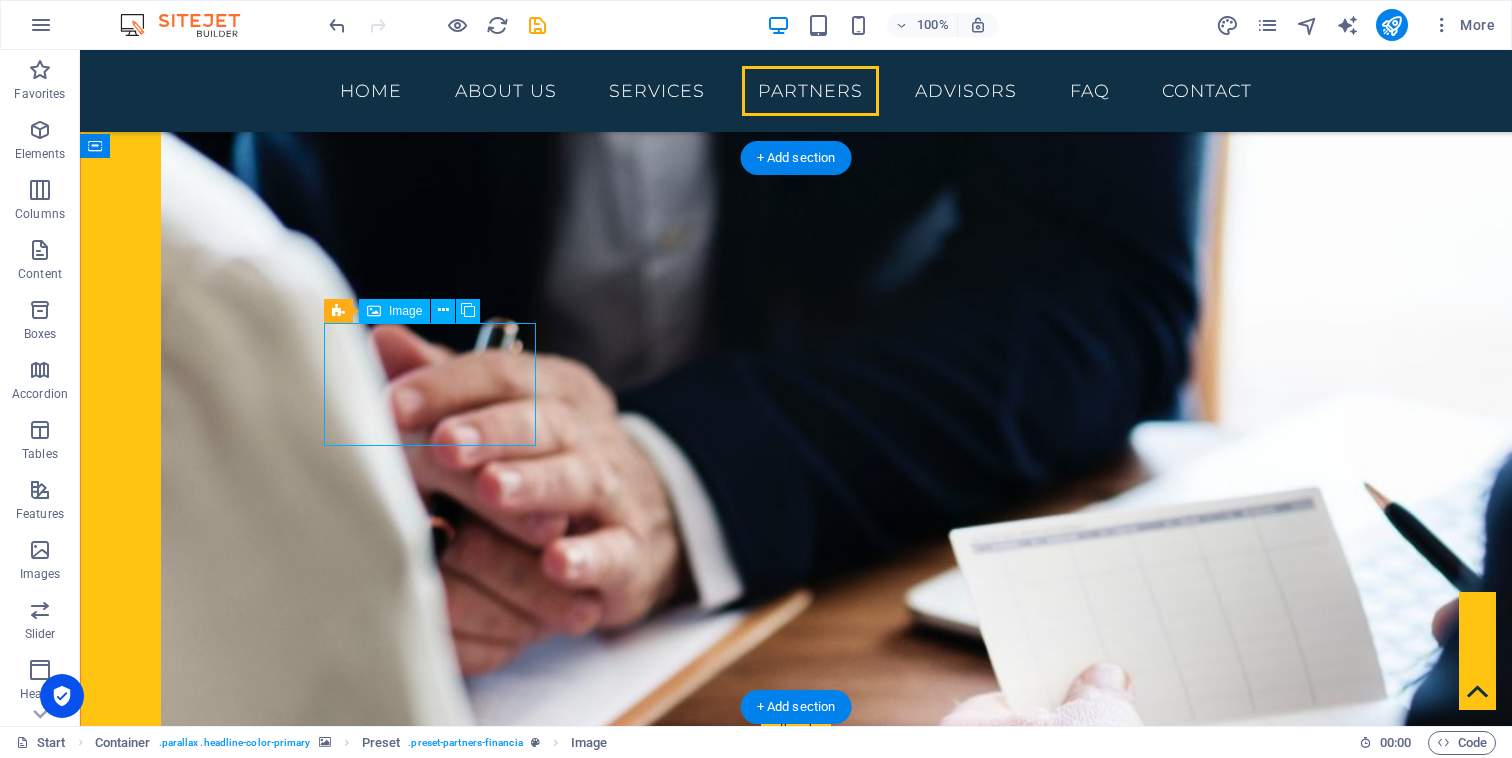 click at bounding box center (430, 3787) 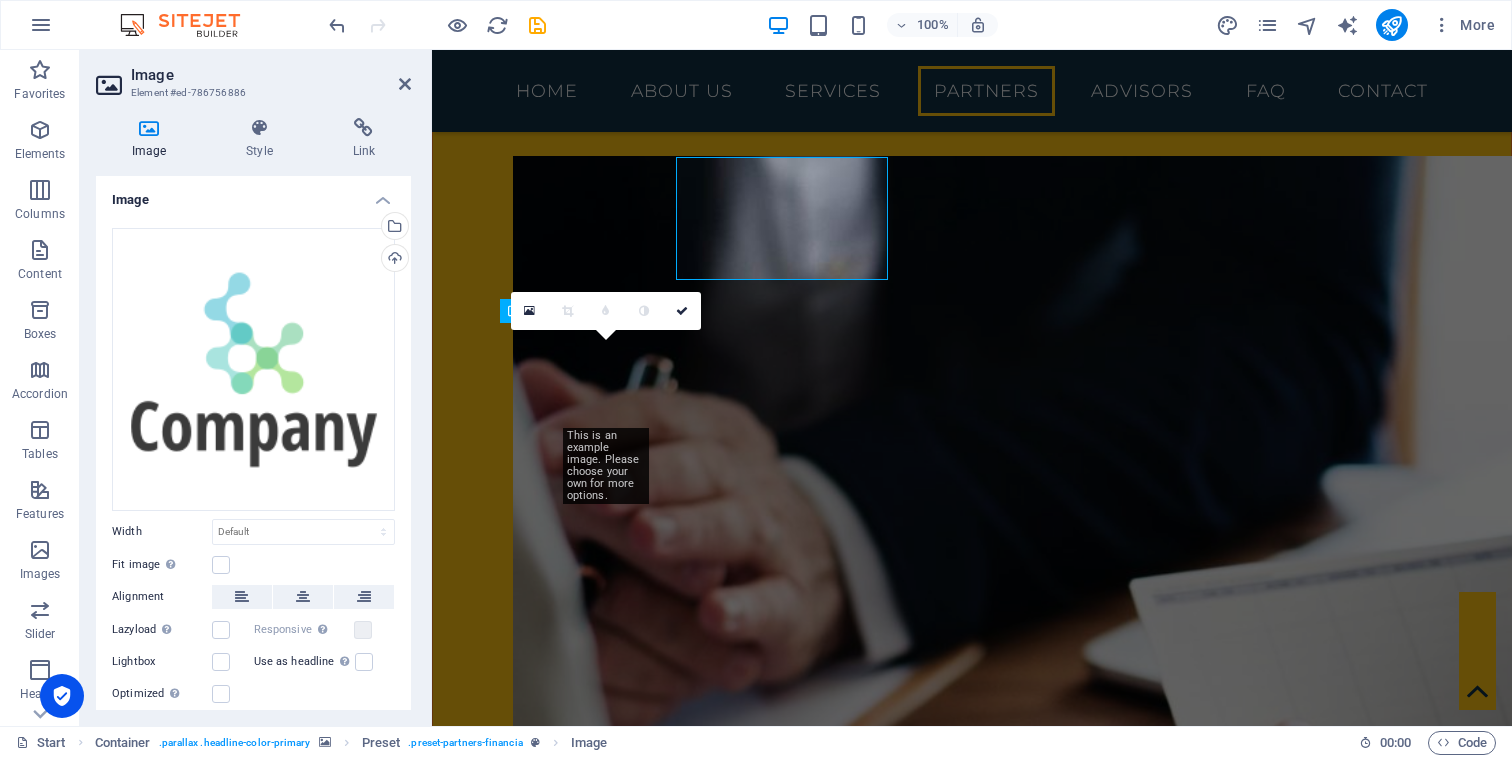 scroll, scrollTop: 2596, scrollLeft: 0, axis: vertical 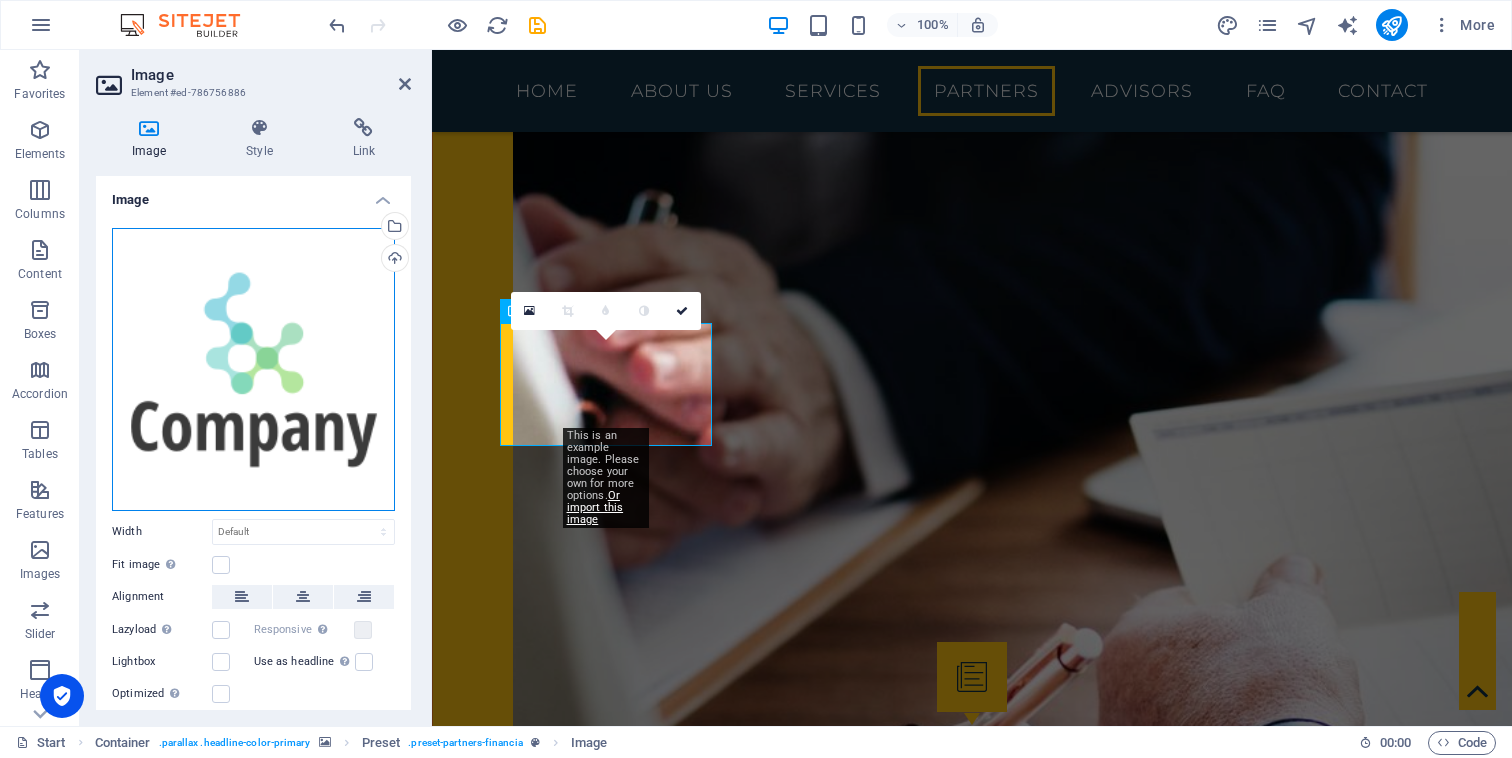 click on "Drag files here, click to choose files or select files from Files or our free stock photos & videos" at bounding box center (253, 369) 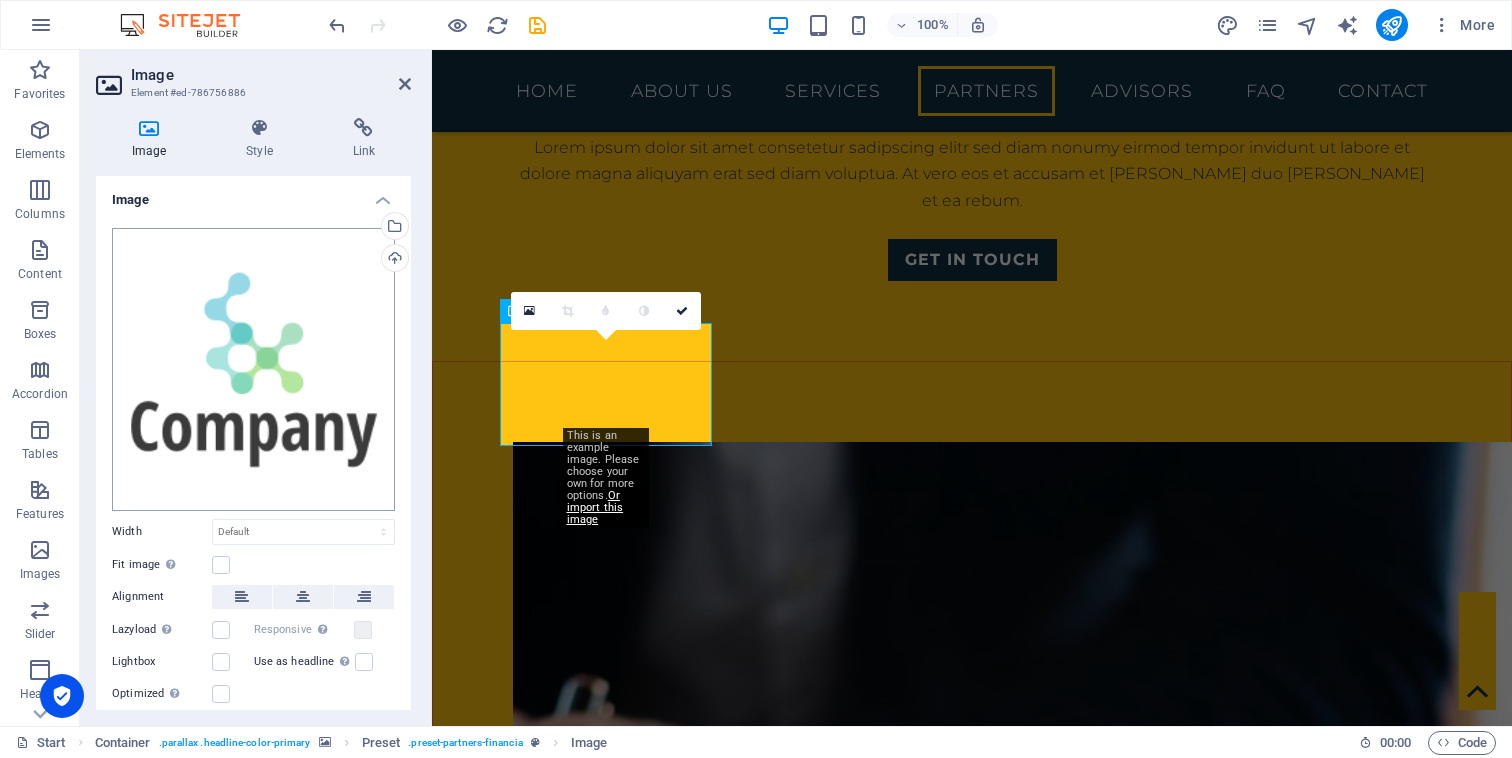 scroll, scrollTop: 3100, scrollLeft: 0, axis: vertical 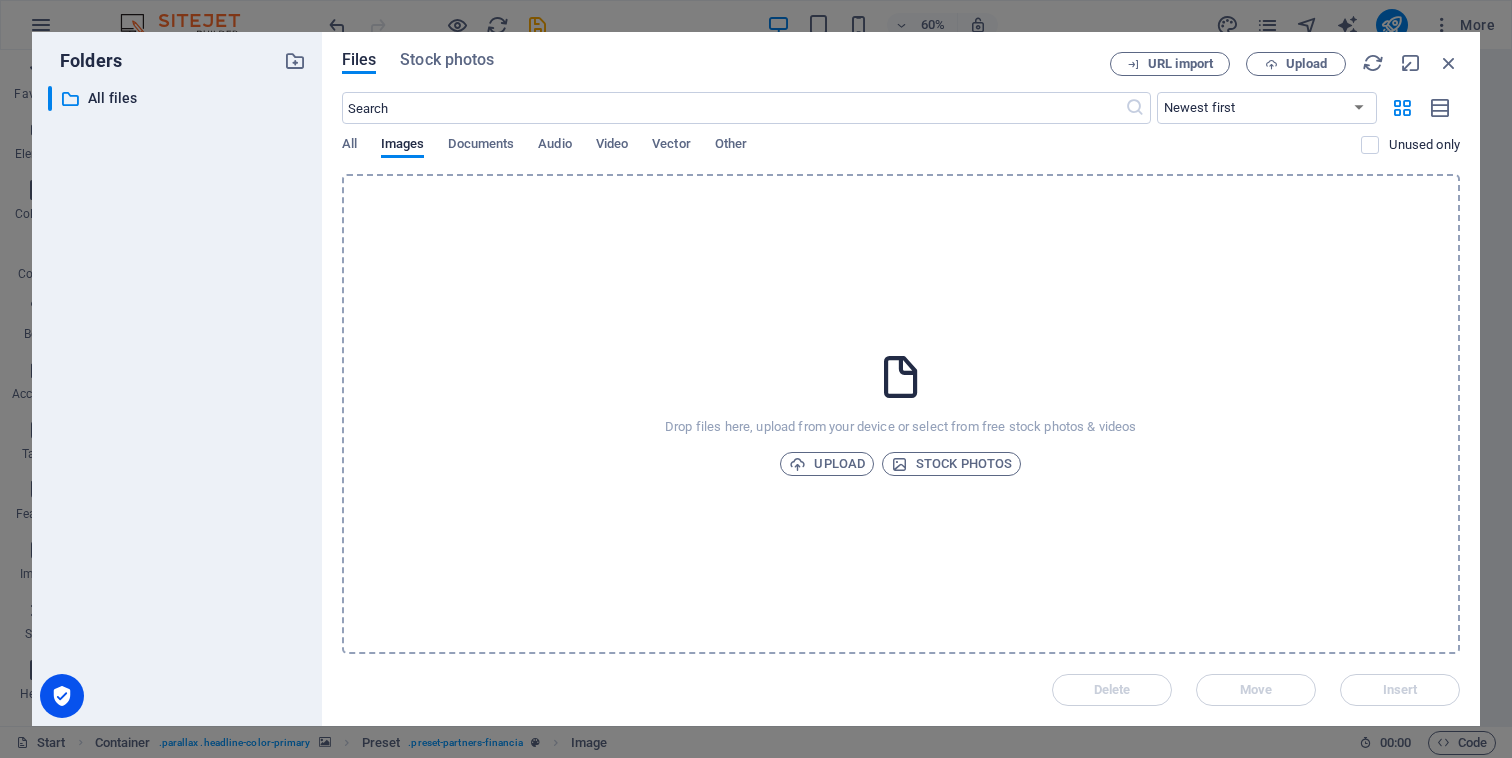 click on "​ All files All files" at bounding box center [177, 398] 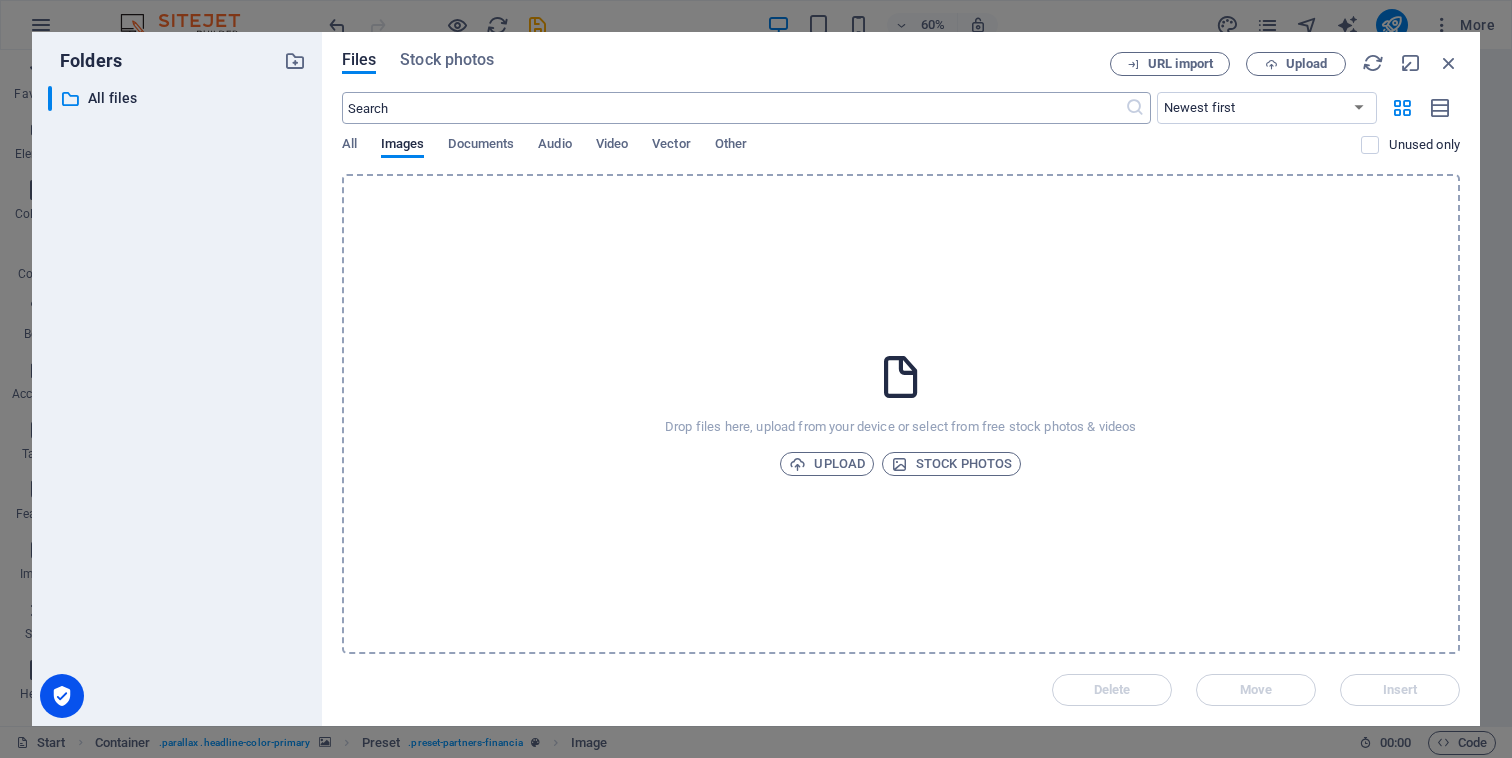 click at bounding box center (733, 108) 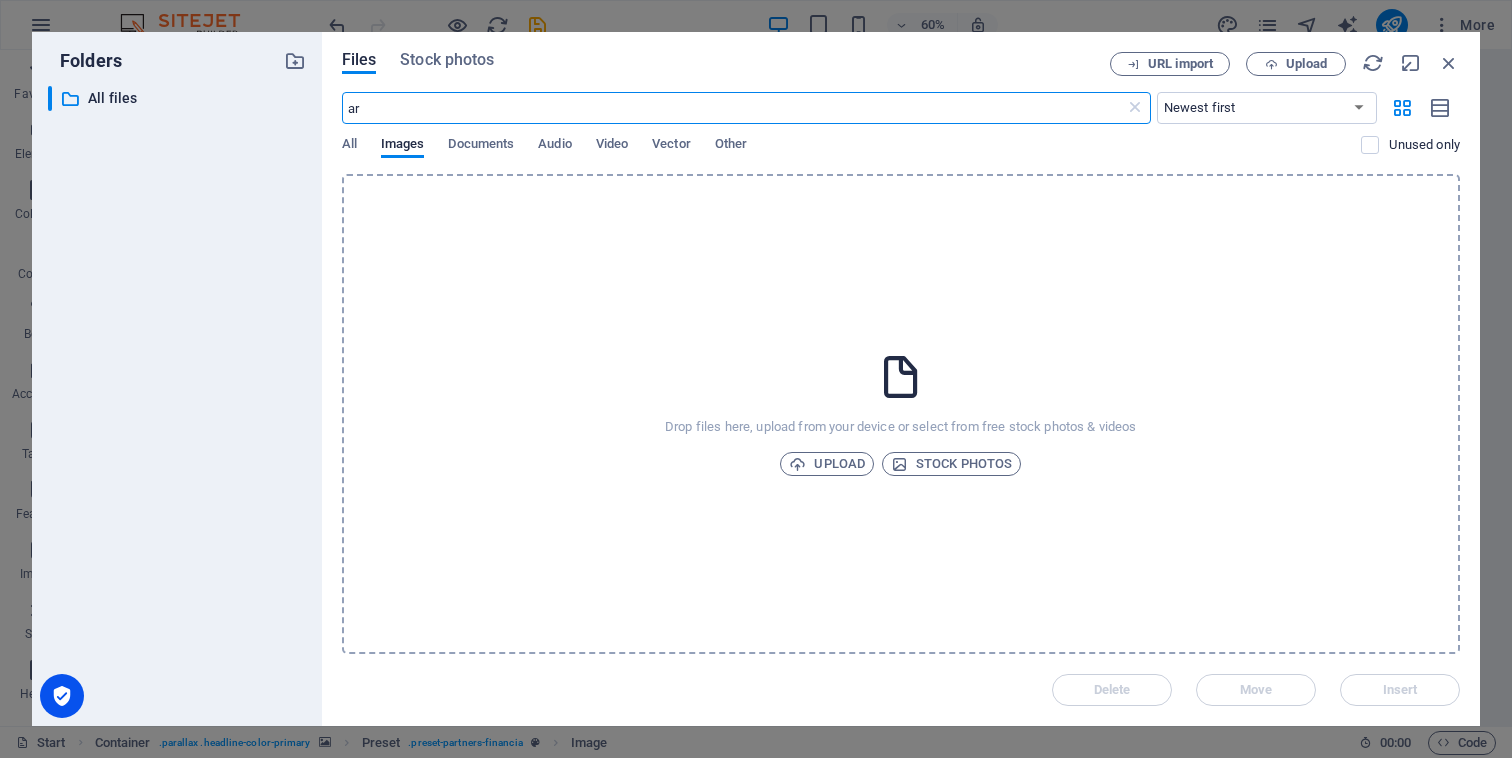 type on "a" 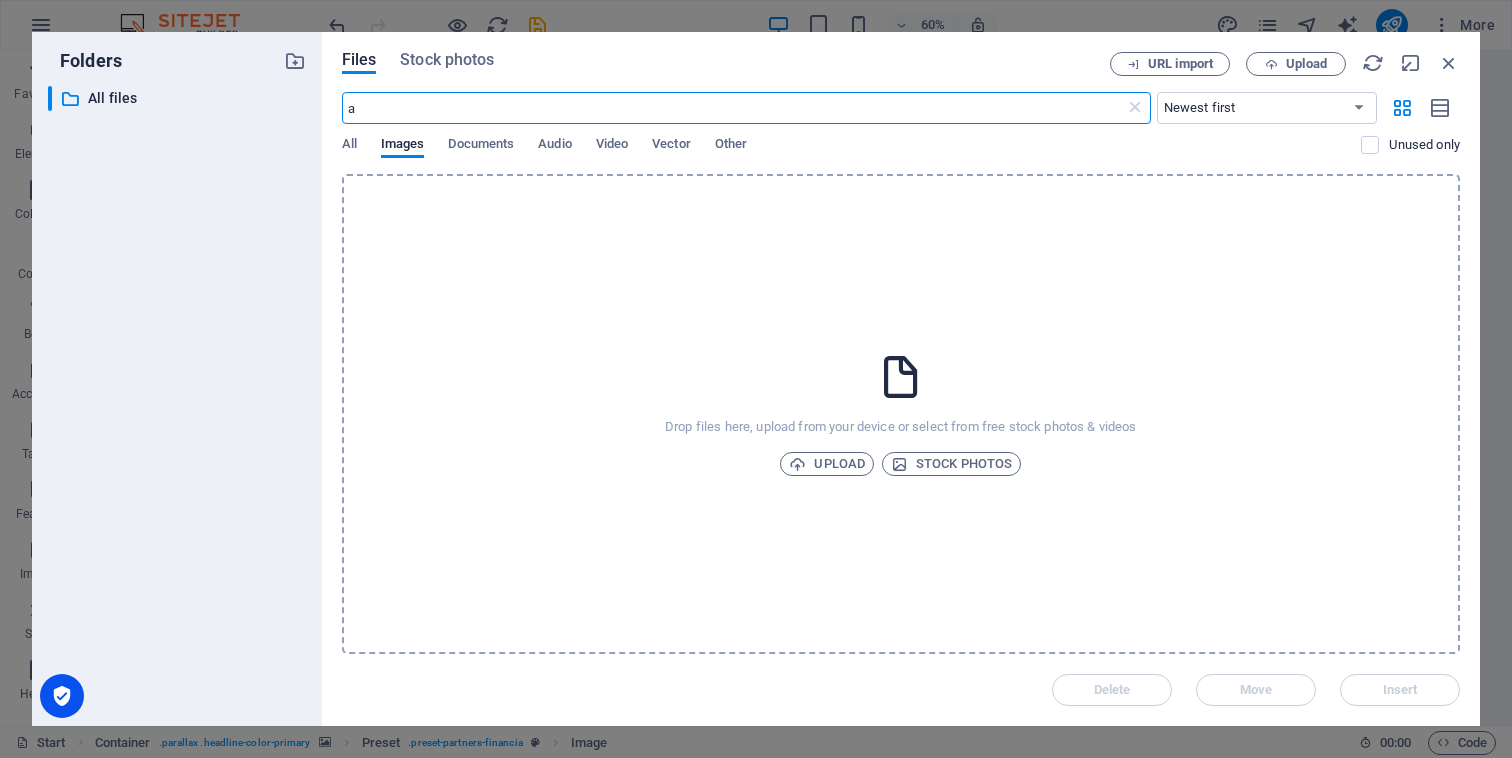 type 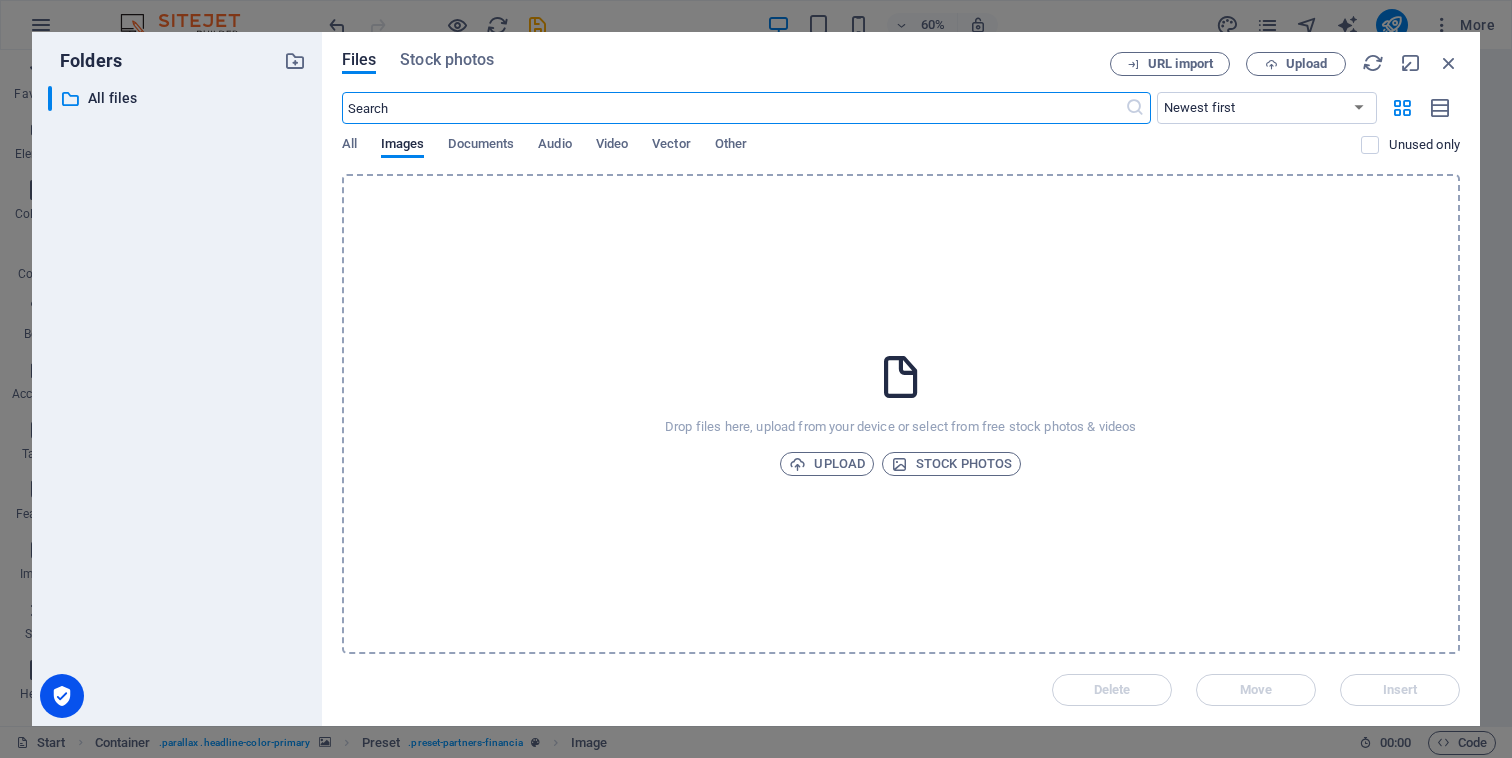 click at bounding box center (733, 108) 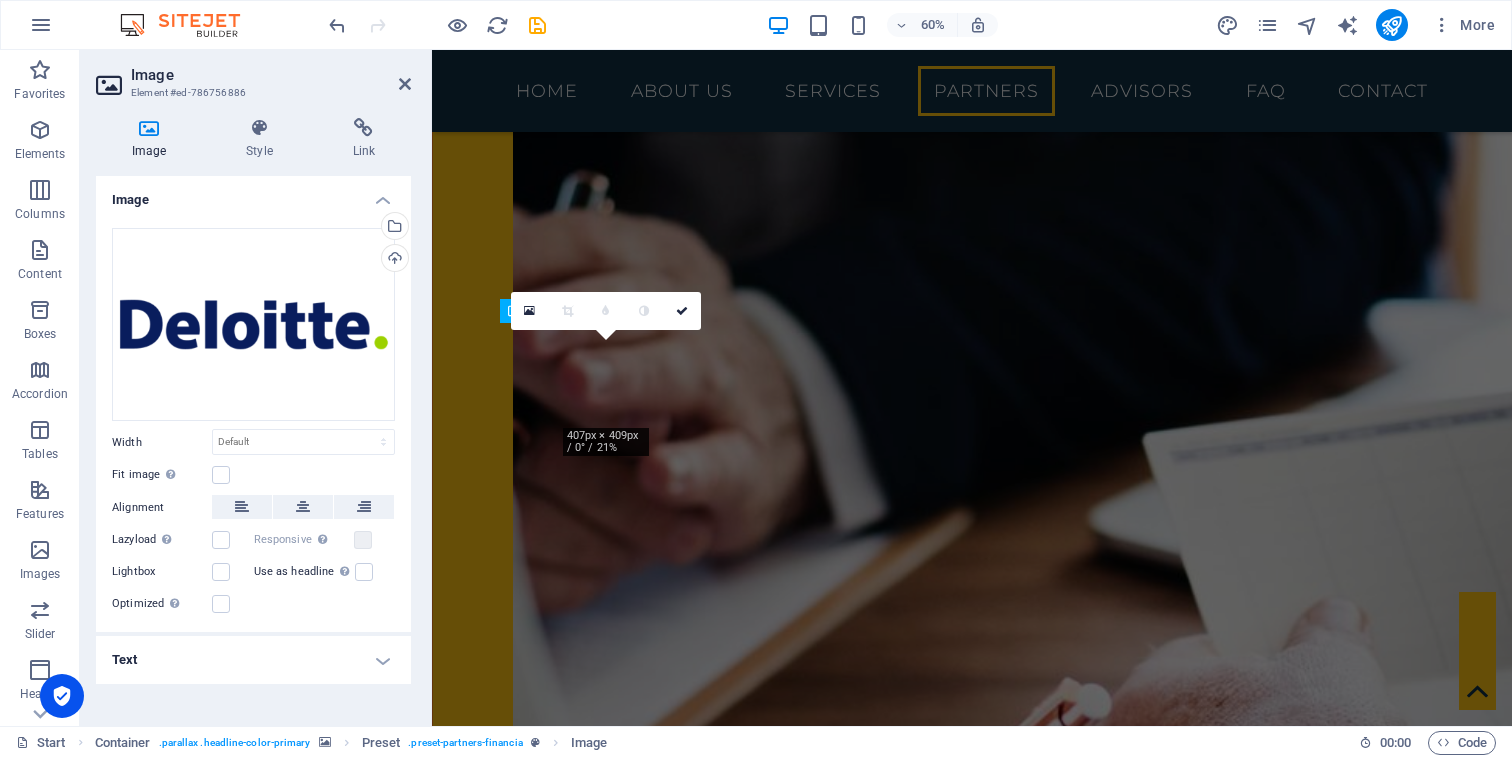 scroll, scrollTop: 2596, scrollLeft: 0, axis: vertical 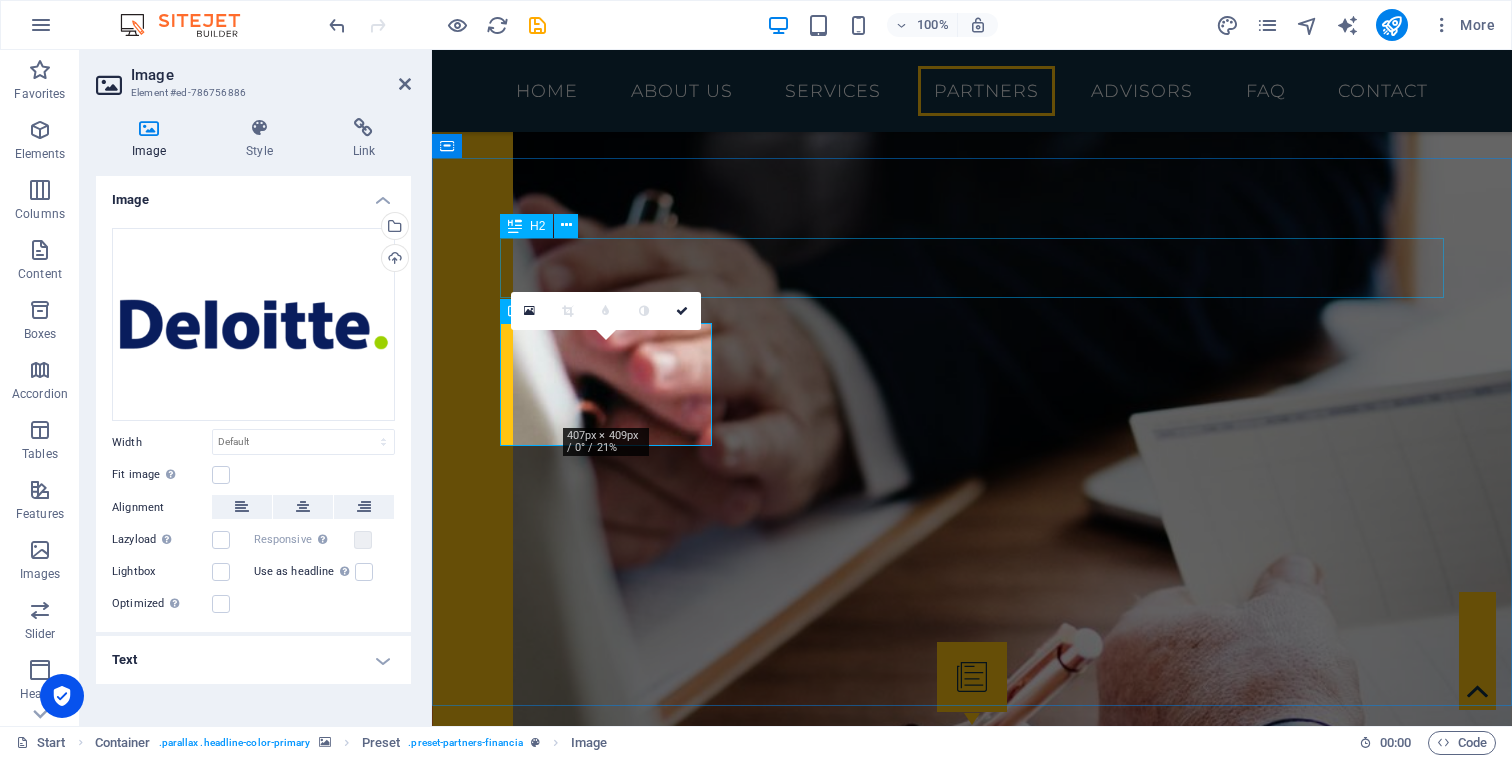 click on "Our Partners" at bounding box center [972, 3615] 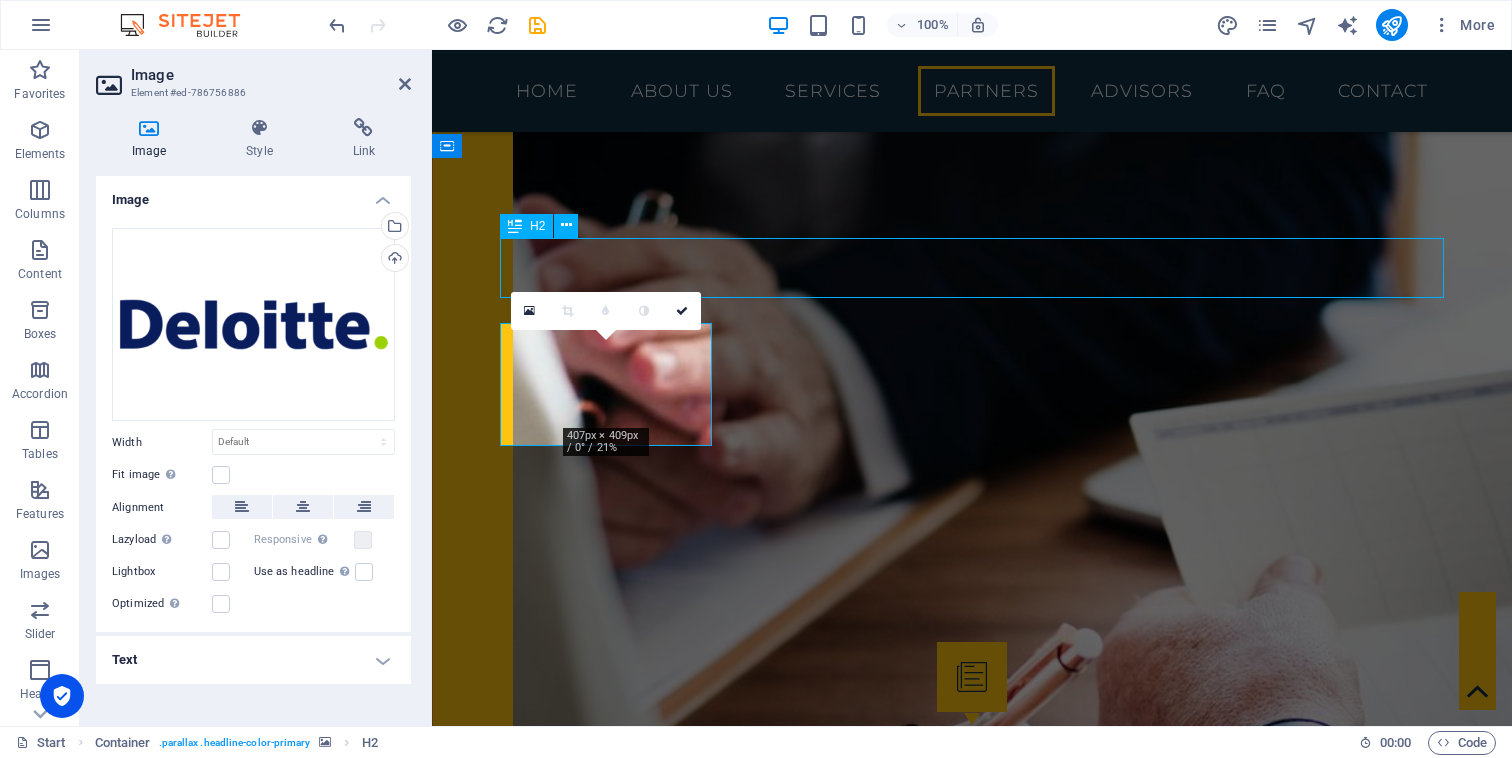 scroll, scrollTop: 2431, scrollLeft: 0, axis: vertical 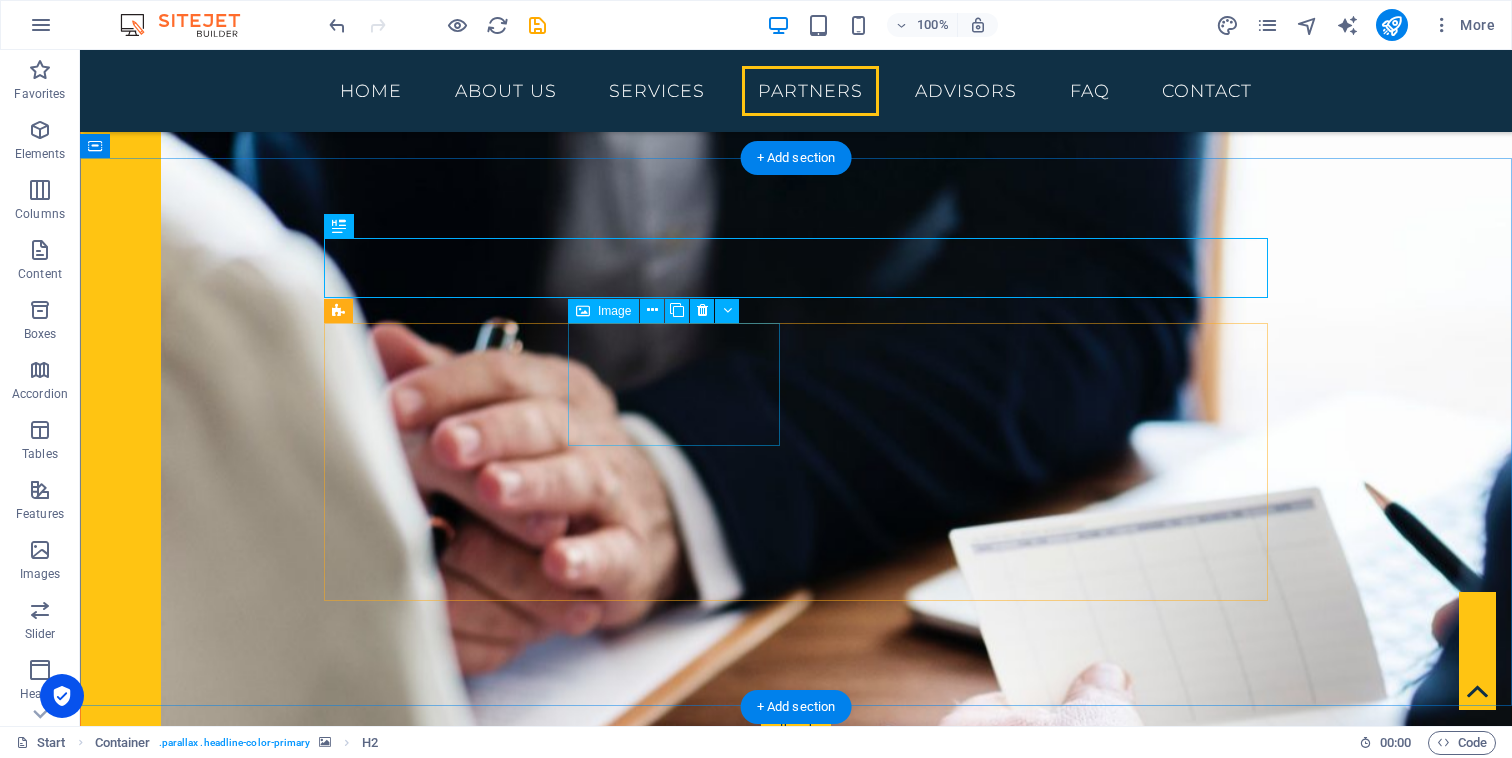 click at bounding box center (430, 3926) 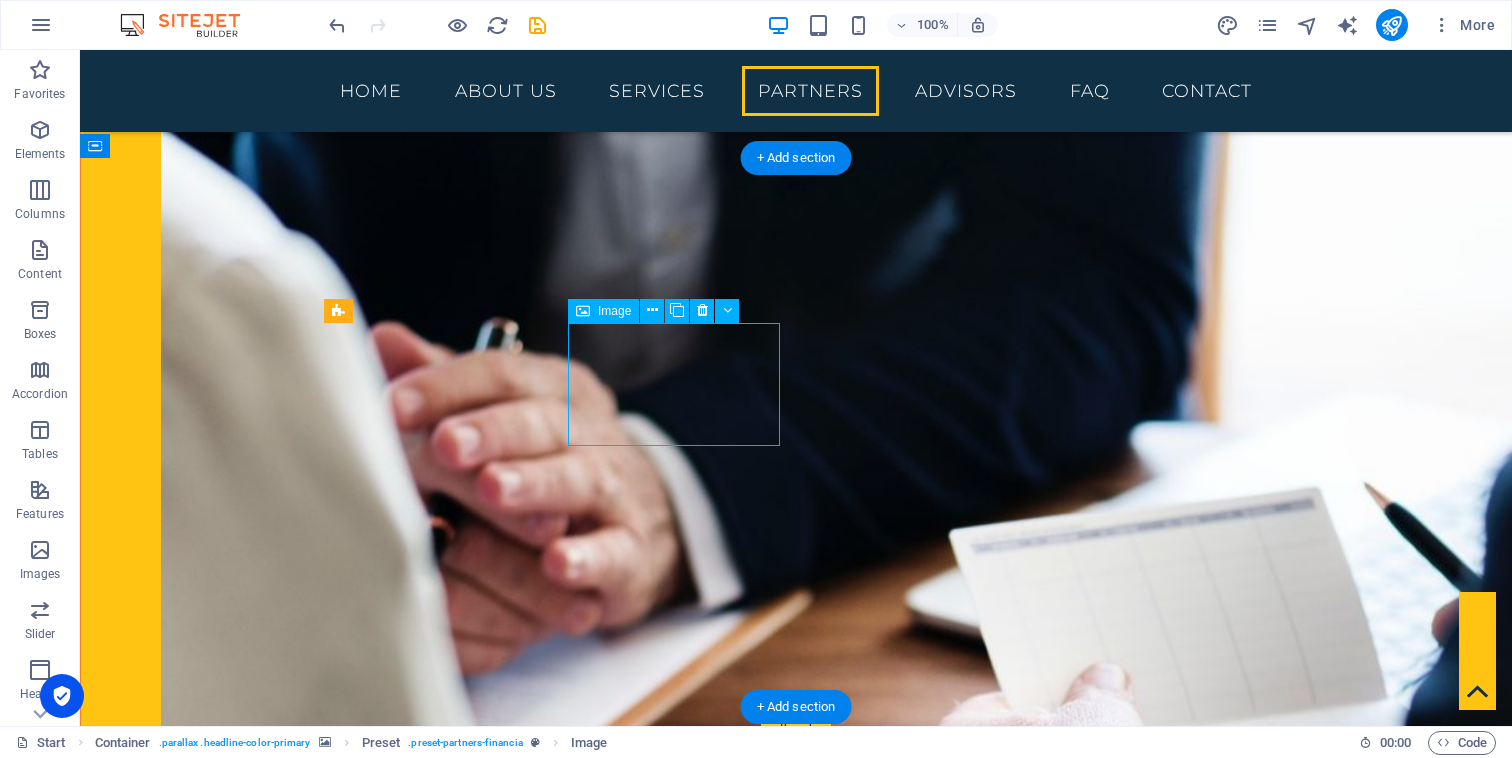 click at bounding box center (430, 3926) 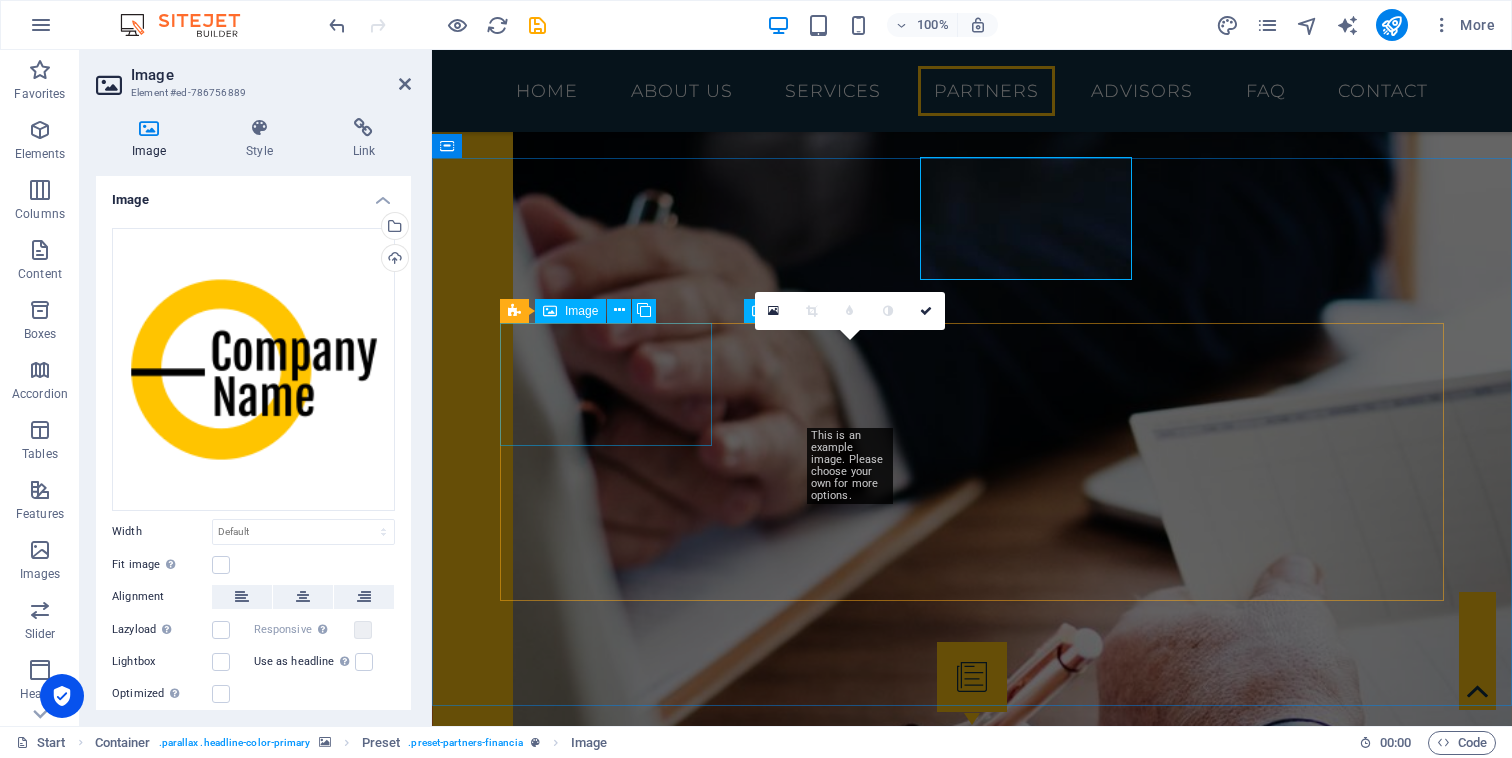 click at bounding box center [606, 3731] 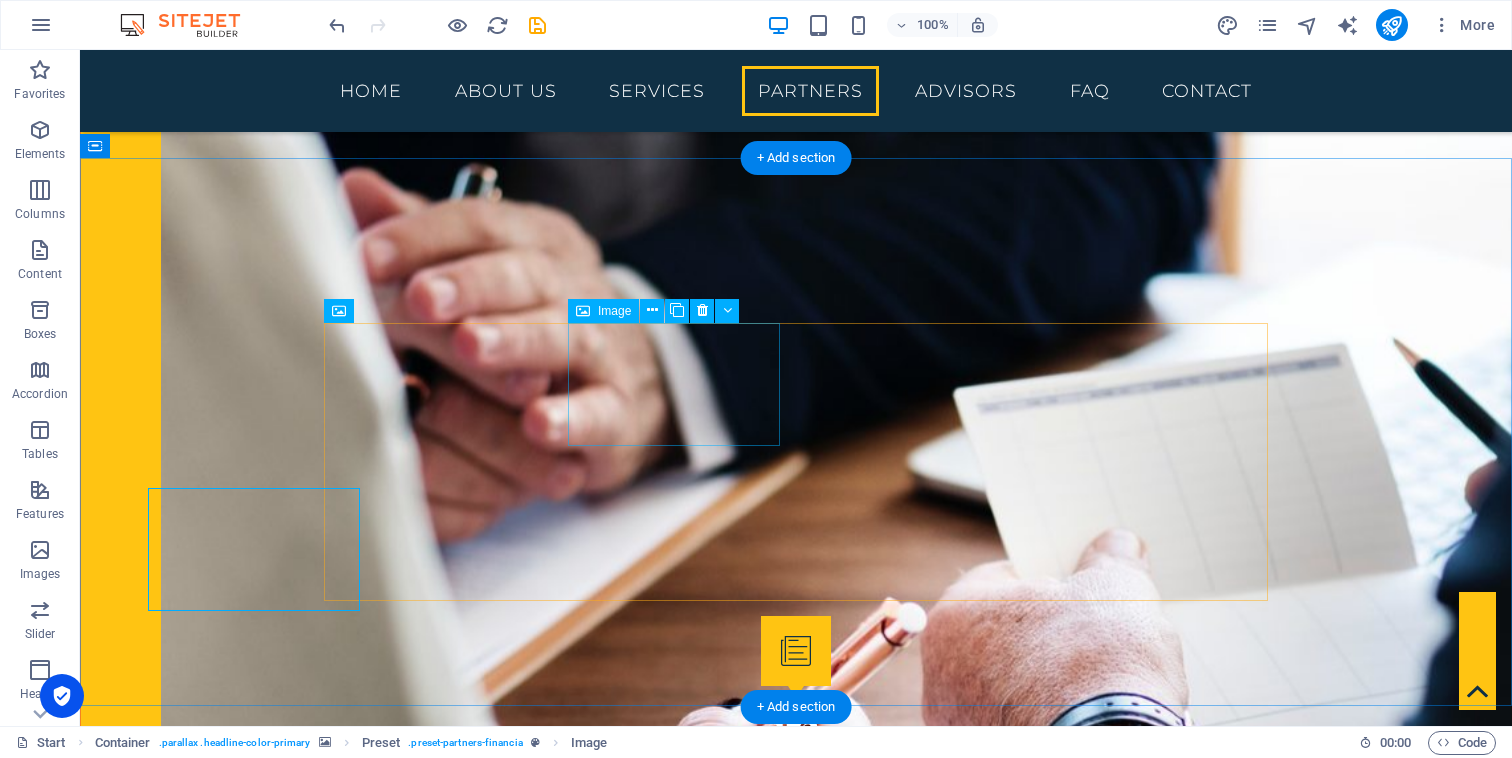 scroll, scrollTop: 2431, scrollLeft: 0, axis: vertical 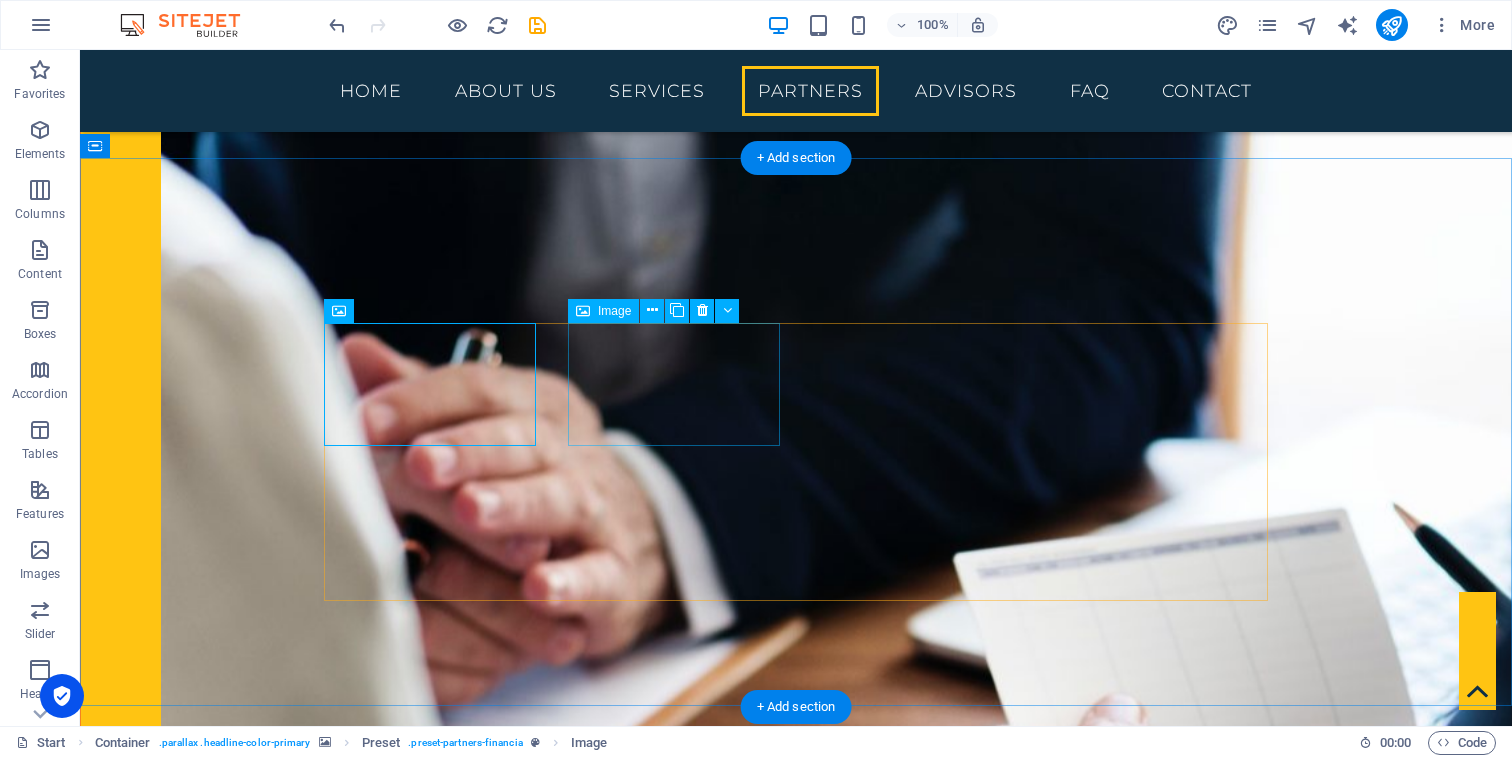 click at bounding box center [430, 4009] 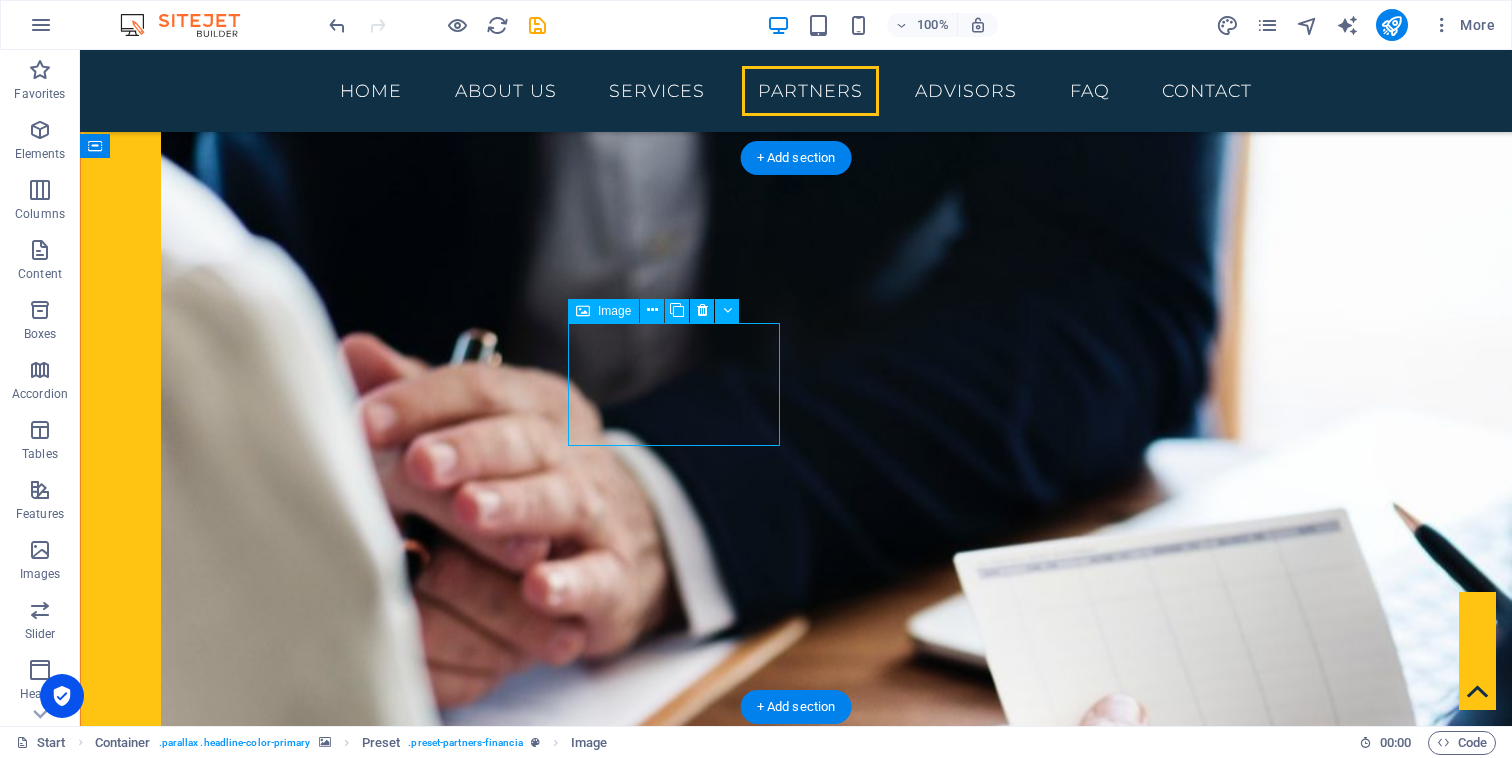 click at bounding box center (430, 4009) 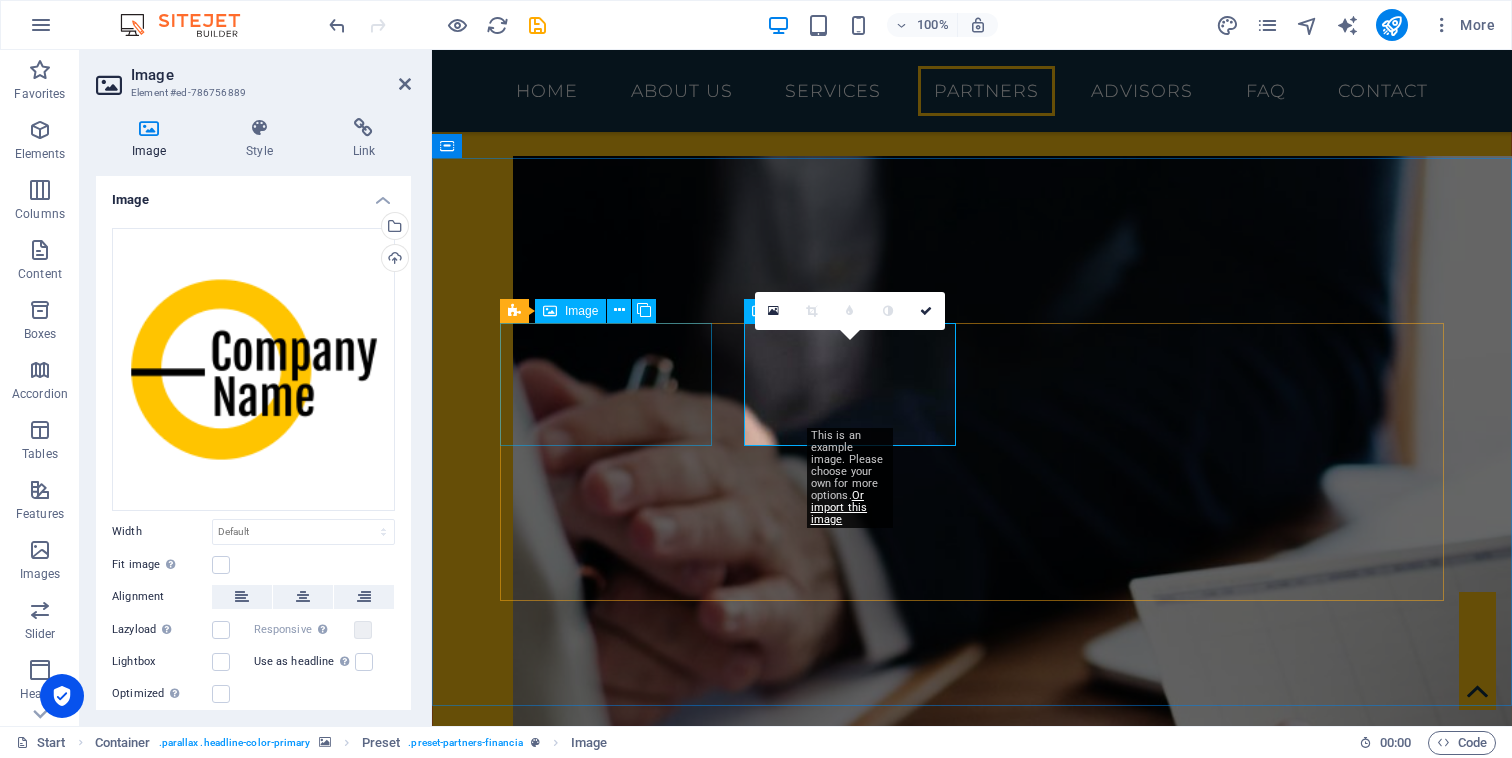 scroll, scrollTop: 2596, scrollLeft: 0, axis: vertical 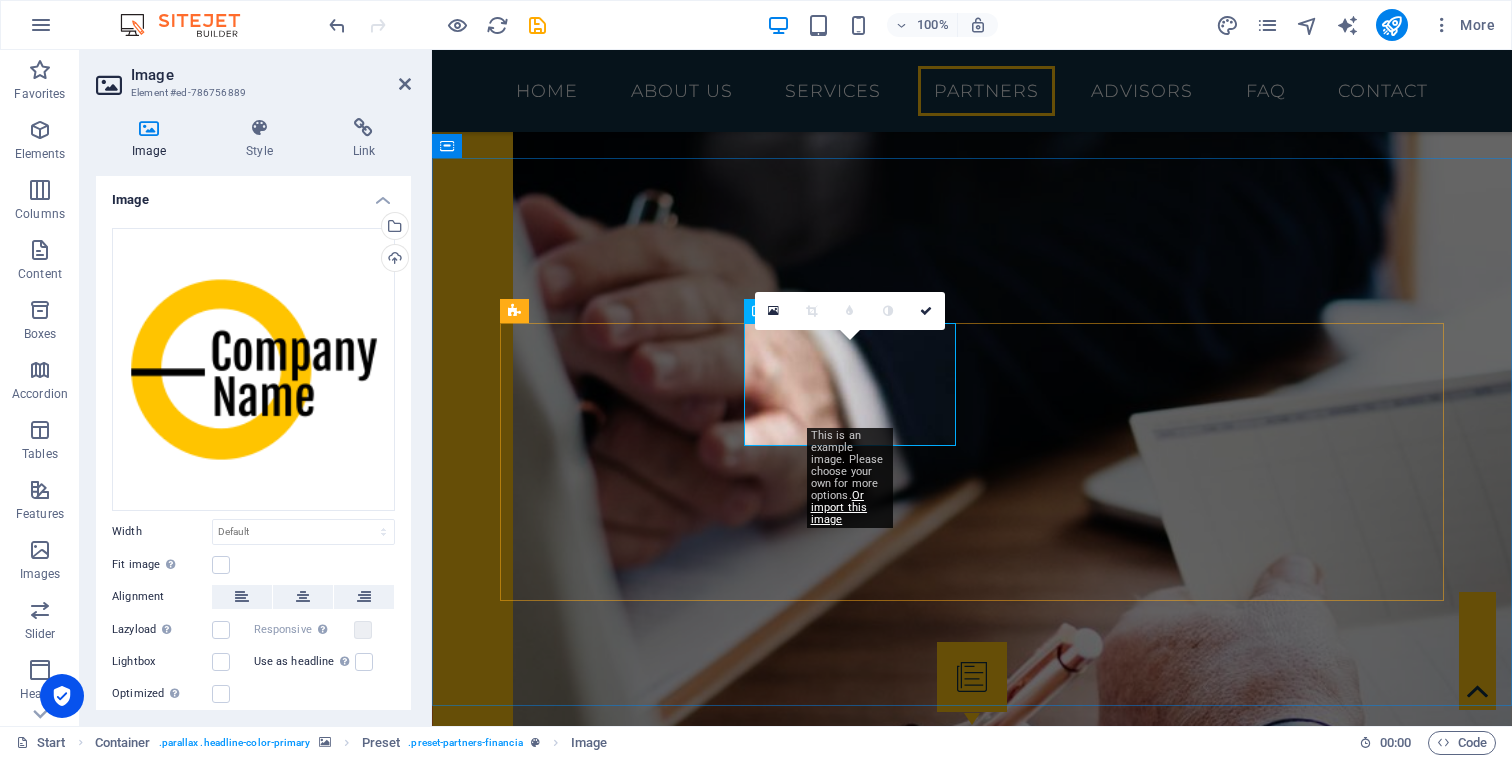 click at bounding box center [606, 3871] 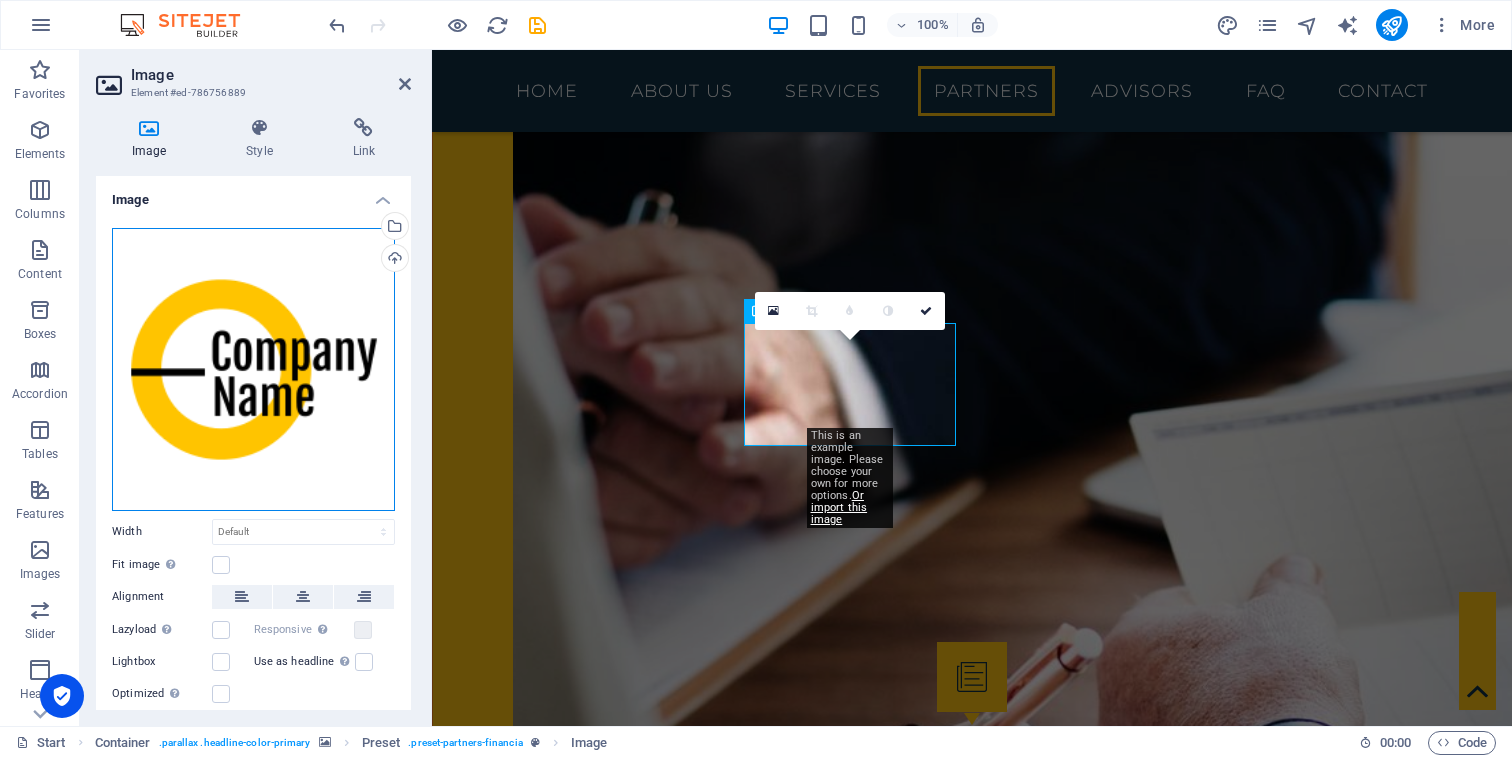 click on "Drag files here, click to choose files or select files from Files or our free stock photos & videos" at bounding box center [253, 369] 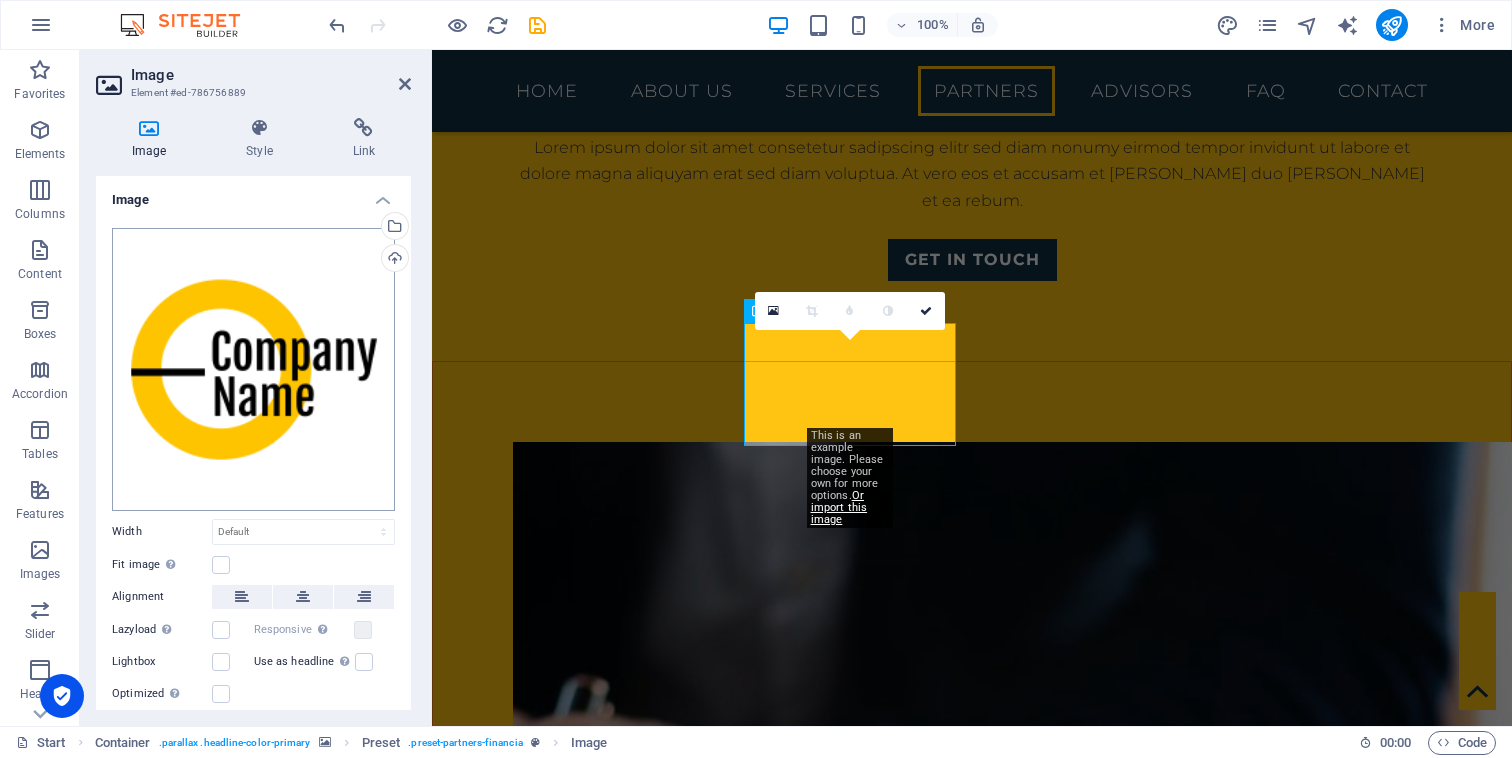 scroll, scrollTop: 3100, scrollLeft: 0, axis: vertical 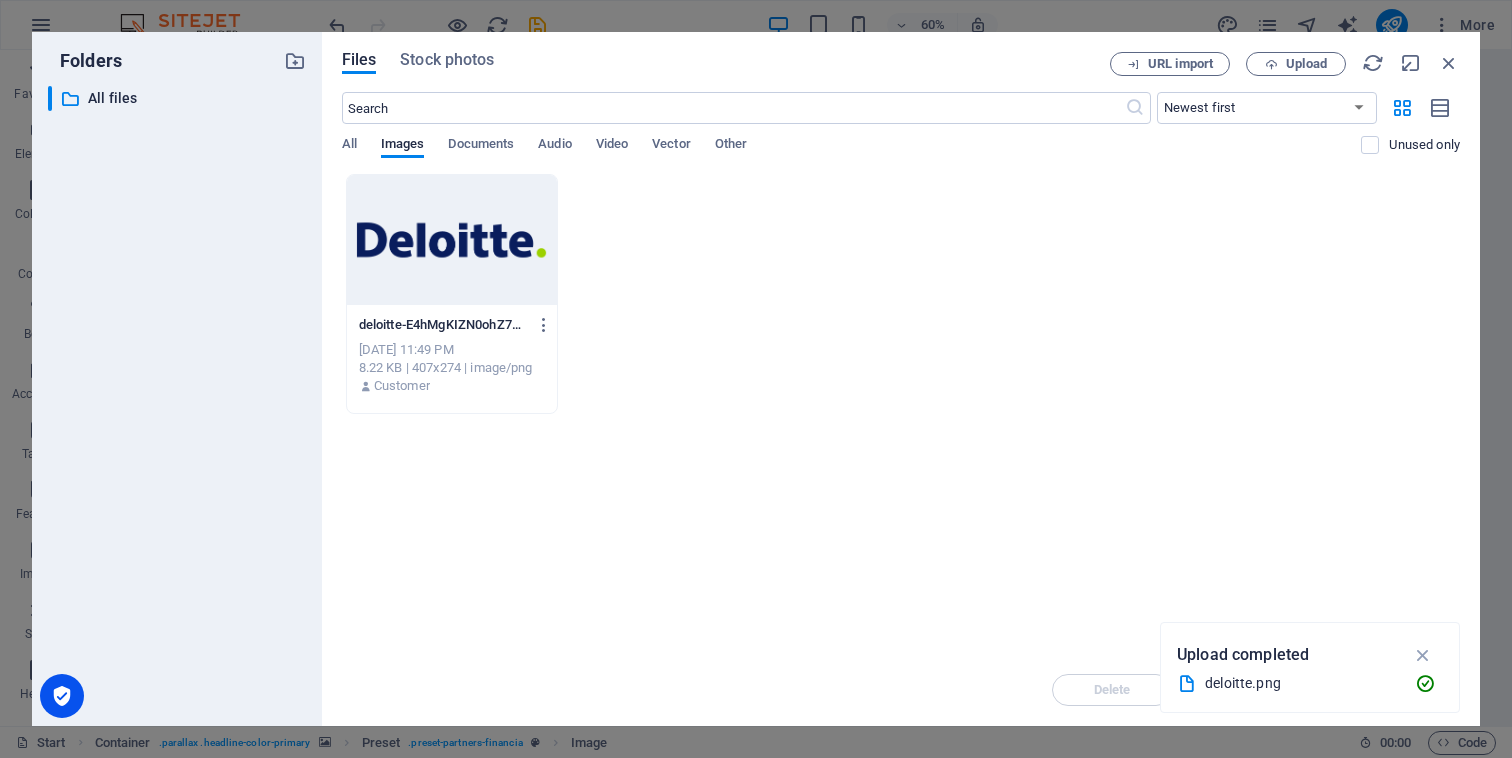 click on "deloitte-E4hMgKIZN0ohZ7JerkK-gA.png deloitte-E4hMgKIZN0ohZ7JerkK-gA.png Jul 12, 2025 11:49 PM 8.22 KB | 407x274 | image/png Customer" at bounding box center (901, 294) 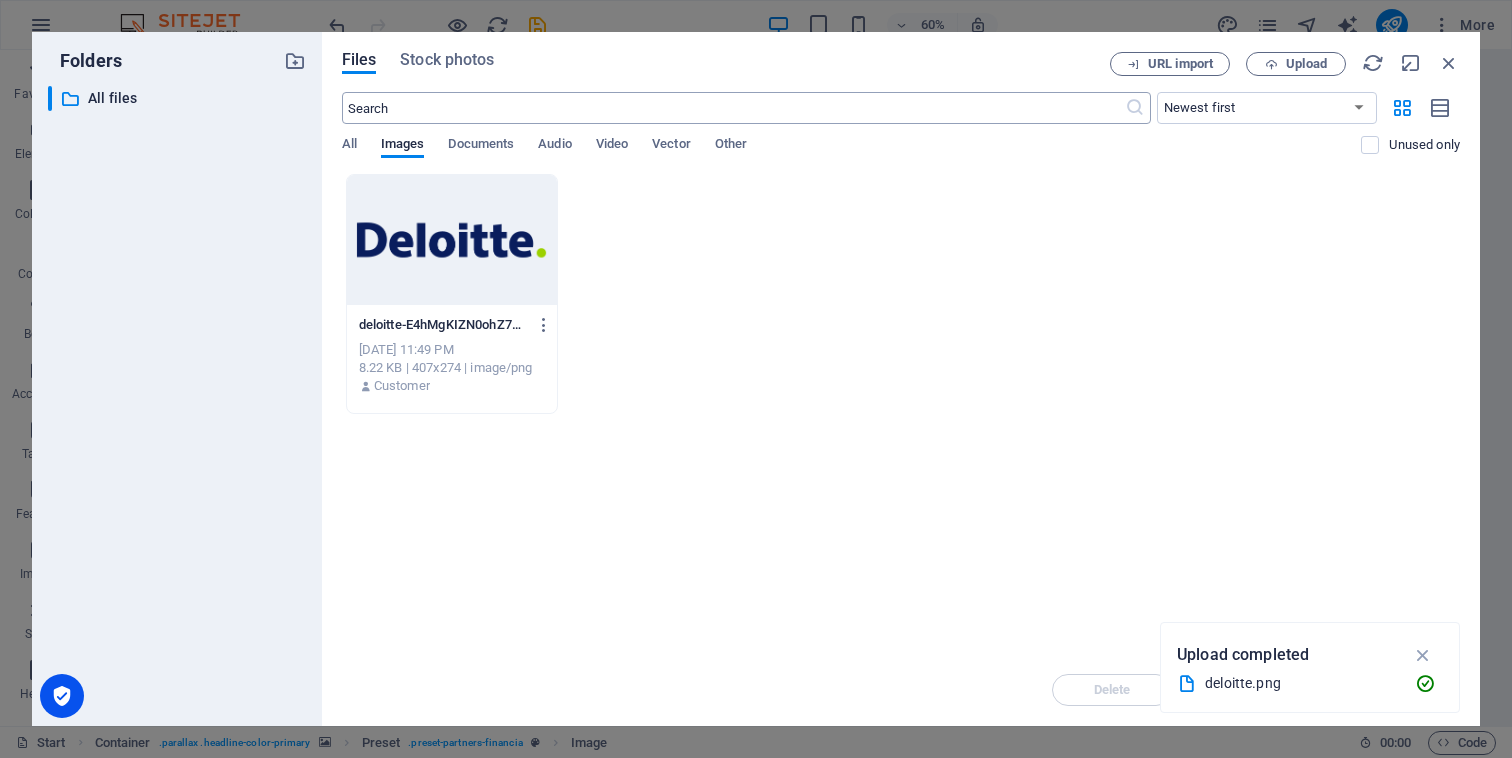click at bounding box center (733, 108) 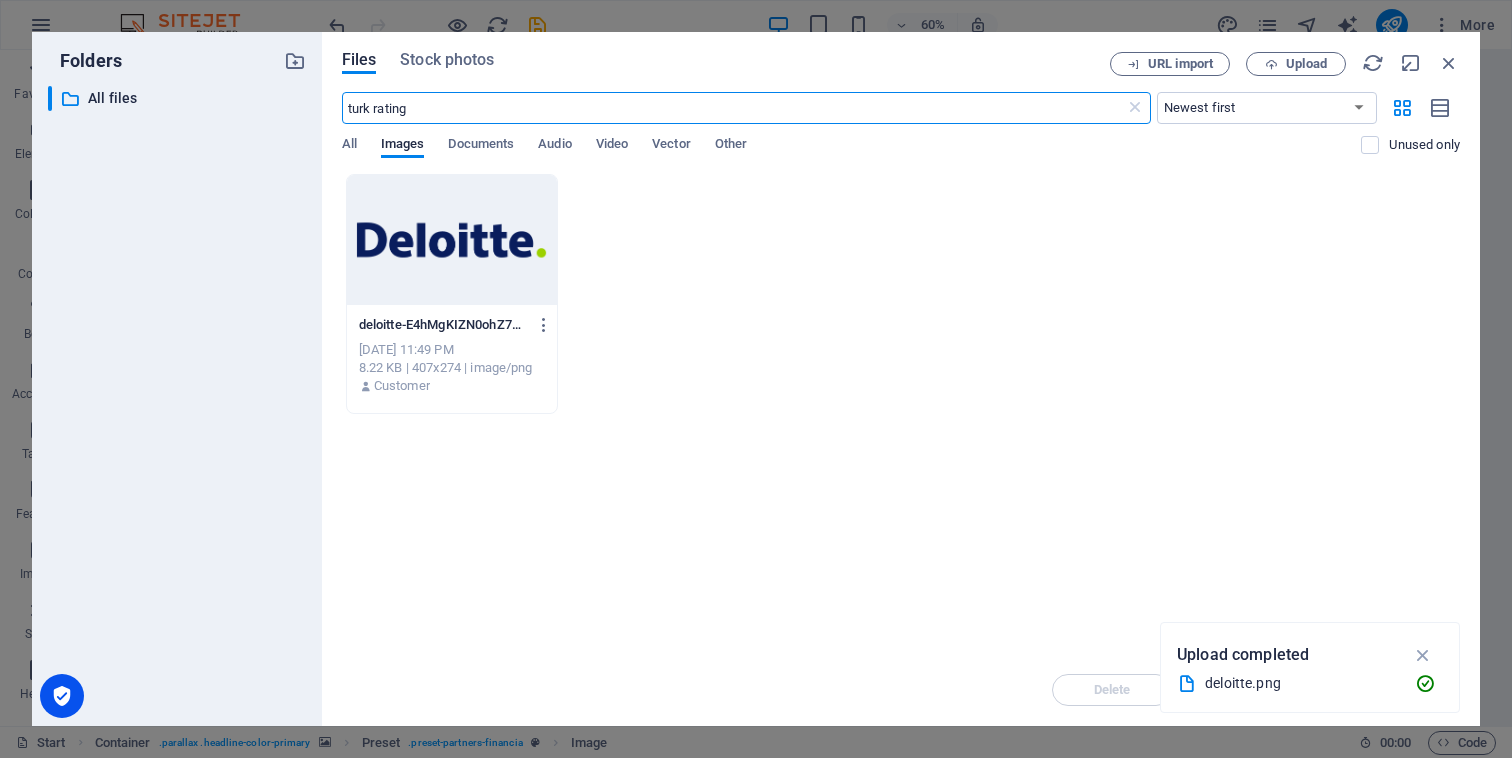 type on "turk rating" 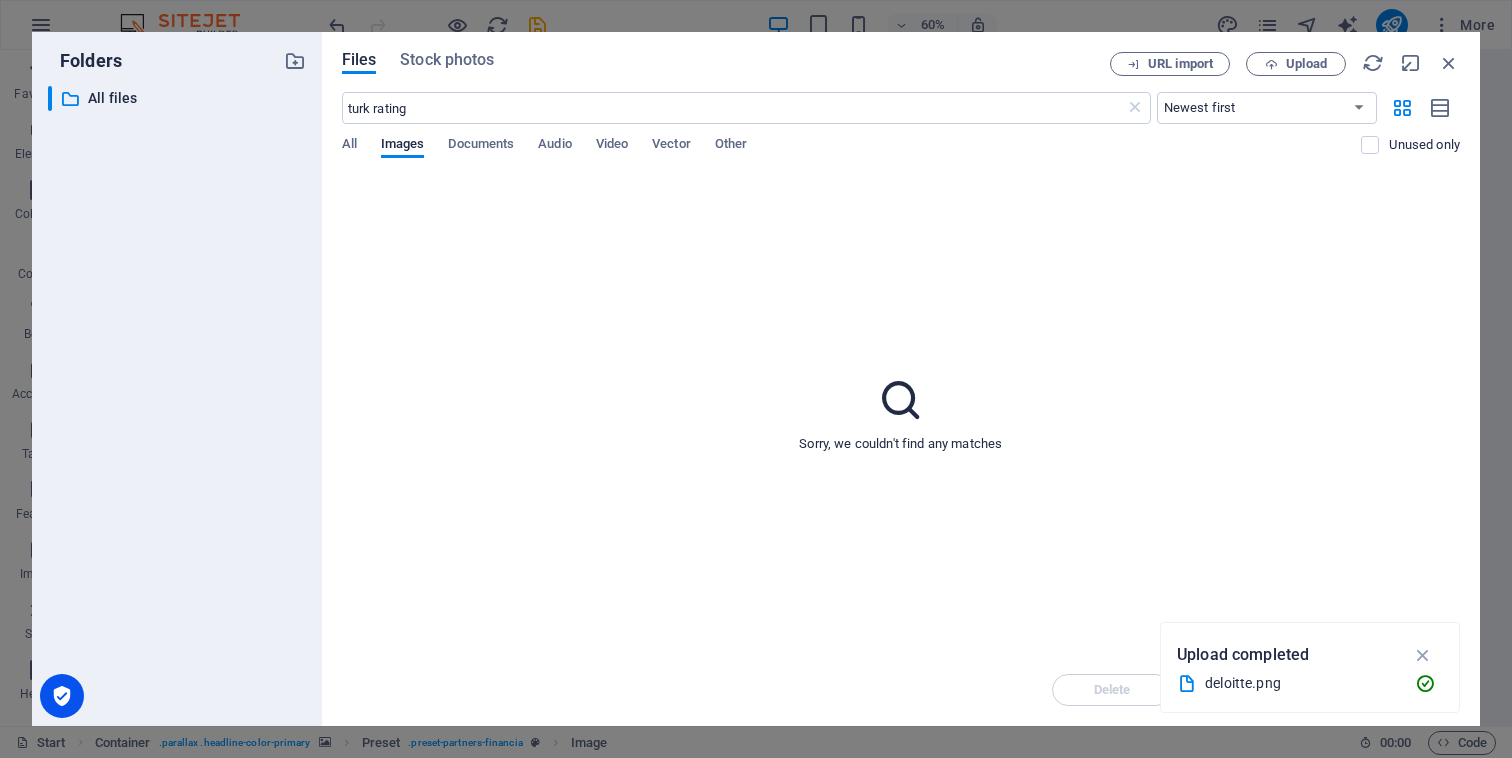 click on "Files Stock photos URL import Upload turk rating ​ Newest first Oldest first Name (A-Z) Name (Z-A) Size (0-9) Size (9-0) Resolution (0-9) Resolution (9-0) All Images Documents Audio Video Vector Other Unused only Sorry, we couldn't find any matches Delete Move Insert" at bounding box center [901, 379] 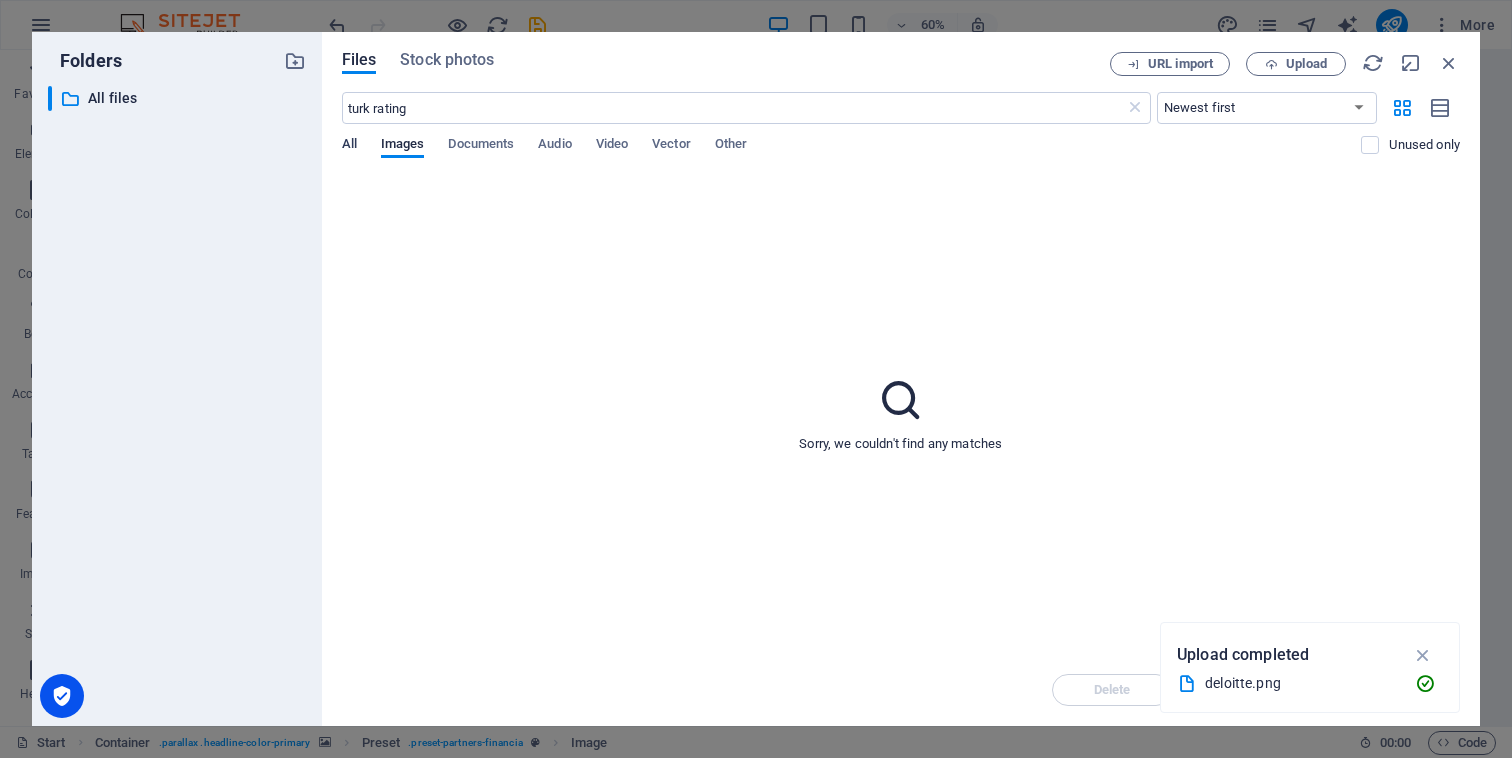 click on "All" at bounding box center [349, 146] 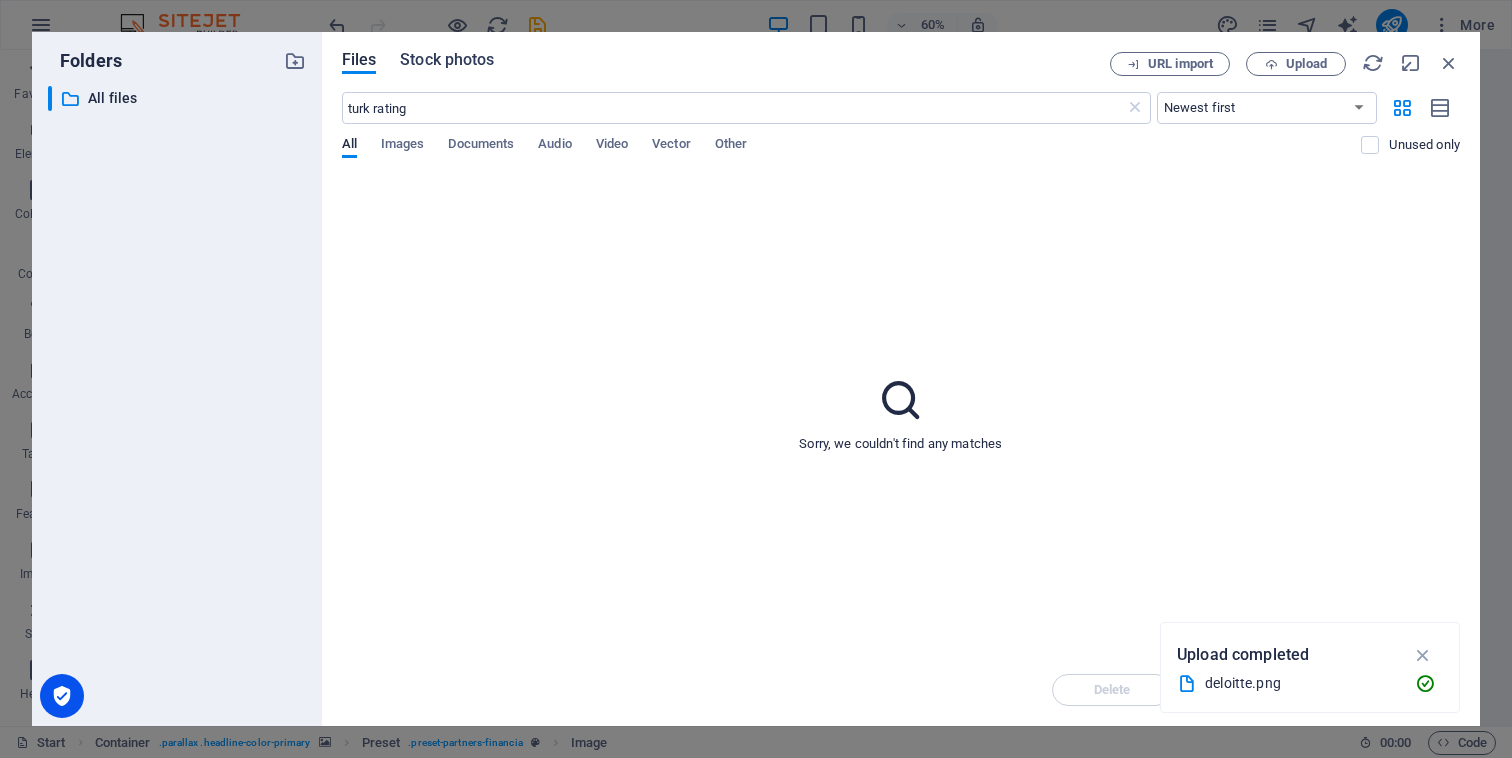 click on "Stock photos" at bounding box center (447, 60) 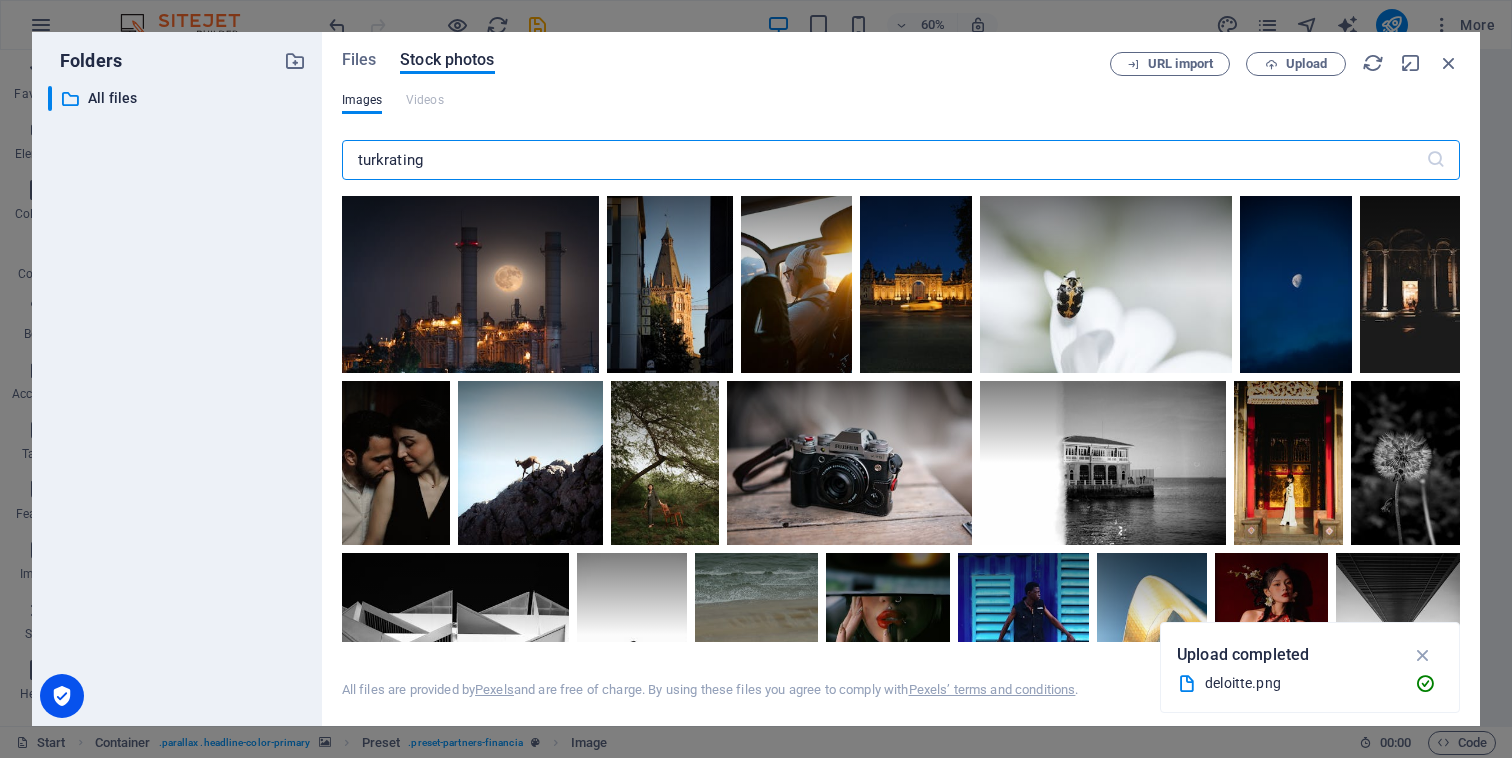 type on "turkrating" 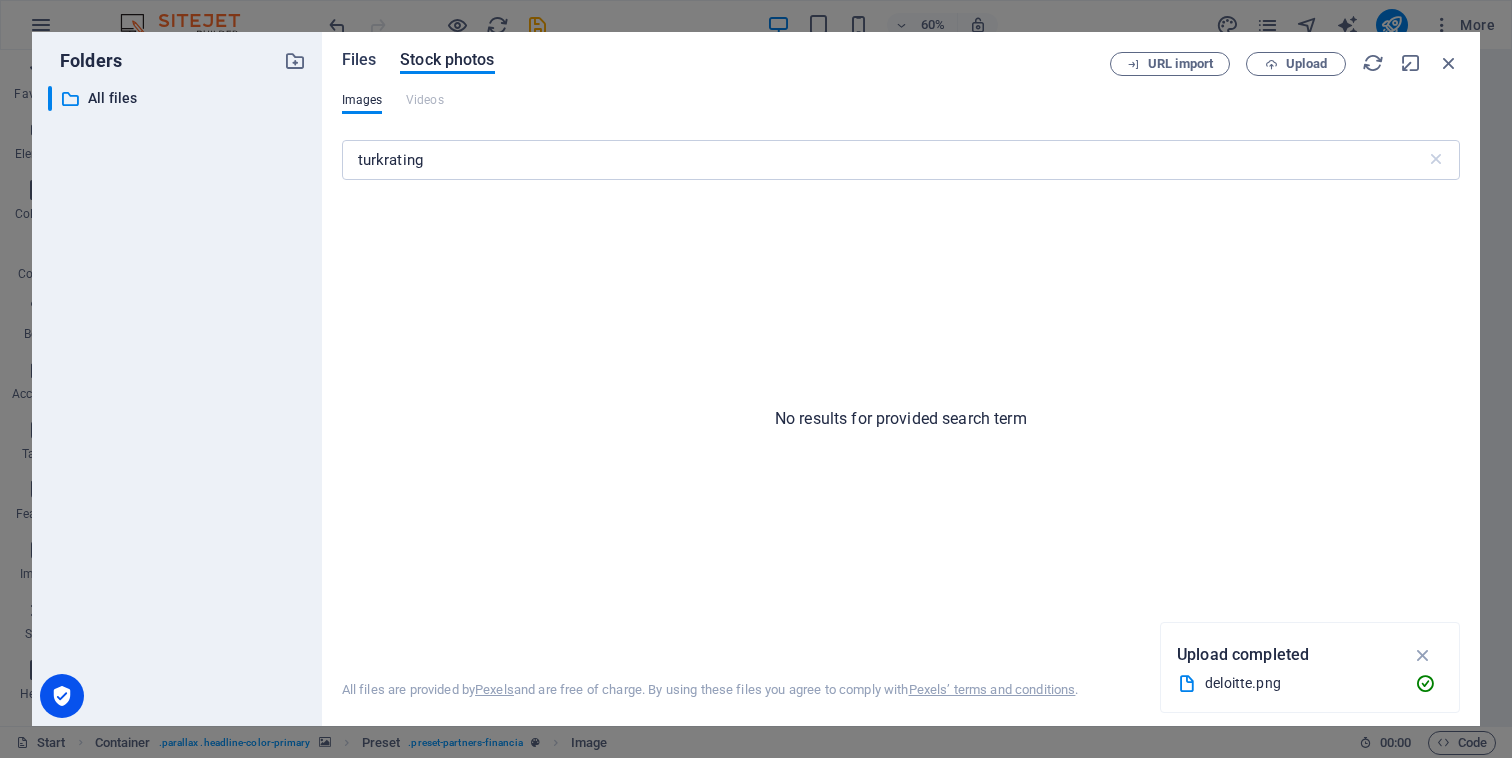 click on "Files" at bounding box center (359, 60) 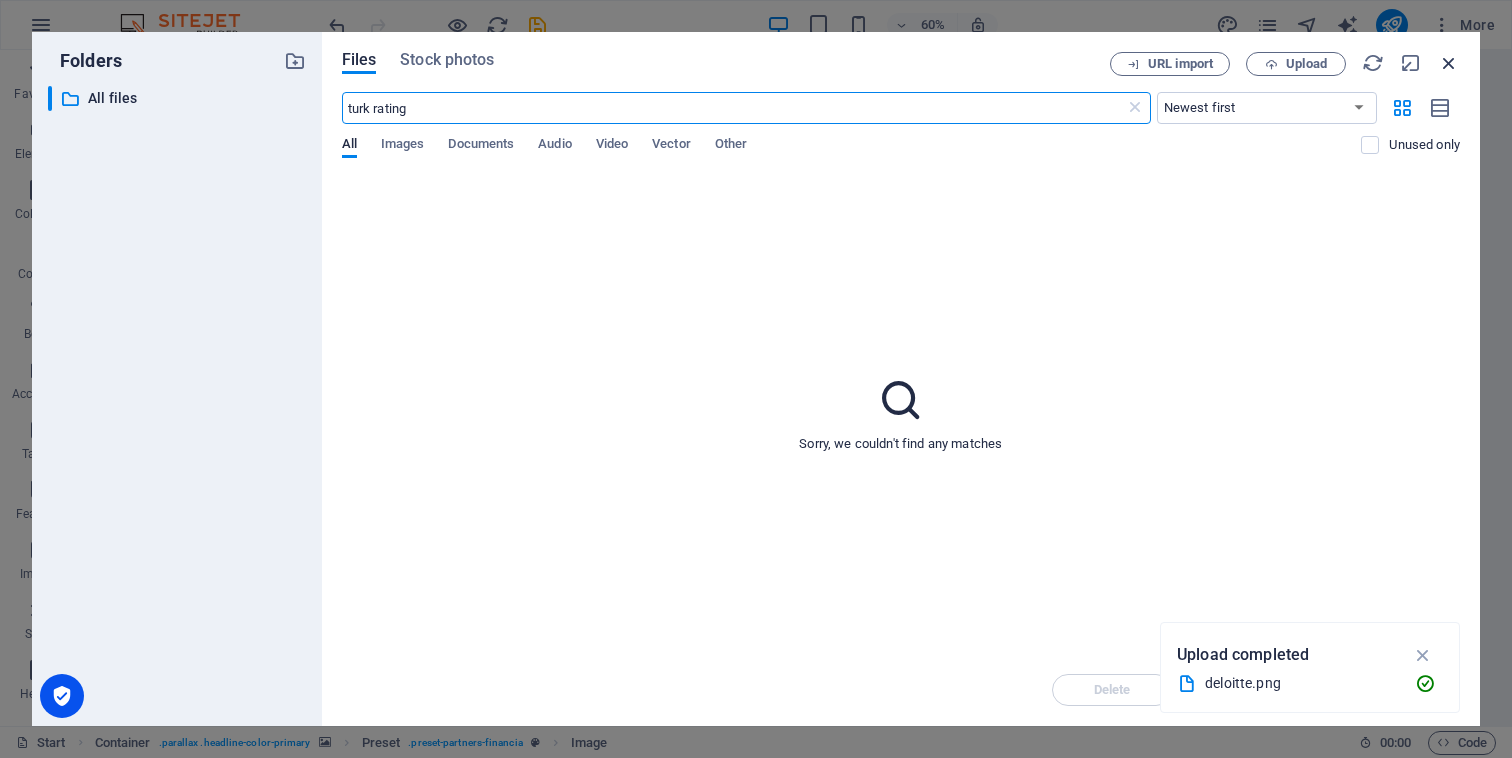 click at bounding box center [1449, 63] 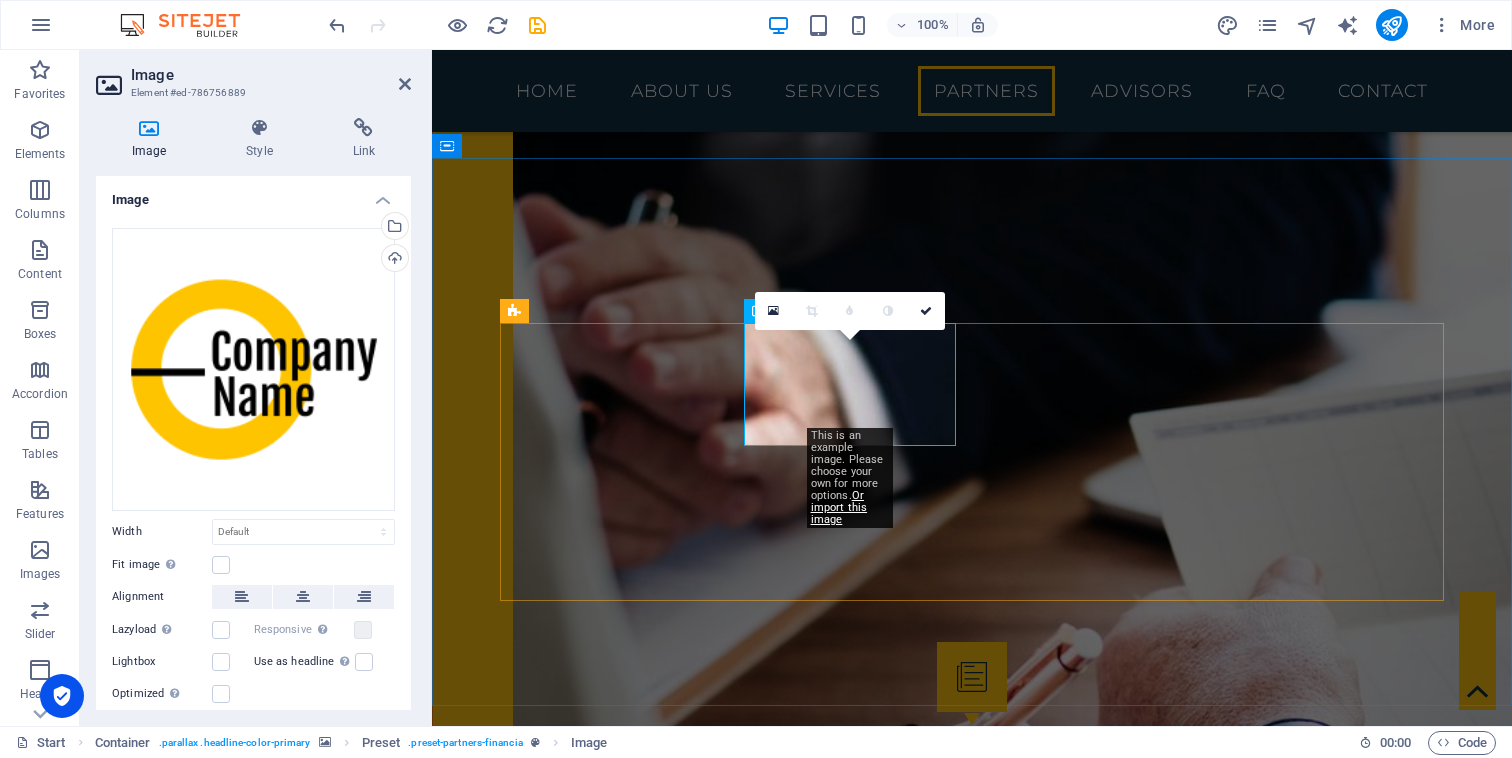 click at bounding box center [606, 3871] 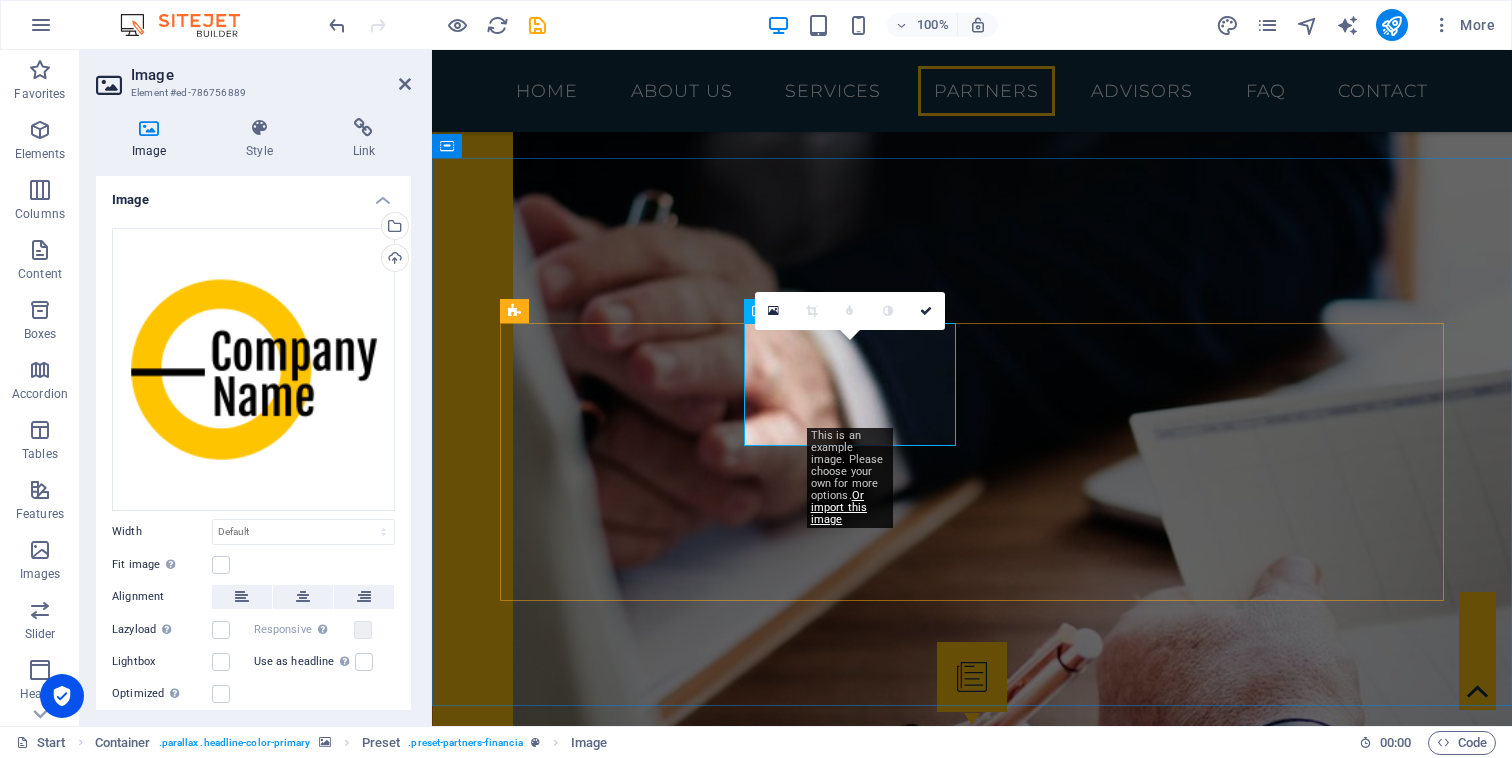 click at bounding box center (606, 3871) 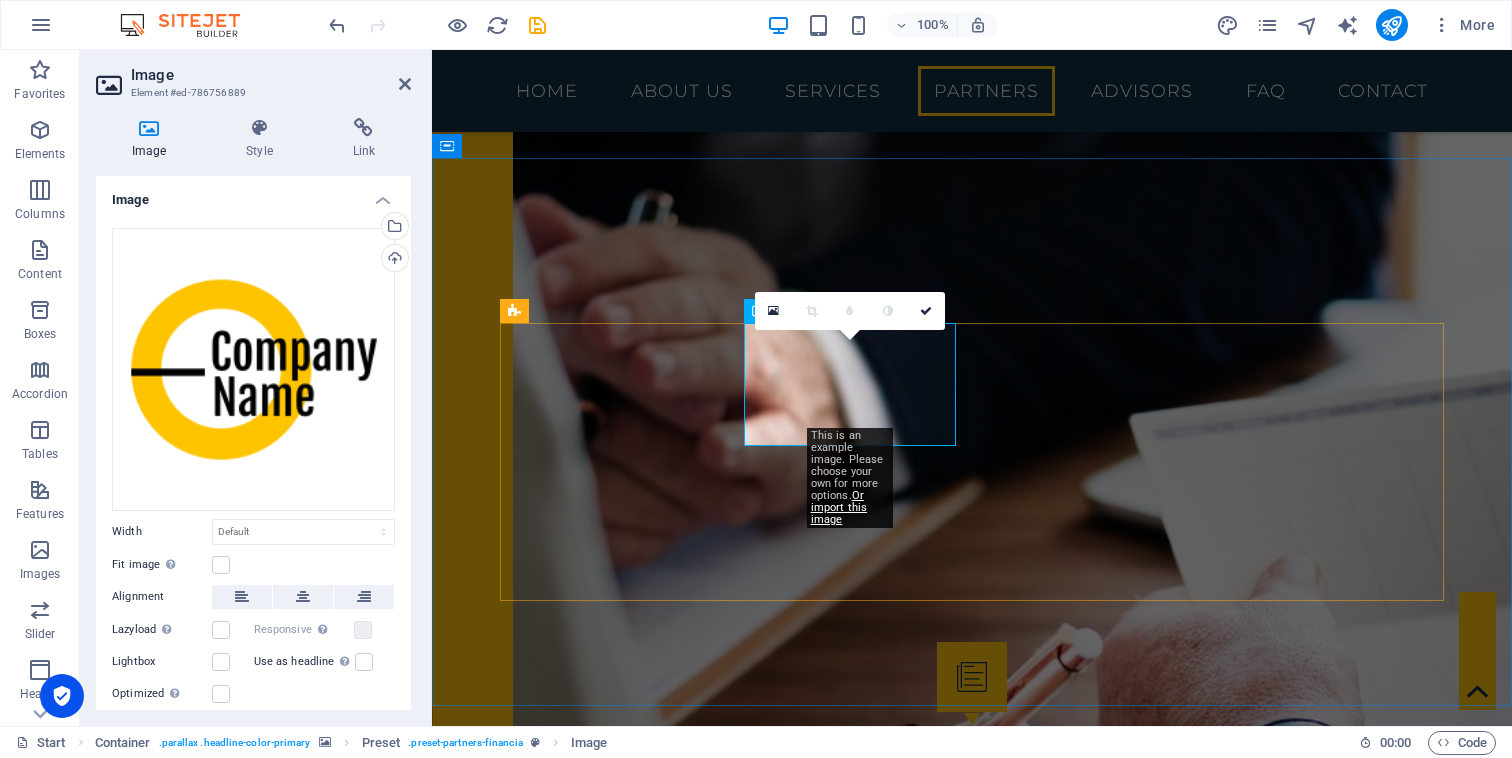 click at bounding box center [606, 3871] 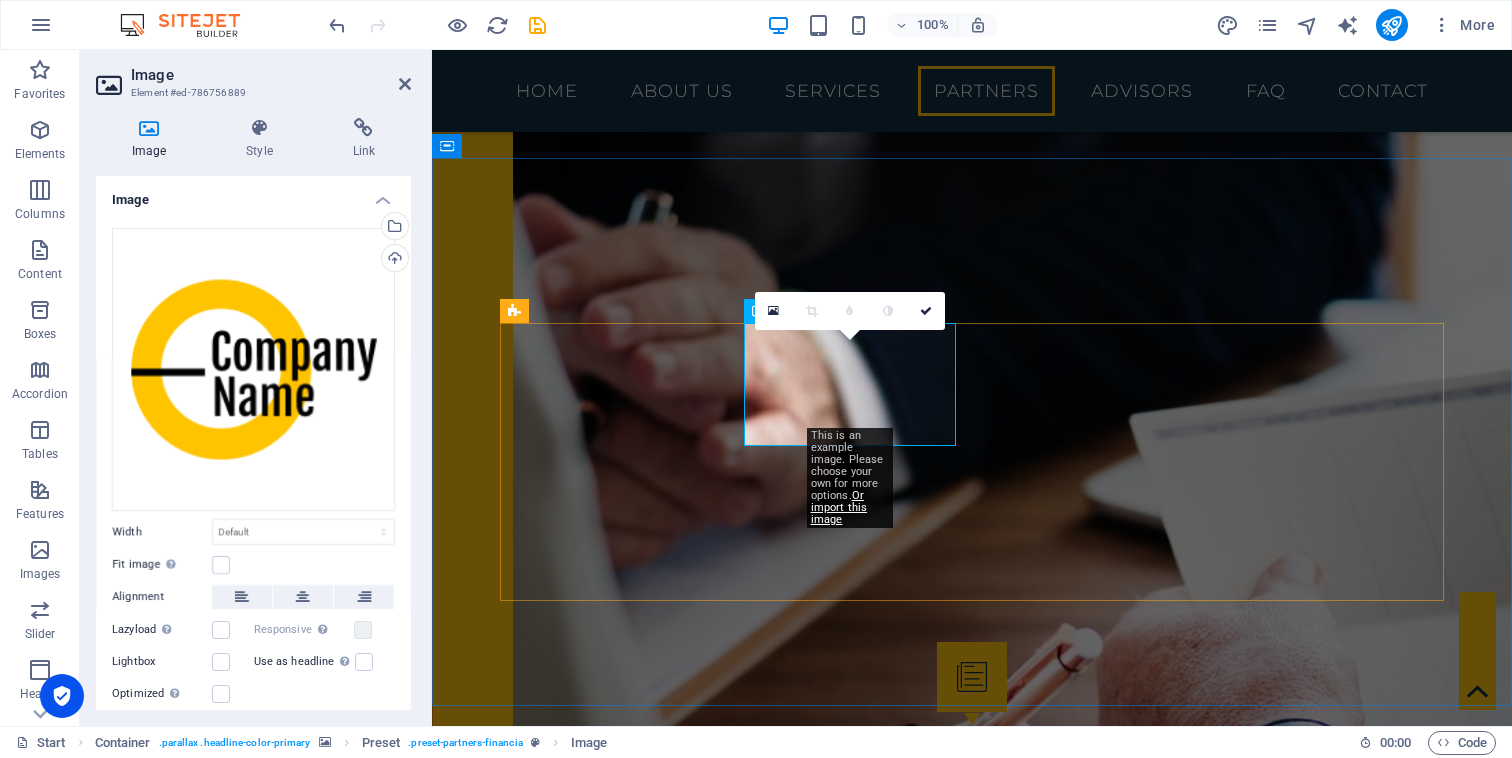 click at bounding box center [606, 3871] 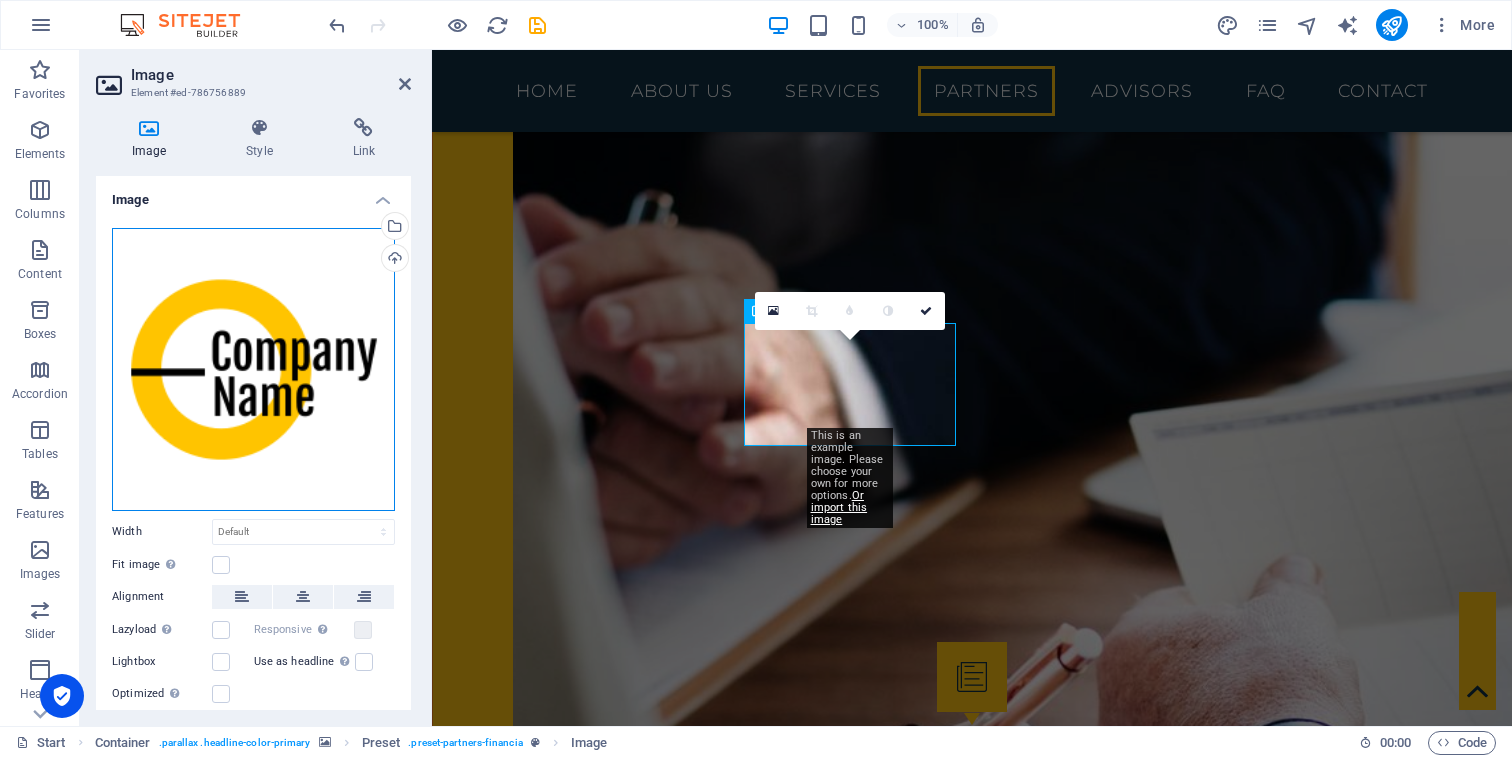click on "Drag files here, click to choose files or select files from Files or our free stock photos & videos" at bounding box center [253, 369] 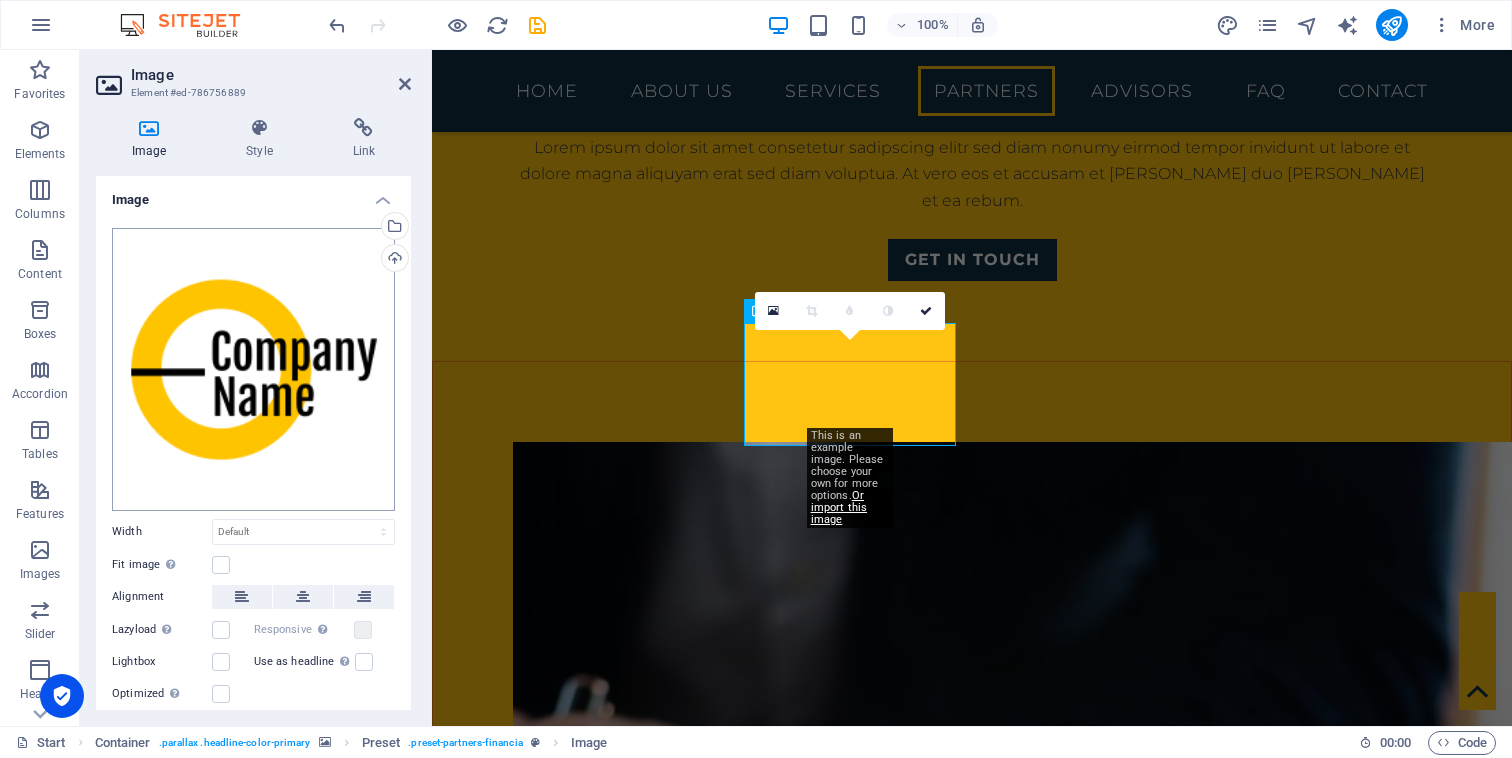 scroll, scrollTop: 3100, scrollLeft: 0, axis: vertical 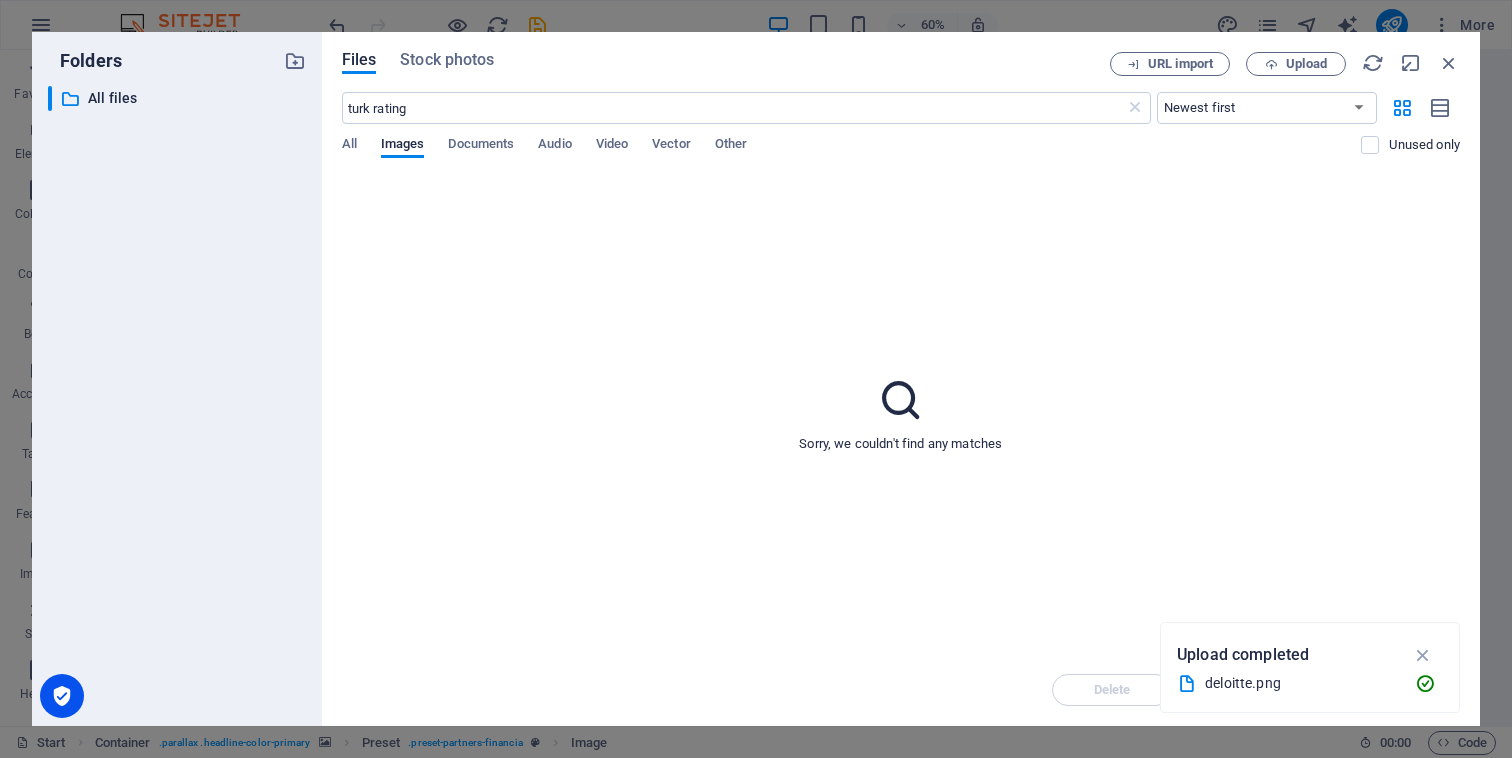 click on "Folders ​ All files All files" at bounding box center (177, 379) 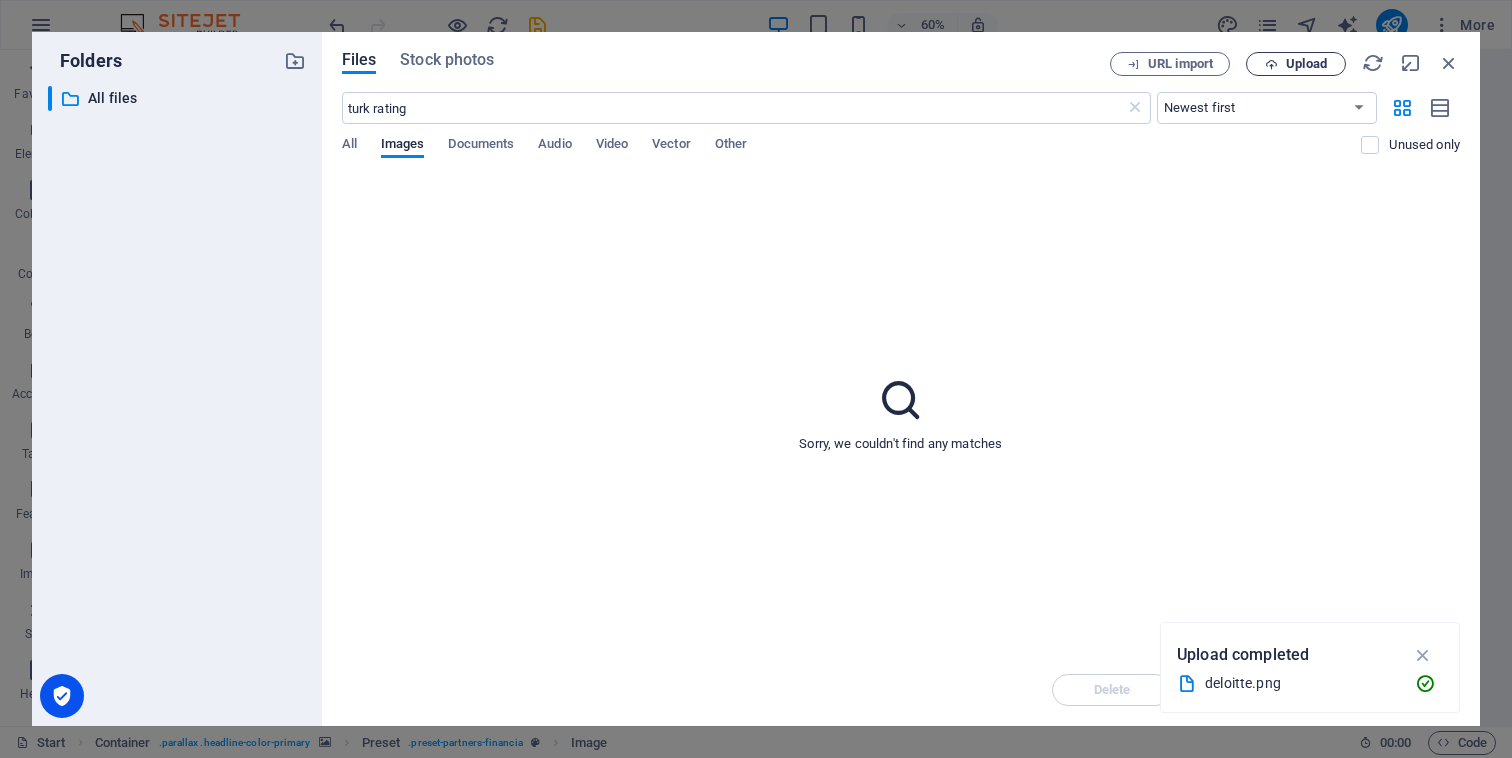 click on "Upload" at bounding box center (1296, 64) 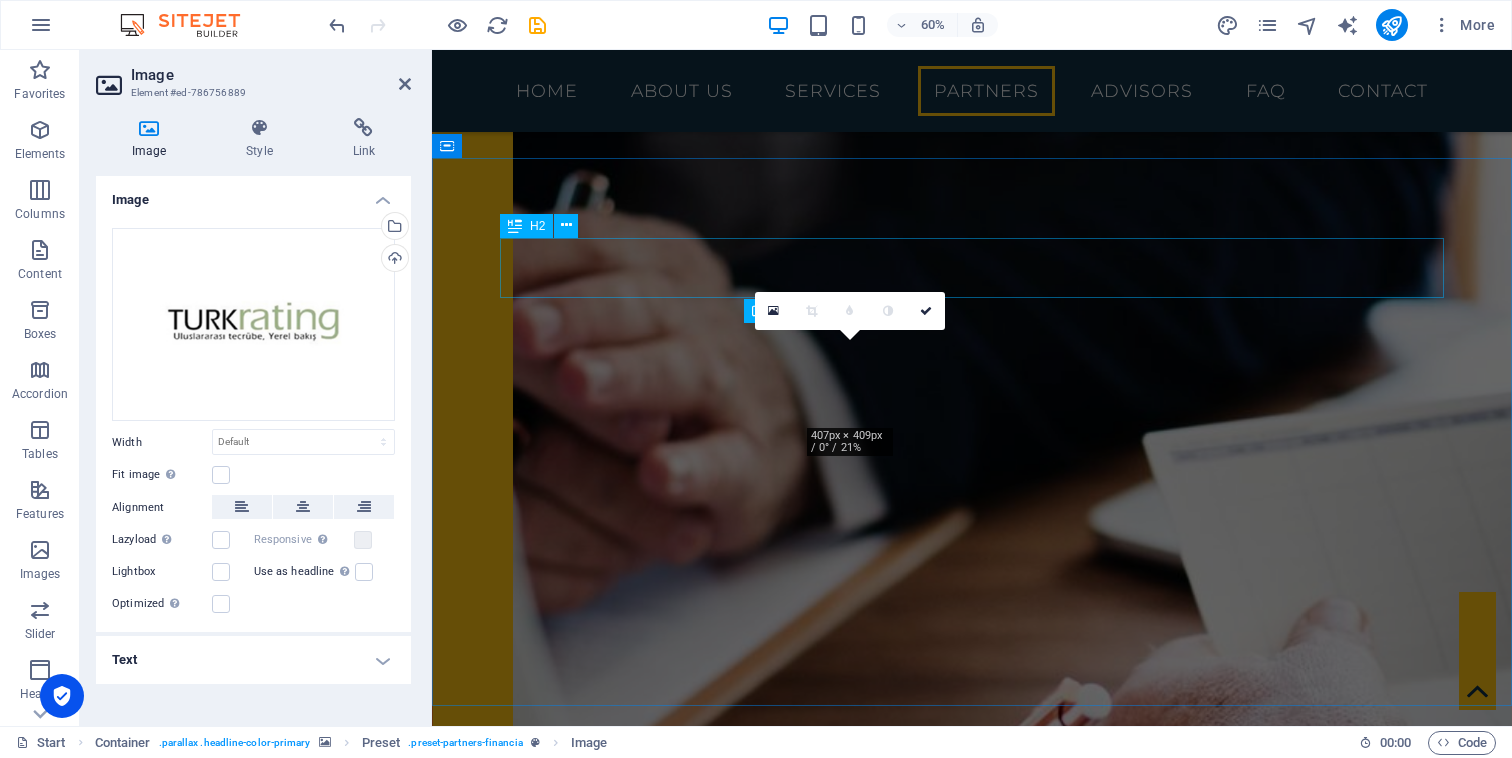 scroll, scrollTop: 2596, scrollLeft: 0, axis: vertical 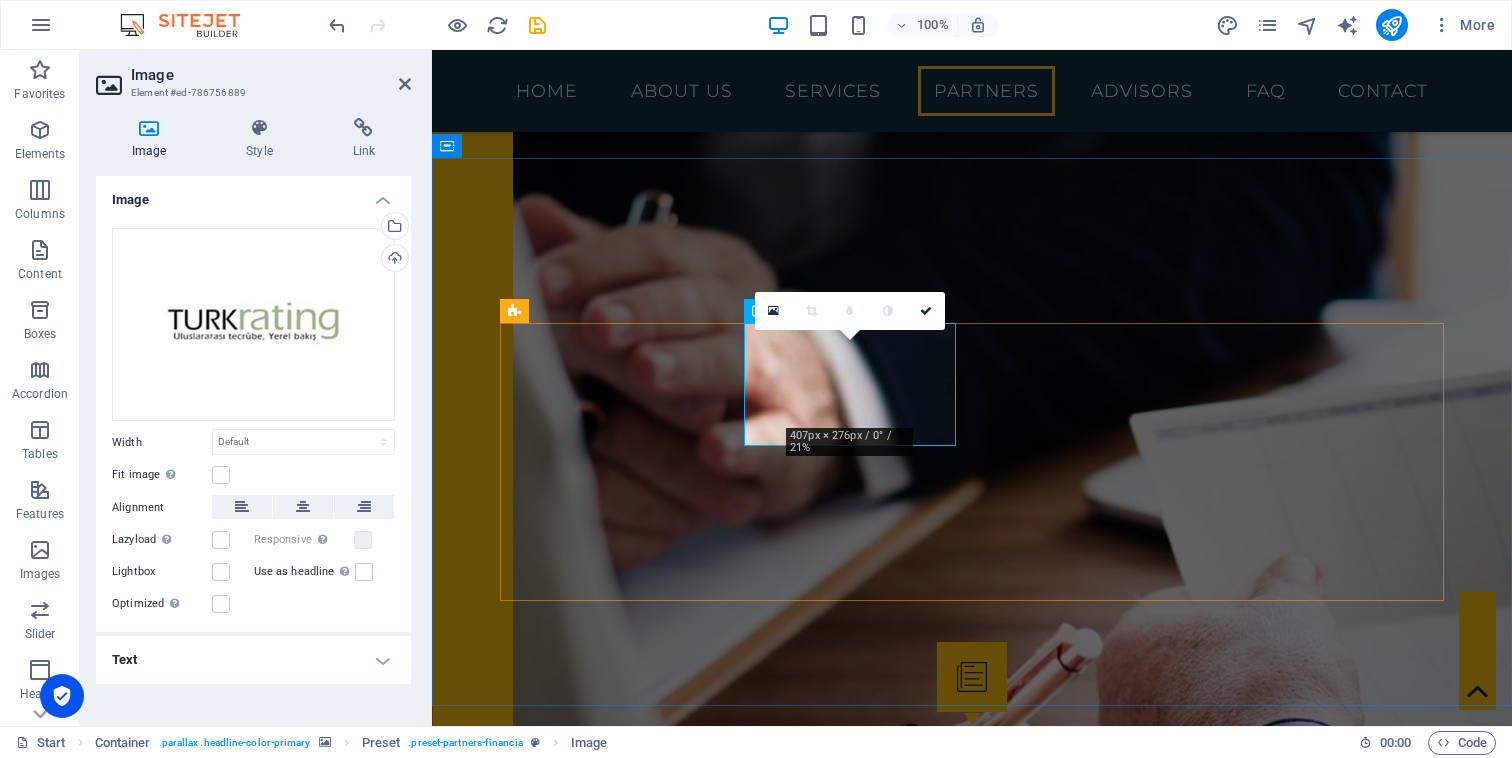 click at bounding box center [606, 3871] 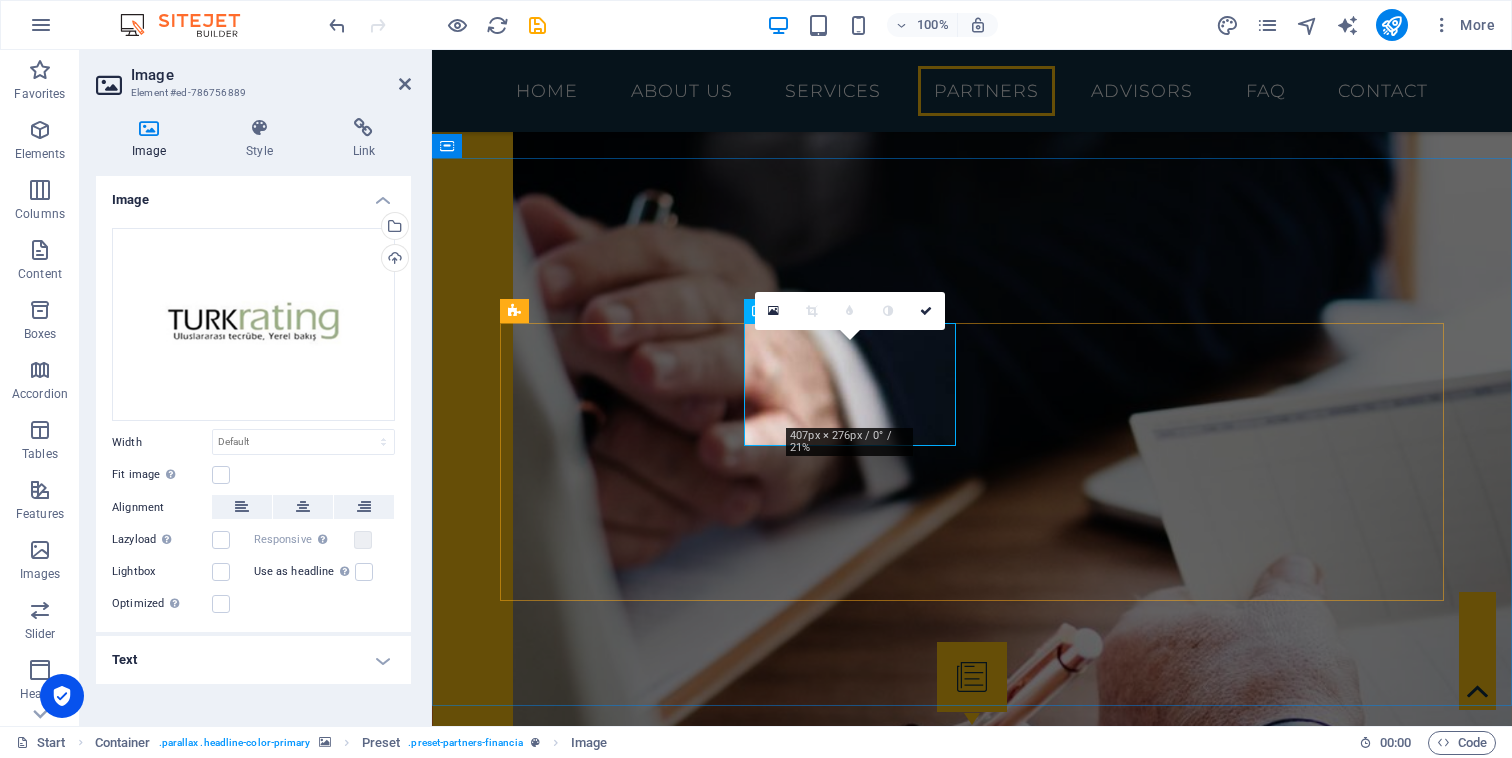 click at bounding box center [606, 3871] 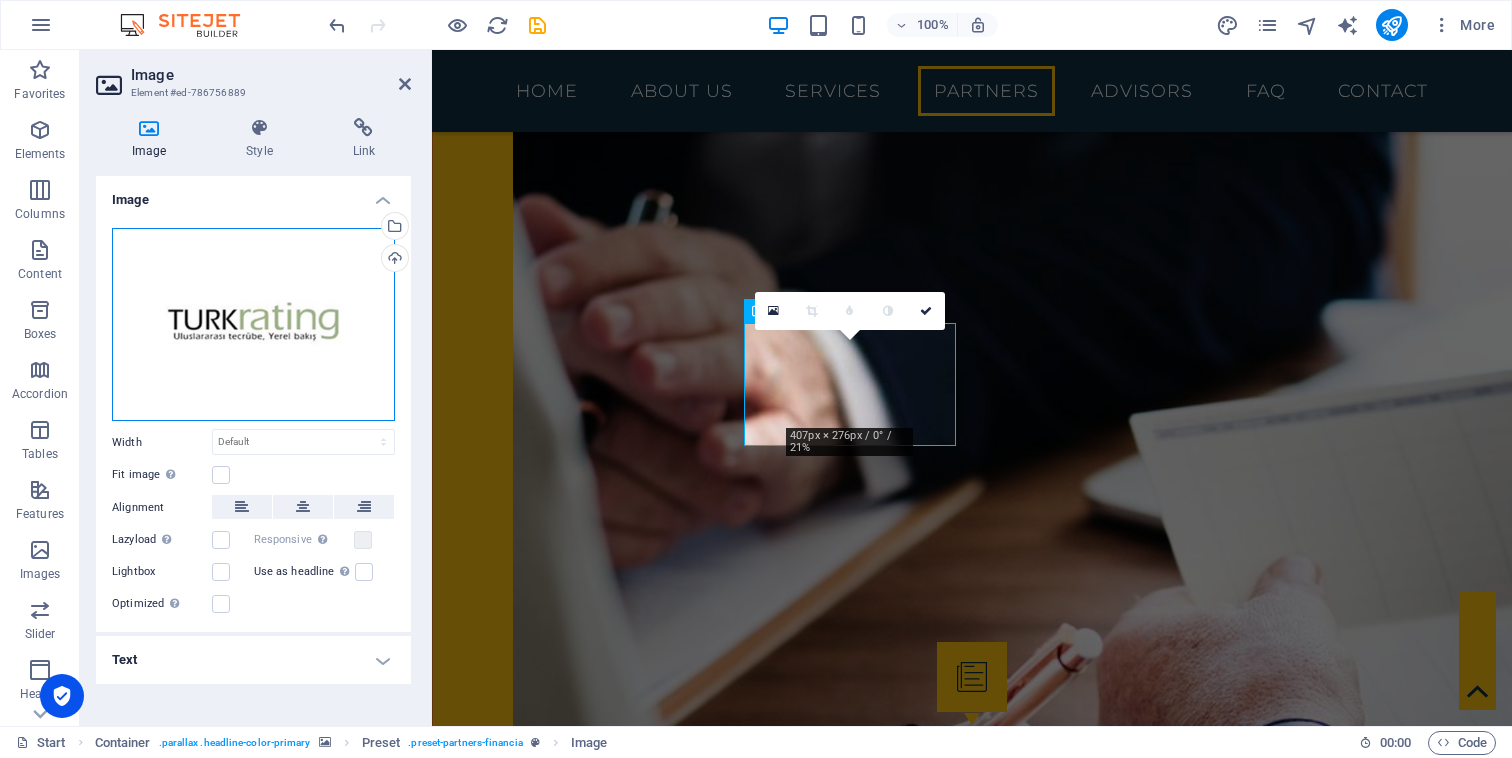 click on "Drag files here, click to choose files or select files from Files or our free stock photos & videos" at bounding box center (253, 325) 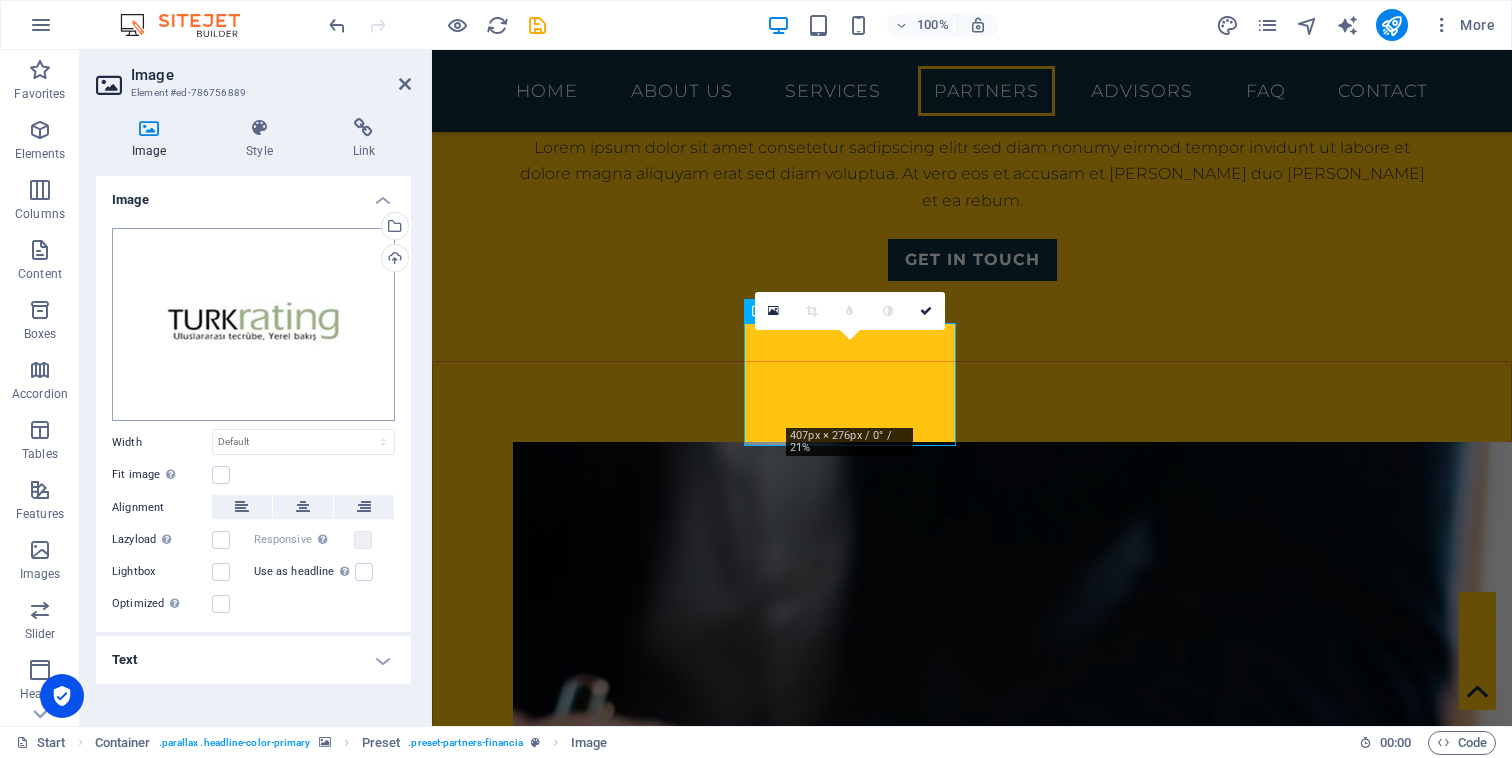 scroll, scrollTop: 3100, scrollLeft: 0, axis: vertical 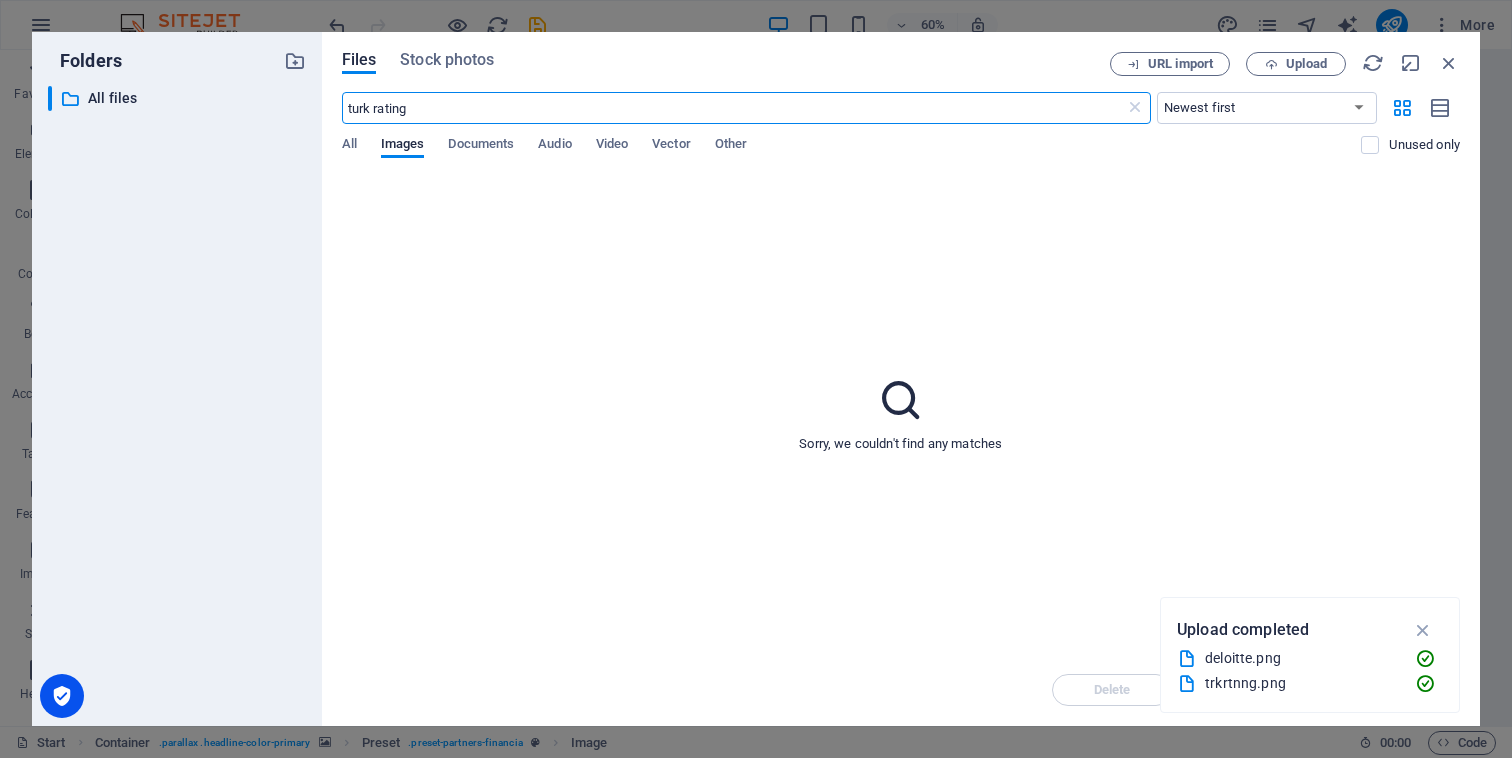 click on "turk rating" at bounding box center (733, 108) 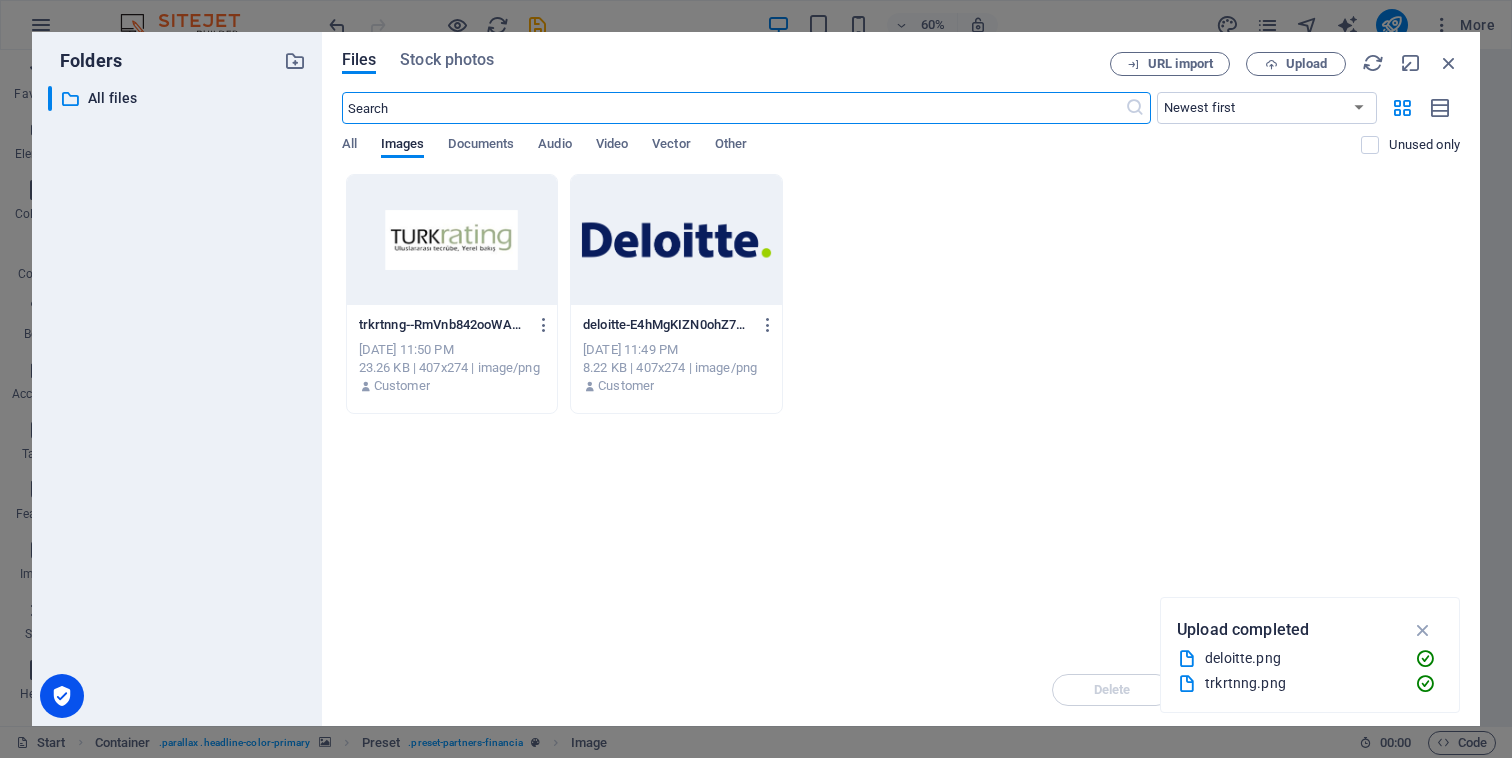 type 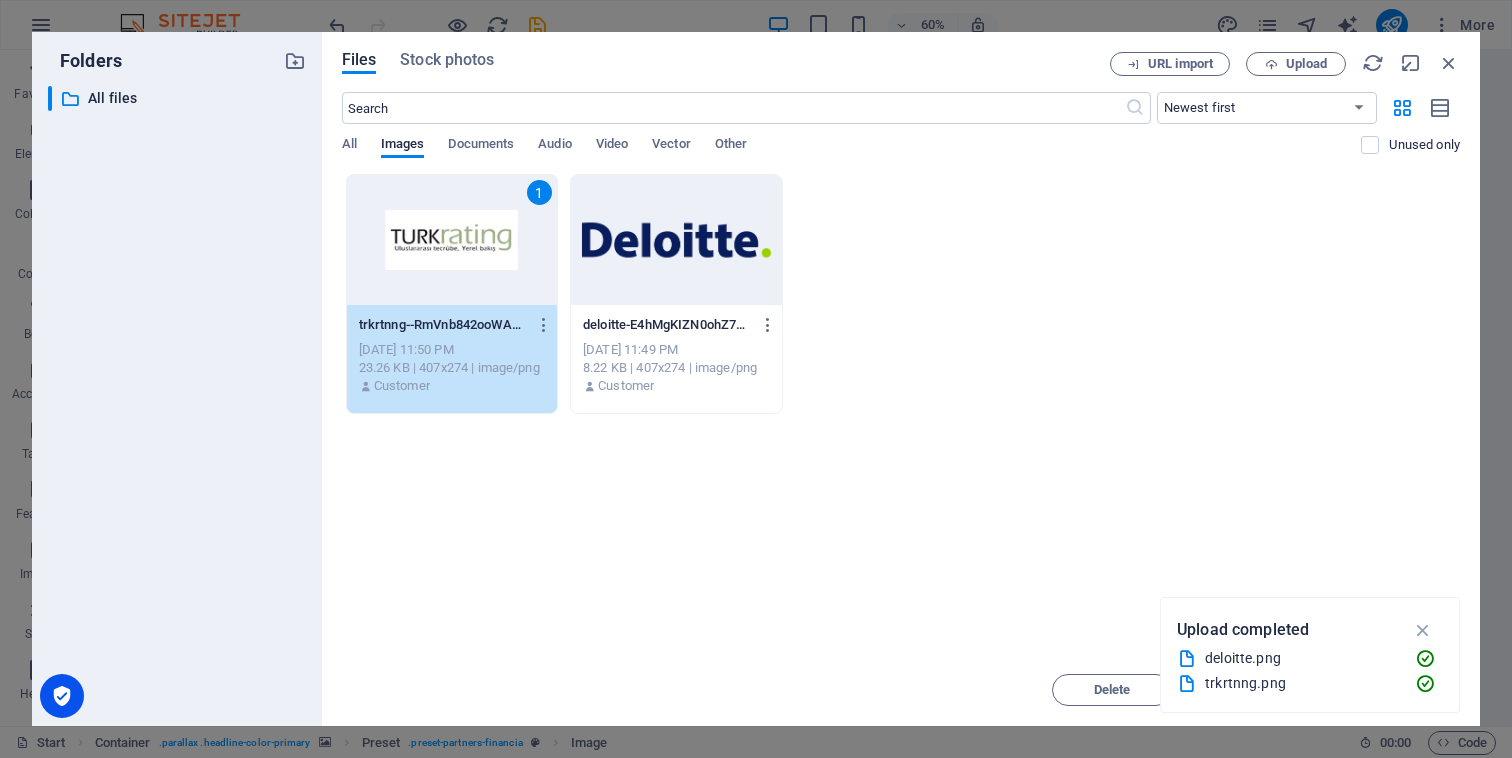 click on "1" at bounding box center (452, 240) 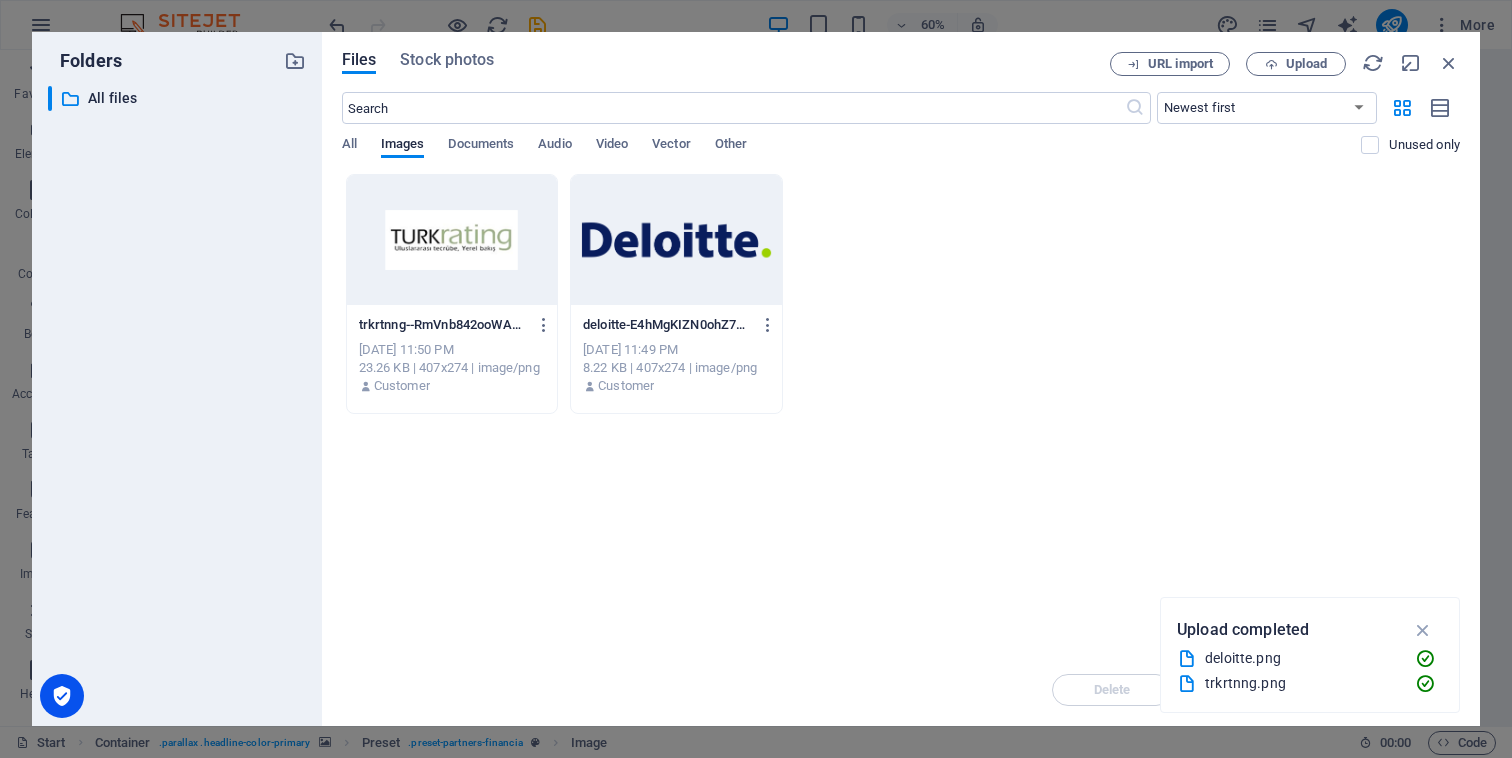 click at bounding box center (452, 240) 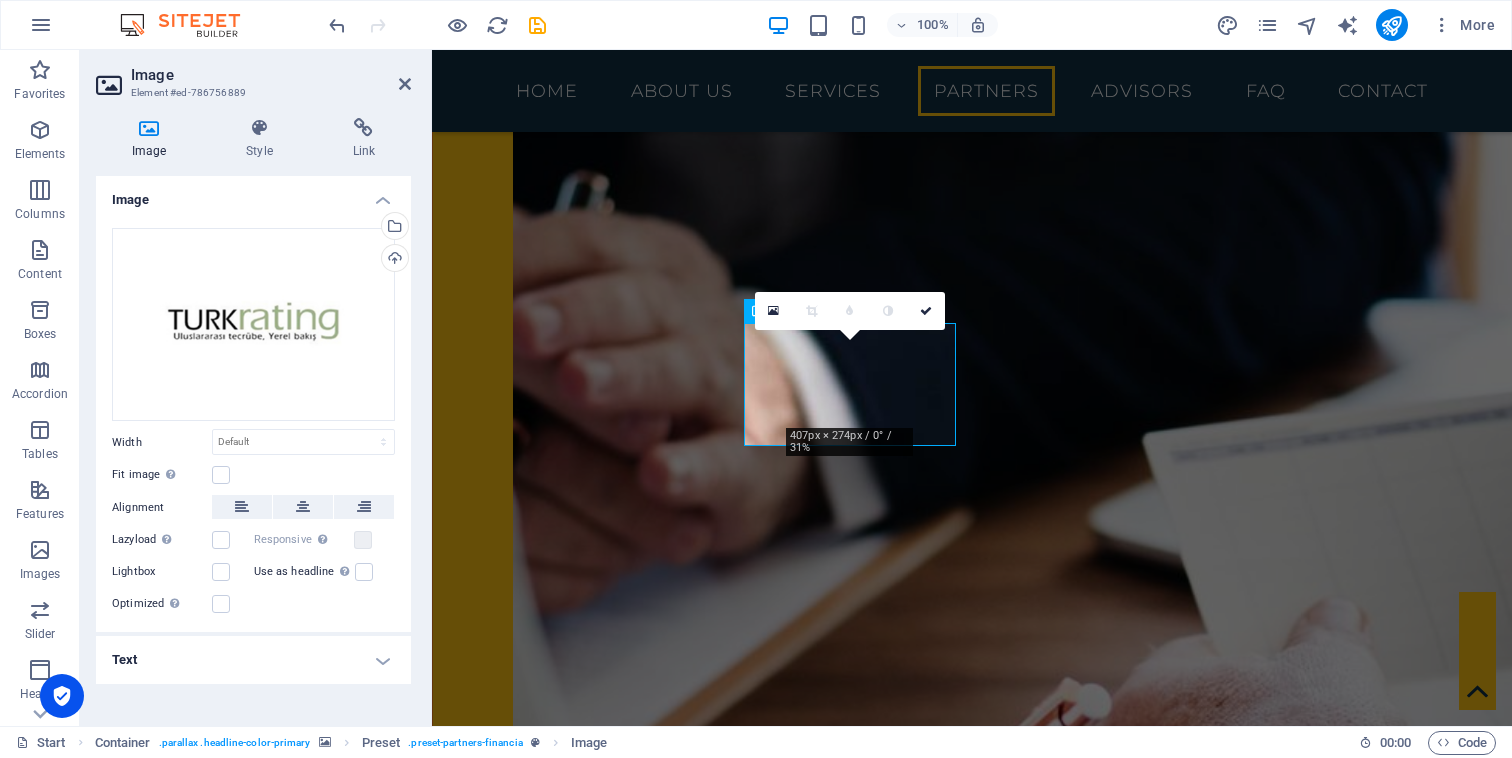 scroll, scrollTop: 2596, scrollLeft: 0, axis: vertical 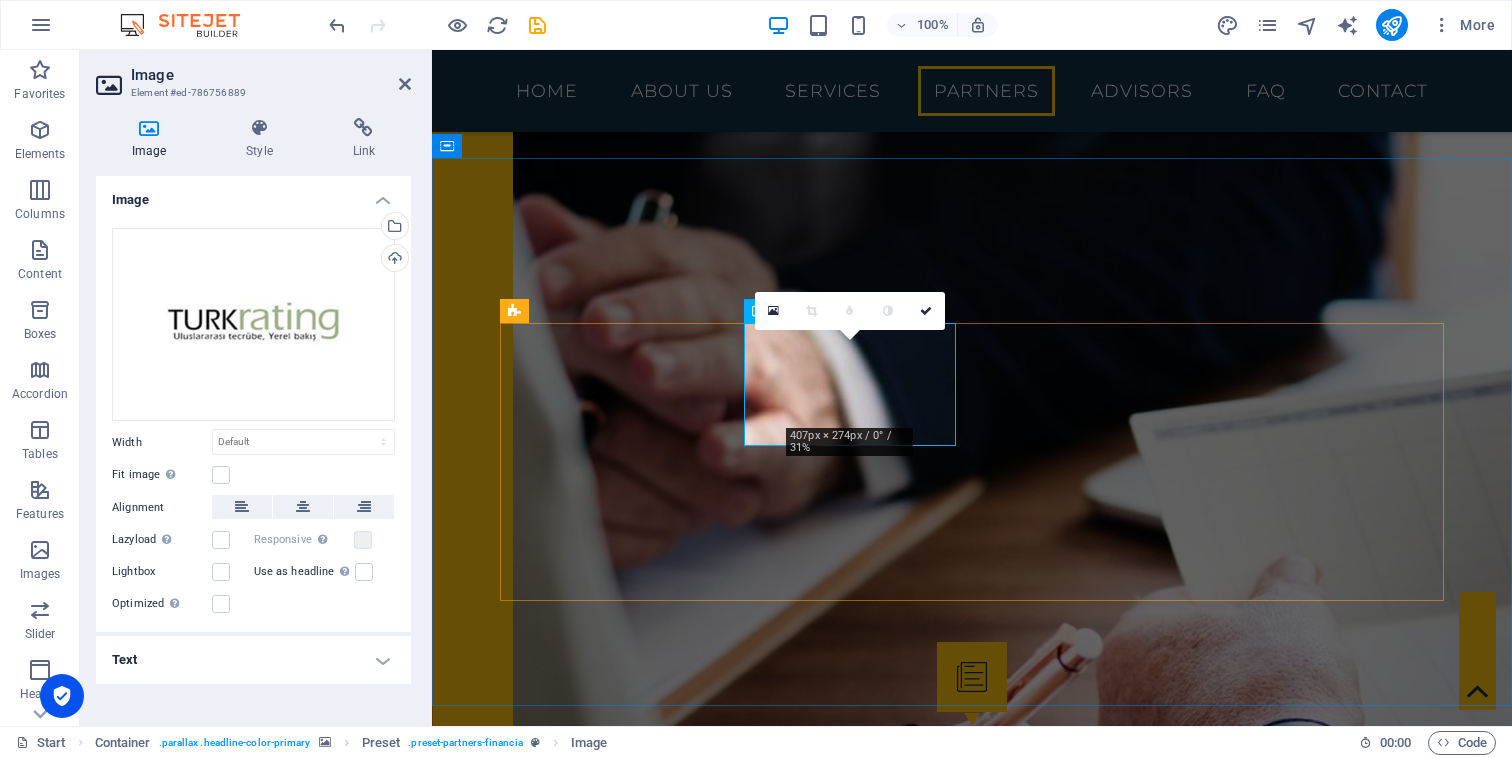click at bounding box center (606, 3871) 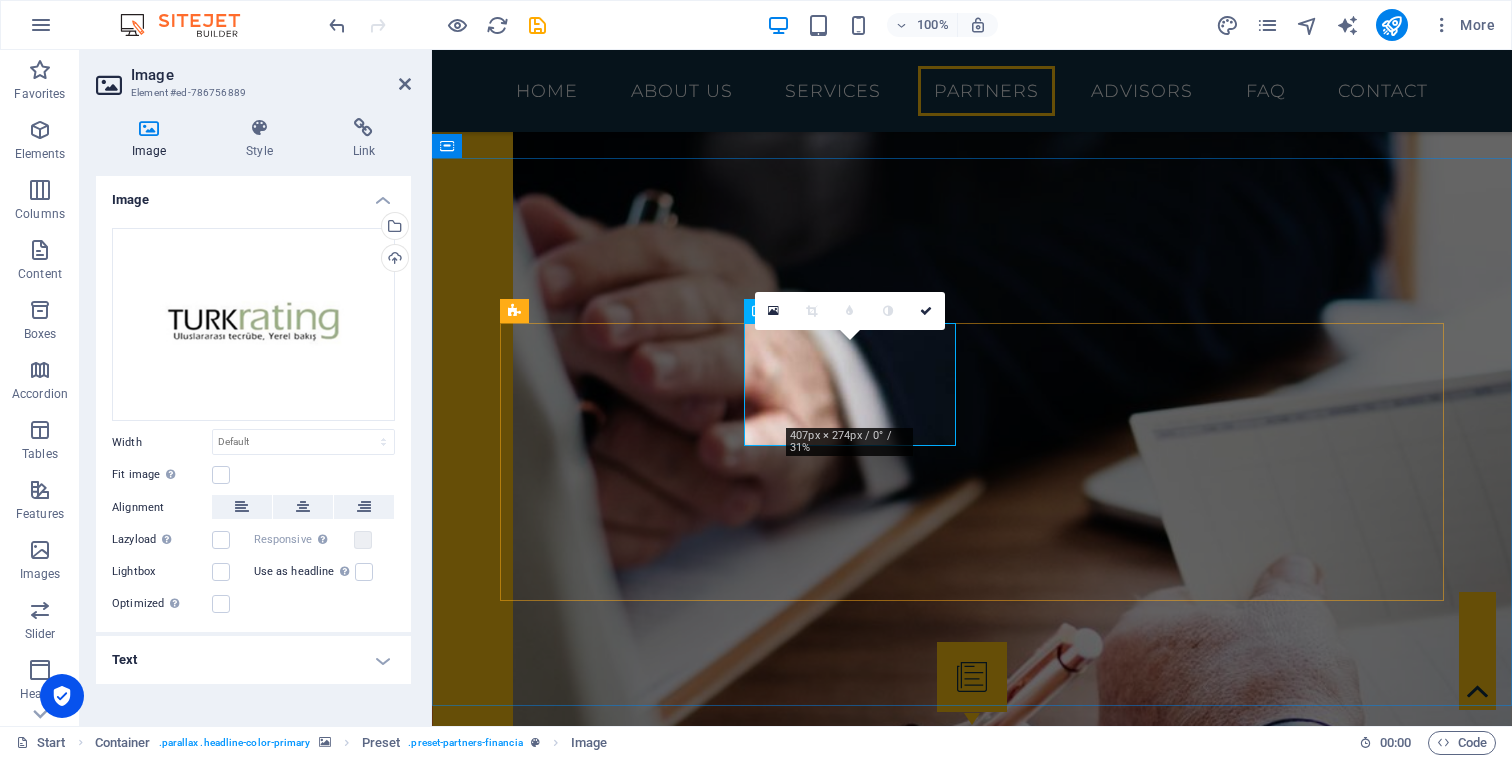 click at bounding box center (606, 3871) 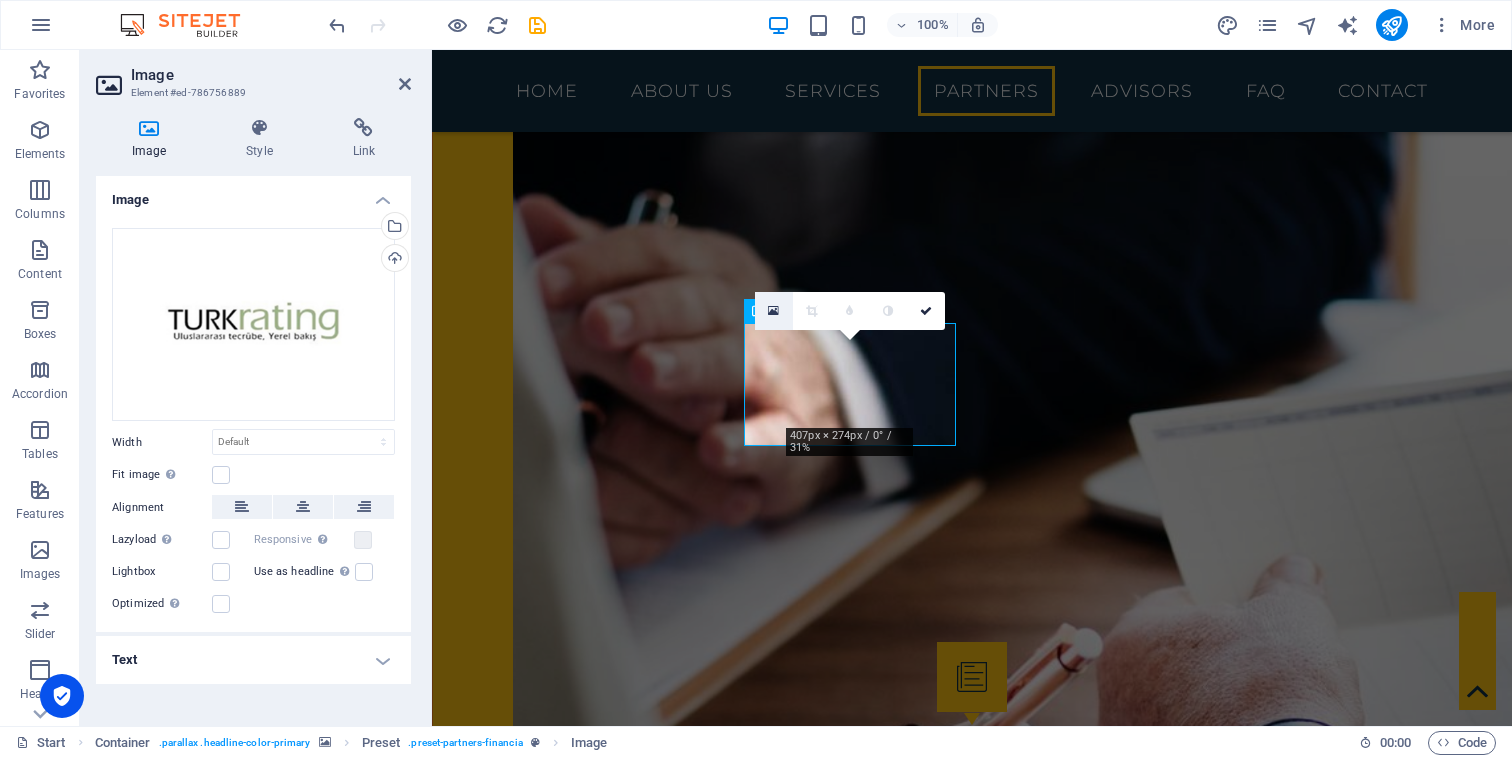 click at bounding box center [774, 311] 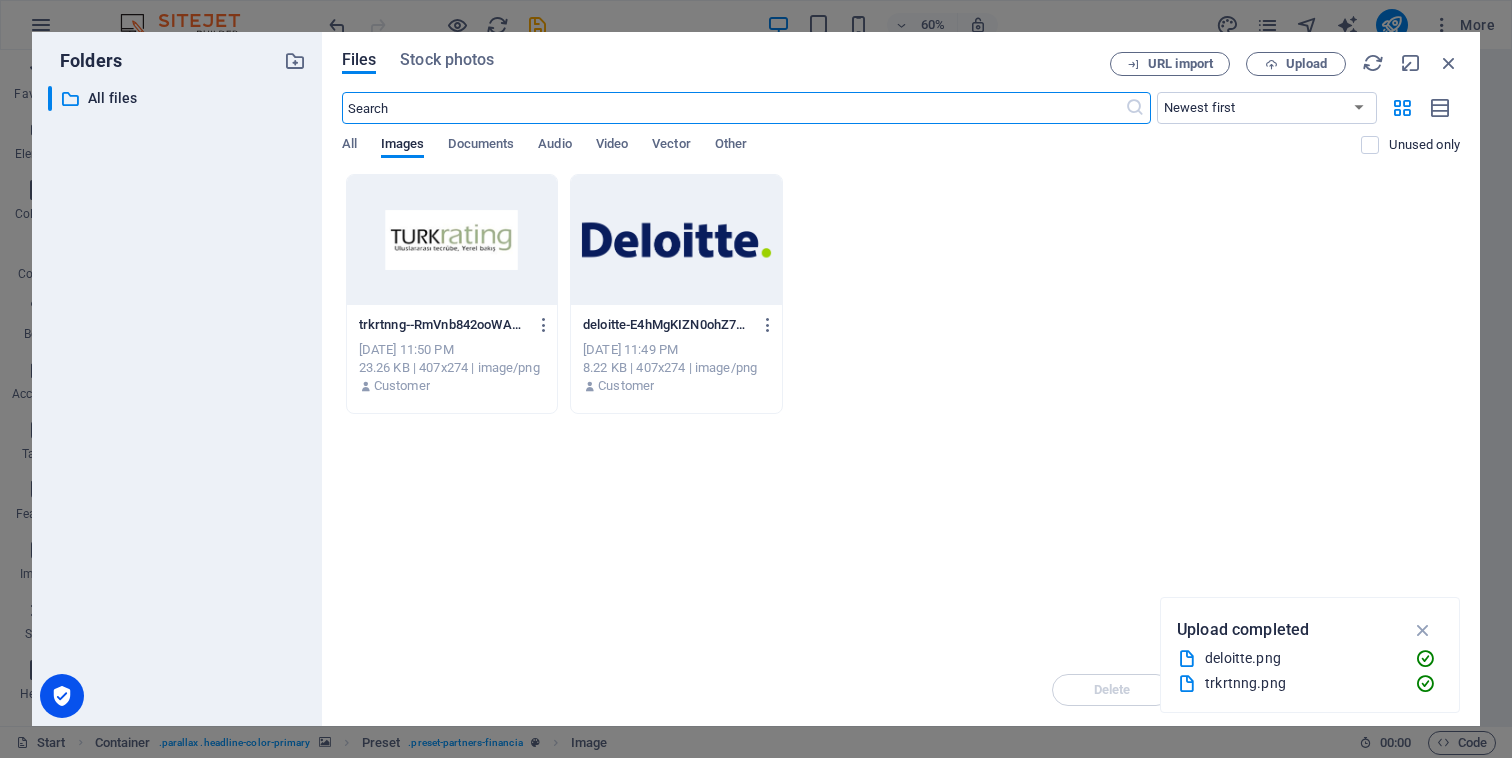 scroll, scrollTop: 3100, scrollLeft: 0, axis: vertical 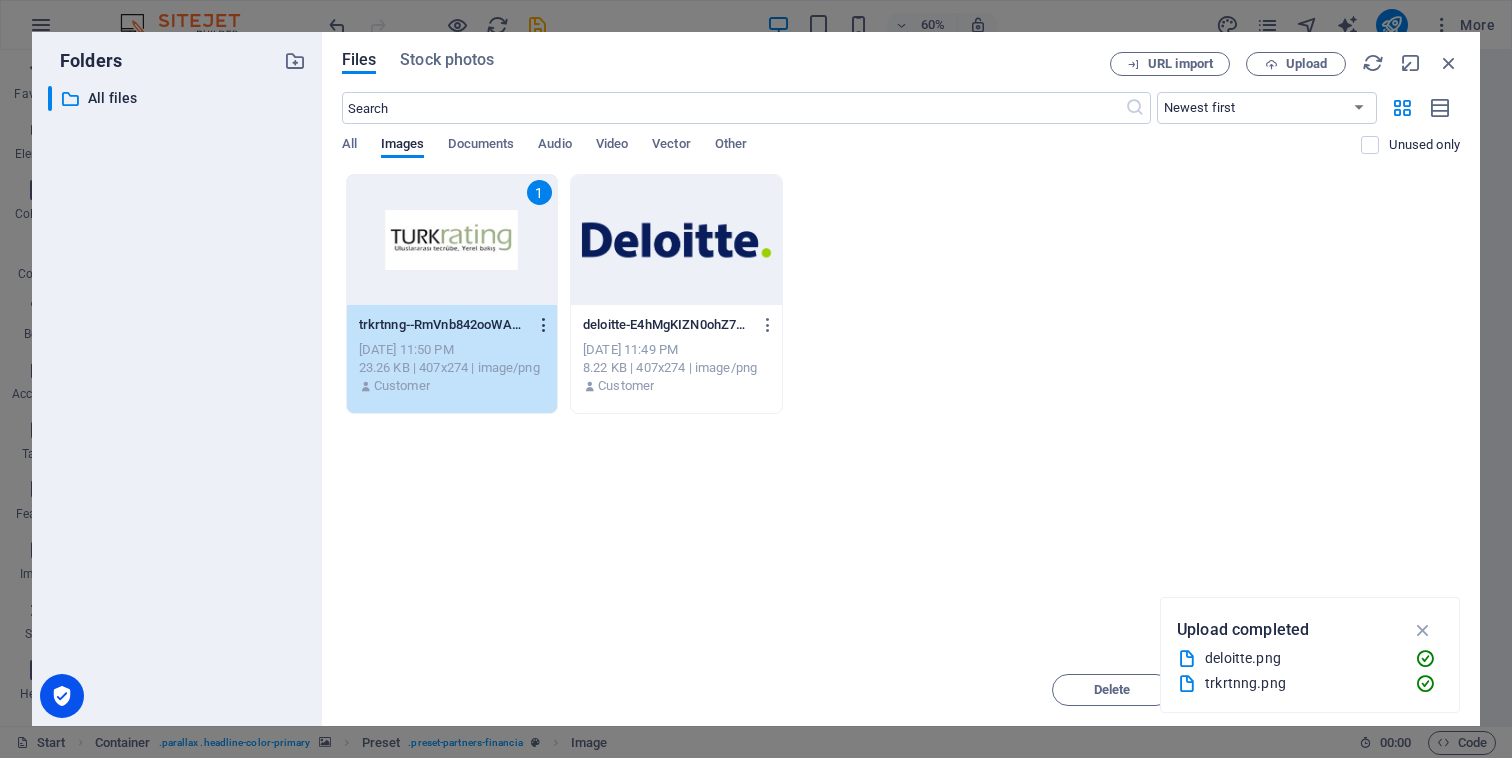 click at bounding box center [544, 325] 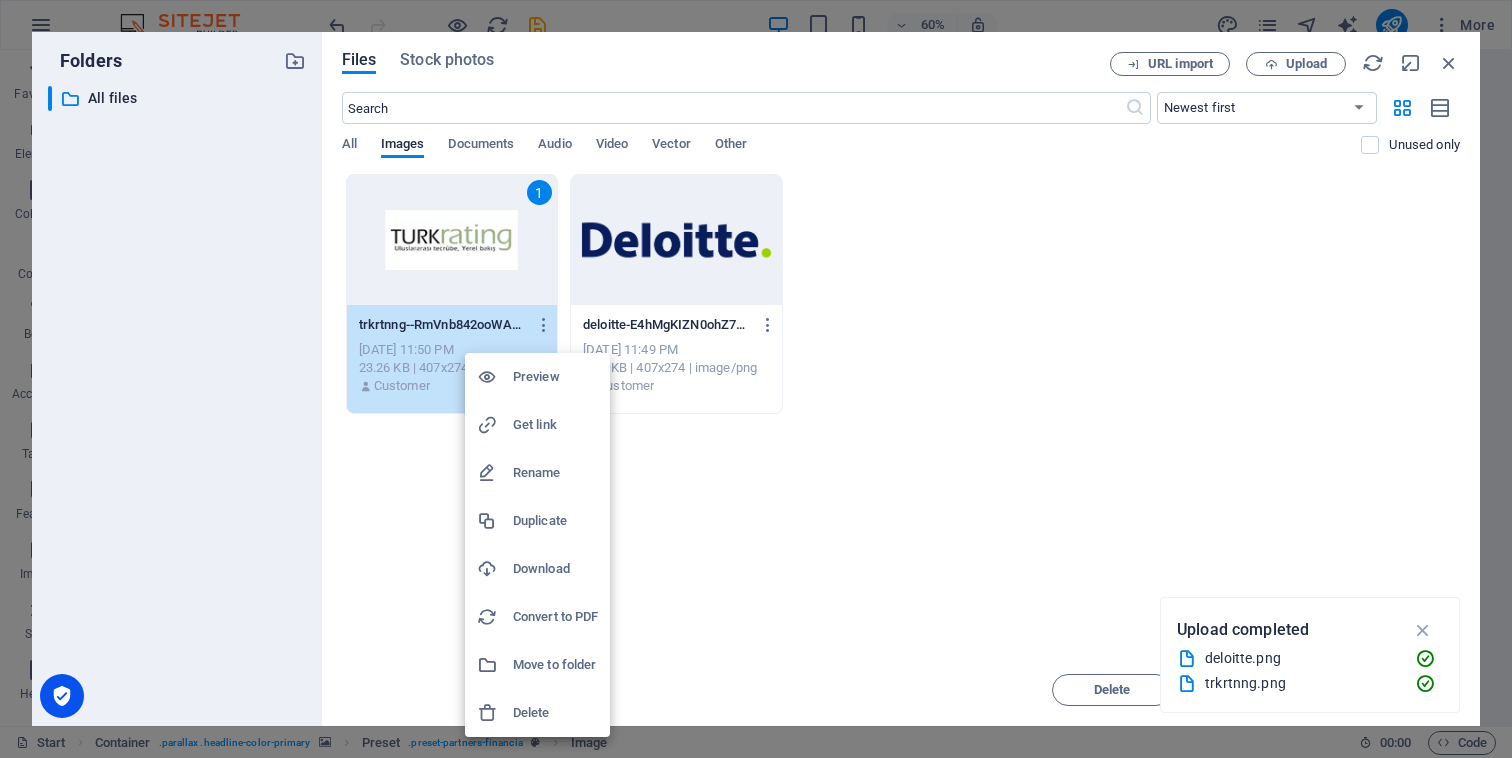 type 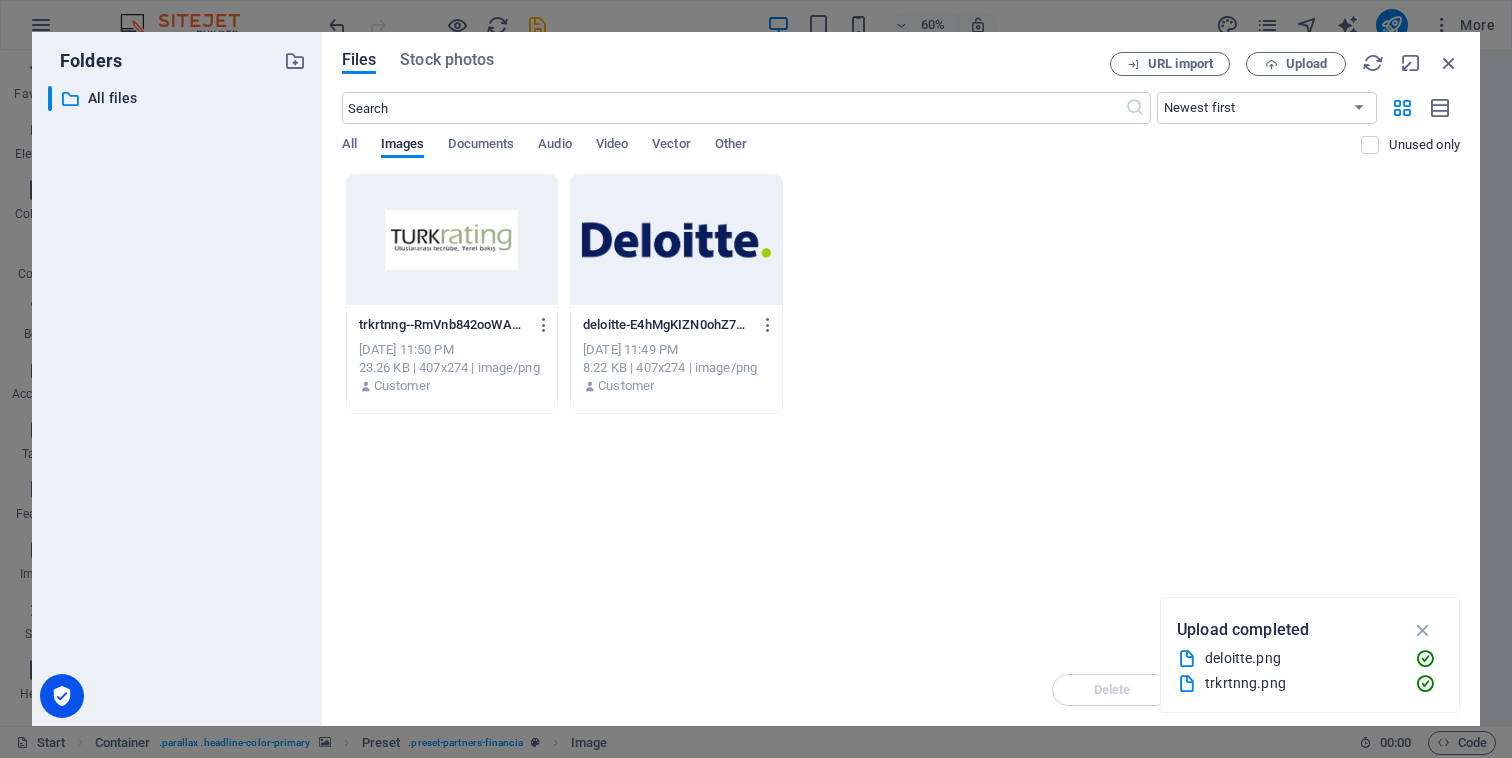 click at bounding box center (452, 240) 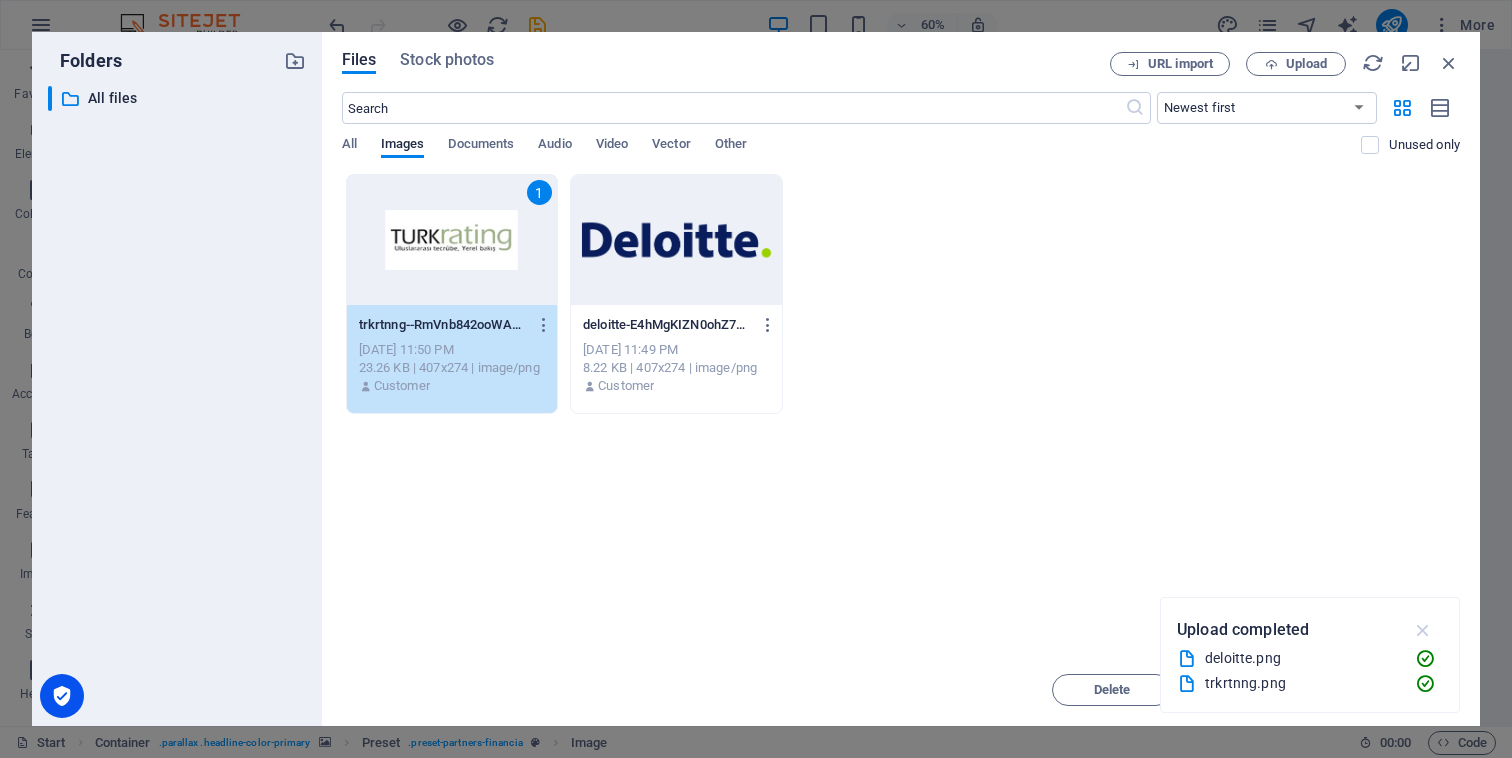 click at bounding box center (1423, 630) 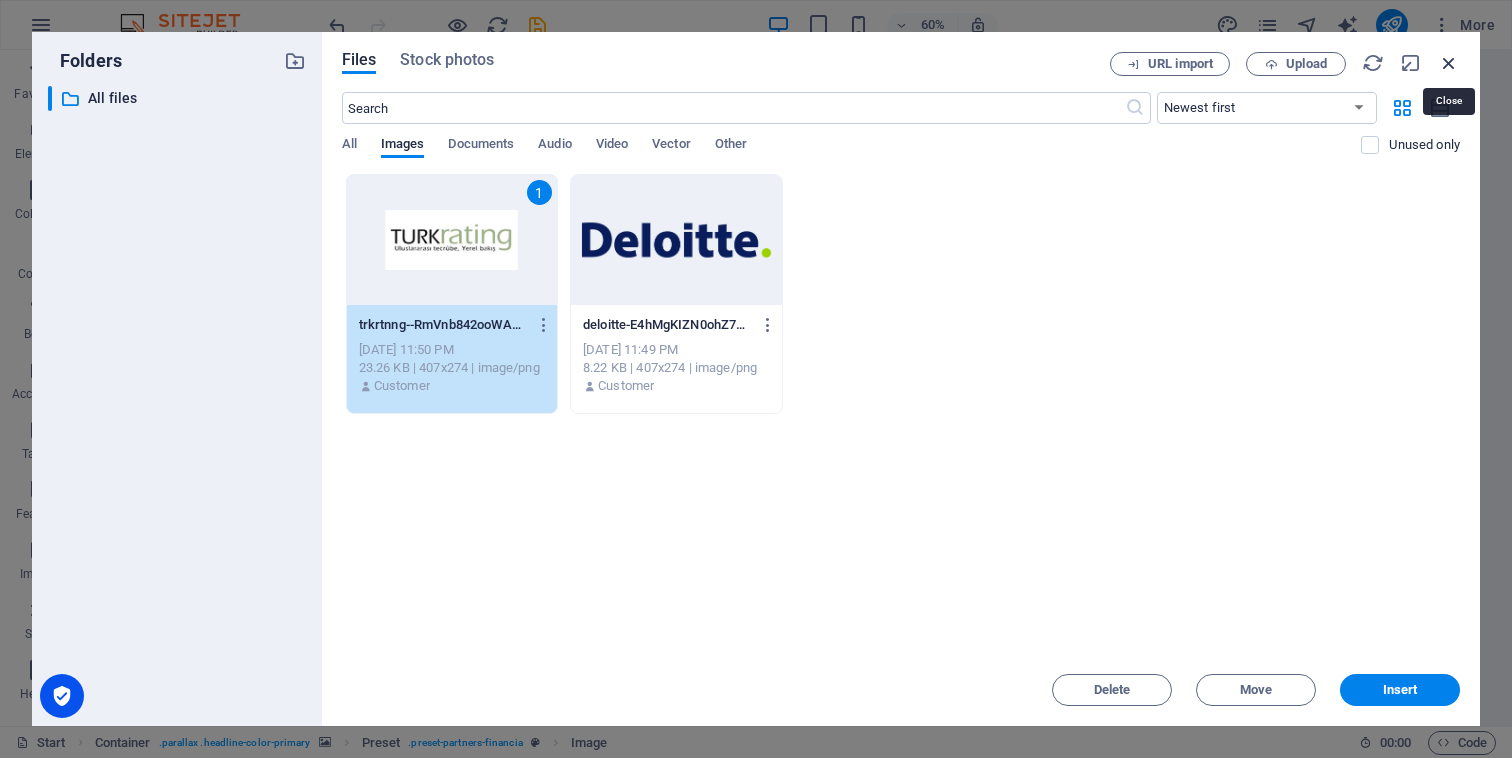 click at bounding box center [1449, 63] 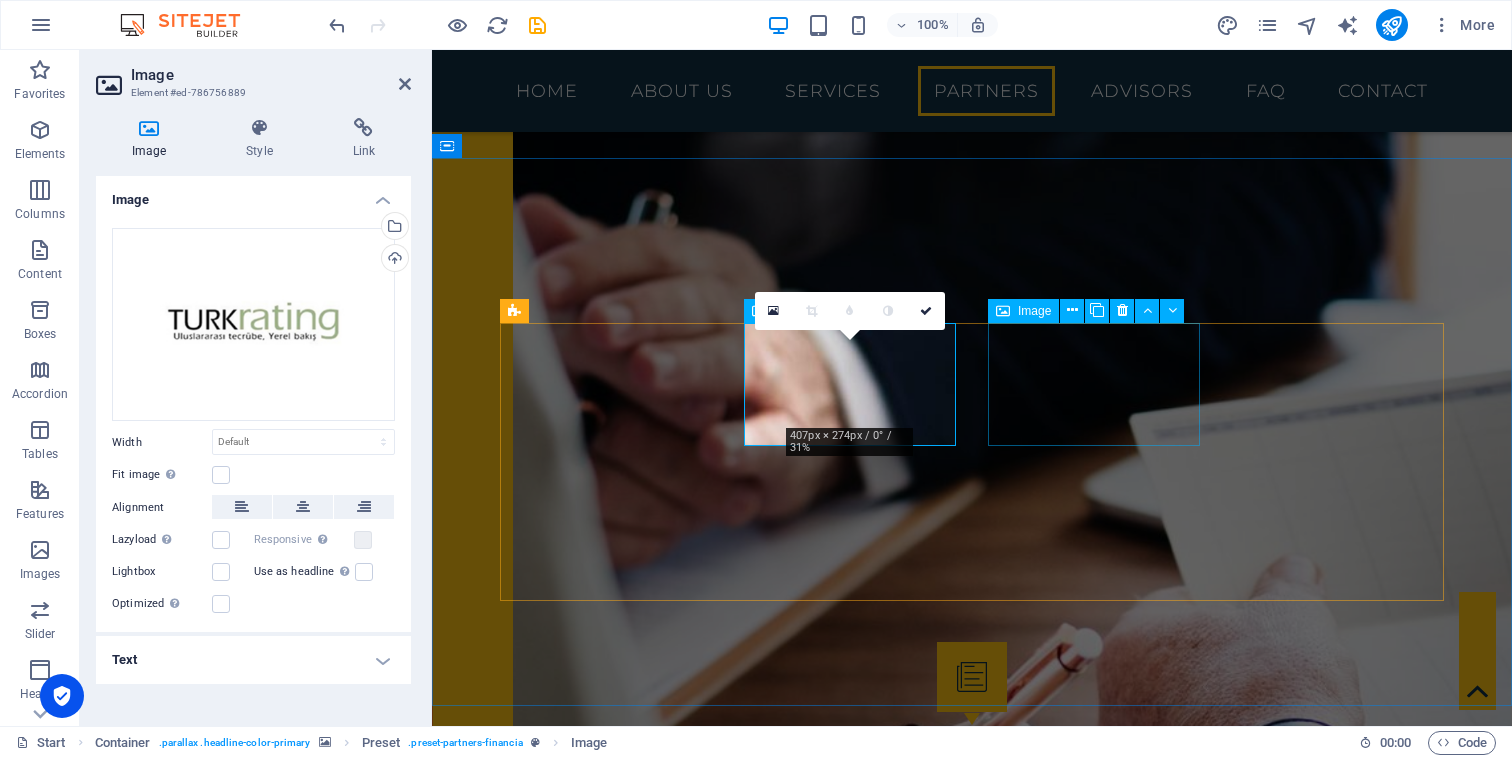 click at bounding box center [606, 4010] 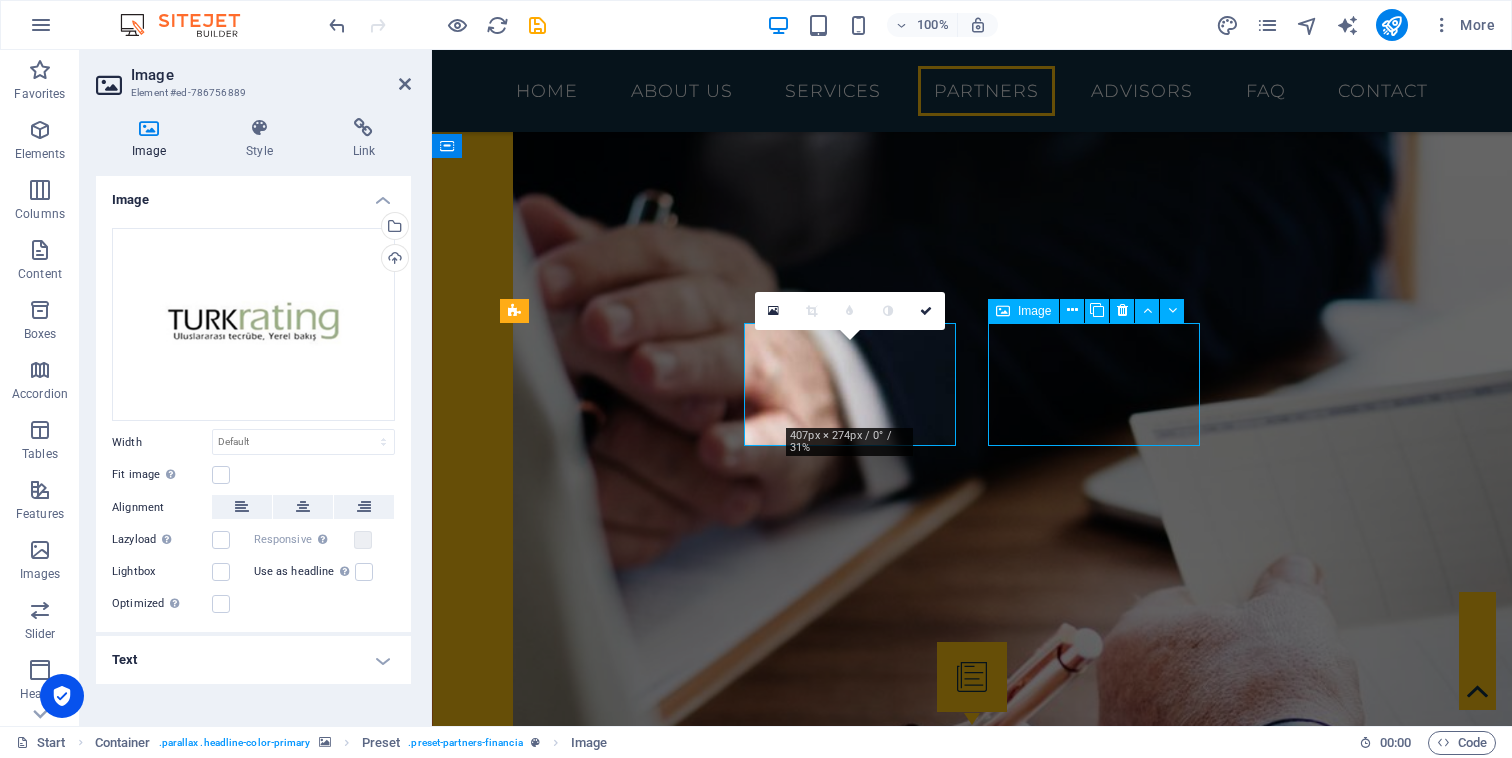 click at bounding box center (606, 4010) 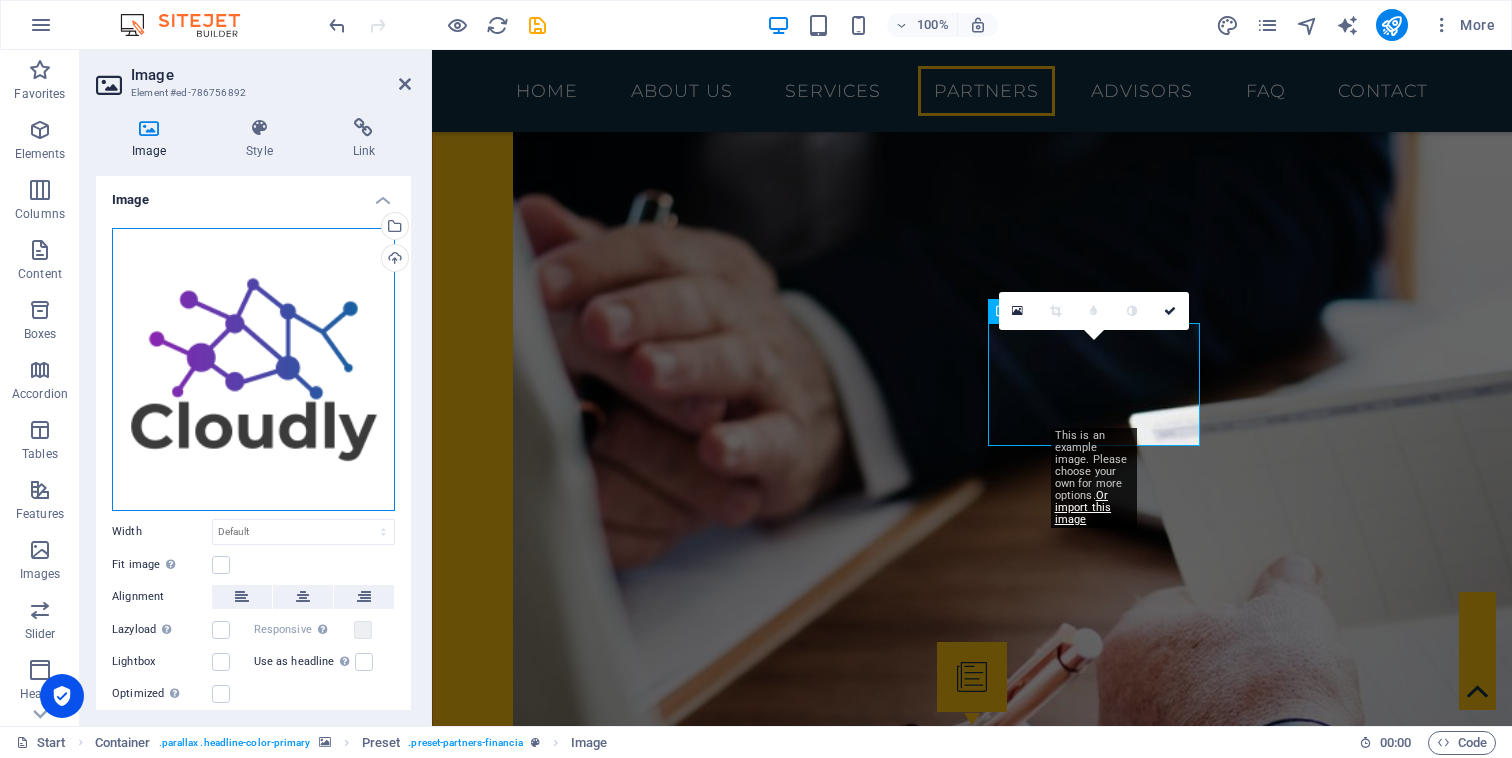 click on "Drag files here, click to choose files or select files from Files or our free stock photos & videos" at bounding box center (253, 369) 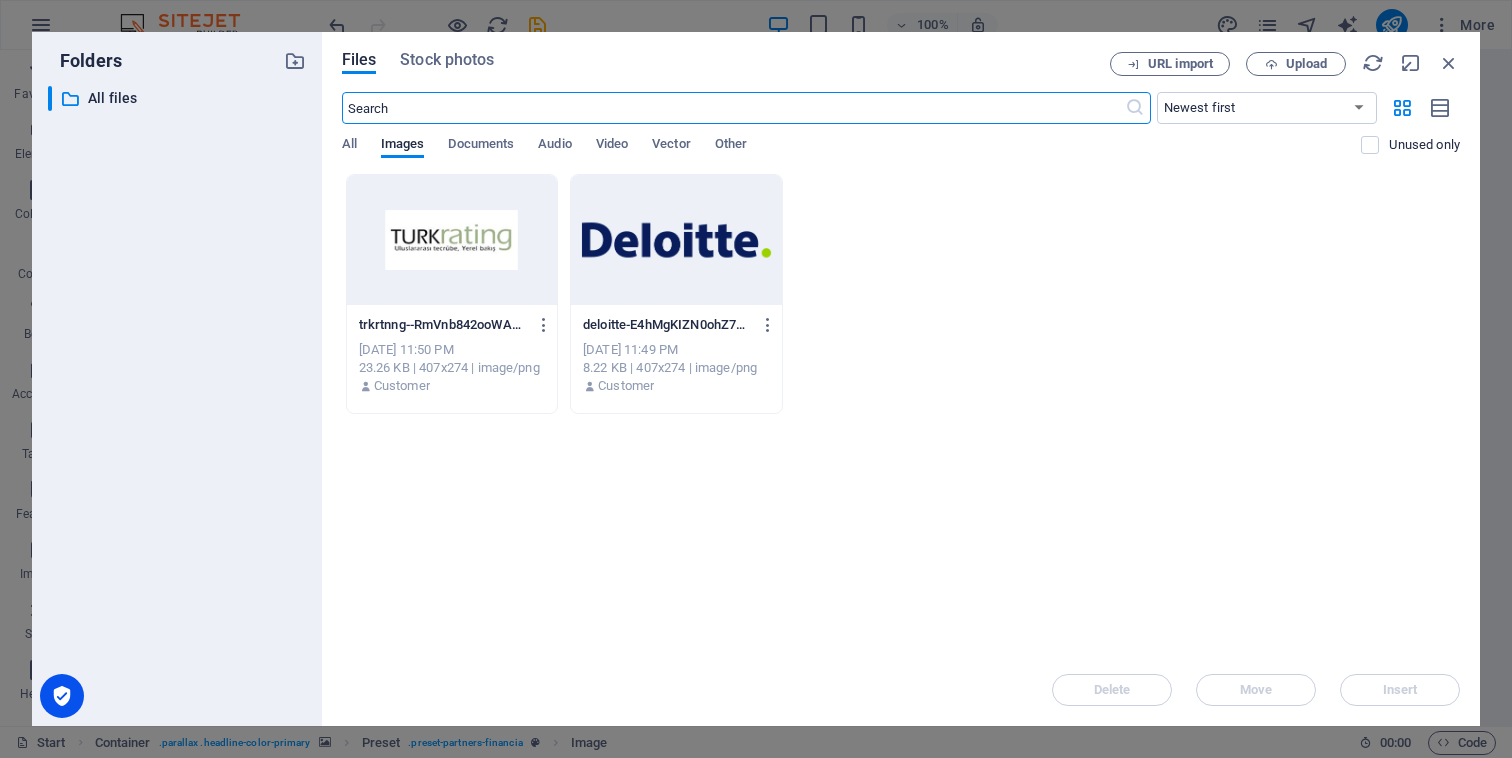 scroll, scrollTop: 3100, scrollLeft: 0, axis: vertical 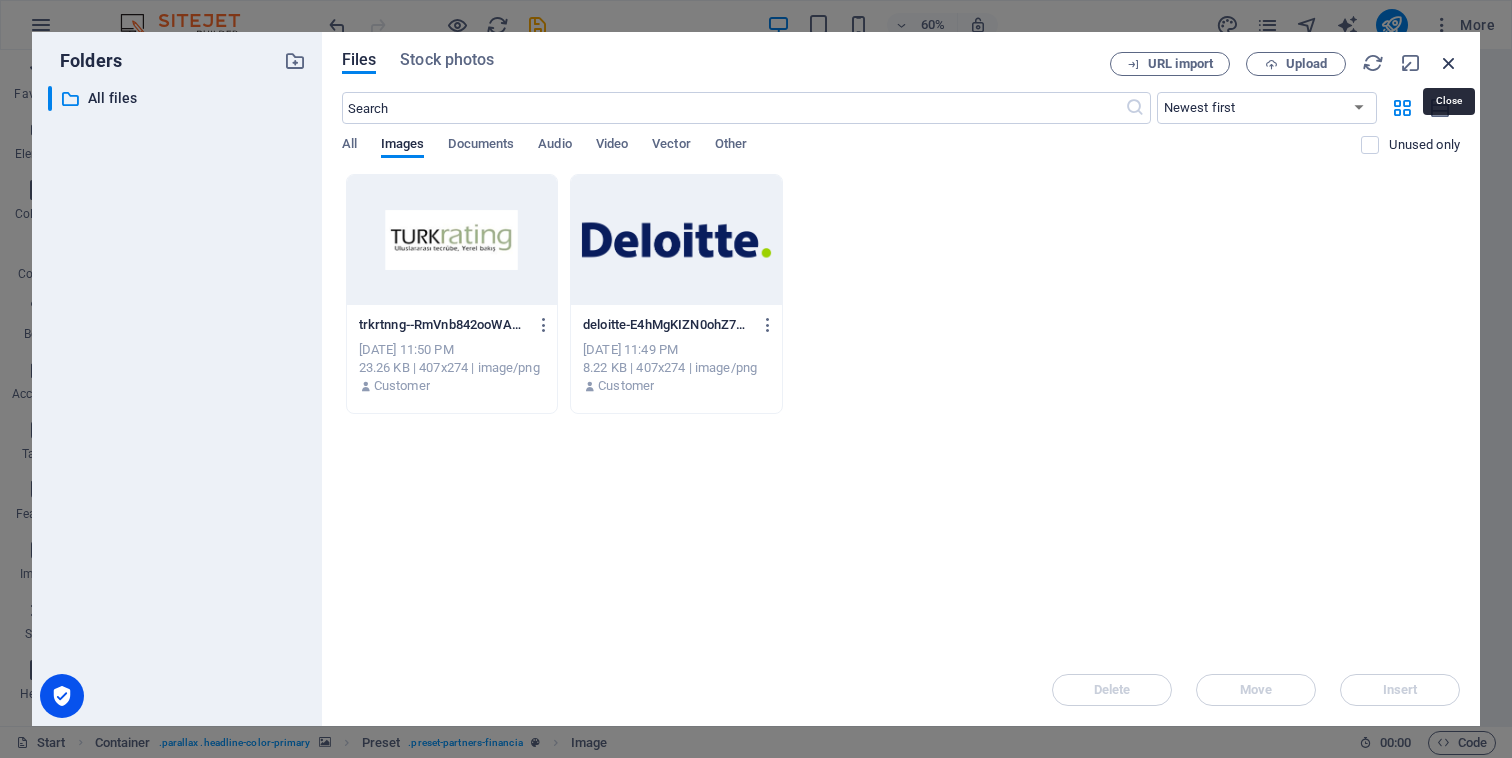 click at bounding box center [1449, 63] 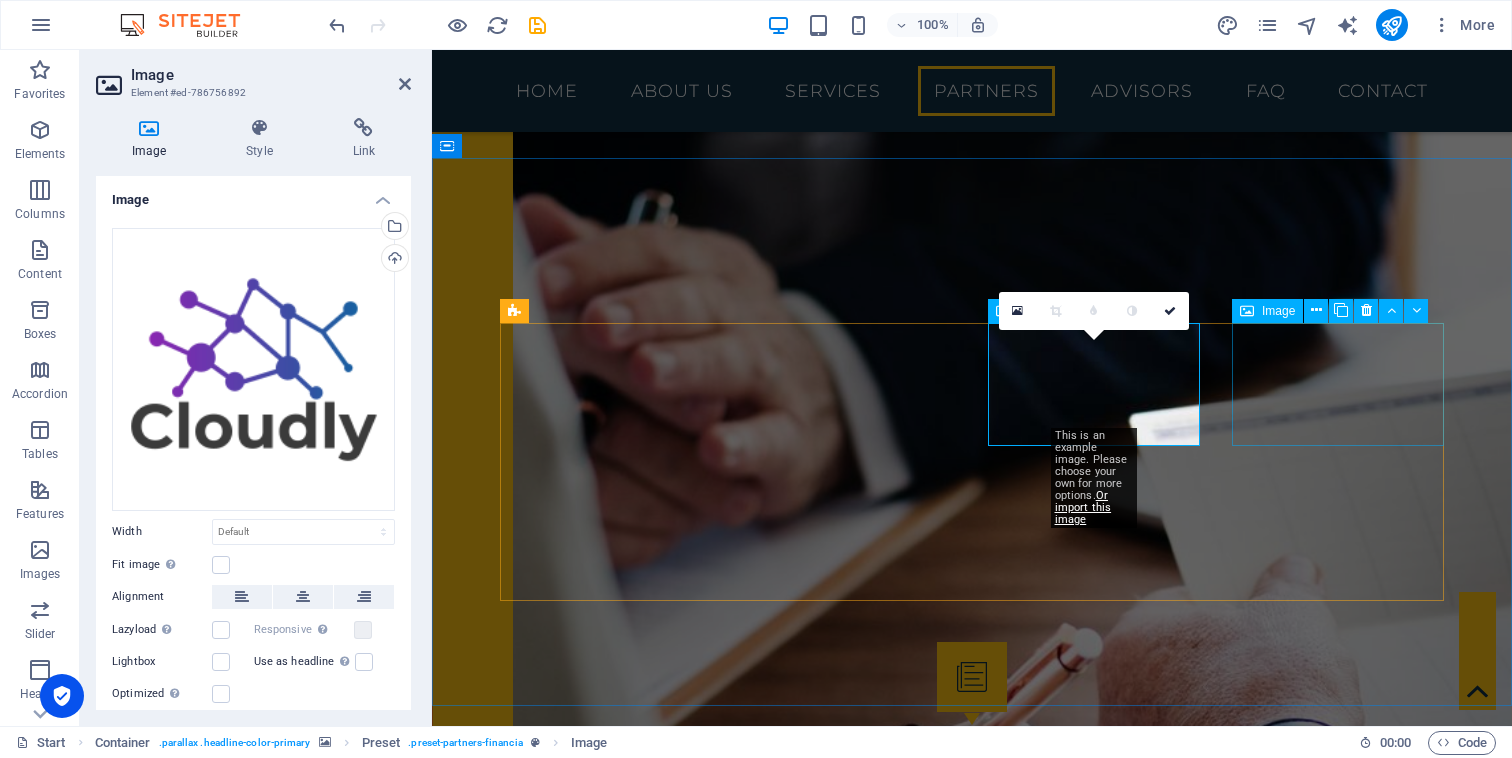 click at bounding box center (606, 4149) 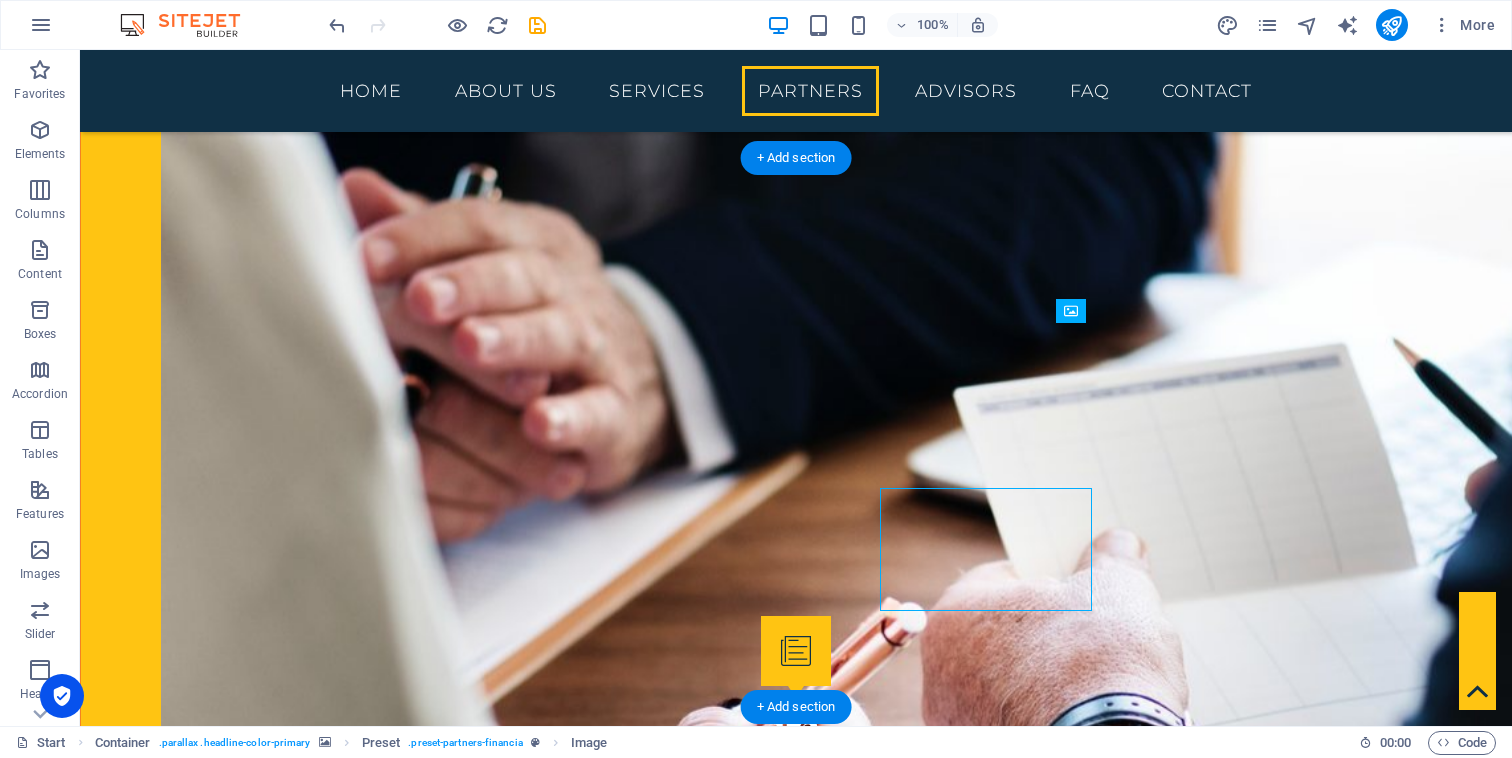 scroll, scrollTop: 2431, scrollLeft: 0, axis: vertical 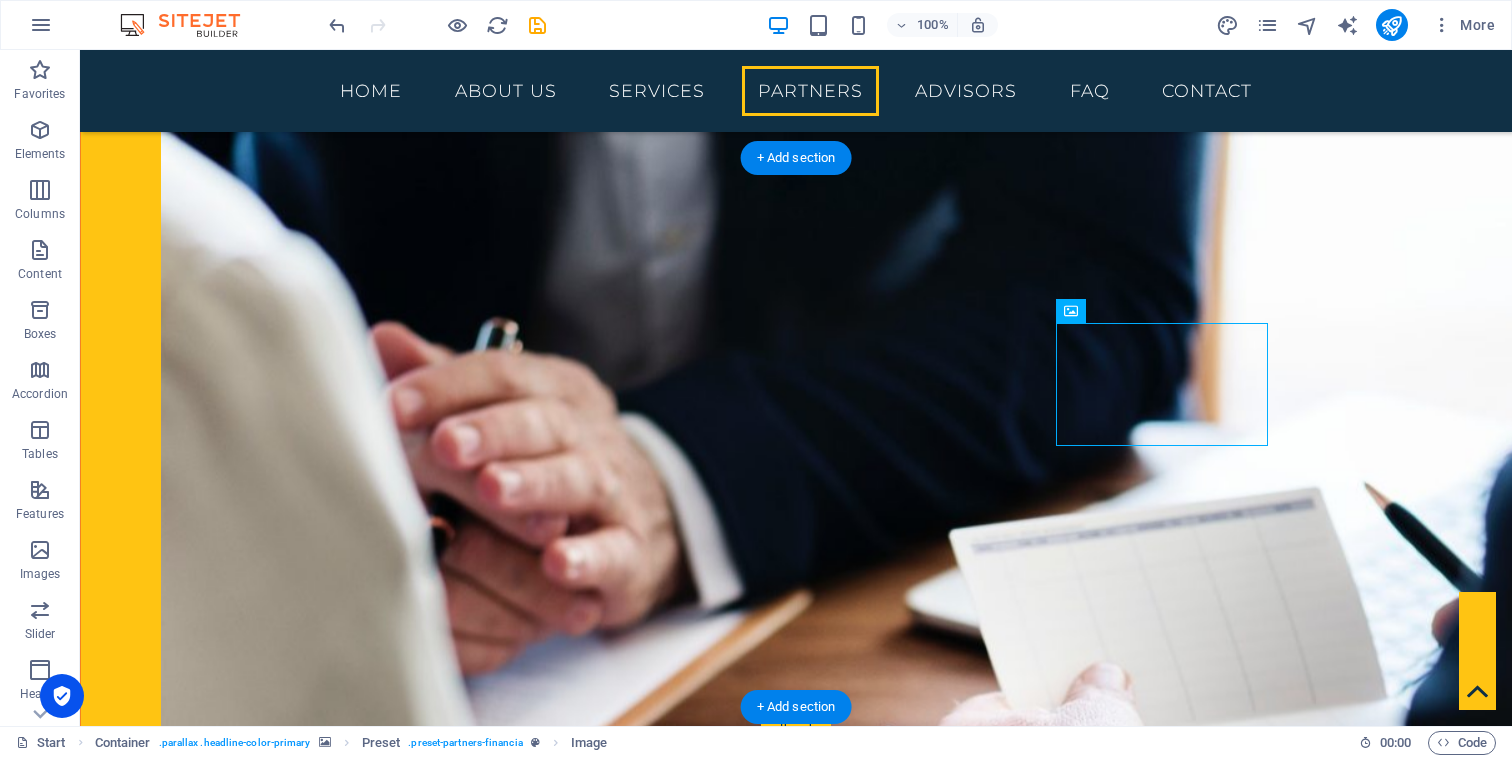 click at bounding box center [796, 3200] 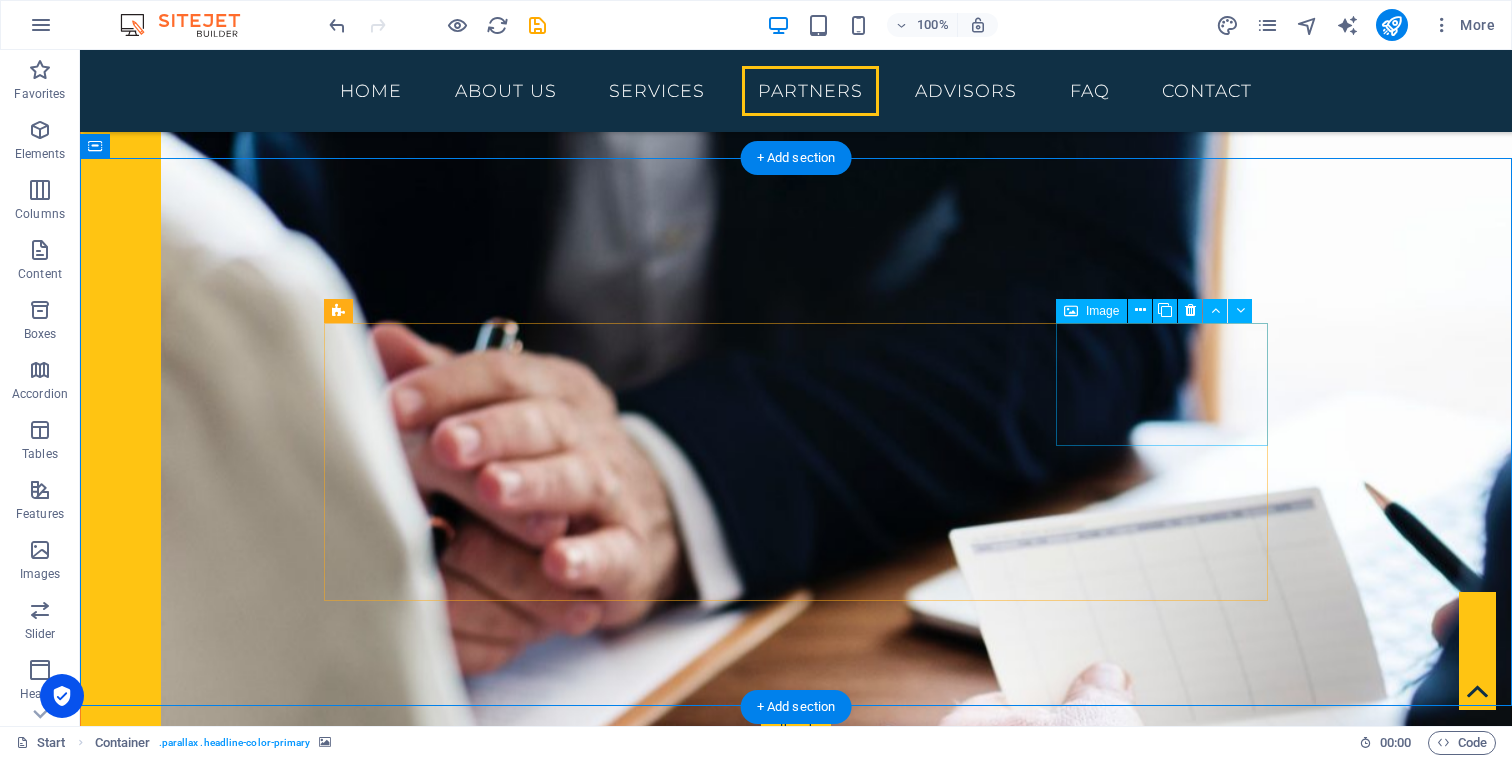 click at bounding box center (430, 4205) 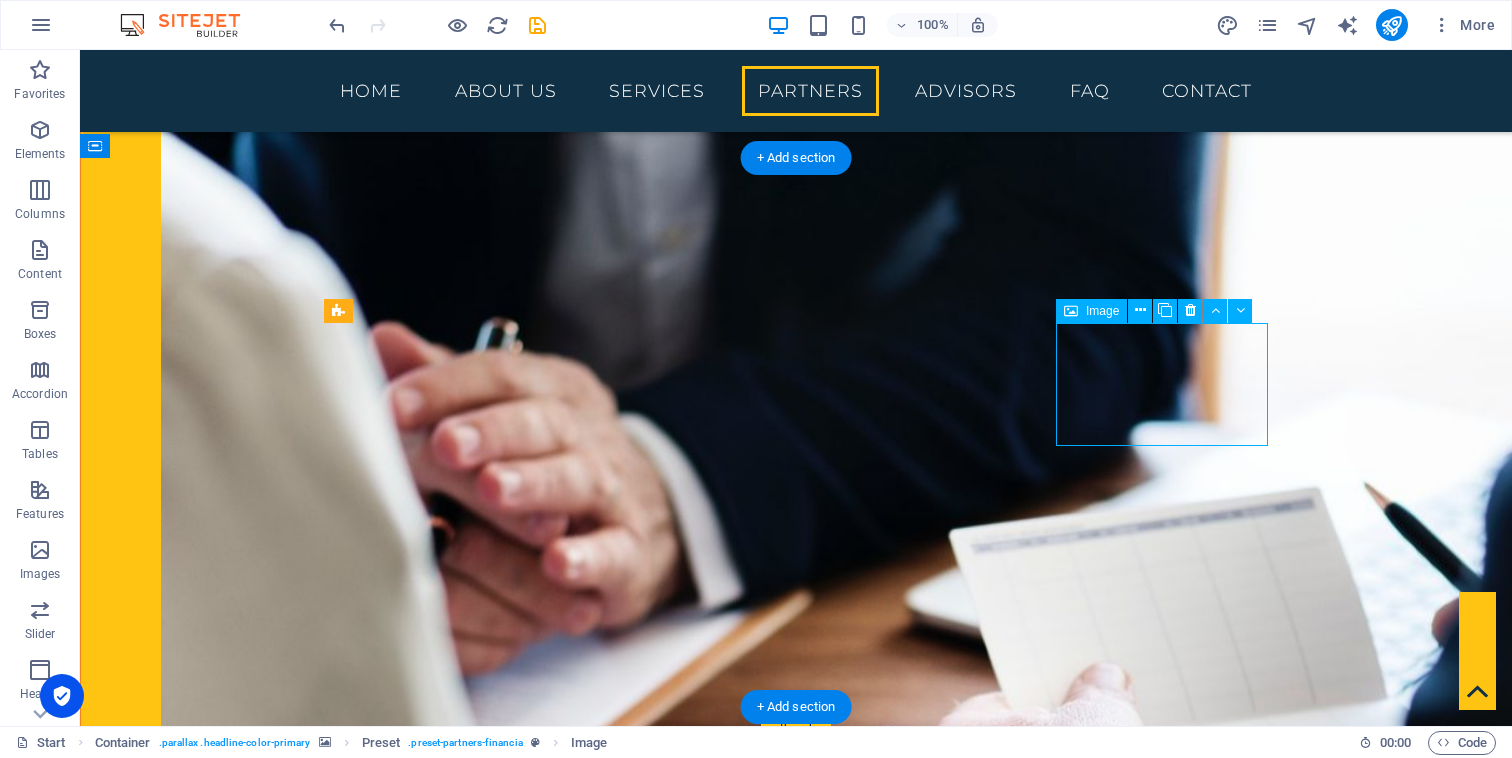 click at bounding box center [430, 4205] 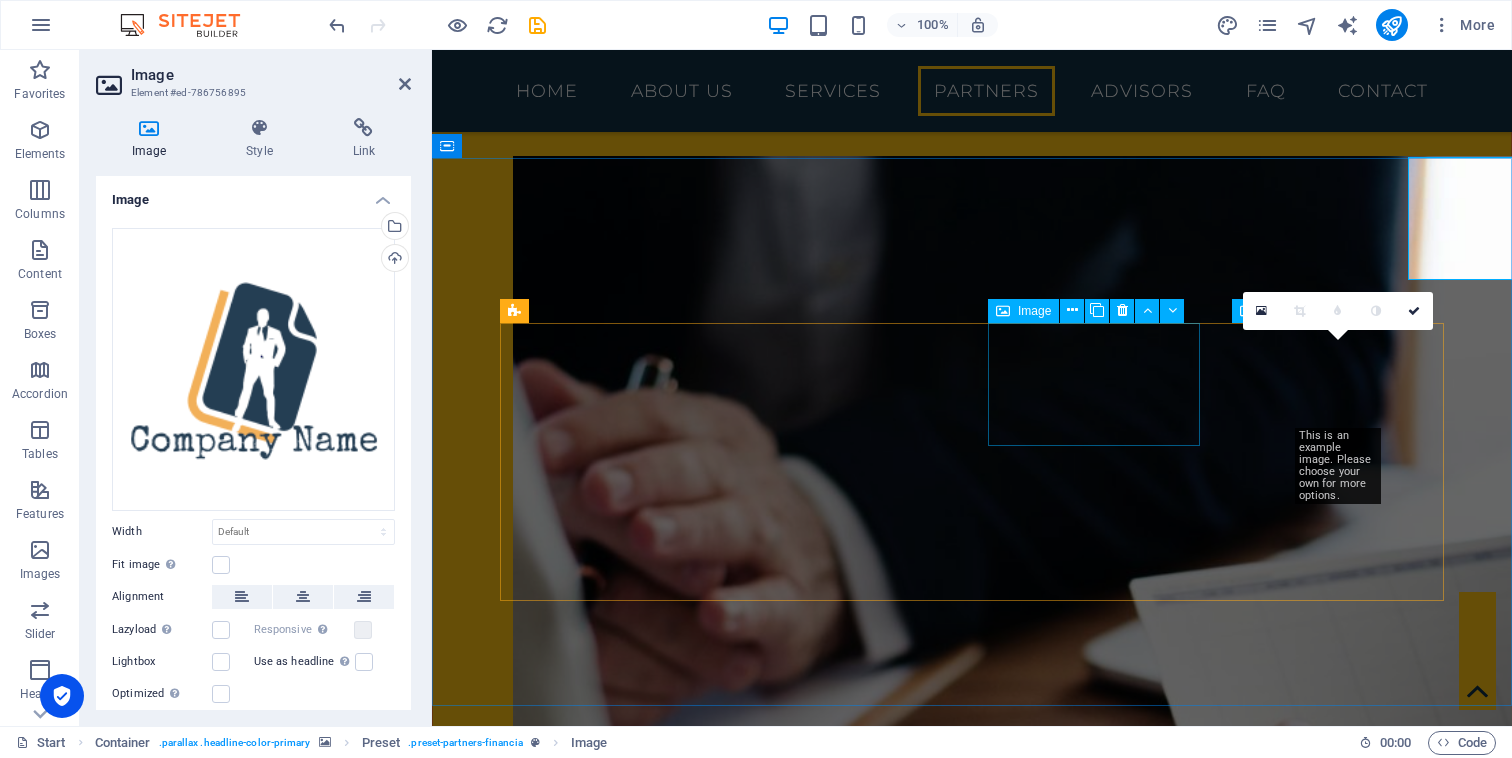 scroll, scrollTop: 2596, scrollLeft: 0, axis: vertical 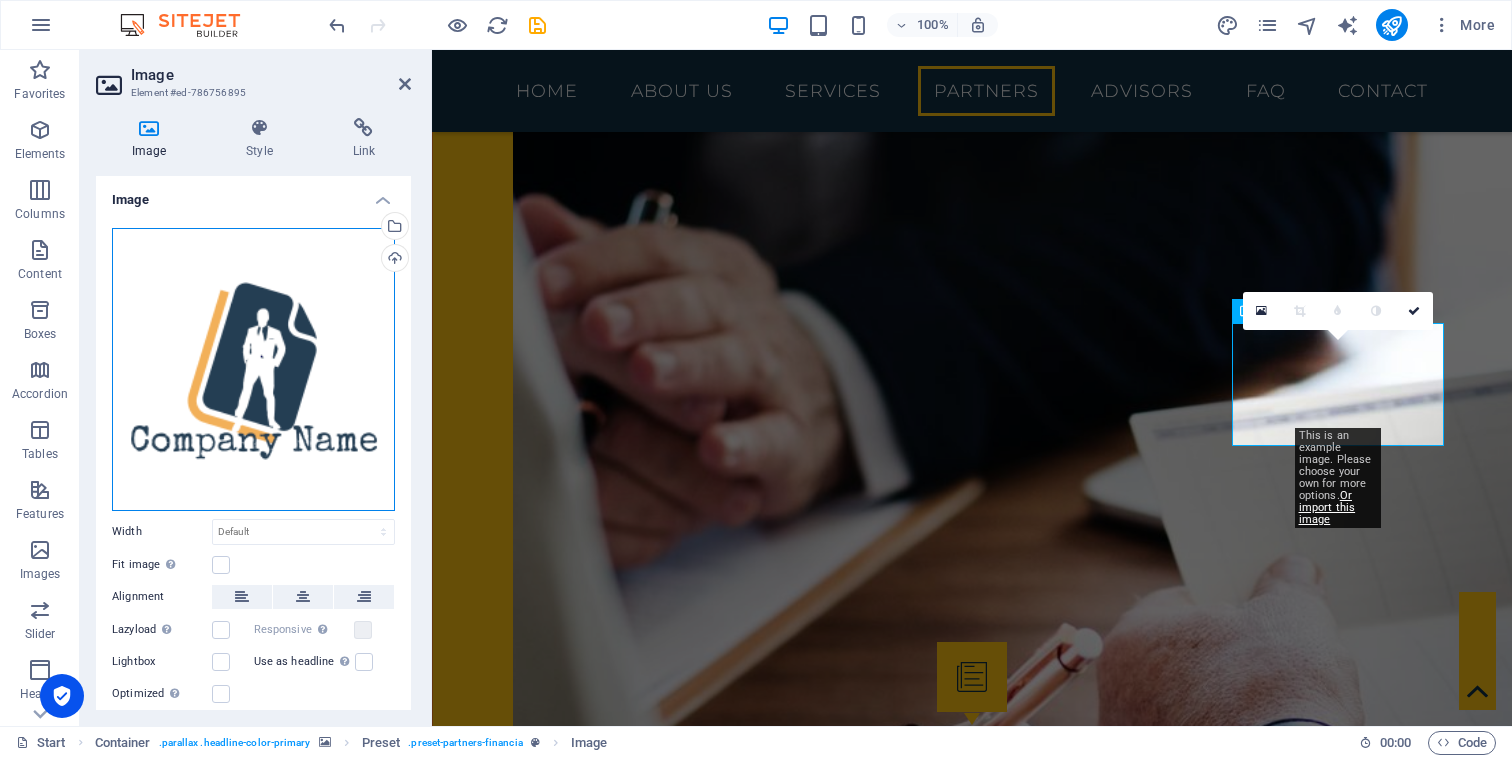 click on "Drag files here, click to choose files or select files from Files or our free stock photos & videos" at bounding box center (253, 369) 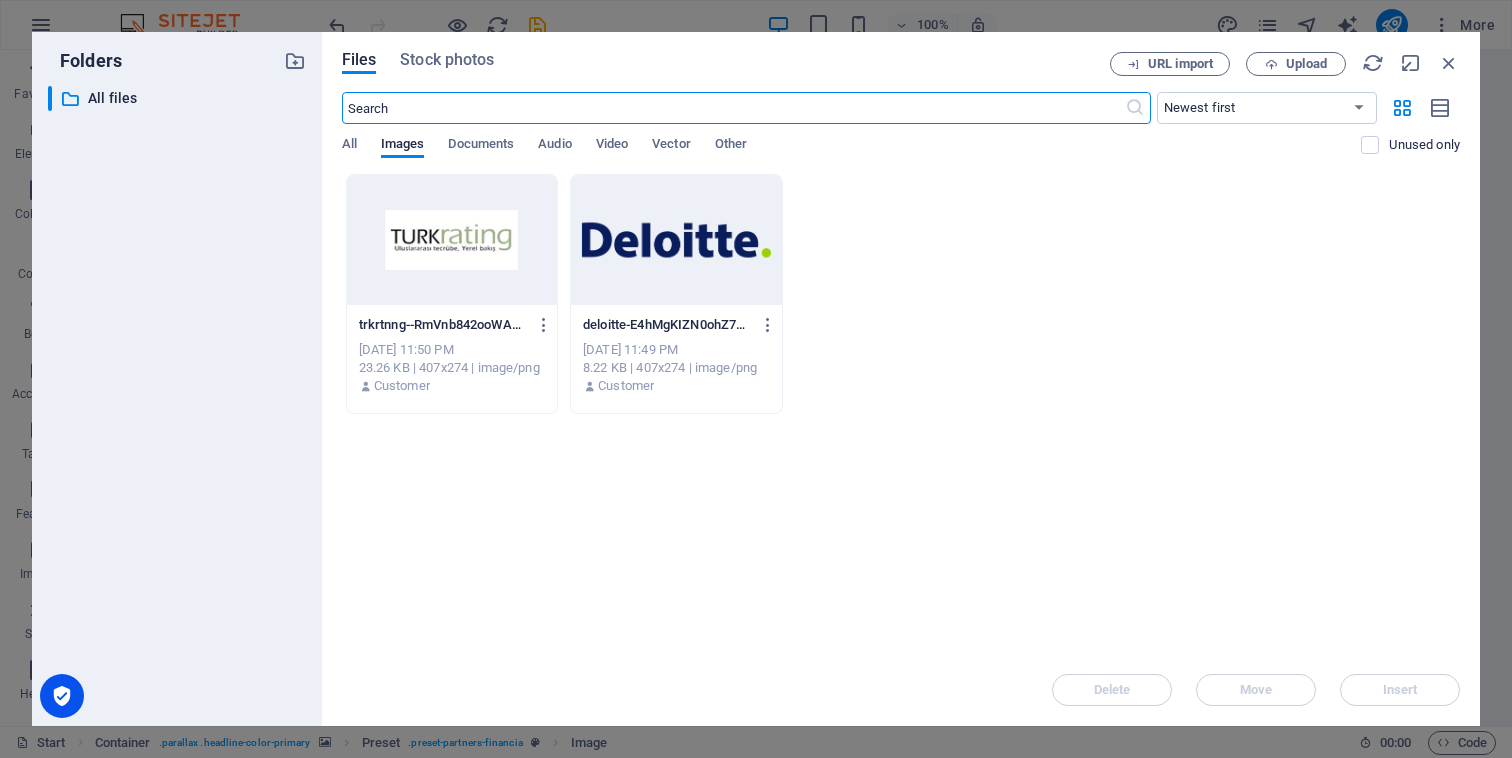 scroll, scrollTop: 3100, scrollLeft: 0, axis: vertical 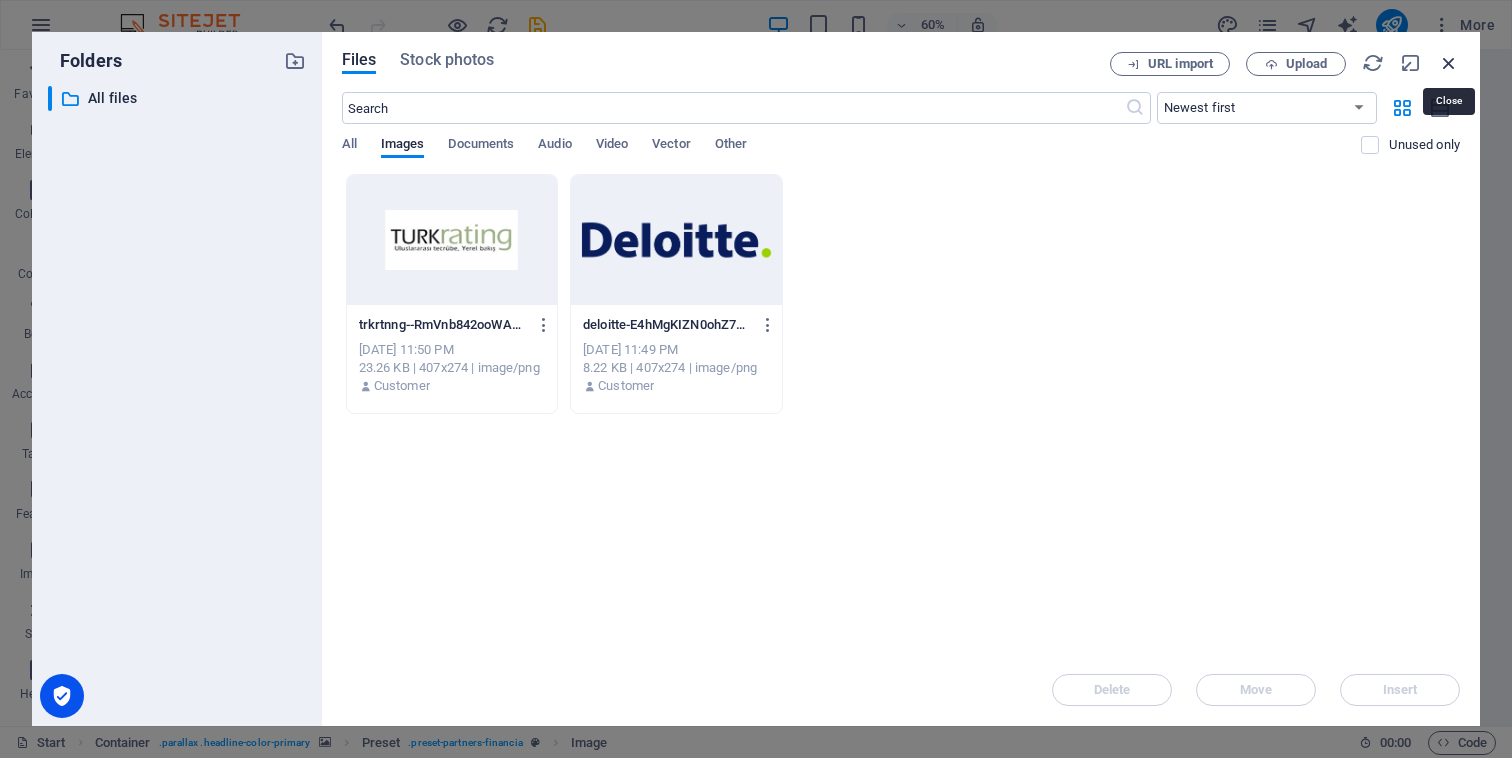click at bounding box center [1449, 63] 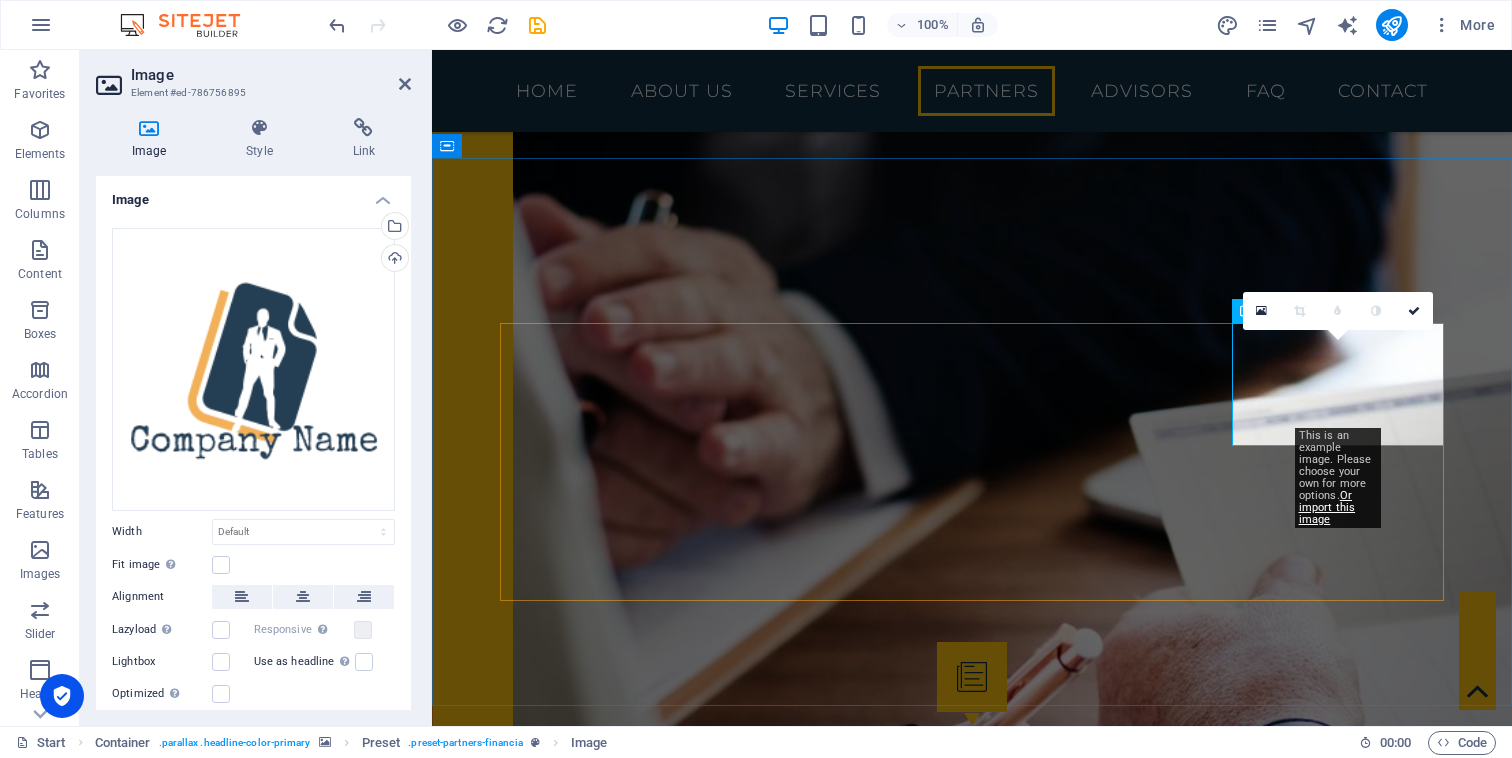 click at bounding box center (606, 4149) 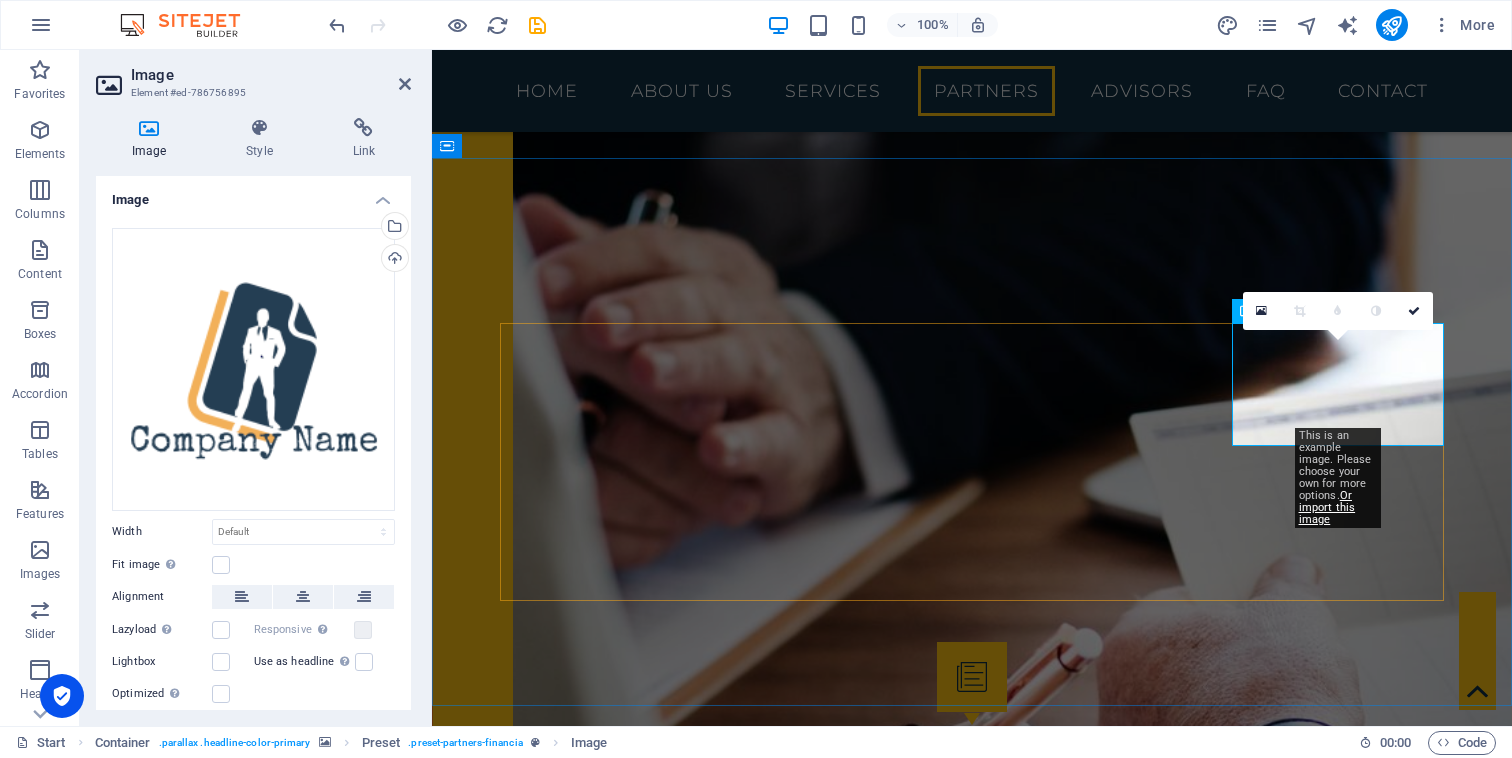 click at bounding box center [606, 4149] 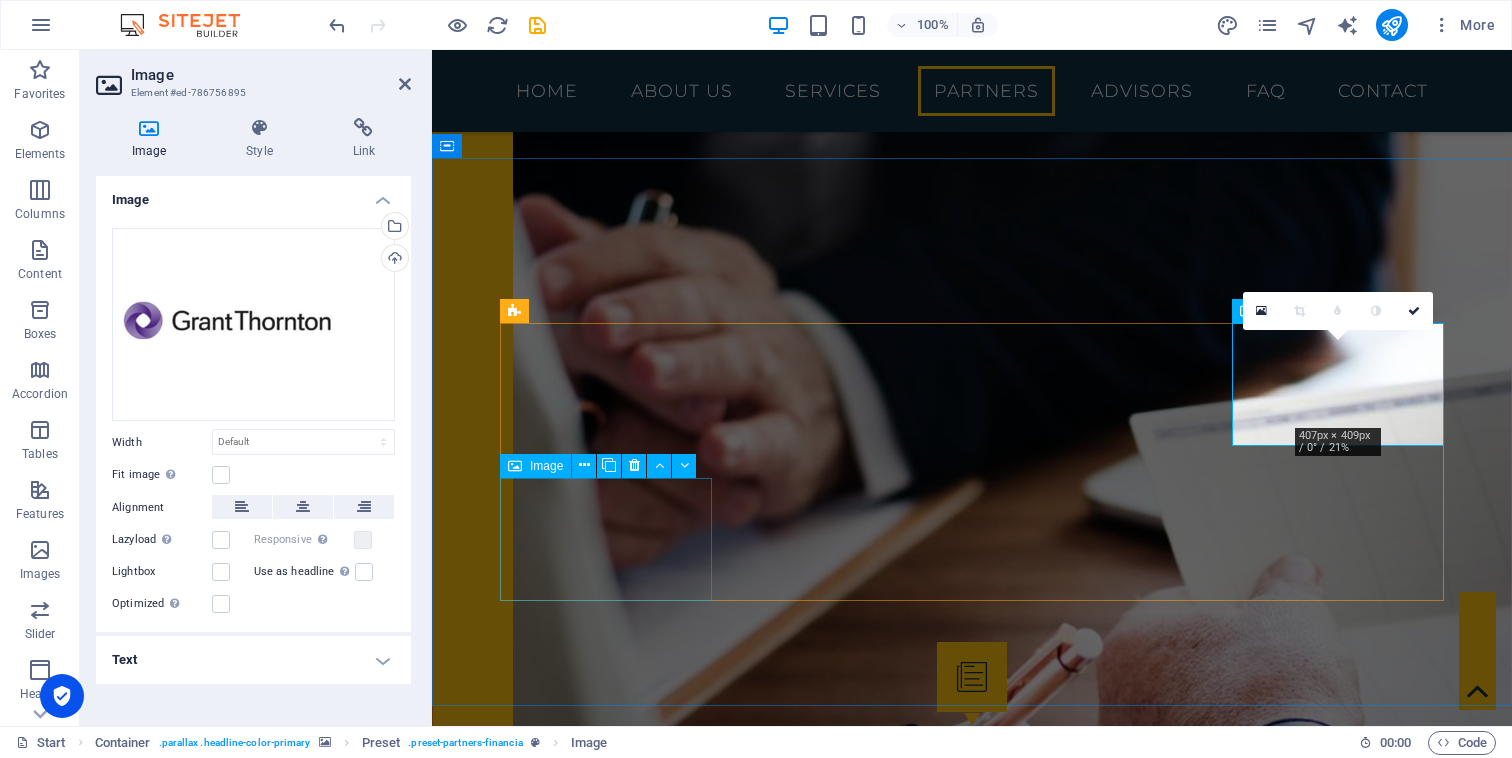 click at bounding box center [606, 4288] 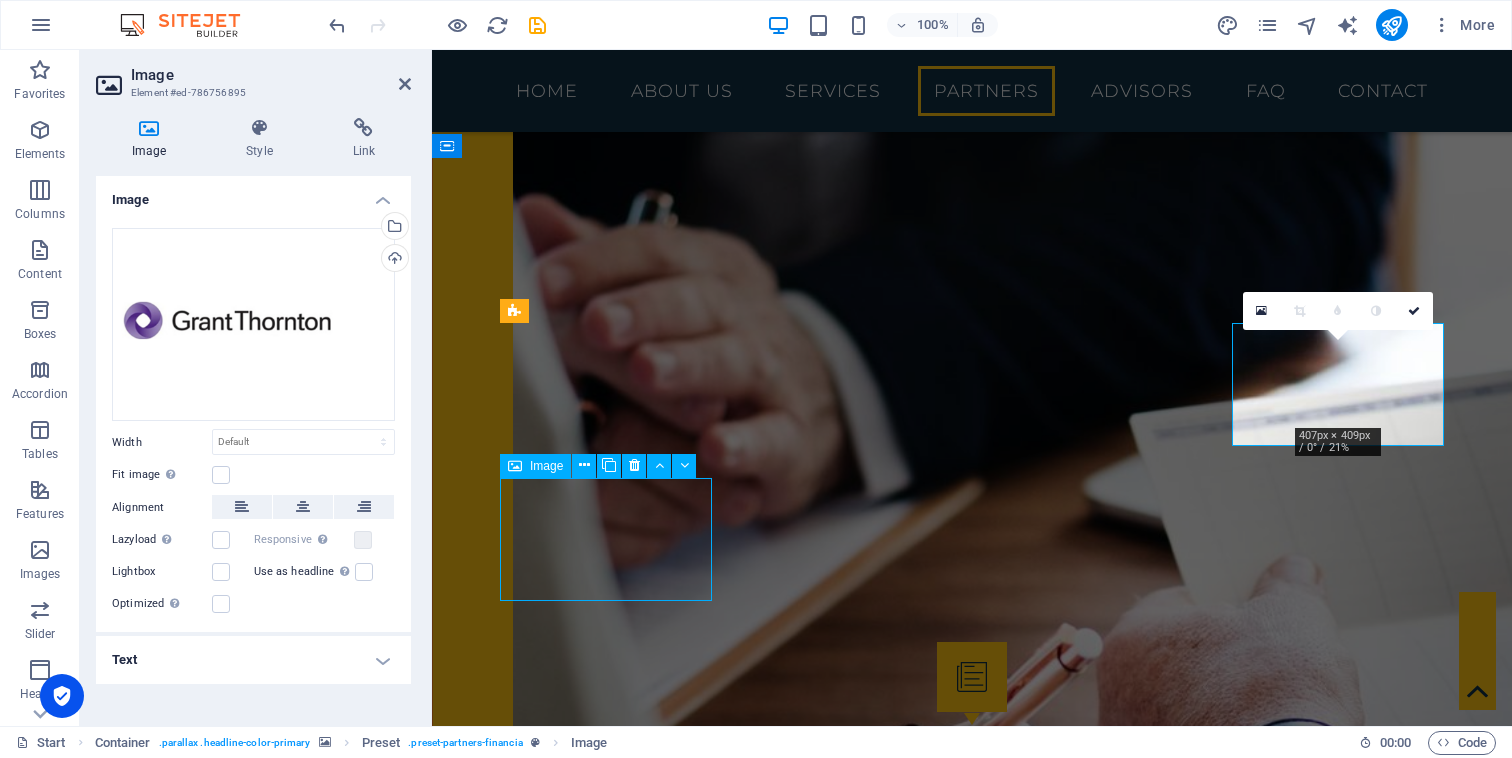 click at bounding box center (606, 4288) 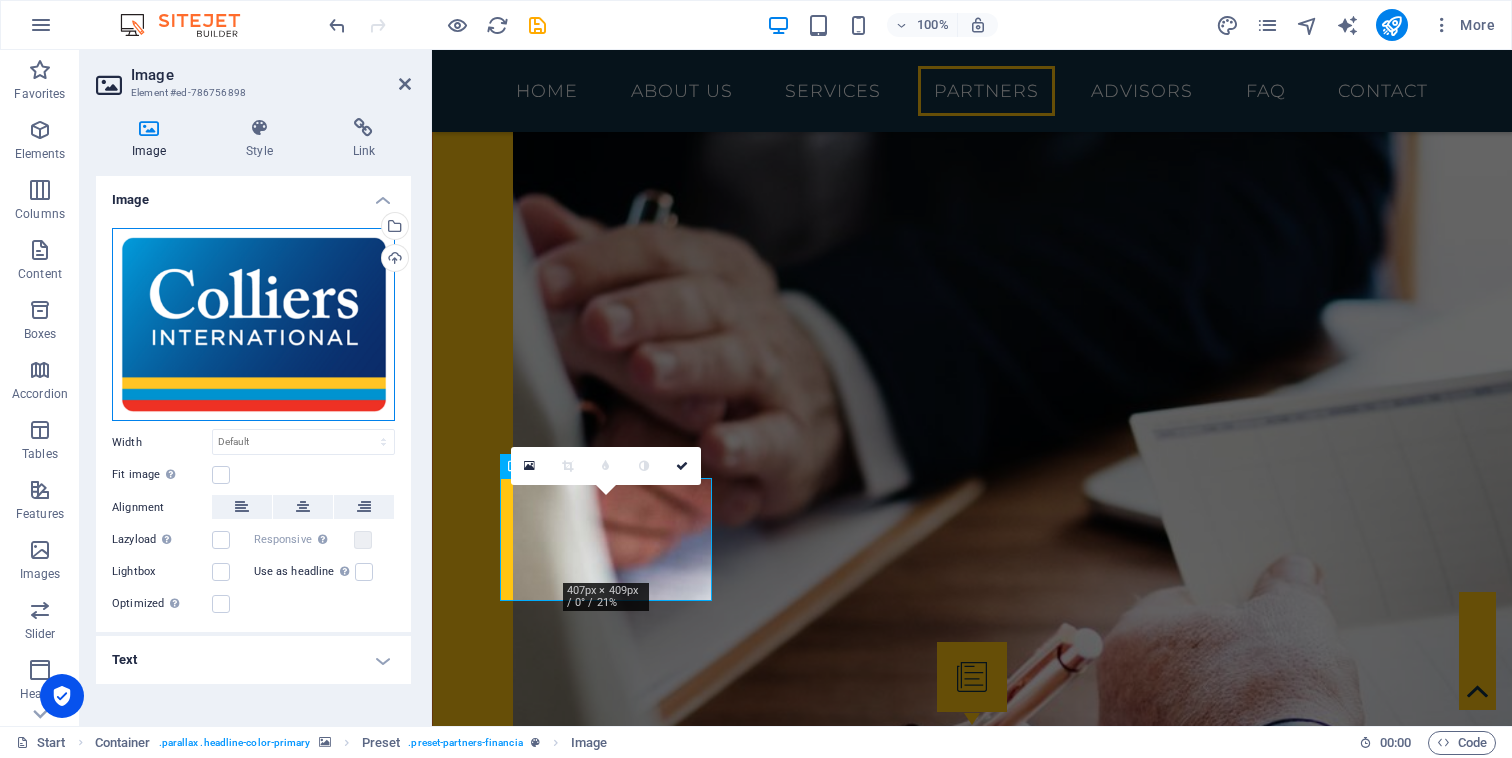 click on "Drag files here, click to choose files or select files from Files or our free stock photos & videos" at bounding box center [253, 325] 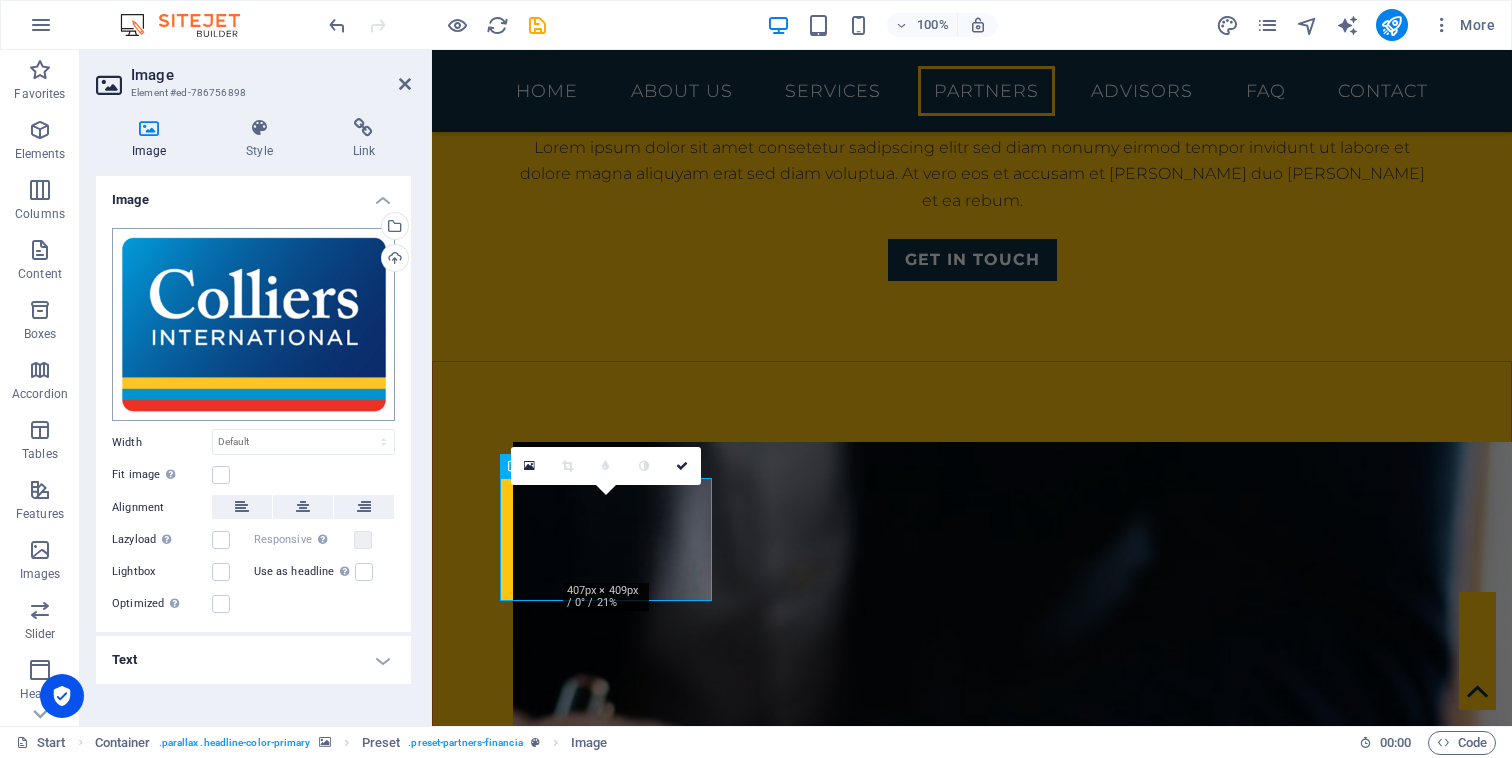 scroll, scrollTop: 3100, scrollLeft: 0, axis: vertical 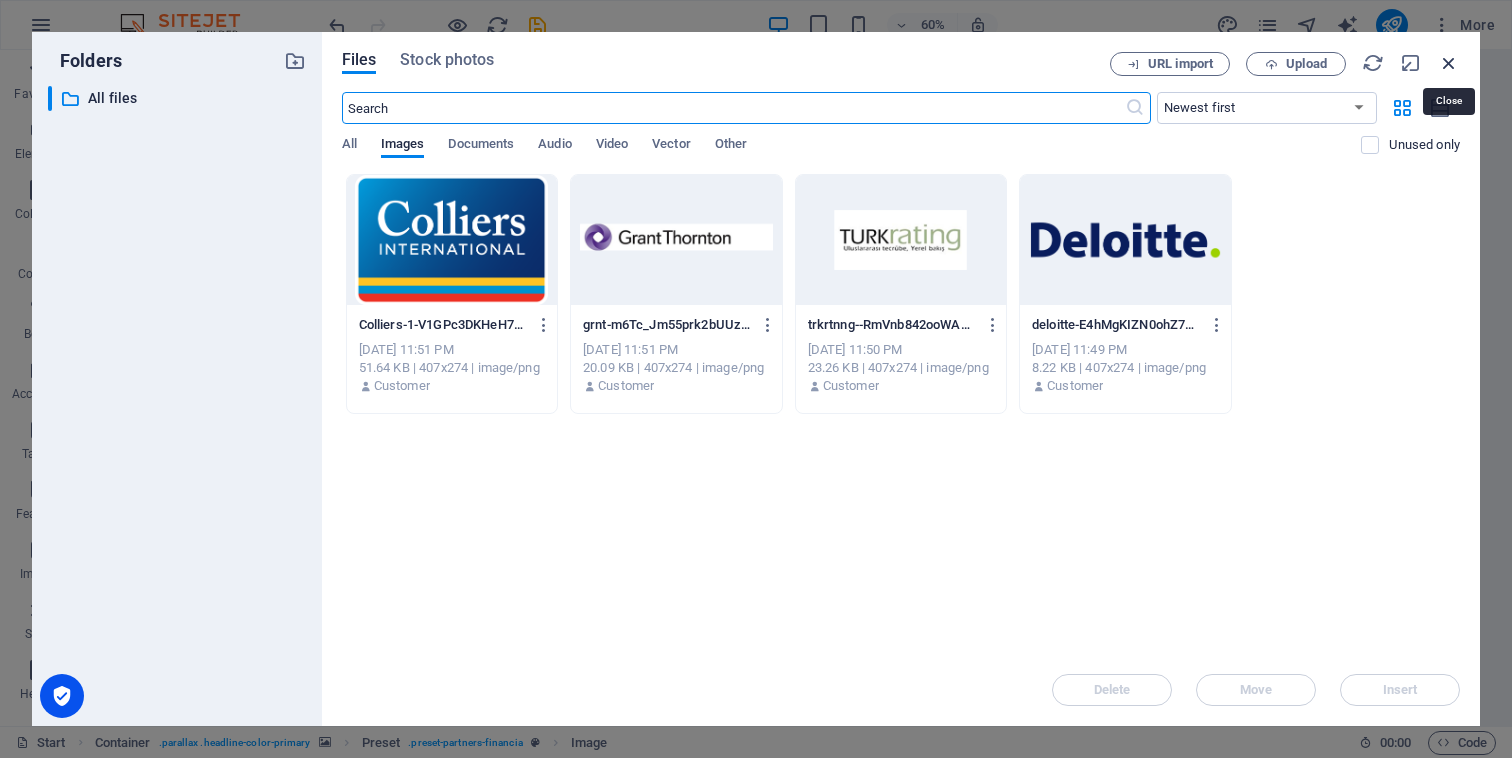 click at bounding box center [1449, 63] 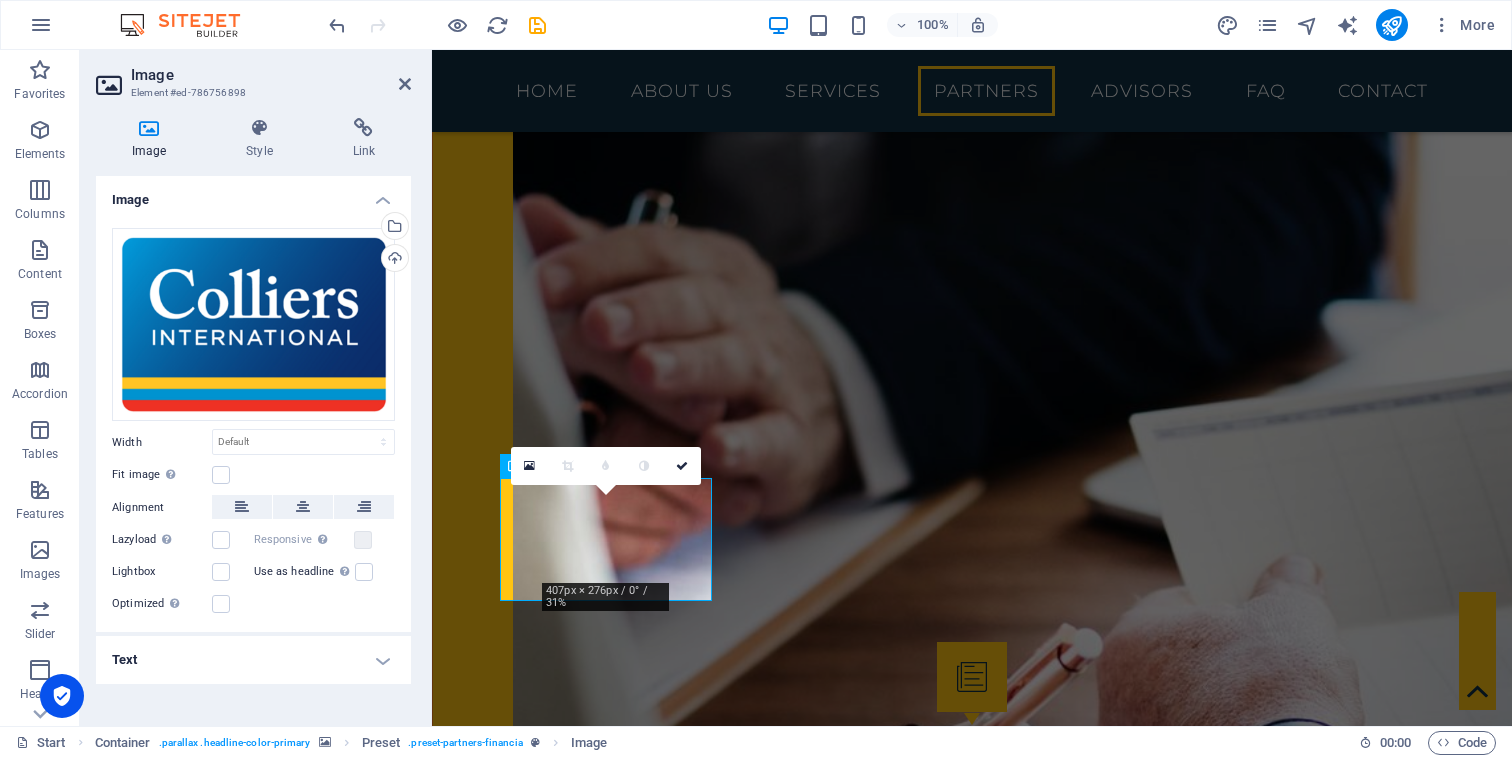 click at bounding box center [972, 3144] 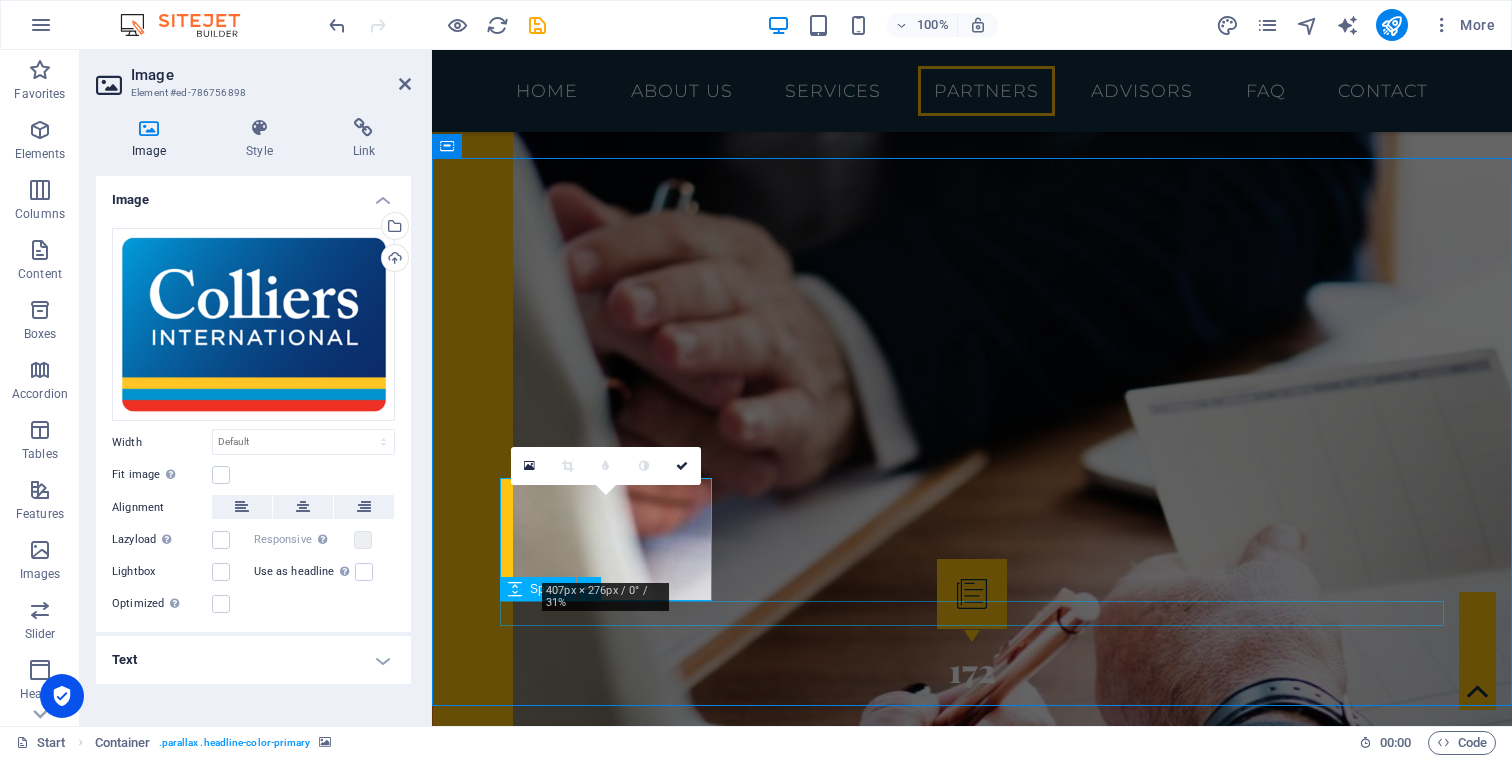 scroll, scrollTop: 2431, scrollLeft: 0, axis: vertical 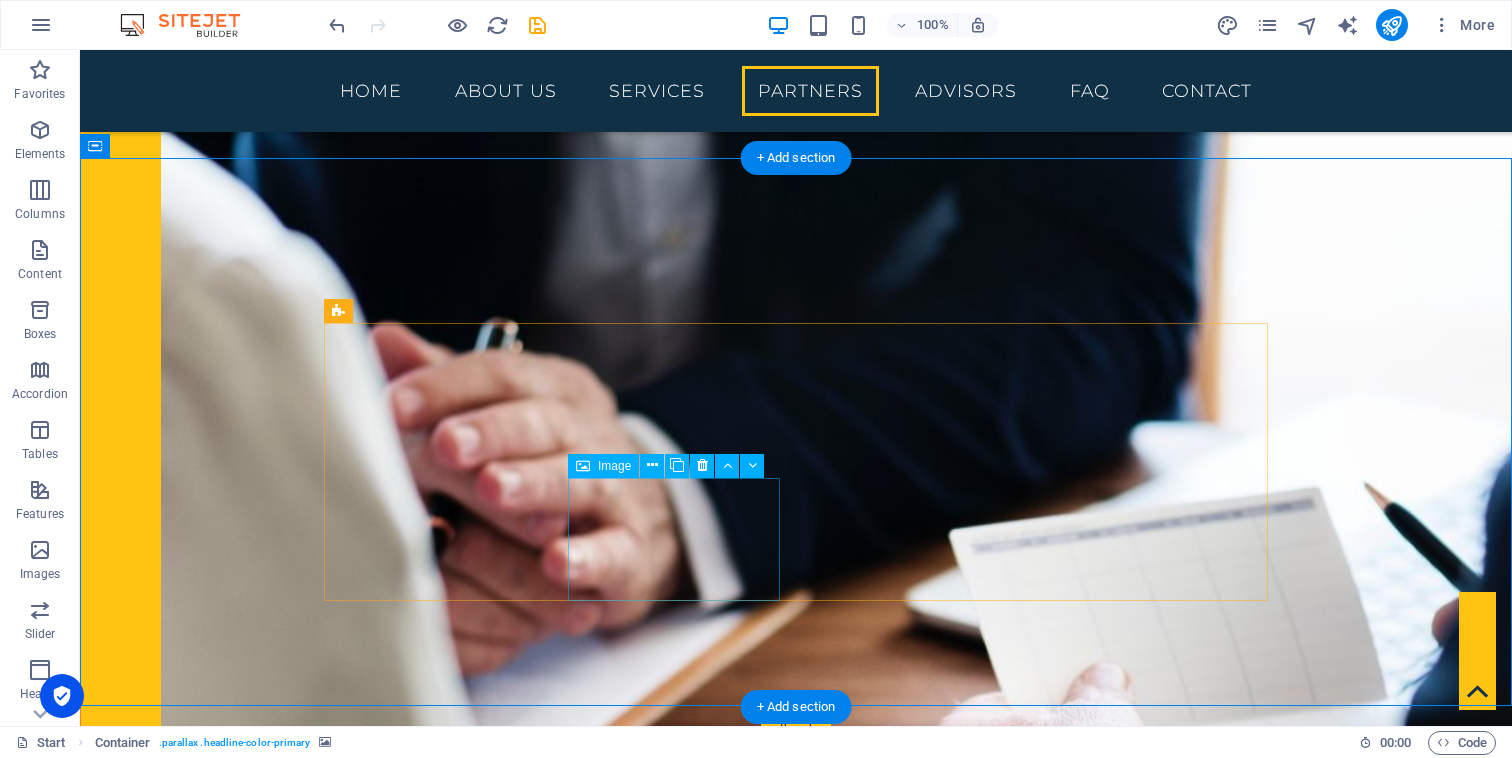 click at bounding box center [430, 4483] 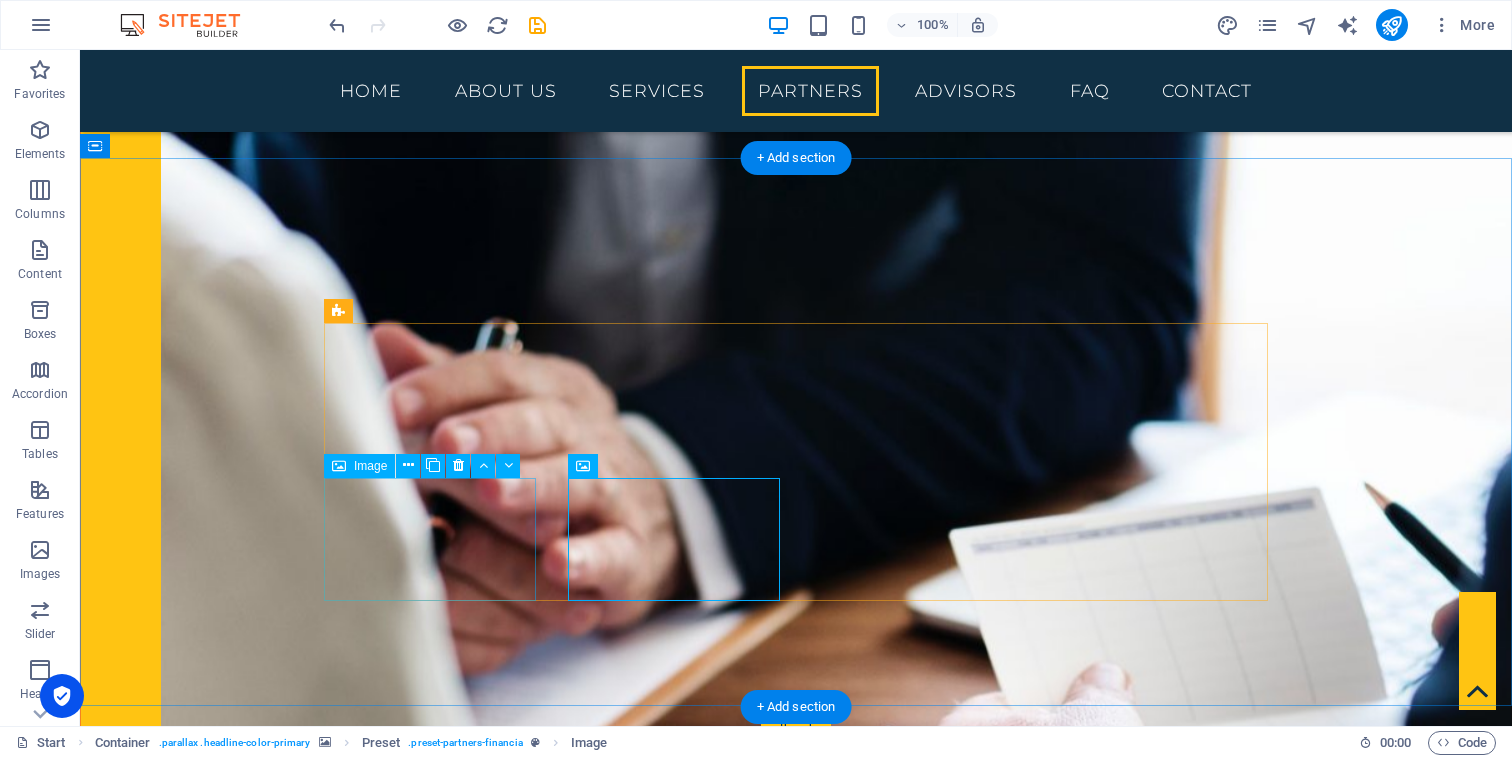 click at bounding box center (430, 4344) 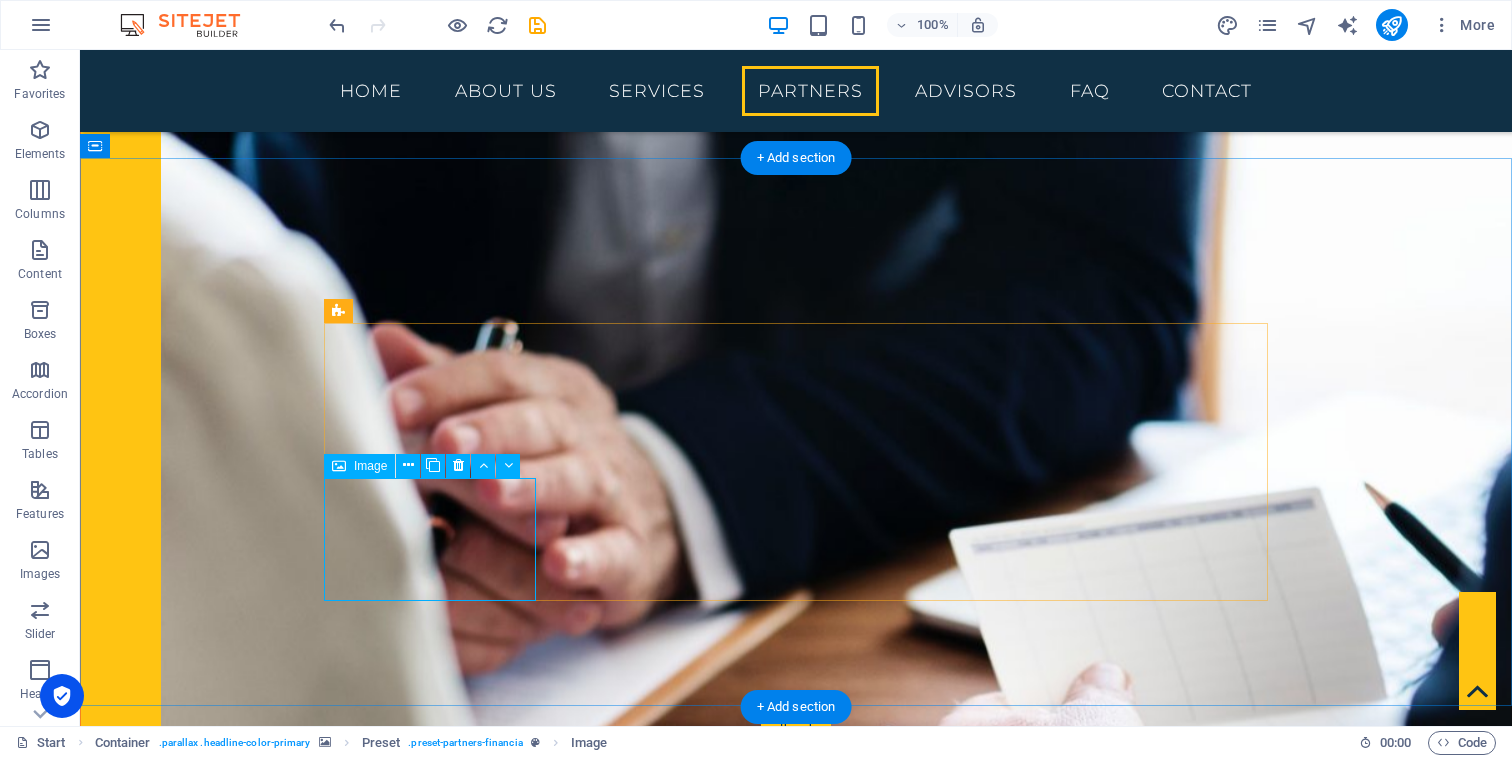 click at bounding box center [430, 4344] 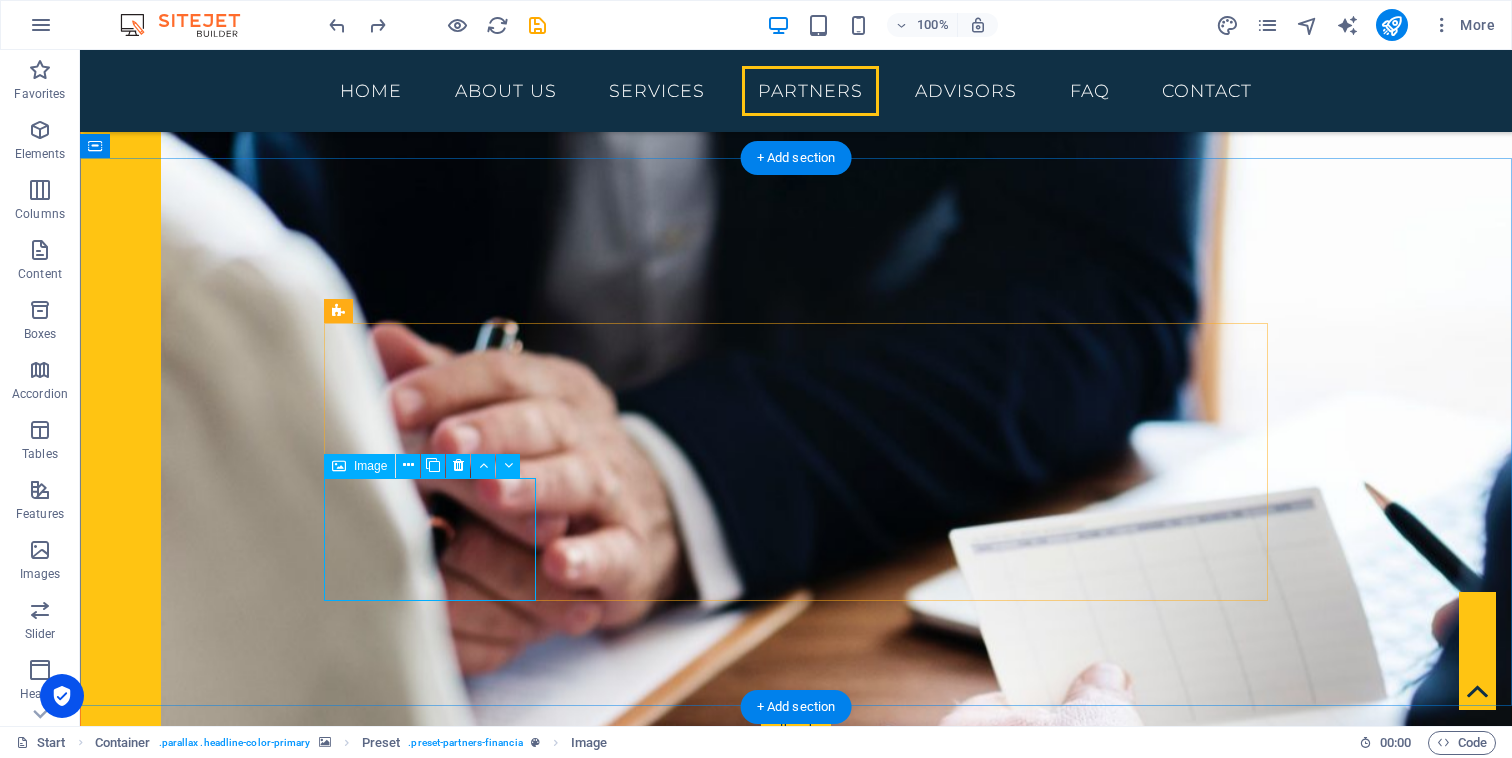 click at bounding box center (430, 4344) 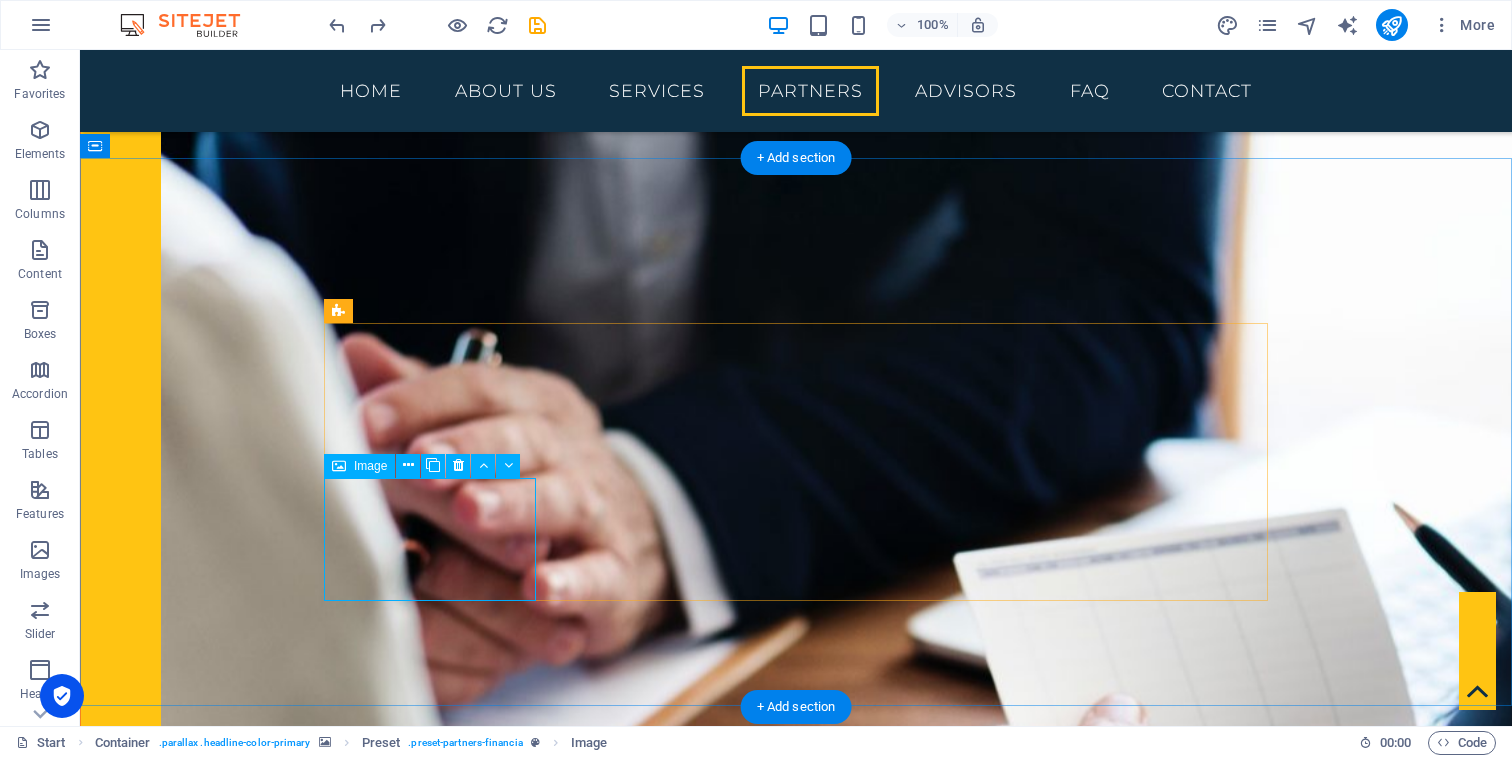 scroll, scrollTop: 2596, scrollLeft: 0, axis: vertical 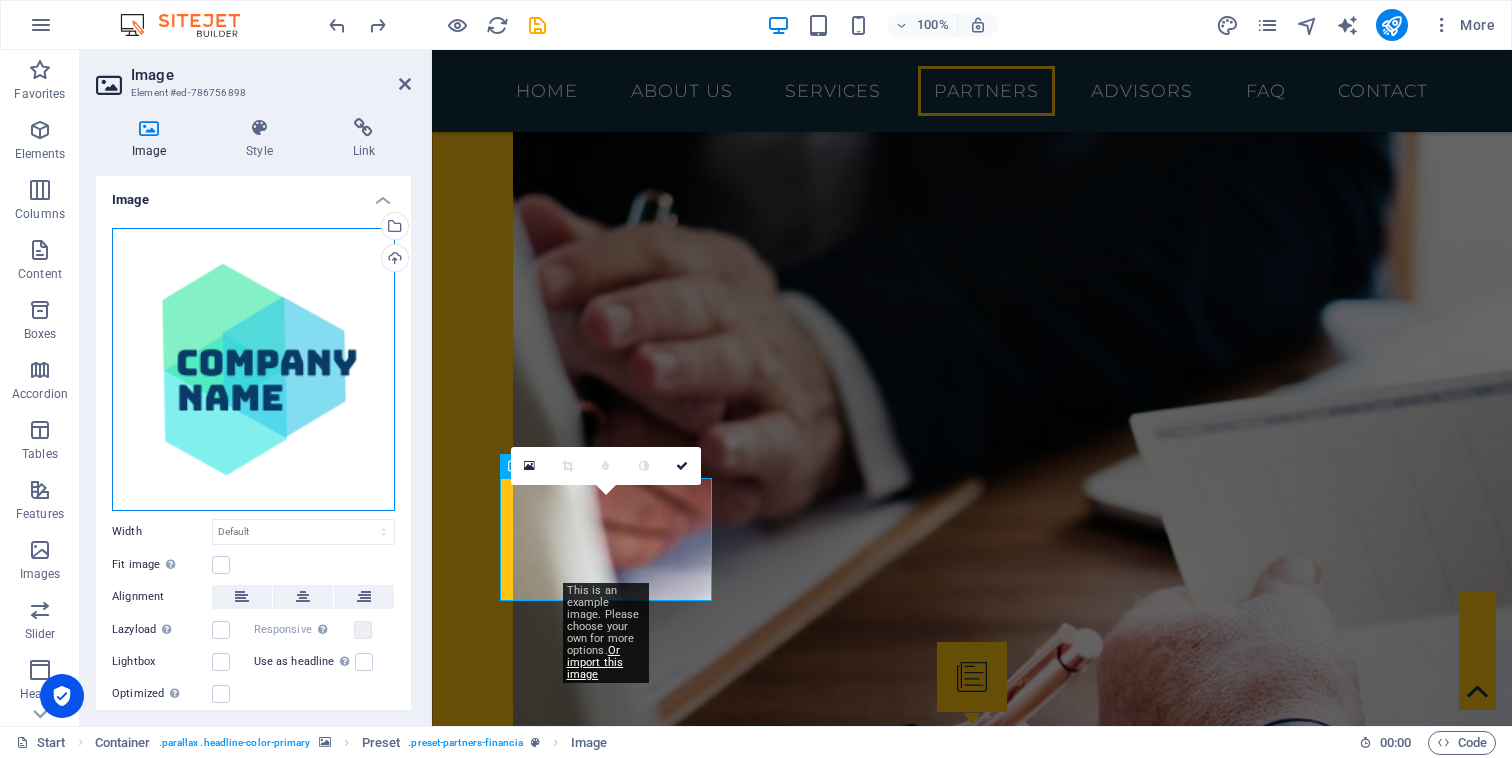 click on "Drag files here, click to choose files or select files from Files or our free stock photos & videos" at bounding box center (253, 369) 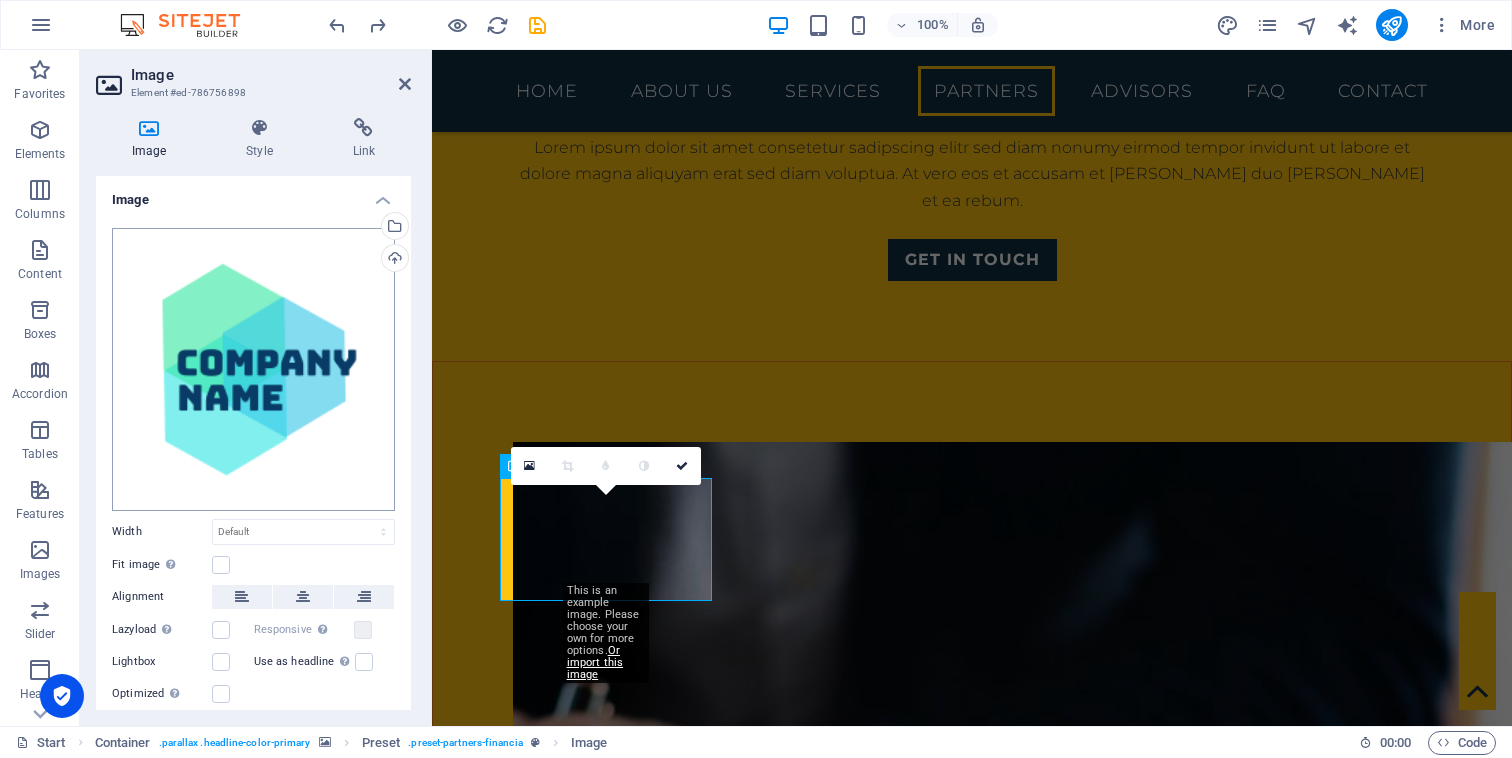scroll, scrollTop: 3100, scrollLeft: 0, axis: vertical 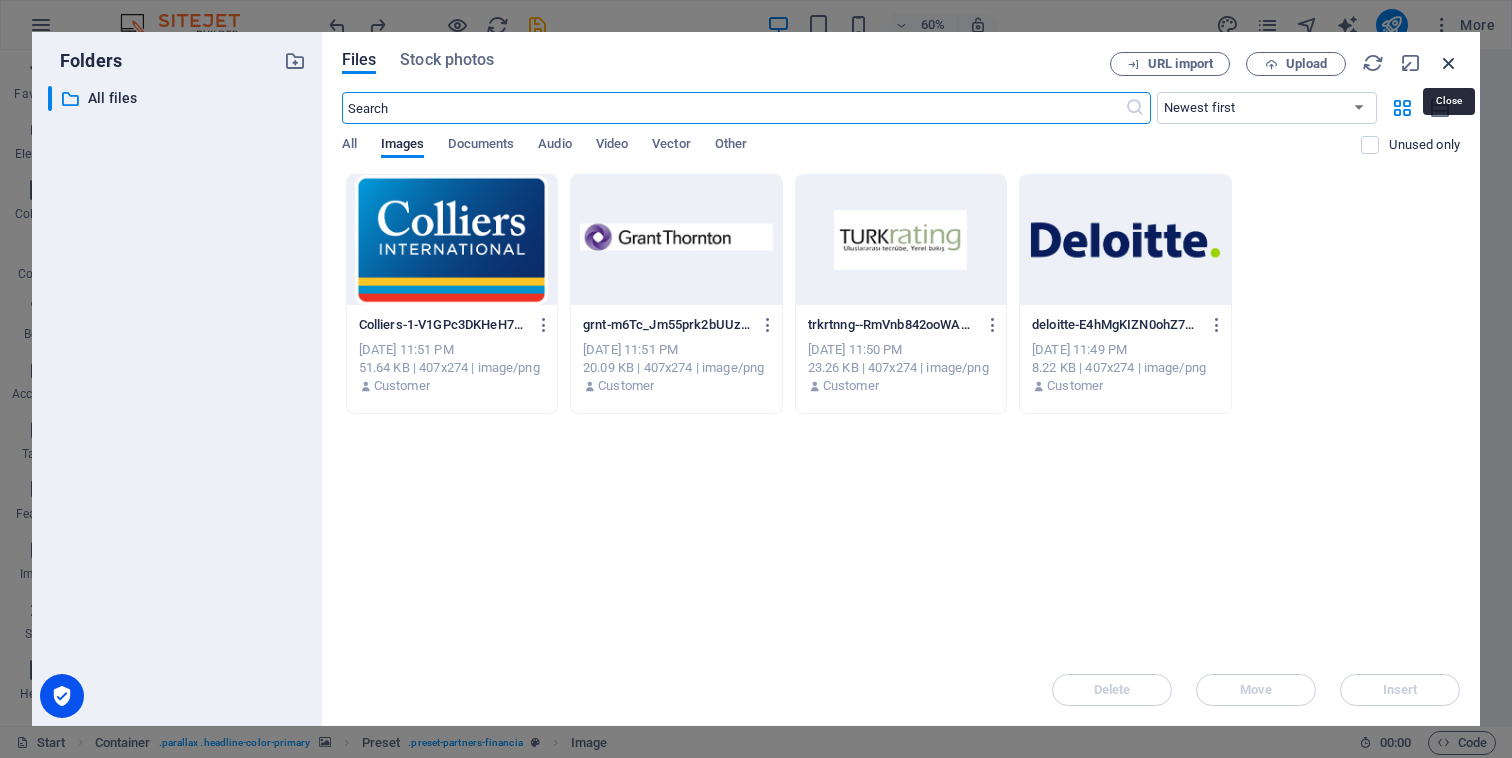 click at bounding box center [1449, 63] 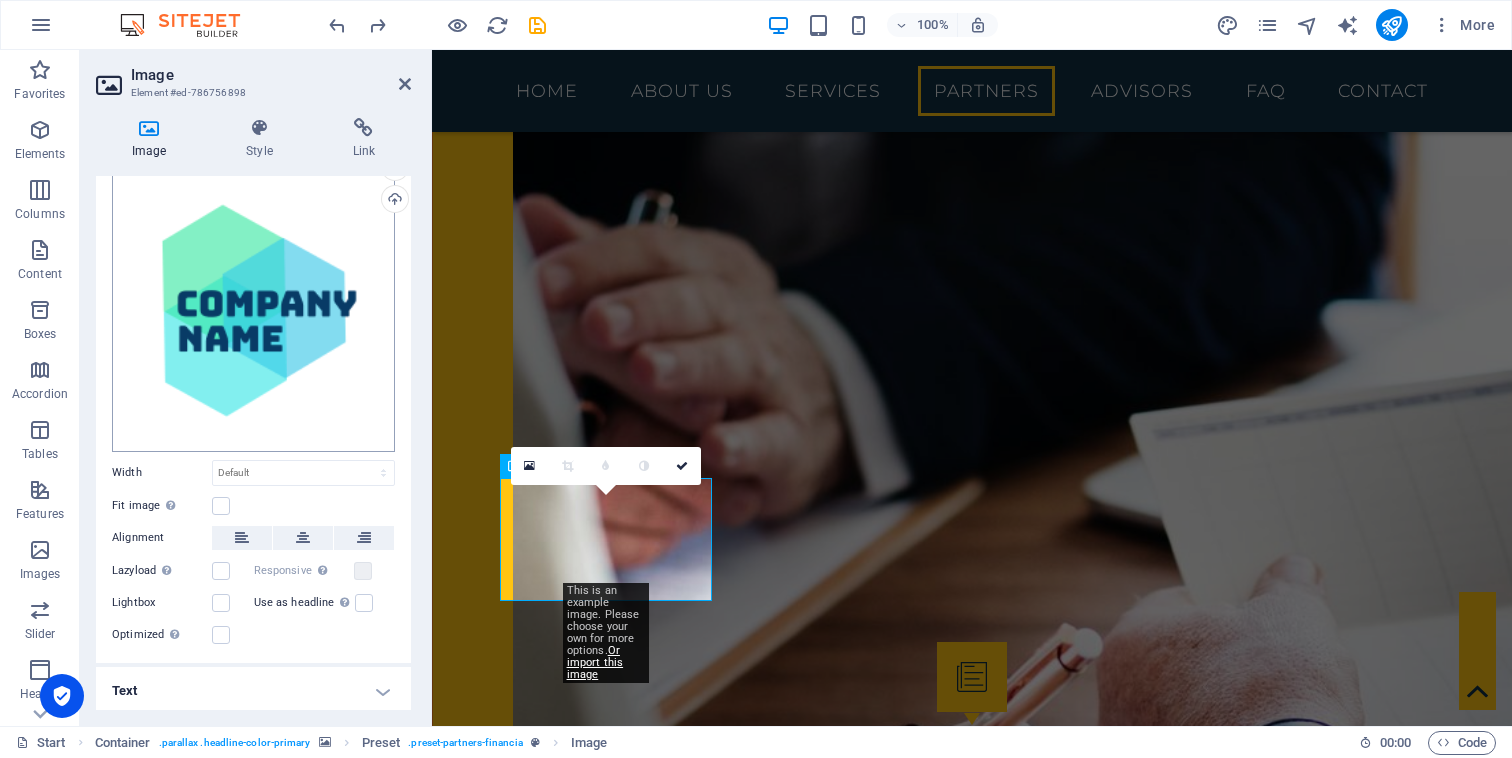 scroll, scrollTop: 0, scrollLeft: 0, axis: both 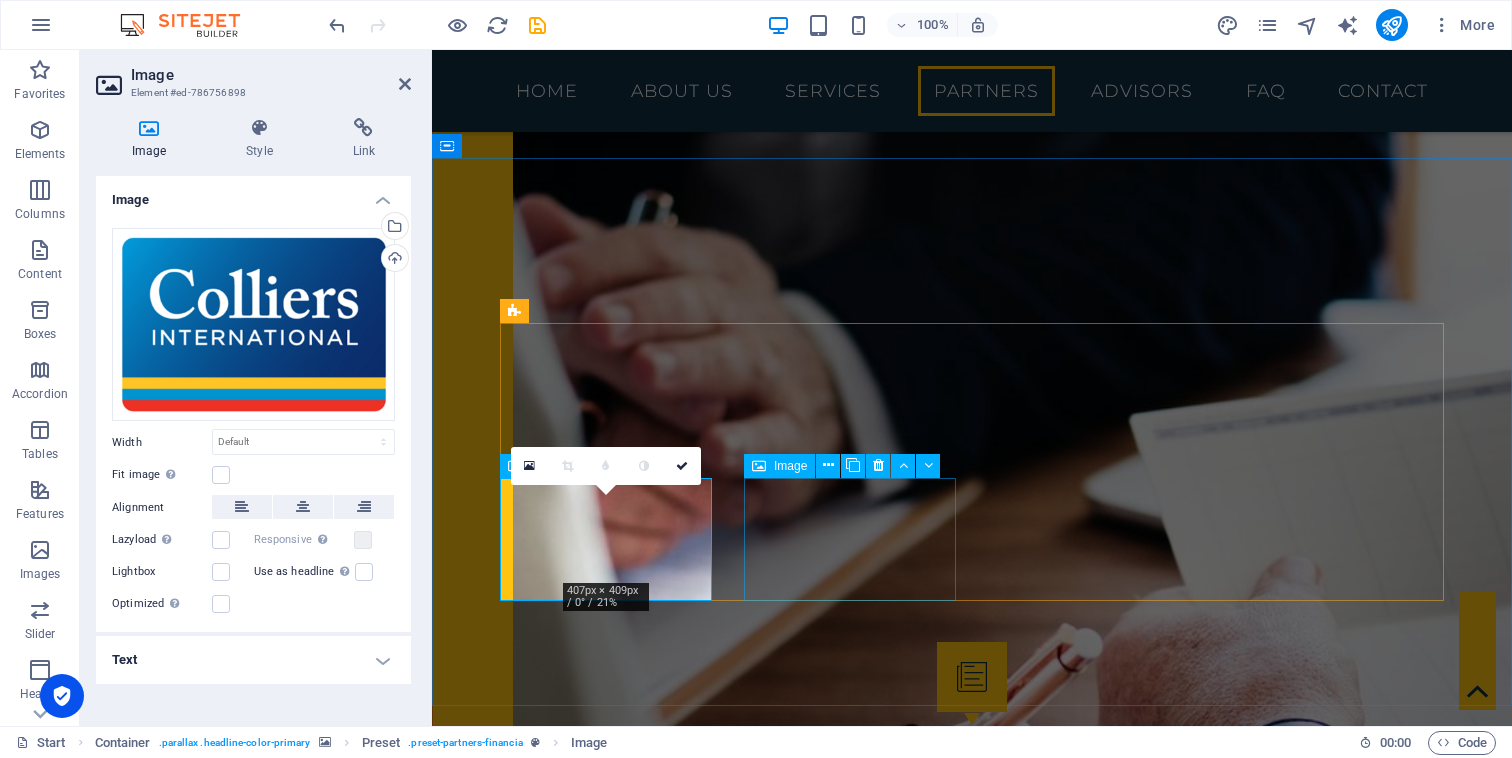 click at bounding box center [606, 4428] 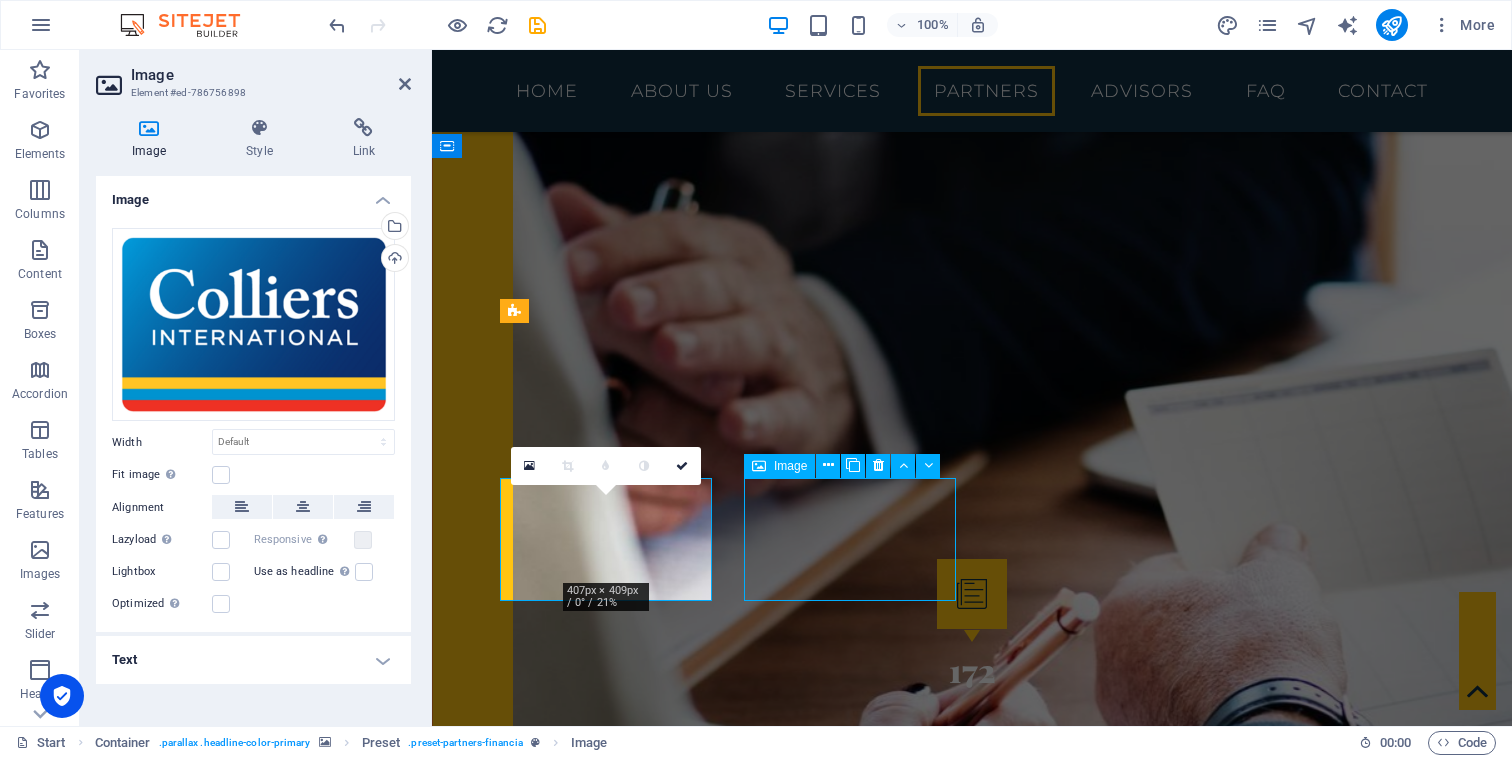 scroll, scrollTop: 2431, scrollLeft: 0, axis: vertical 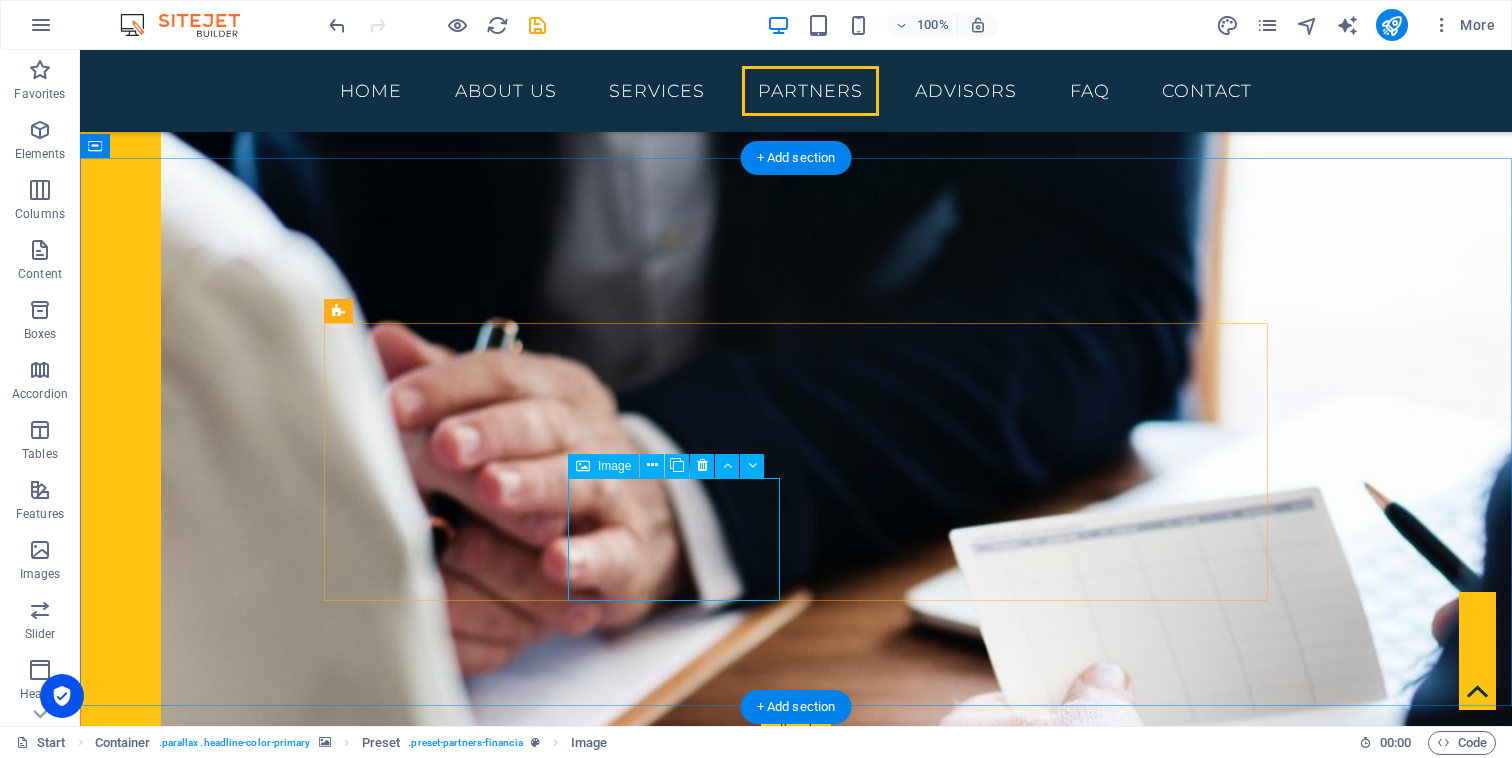 click at bounding box center (430, 4483) 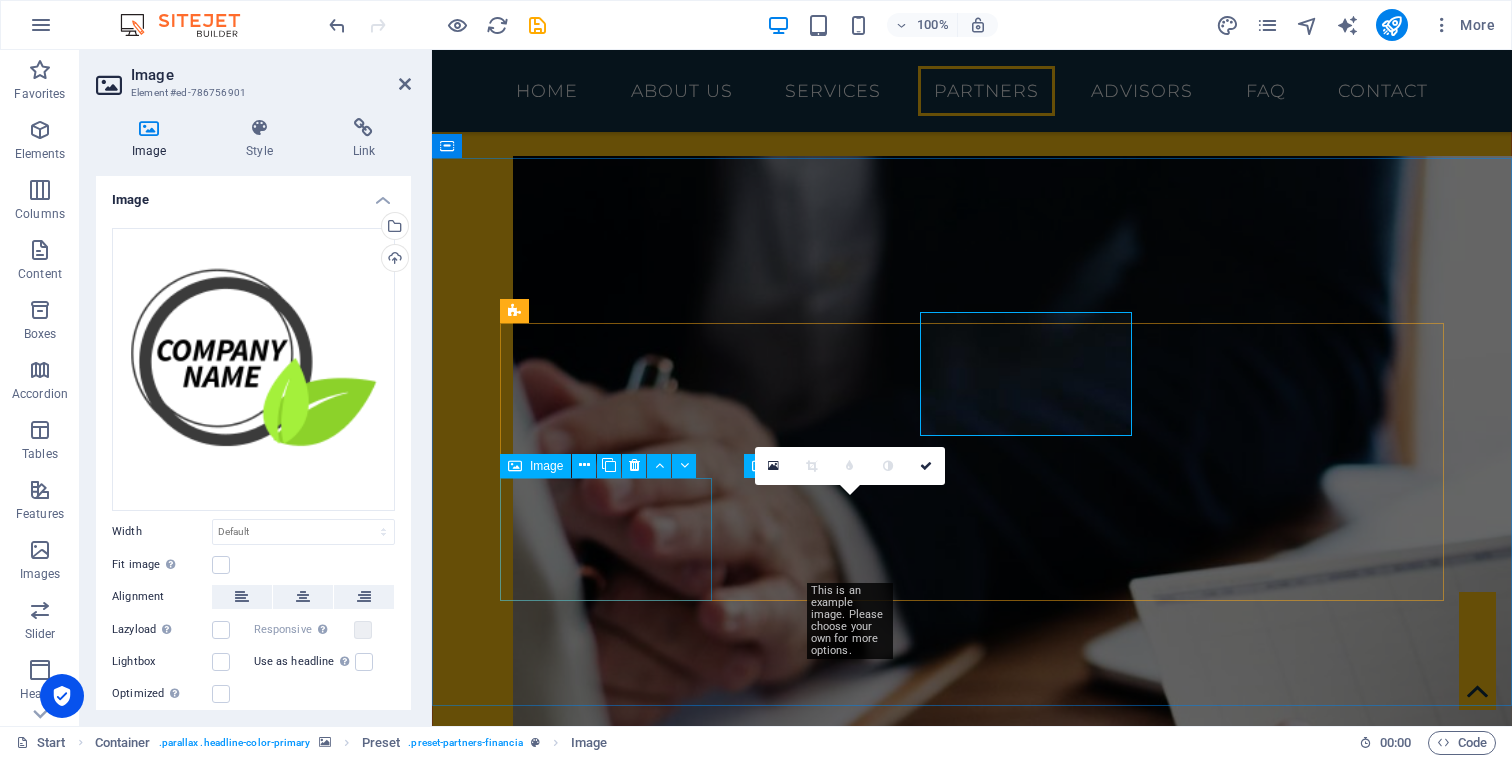 scroll, scrollTop: 2596, scrollLeft: 0, axis: vertical 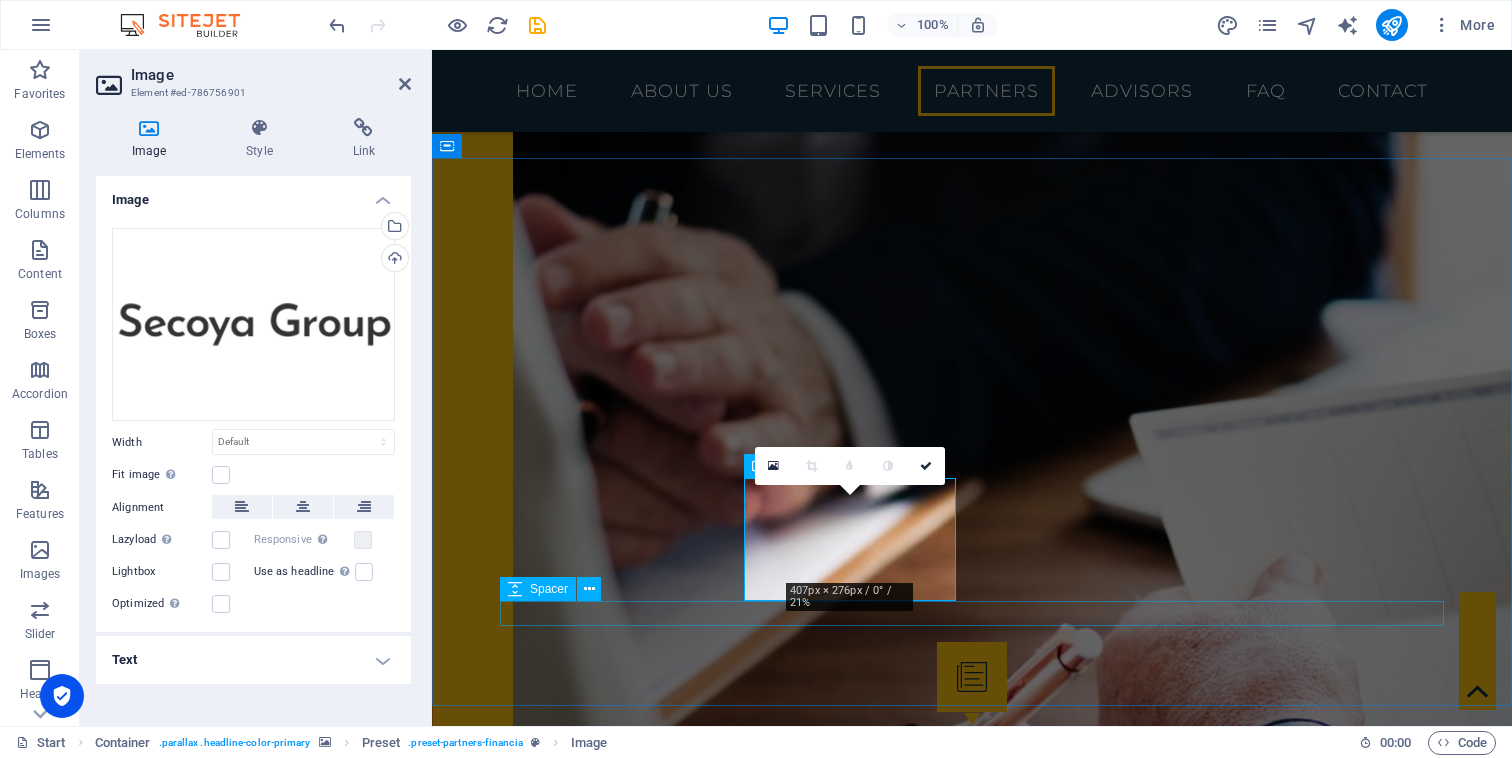 click at bounding box center [972, 4780] 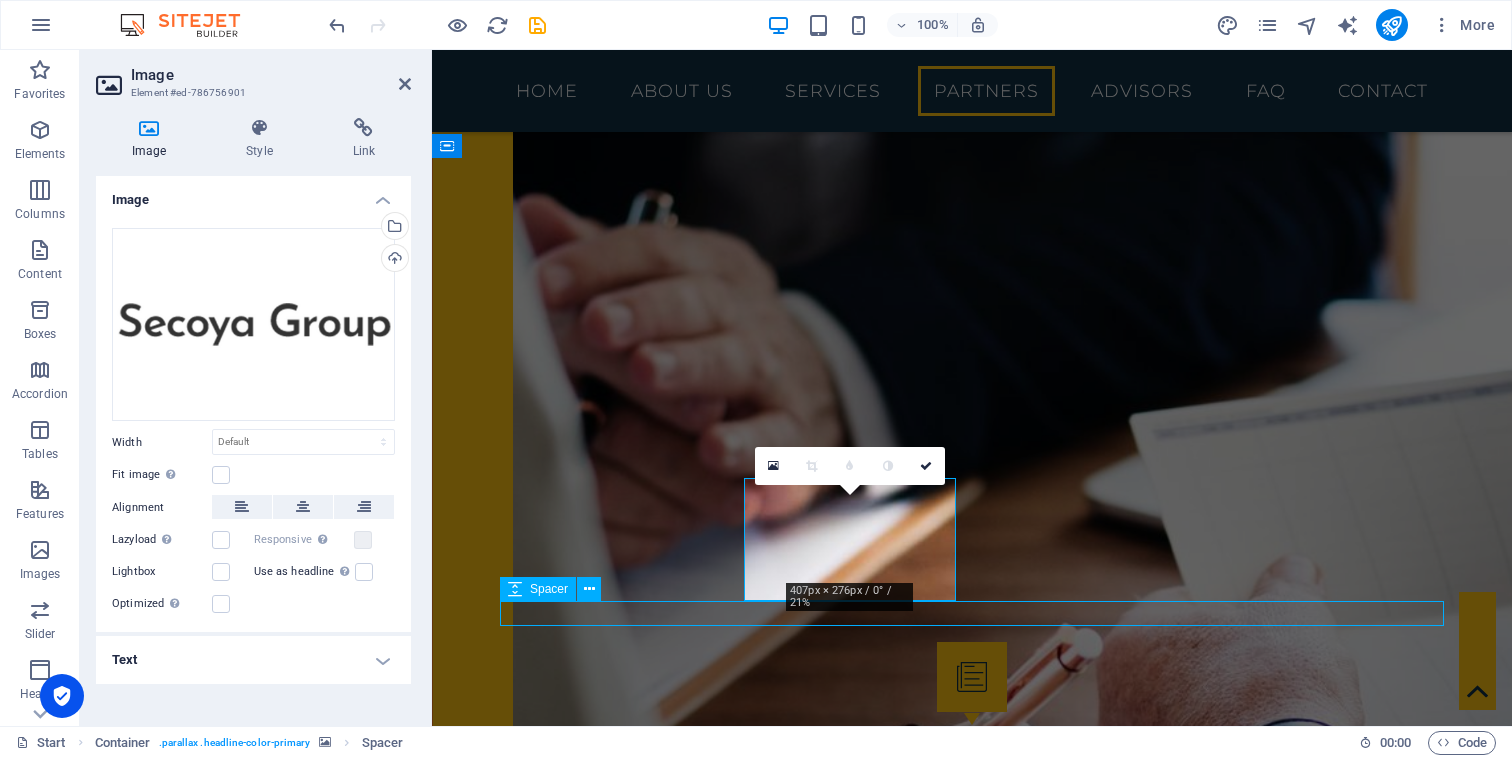 scroll, scrollTop: 2431, scrollLeft: 0, axis: vertical 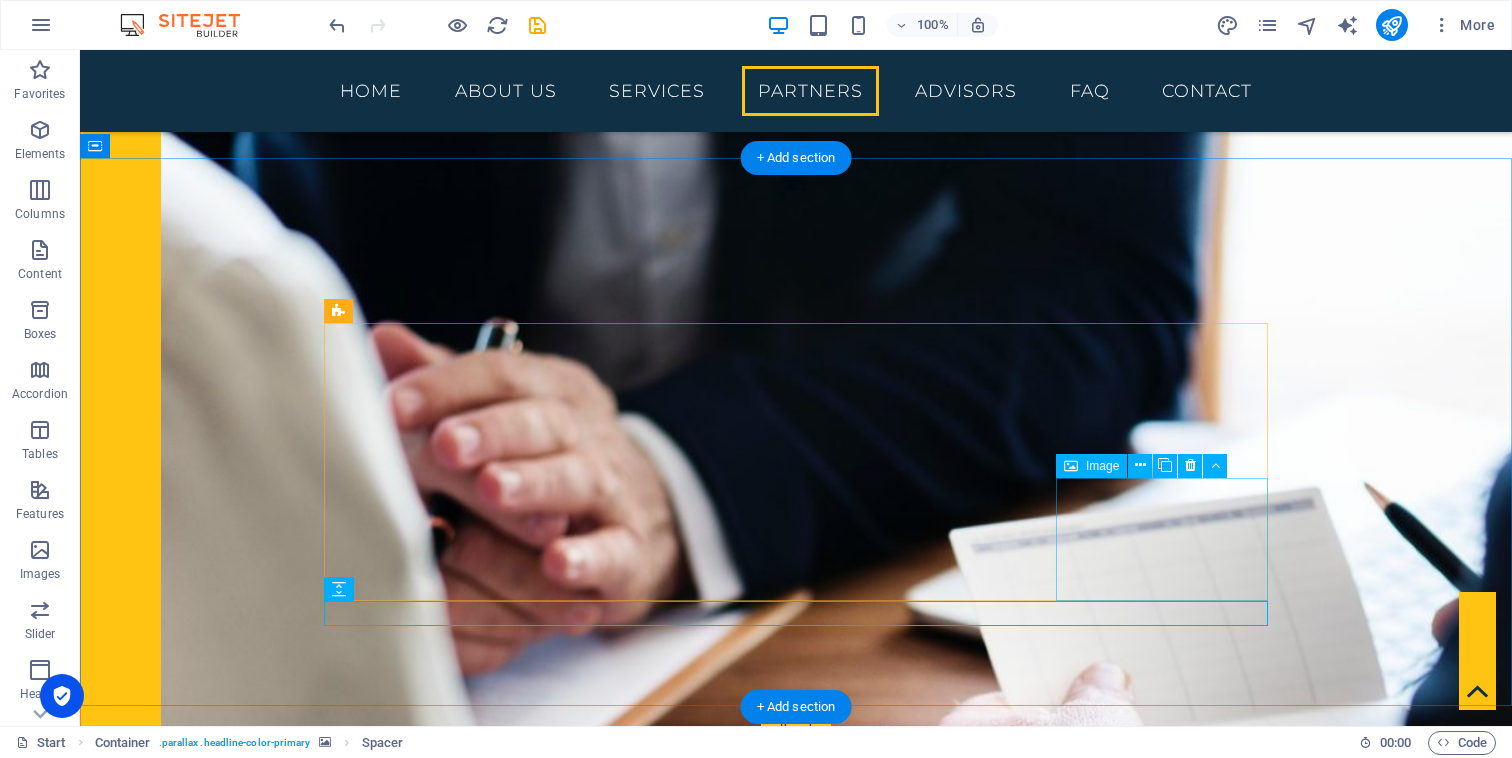 click at bounding box center (430, 4762) 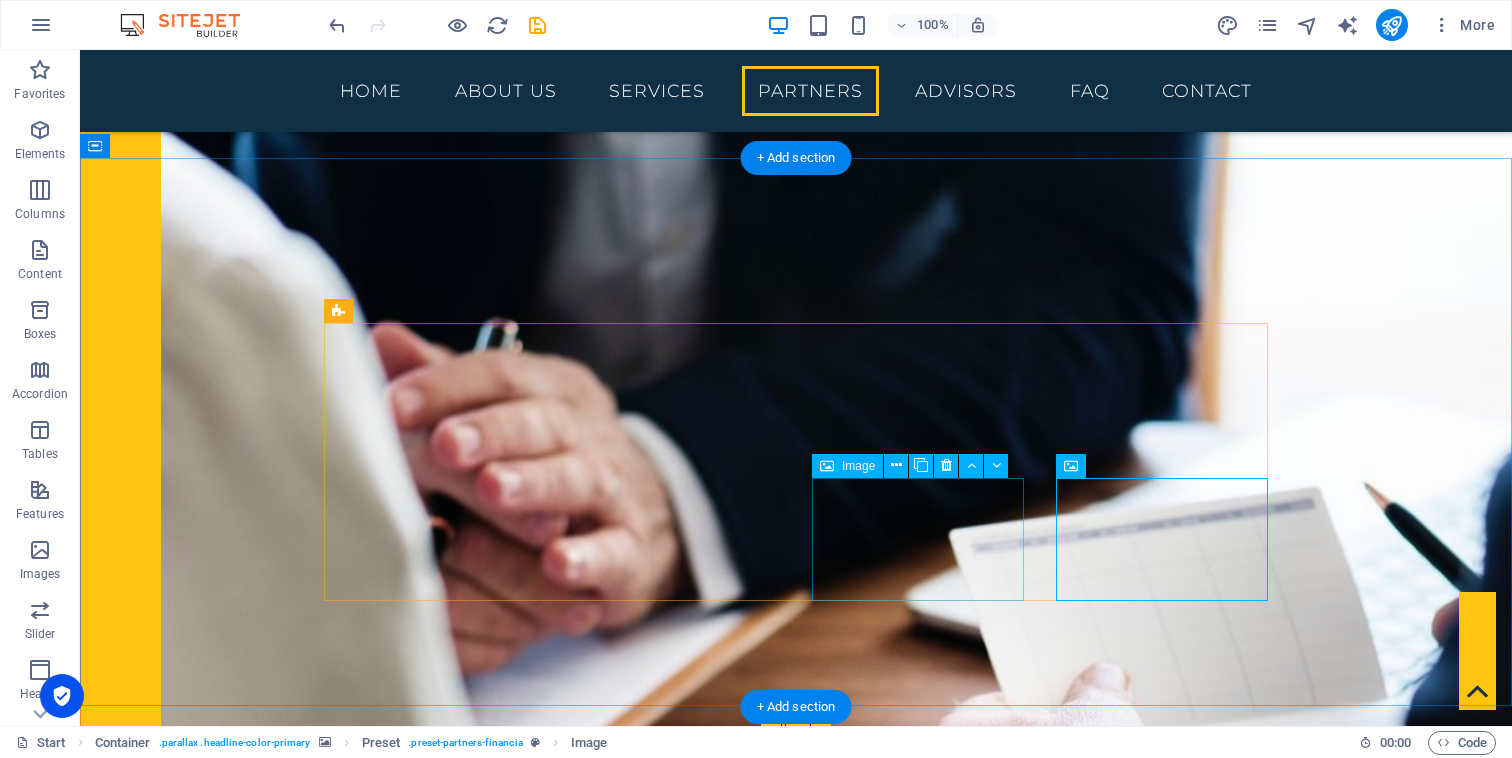 click at bounding box center (430, 4622) 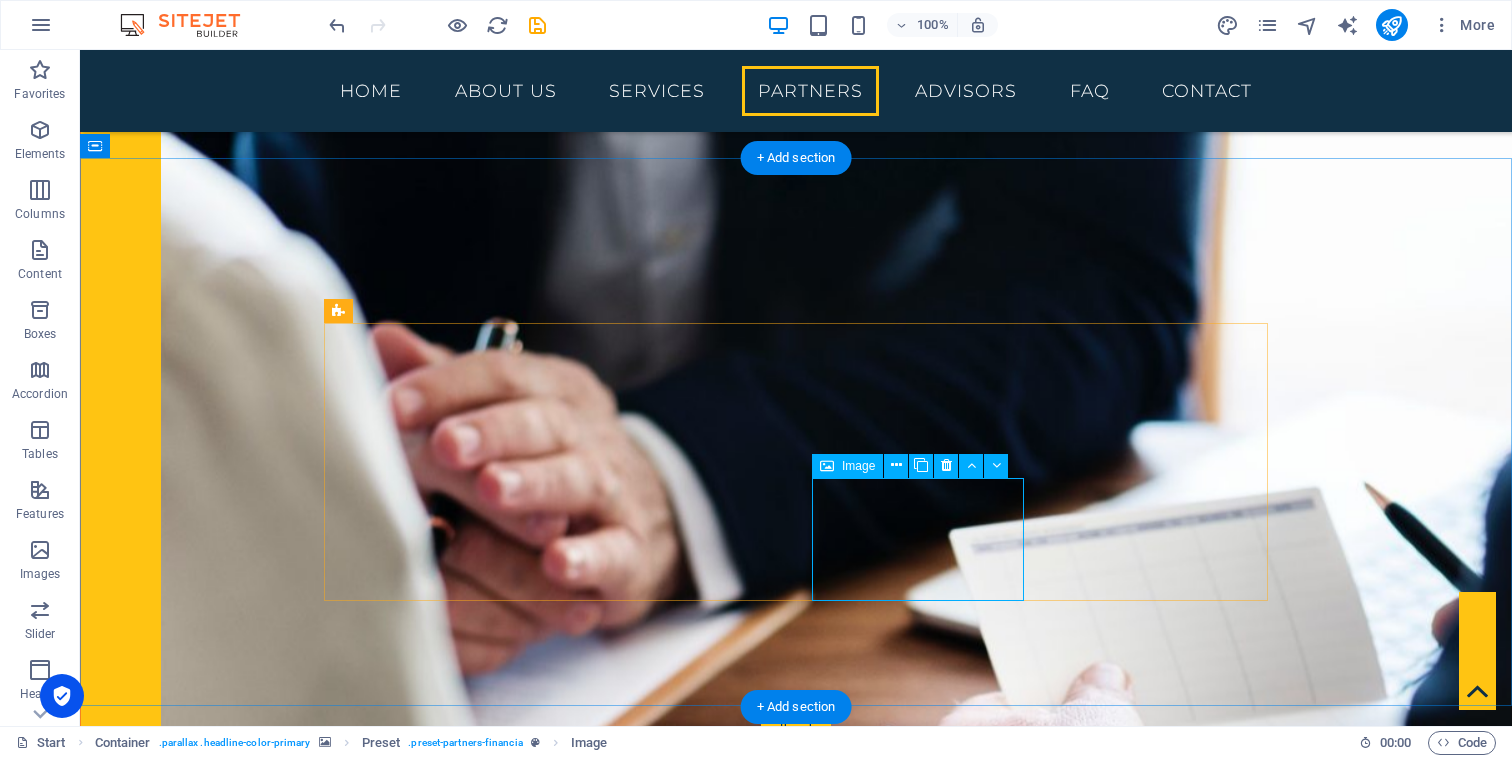 click at bounding box center [430, 4622] 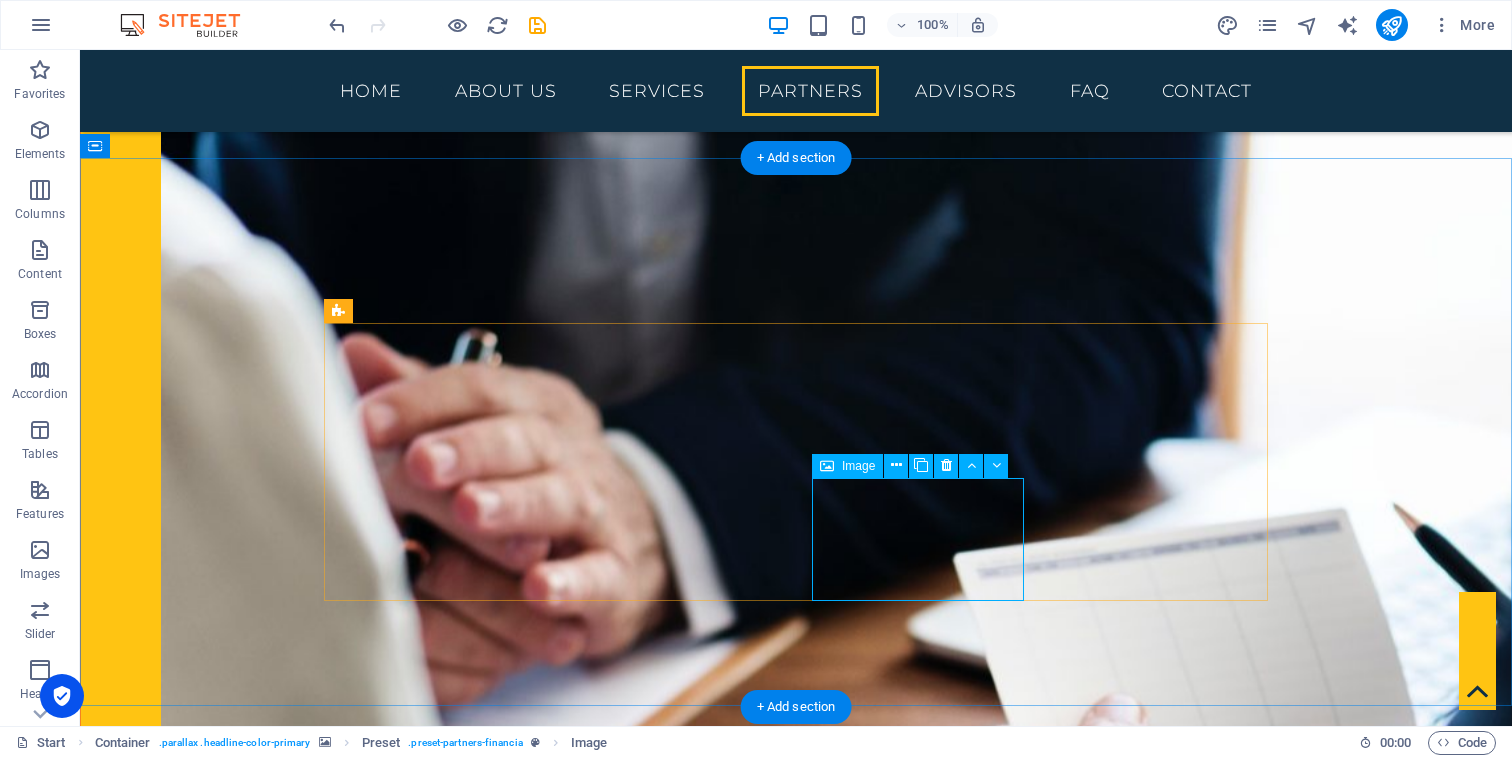 scroll, scrollTop: 2596, scrollLeft: 0, axis: vertical 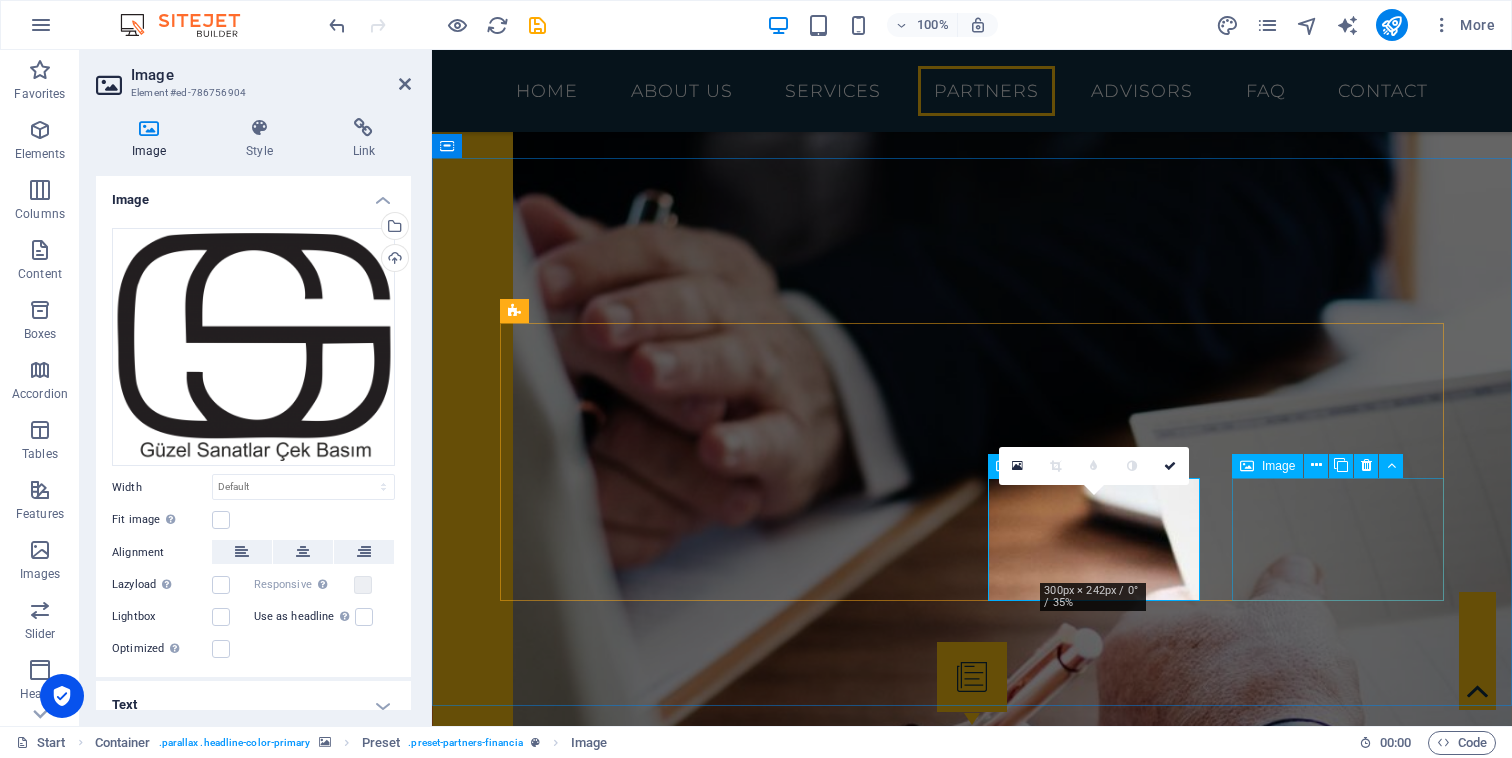 click at bounding box center (606, 4706) 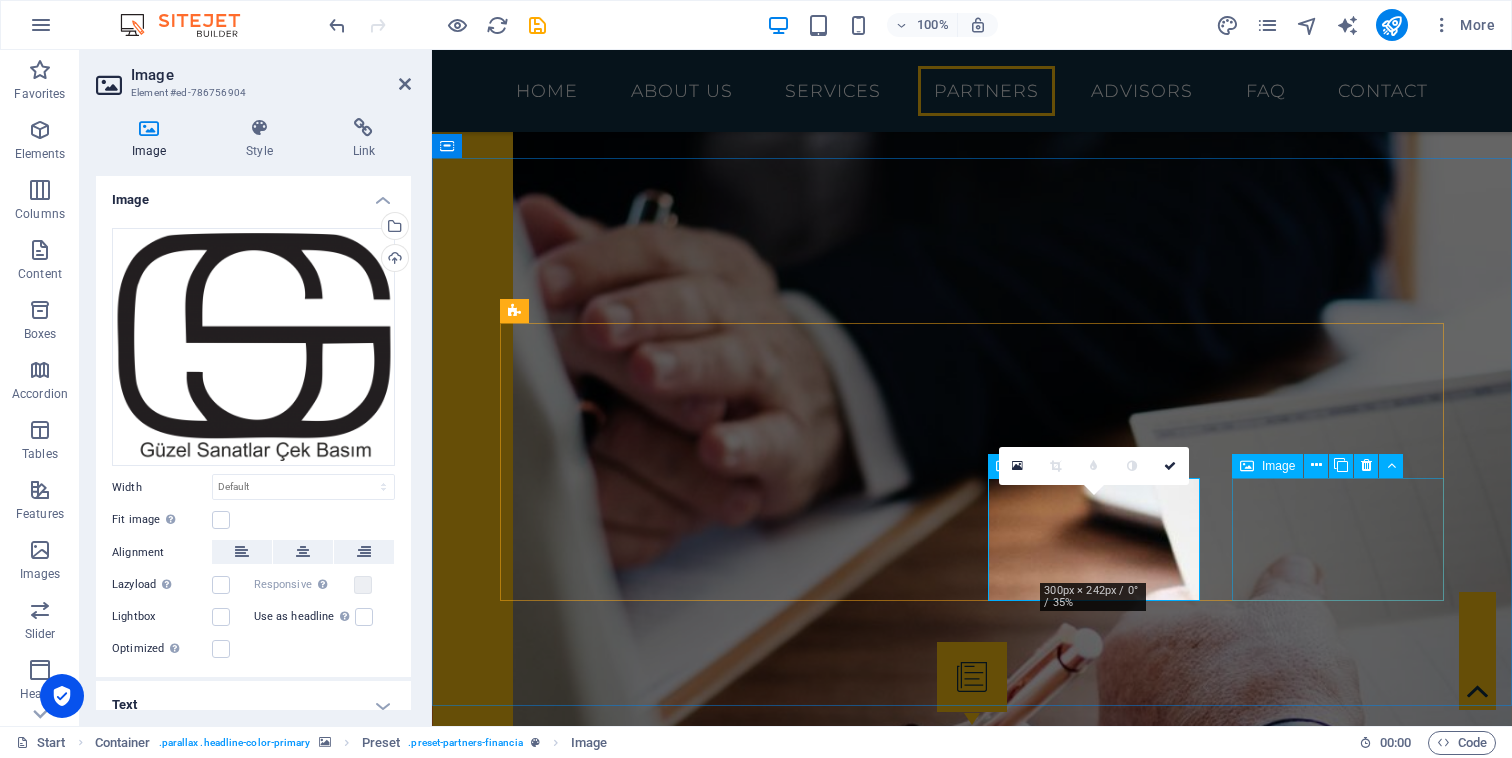 click at bounding box center (606, 4706) 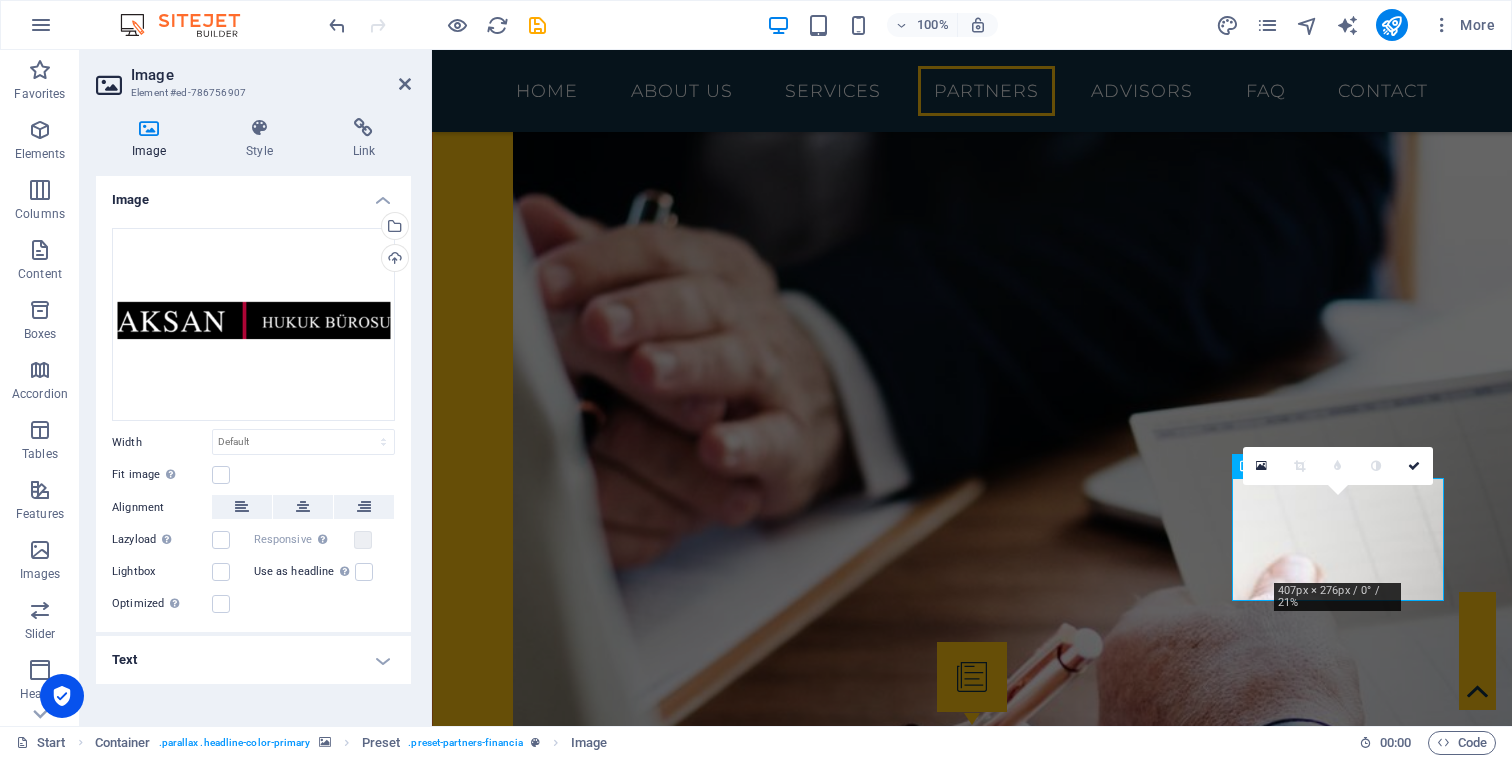 click at bounding box center (972, 3144) 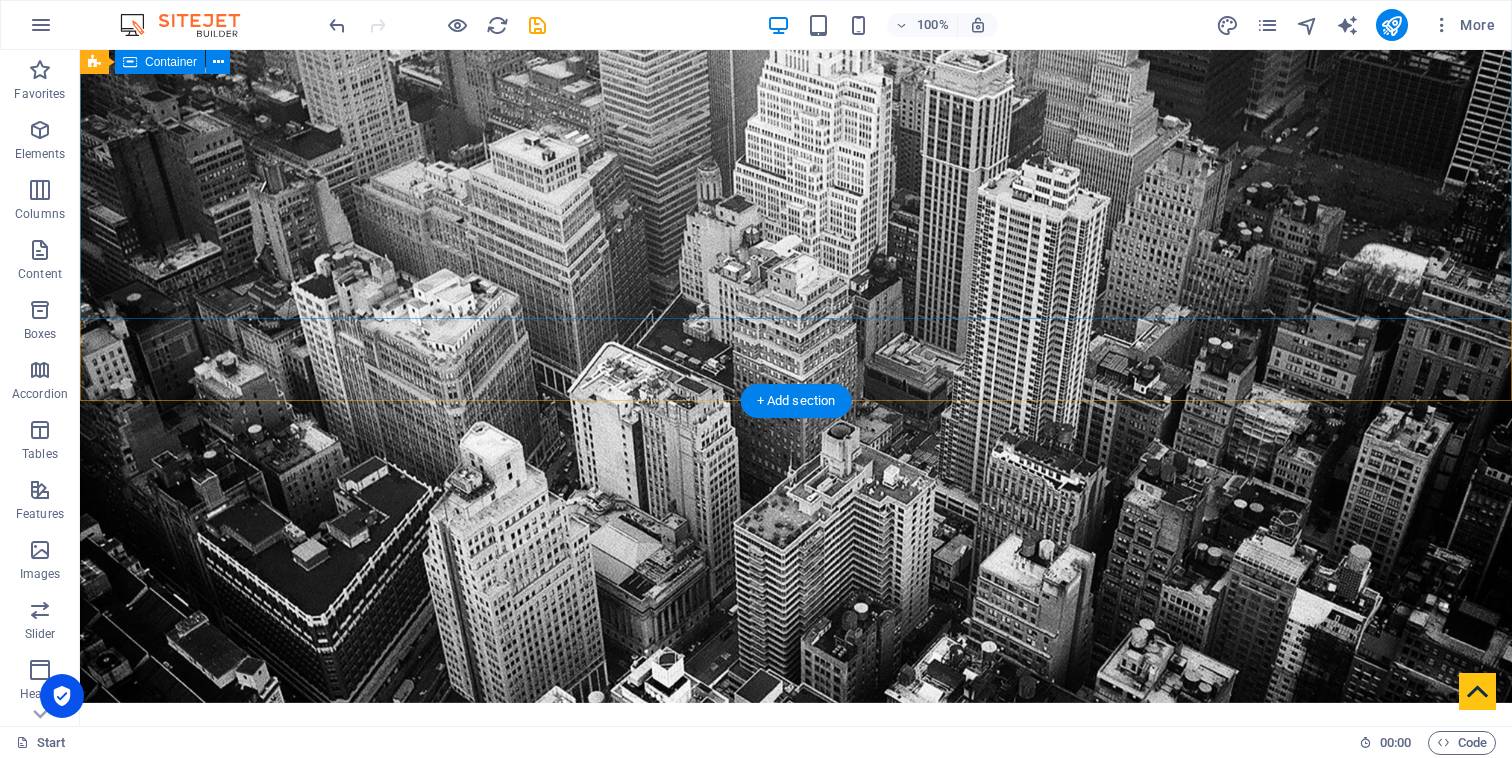 scroll, scrollTop: 0, scrollLeft: 0, axis: both 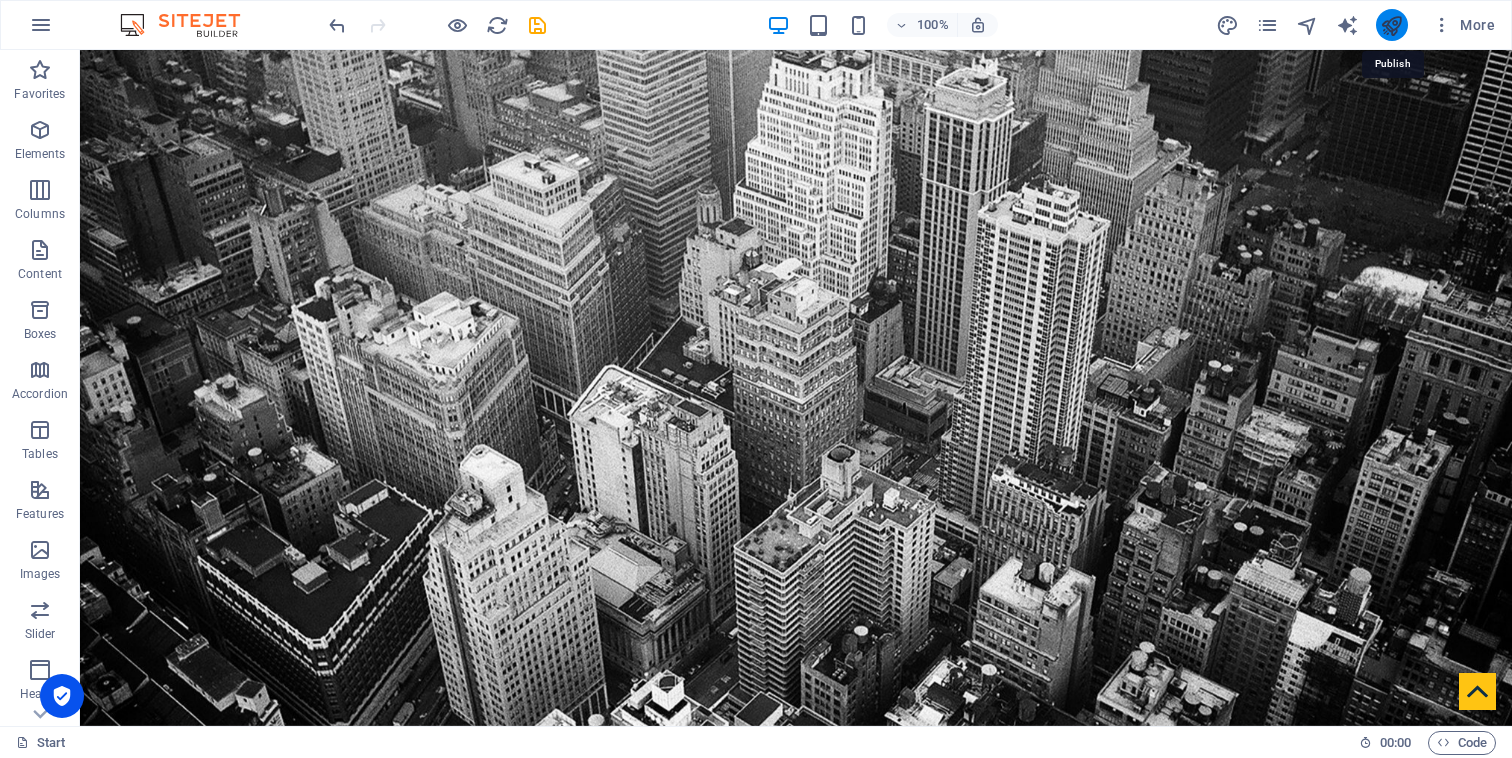 click at bounding box center (1391, 25) 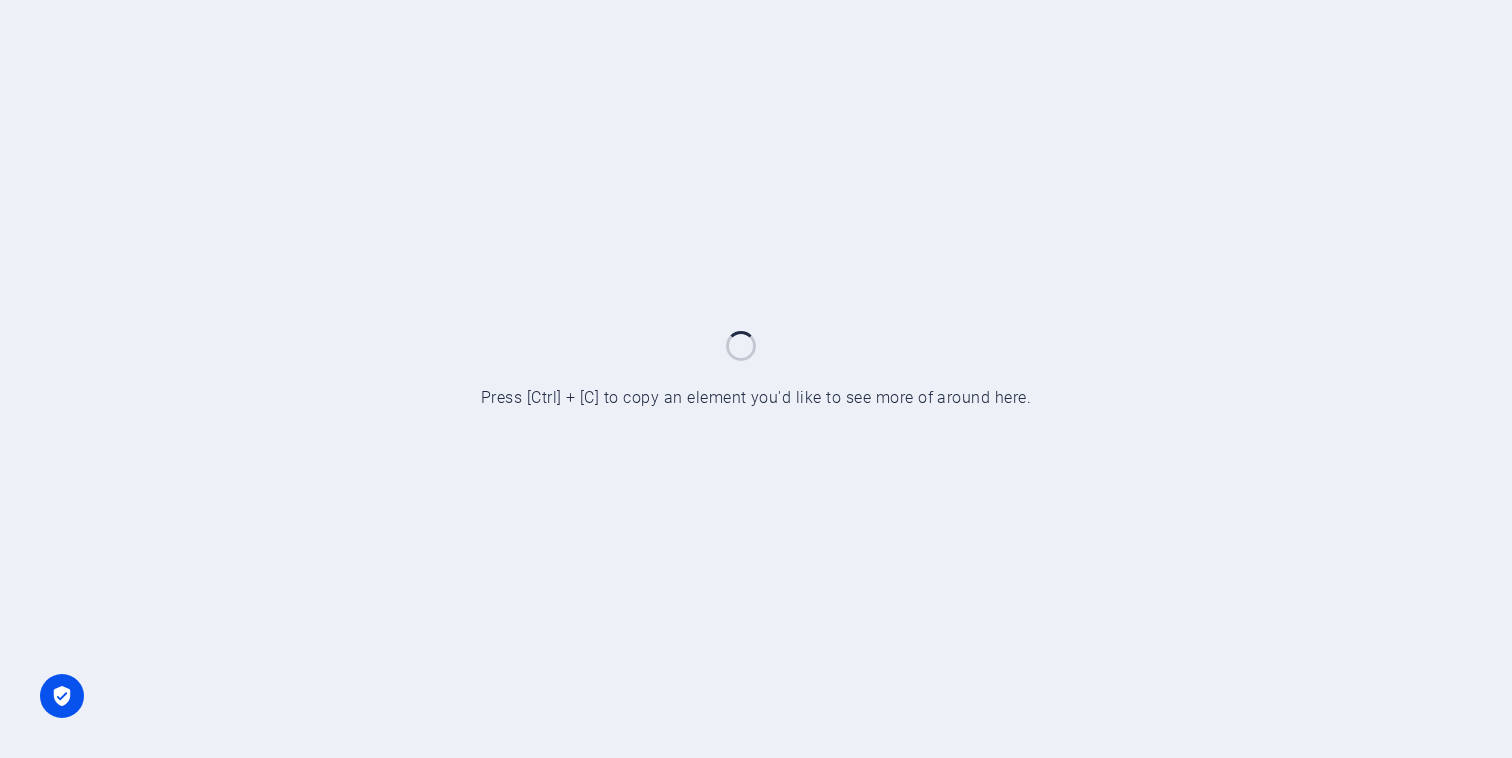 scroll, scrollTop: 0, scrollLeft: 0, axis: both 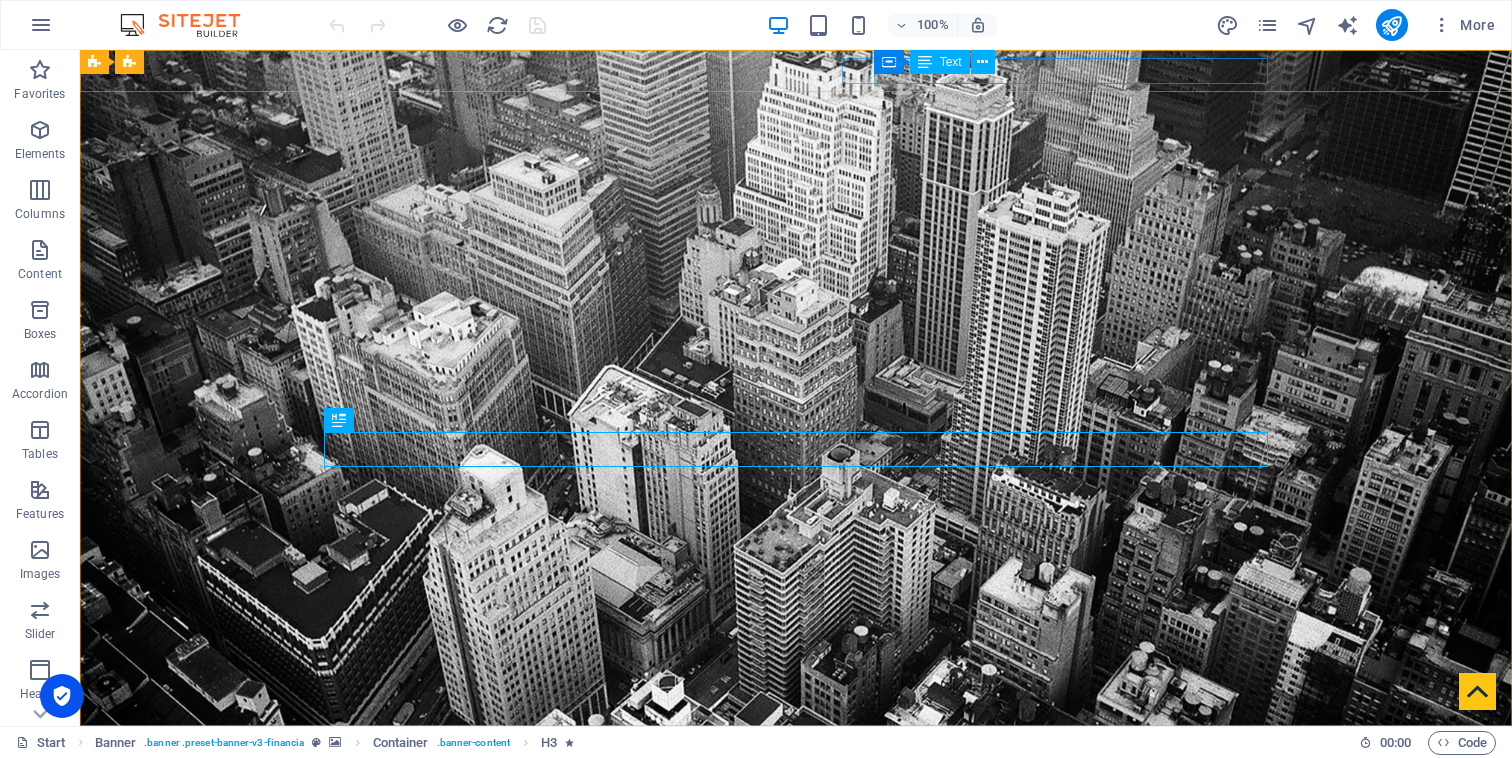 click on "Container   Text" at bounding box center (941, 62) 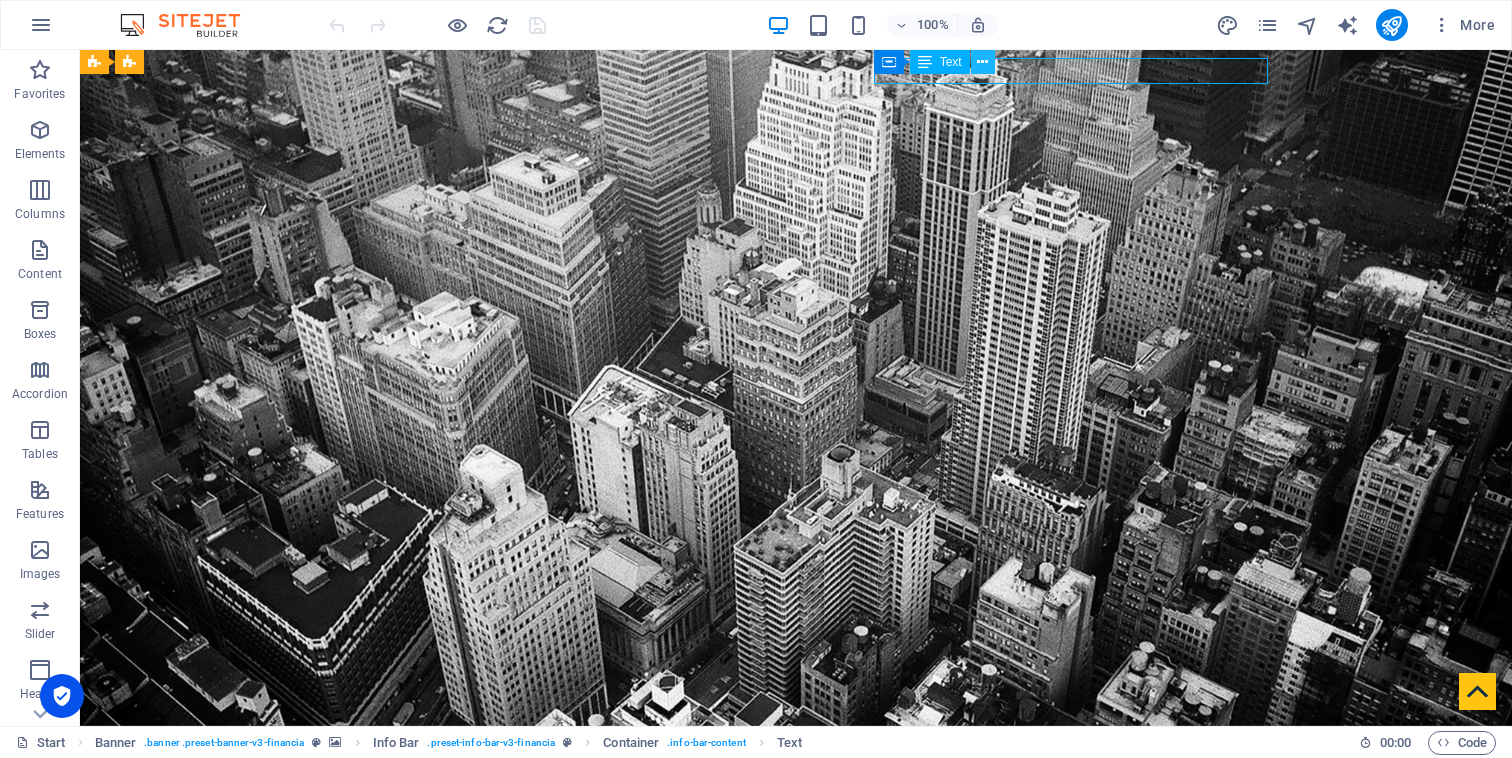 click at bounding box center (982, 62) 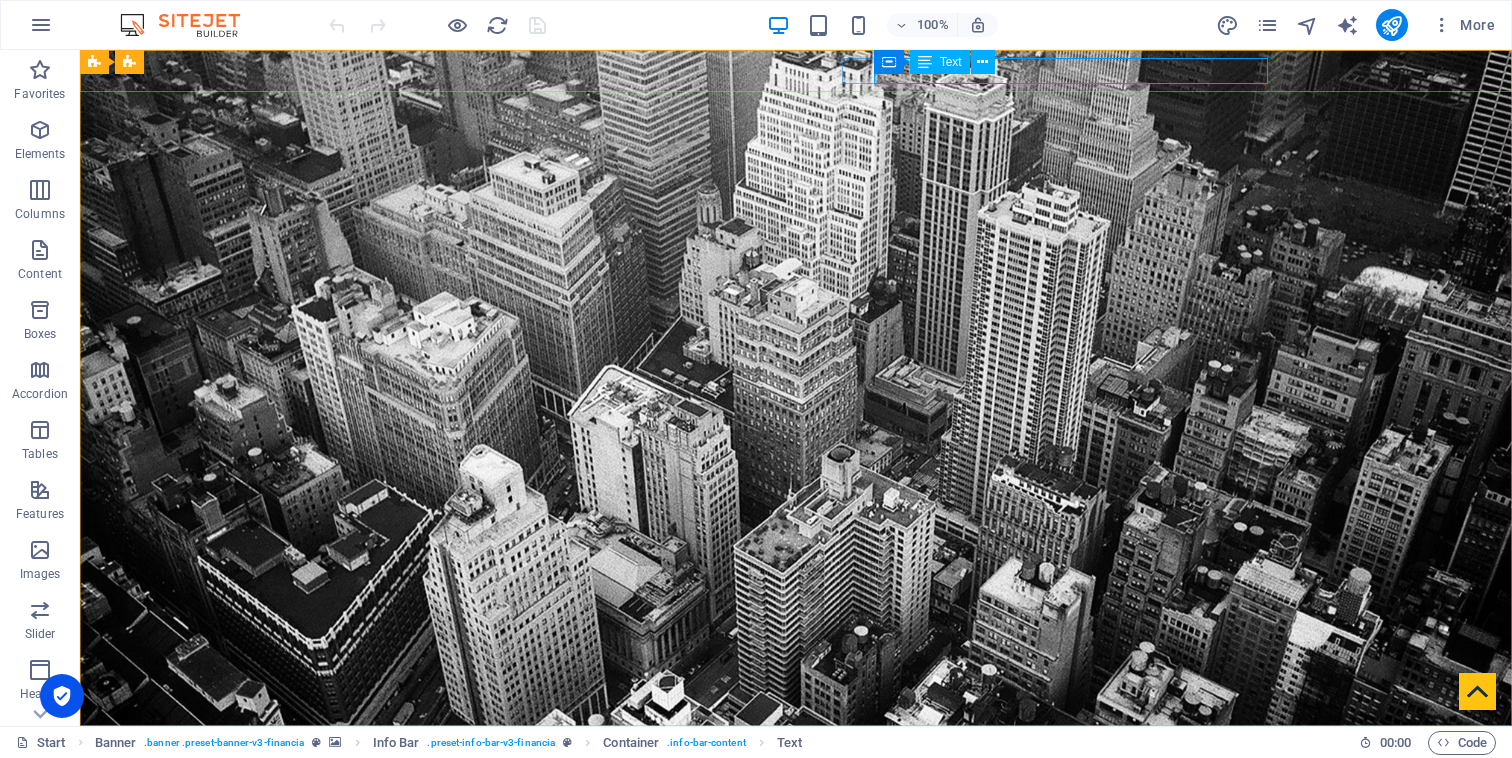 click on "Text" at bounding box center [940, 62] 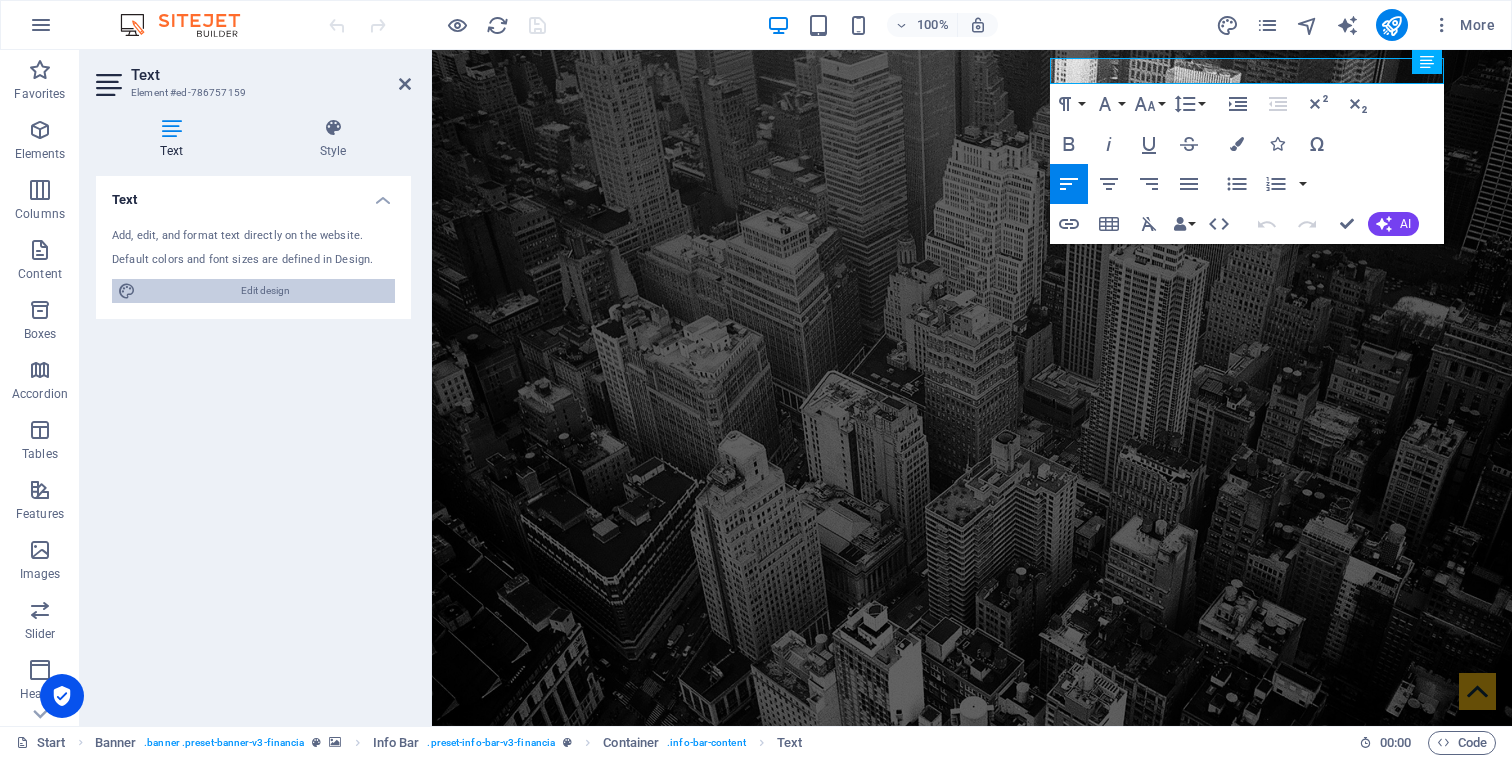 click on "Edit design" at bounding box center (265, 291) 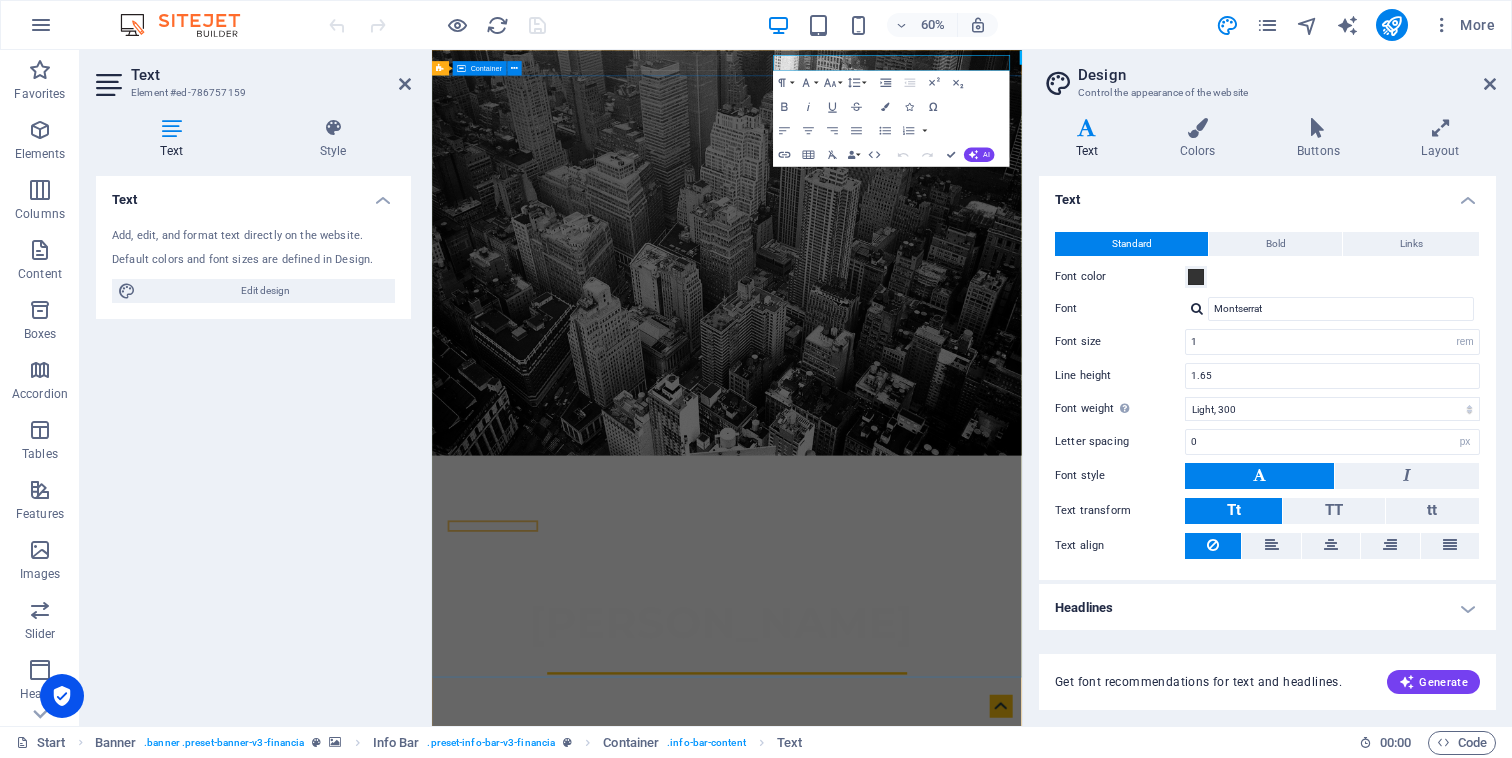 click on "CHELSEA KURUMSAL   FİNANSAL HİZMETLER" at bounding box center (923, 1043) 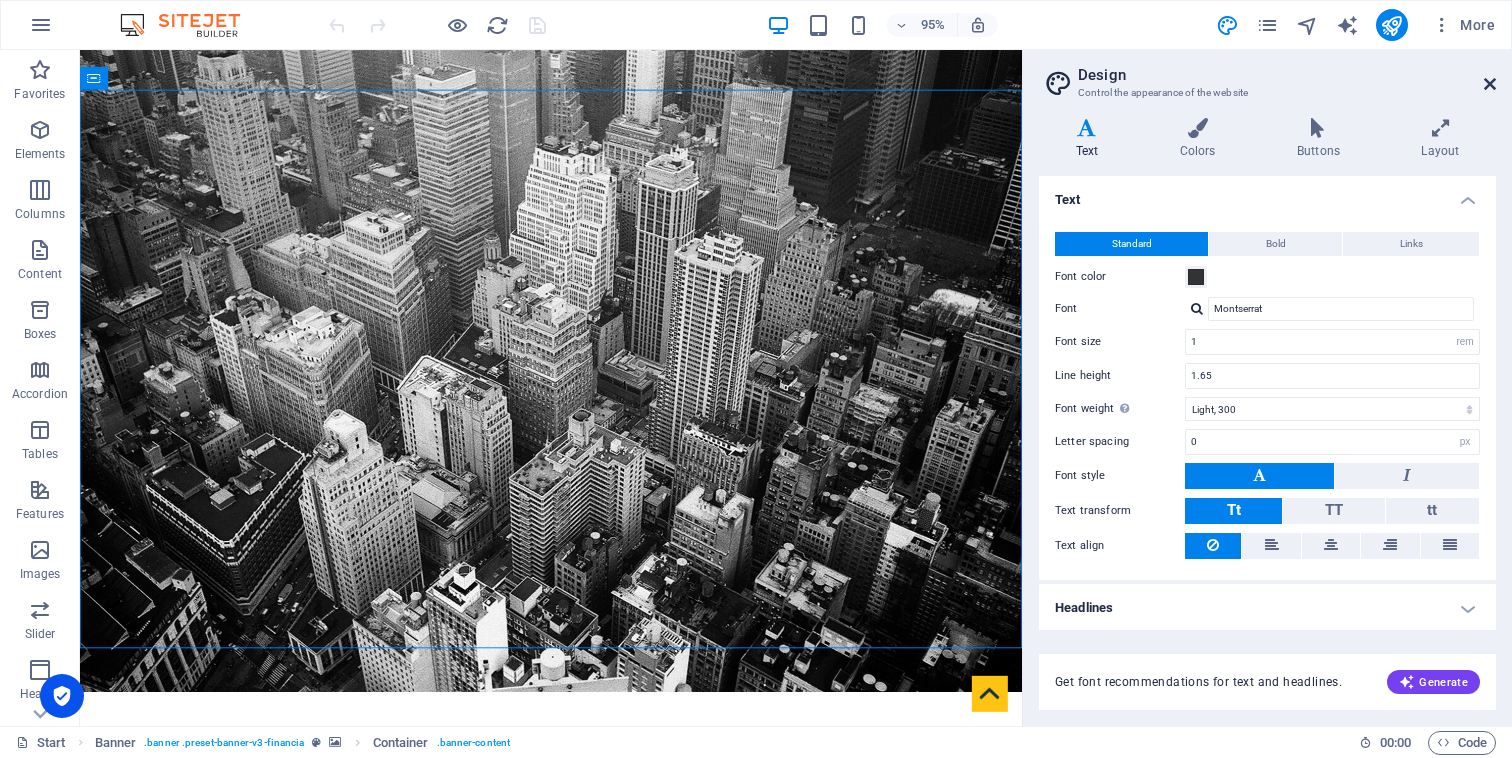 click at bounding box center (1490, 84) 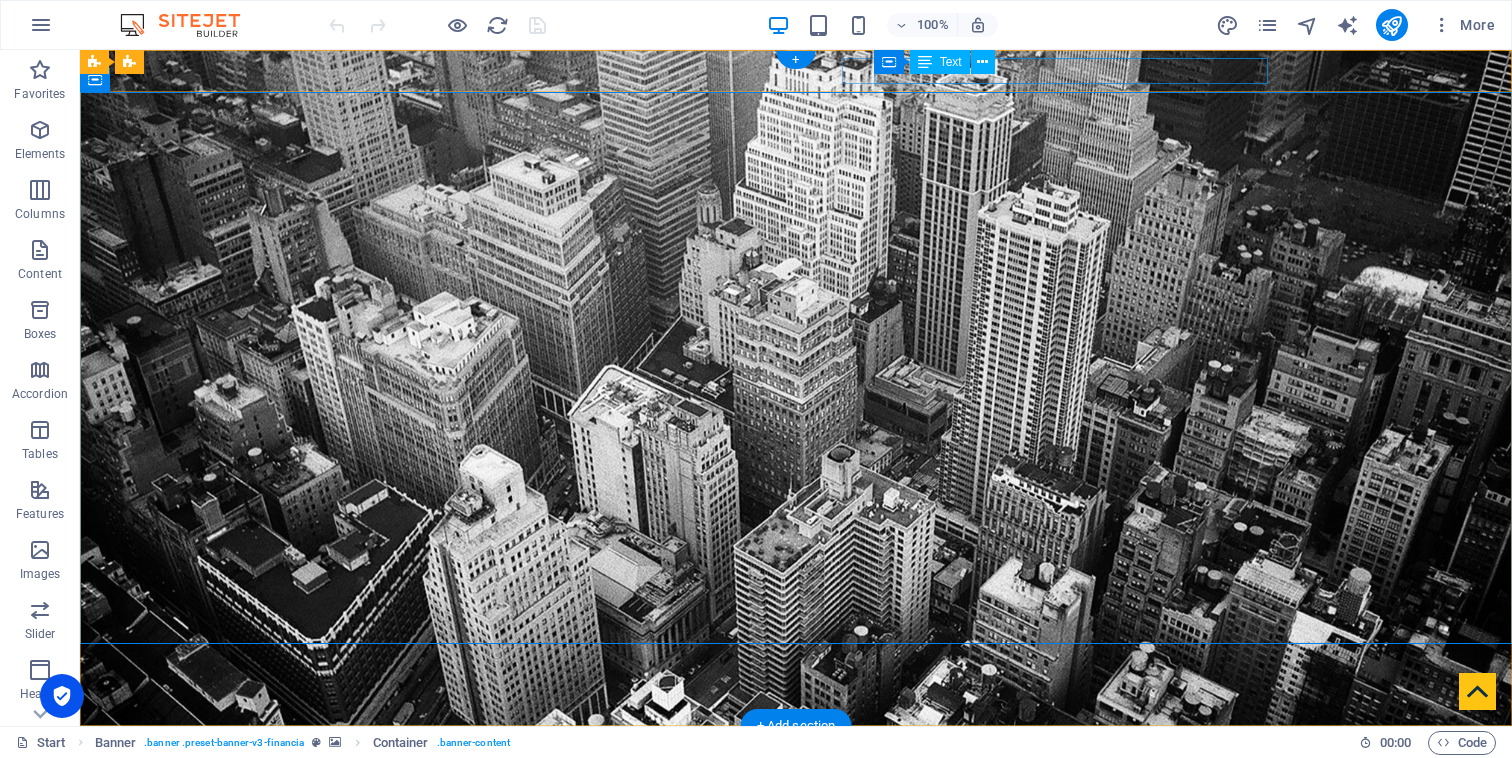 click on "298b58aa182eda43447a786aac6e44@cpanel.local" at bounding box center (799, 844) 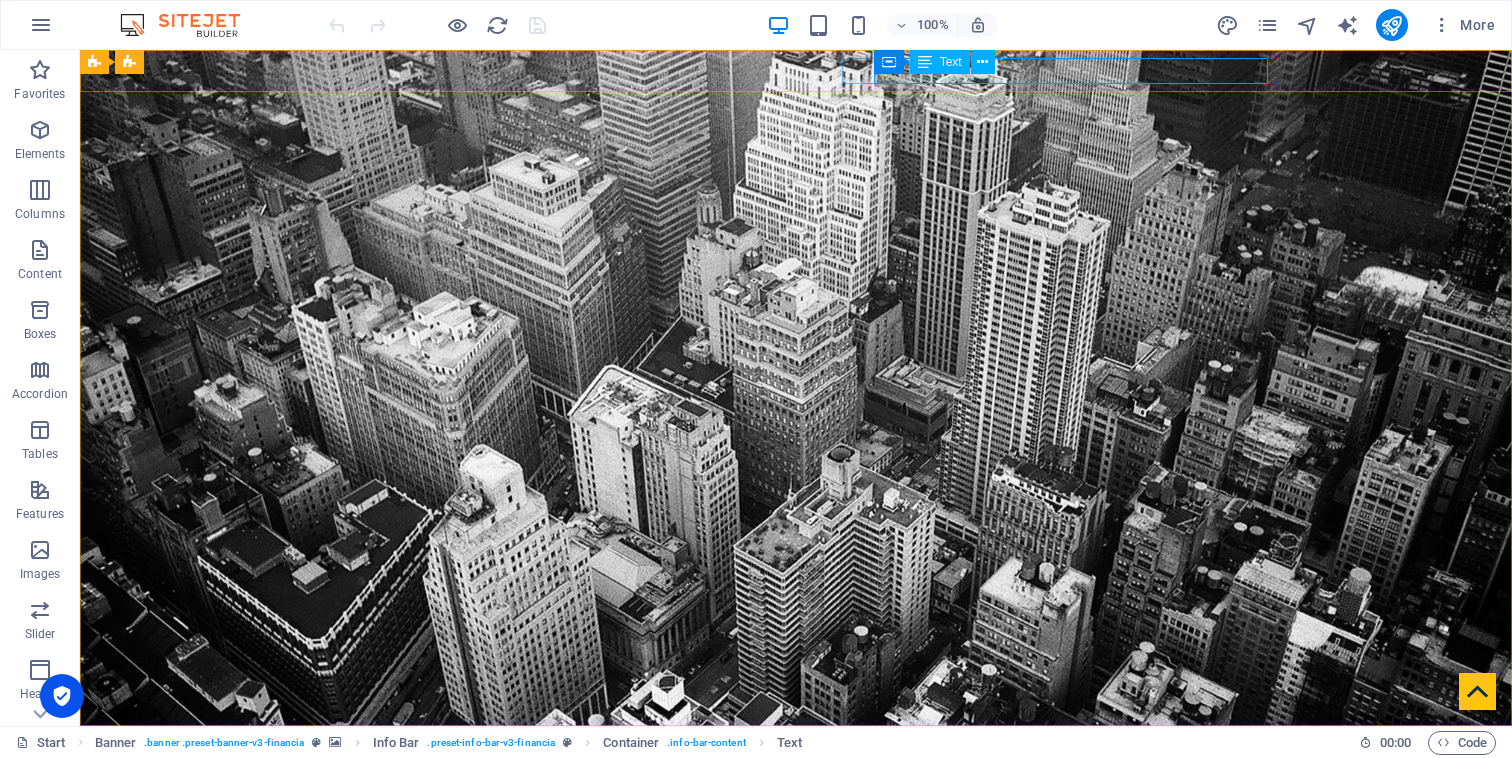 click on "Text" at bounding box center (951, 62) 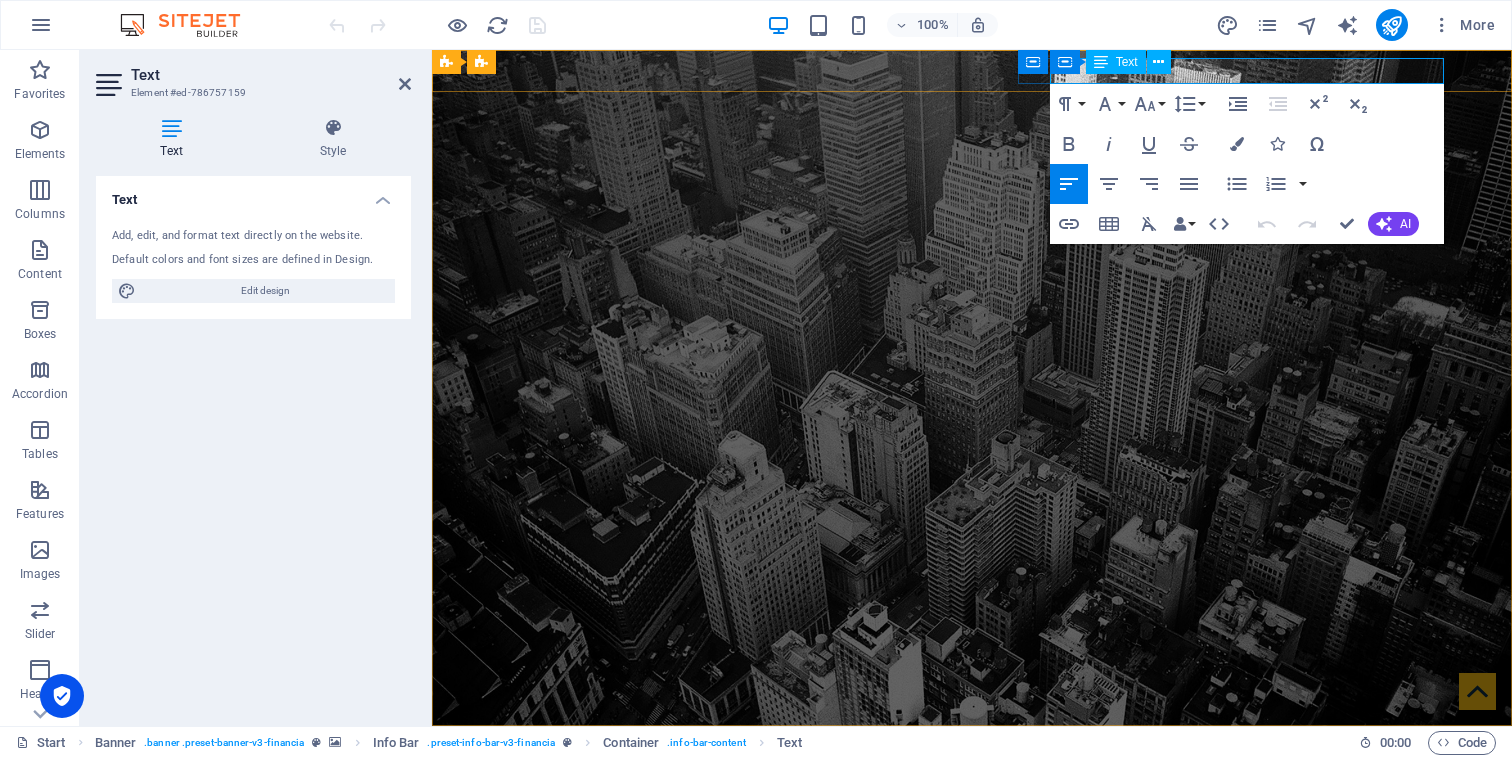 click on "298b58aa182eda43447a786aac6e44@cpanel.local" at bounding box center [581, 843] 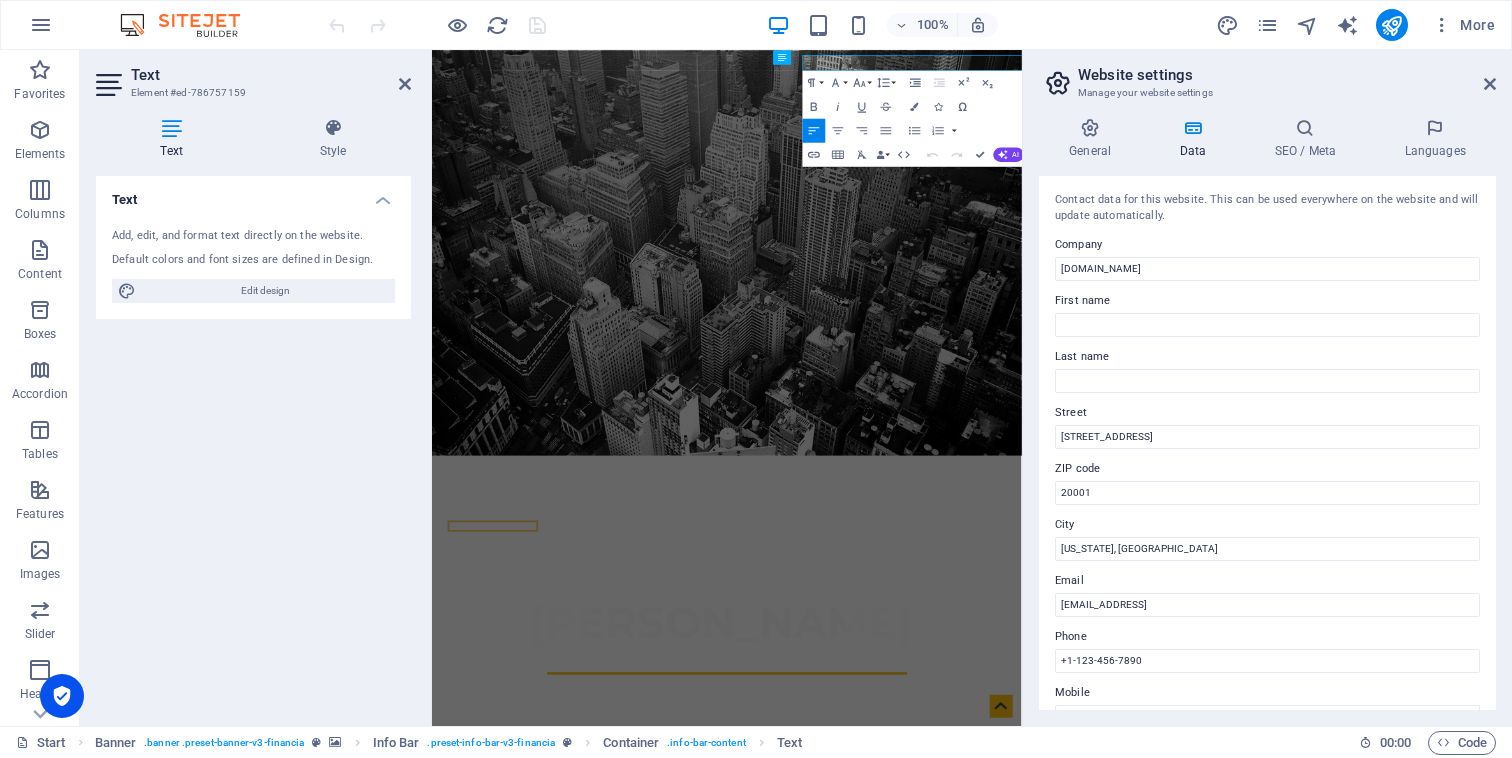 click on "Website settings" at bounding box center [1287, 75] 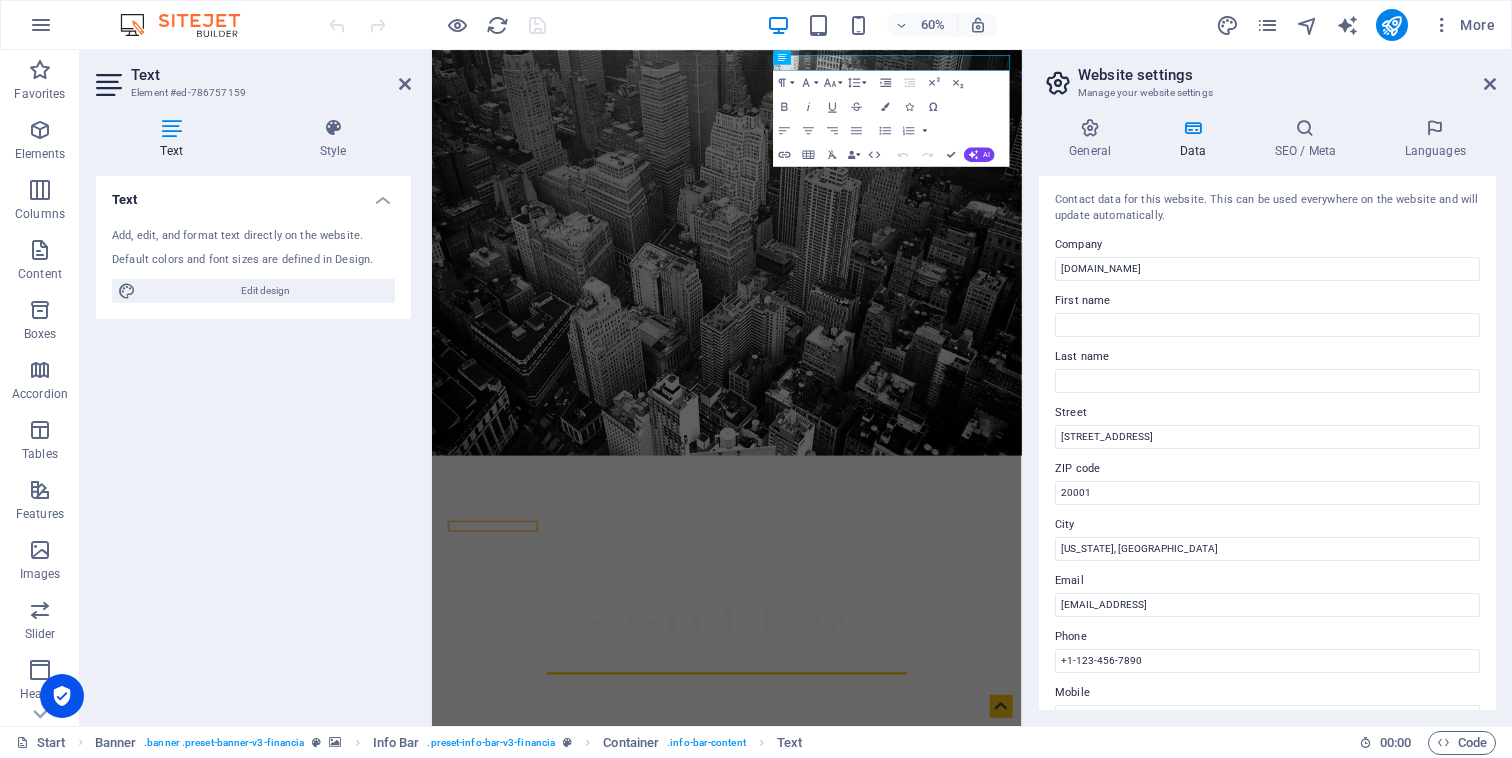 click on "Website settings" at bounding box center [1287, 75] 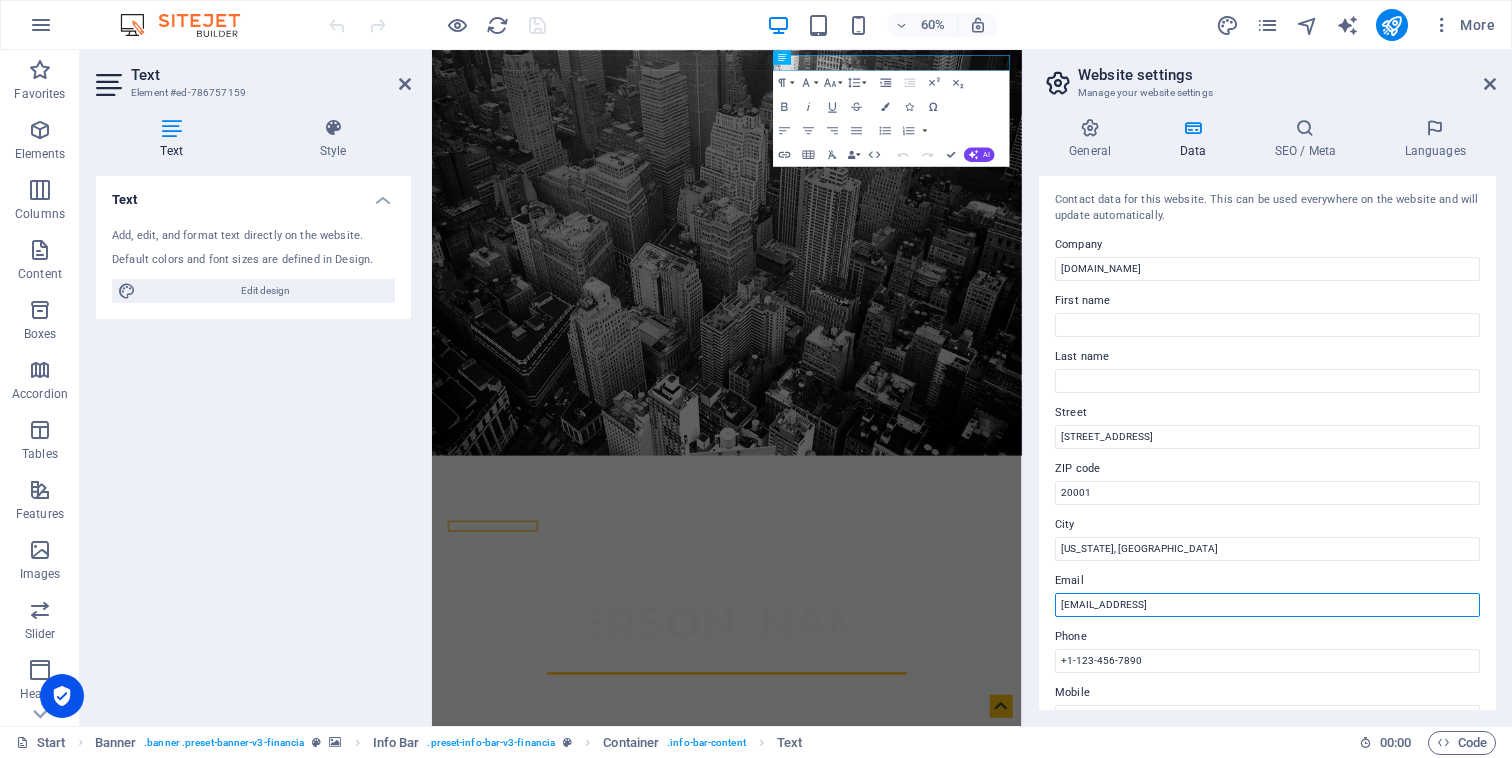 click on "298b58aa182eda43447a786aac6e44@cpanel.local" at bounding box center [1267, 605] 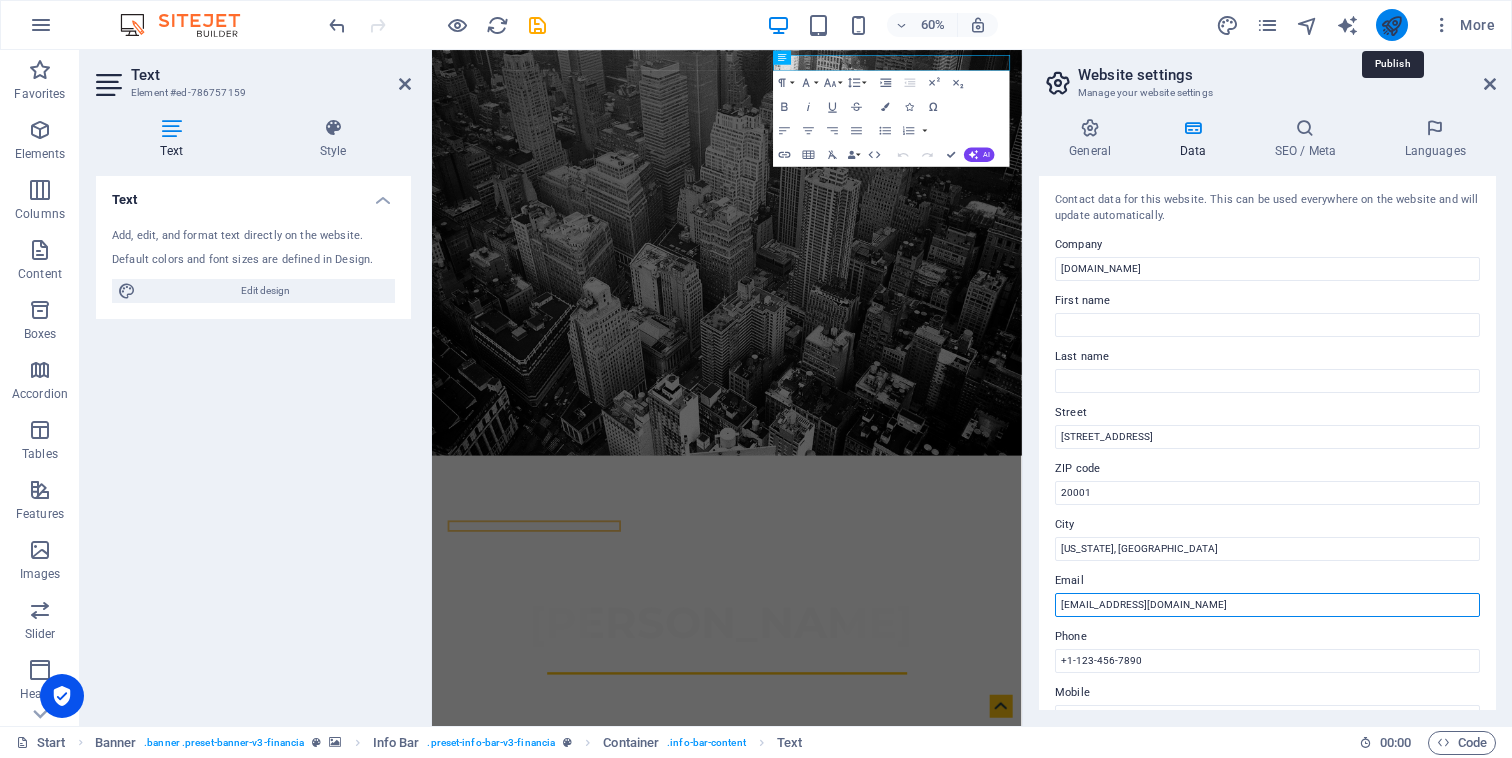 type on "[EMAIL_ADDRESS][DOMAIN_NAME]" 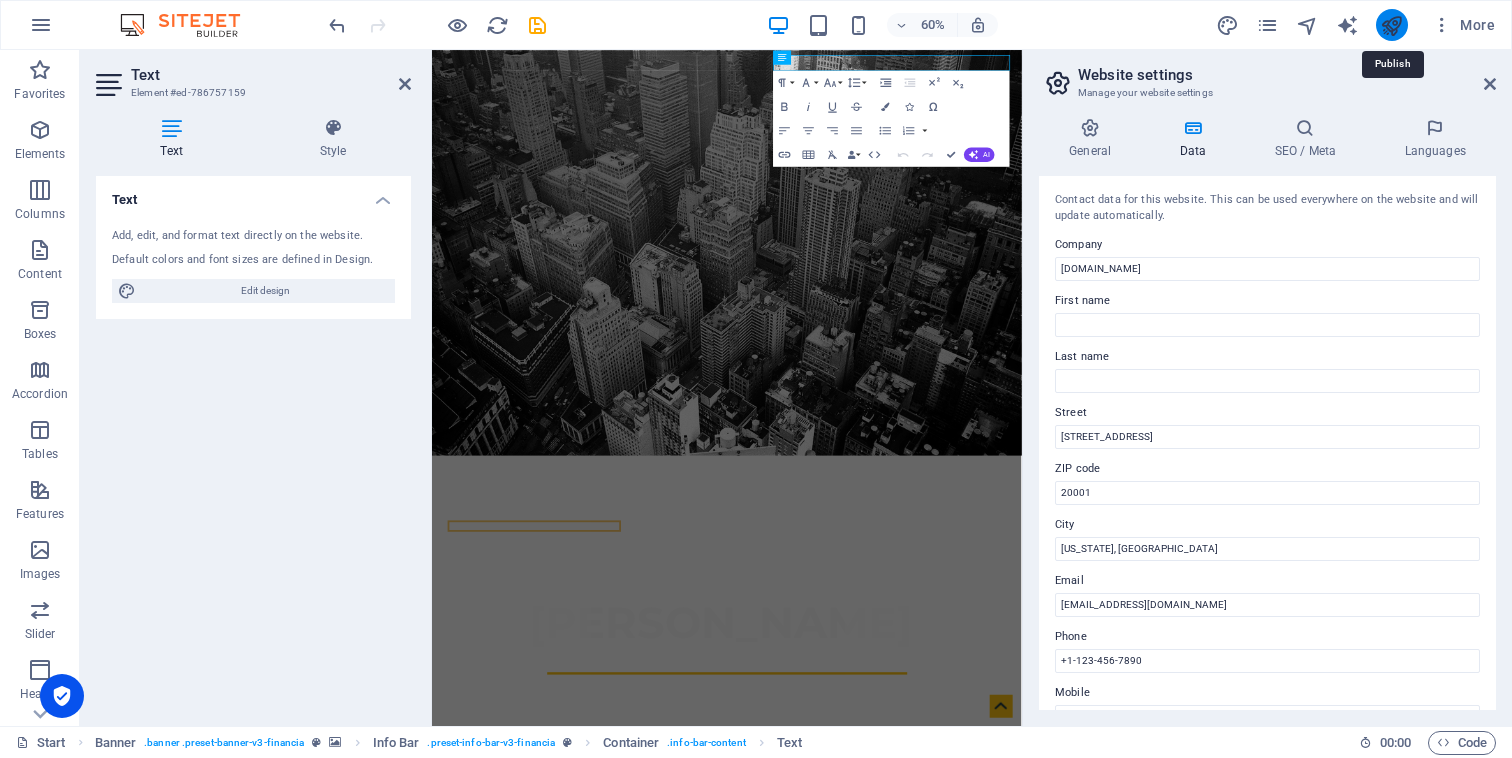 click at bounding box center [1391, 25] 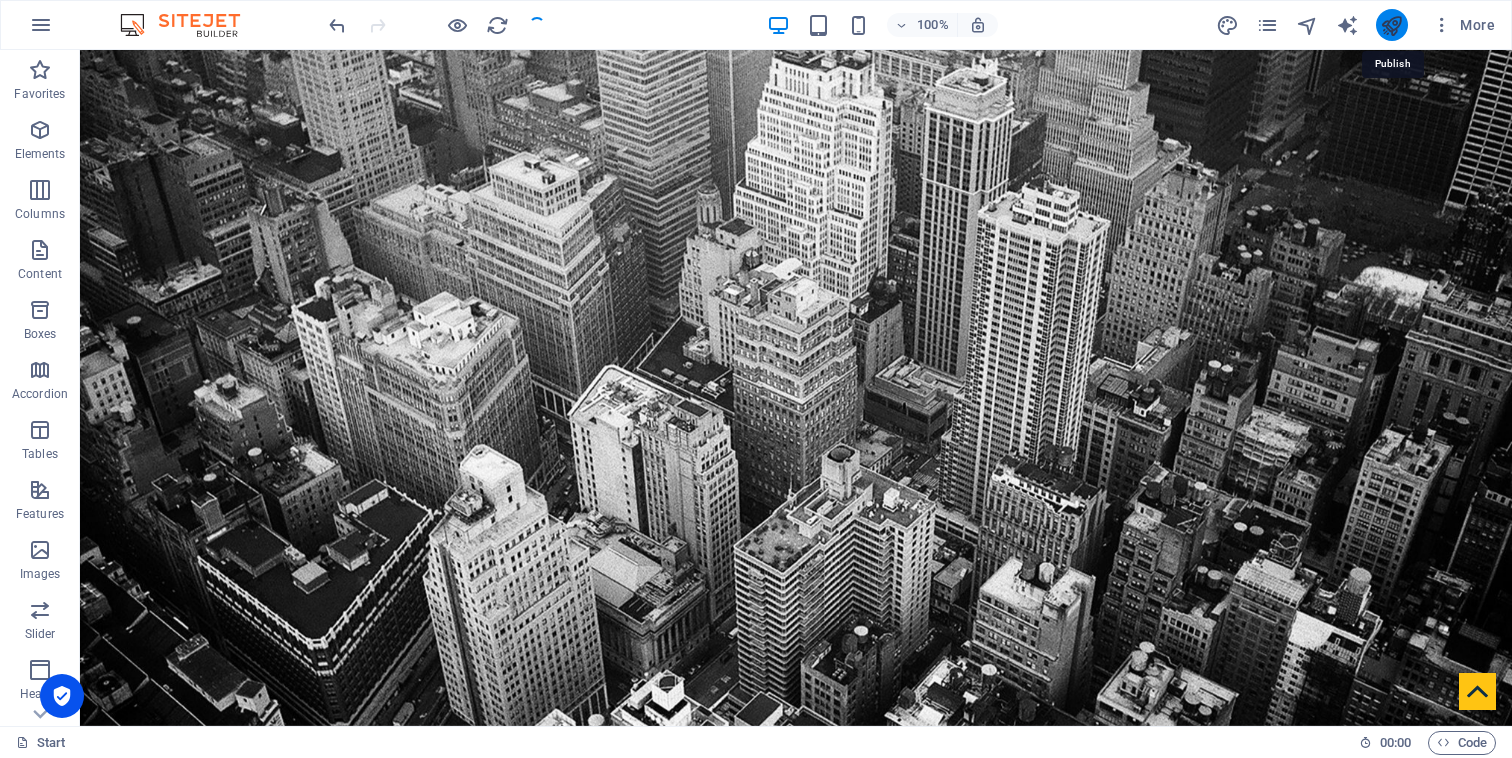 click at bounding box center (1391, 25) 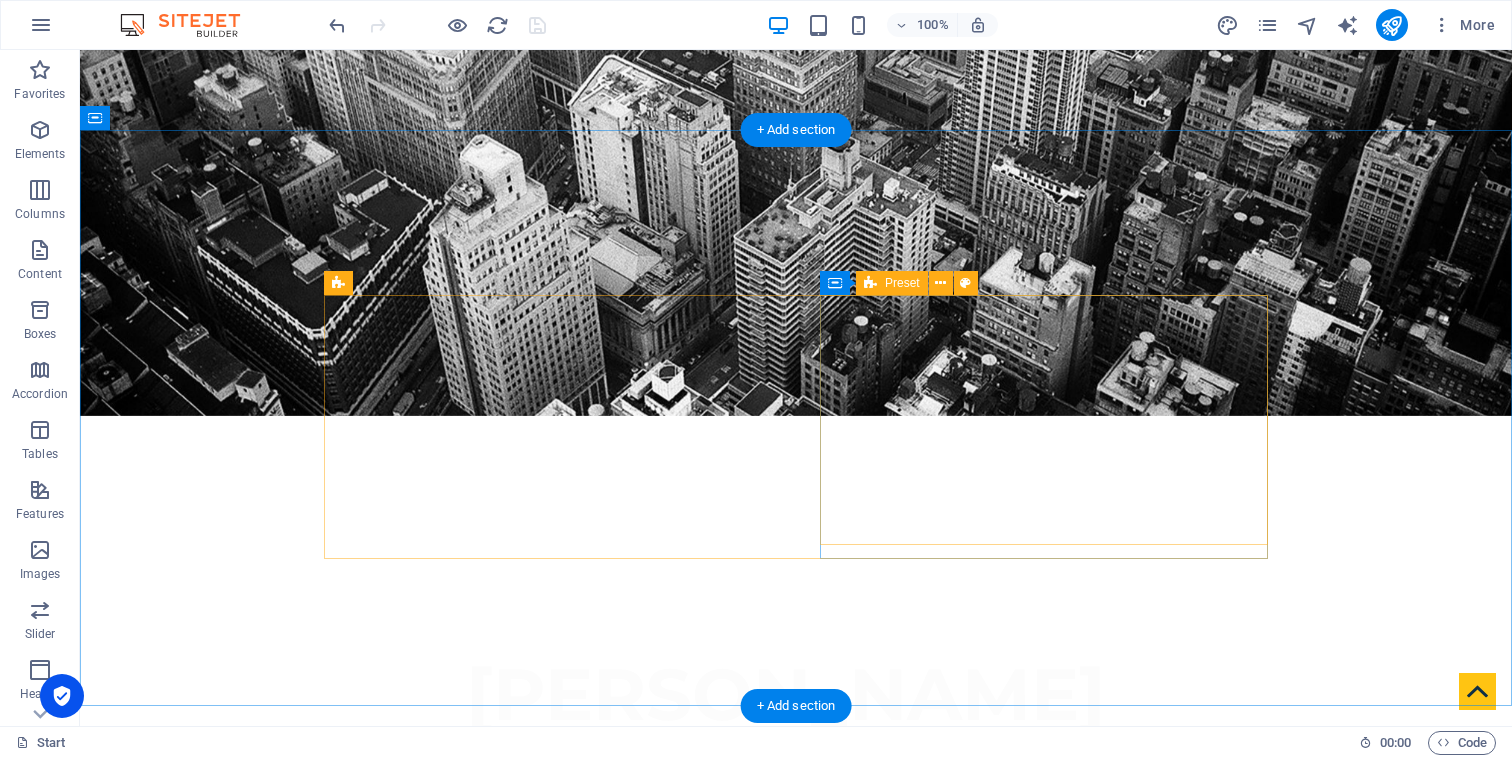scroll, scrollTop: 0, scrollLeft: 0, axis: both 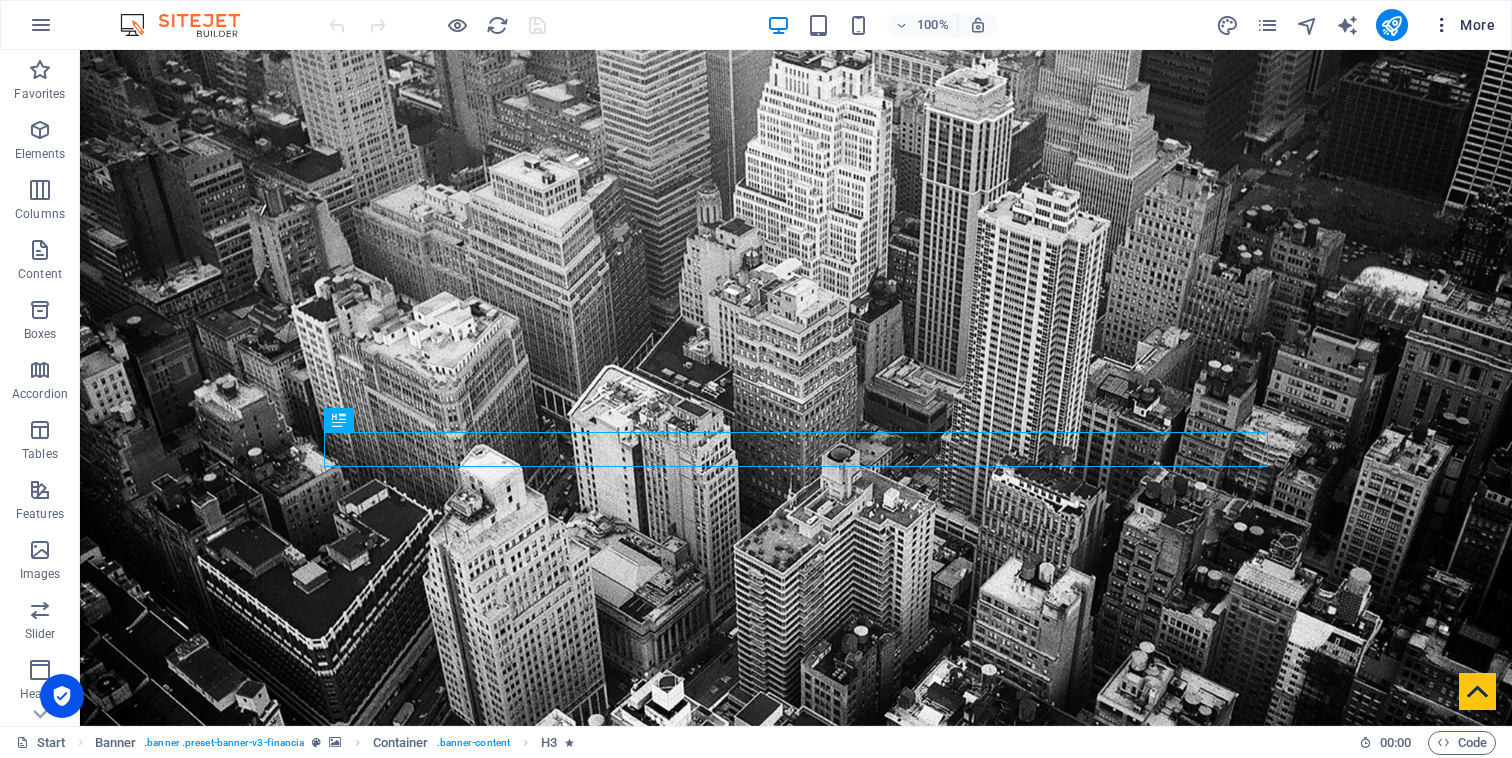 click on "More" at bounding box center (1463, 25) 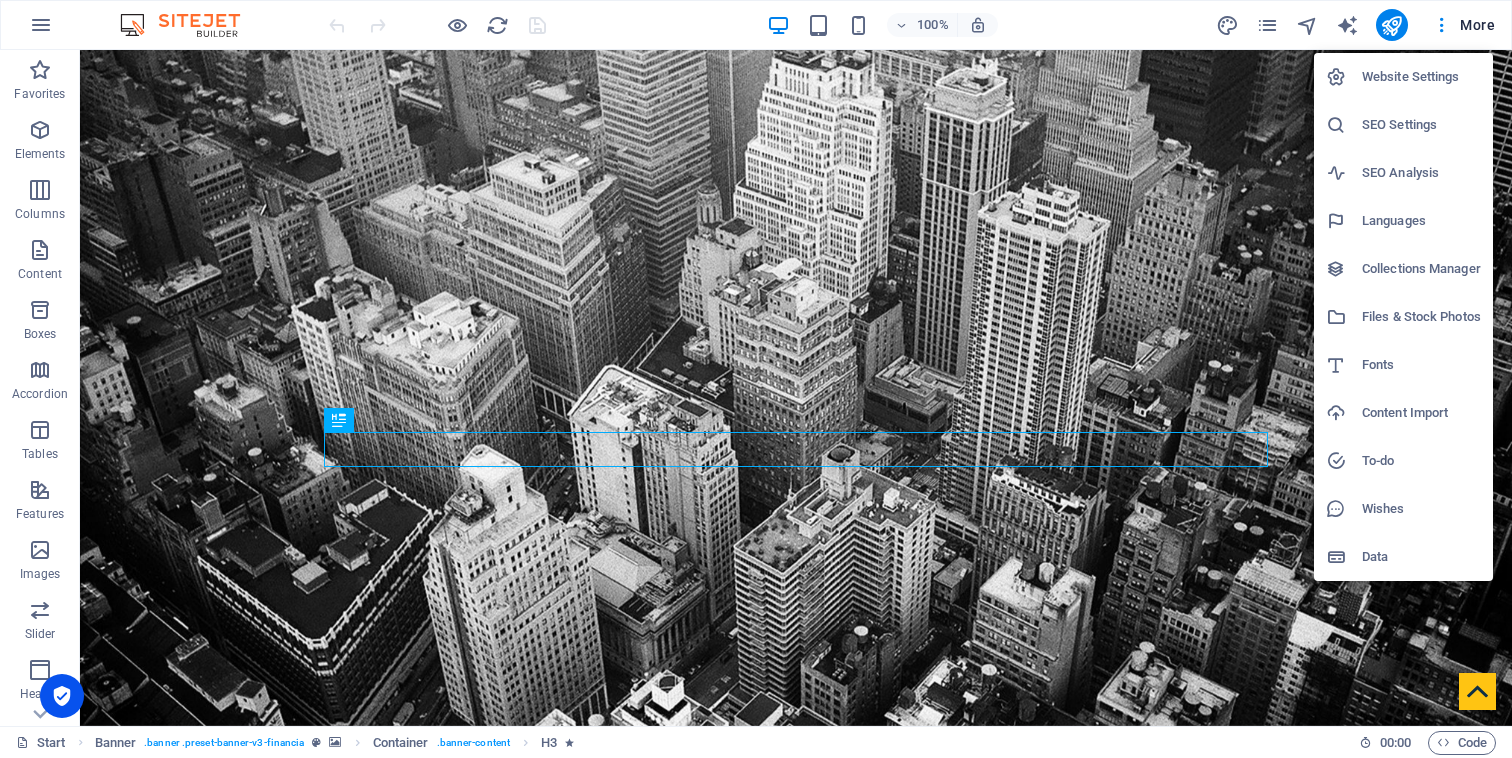 click on "SEO Analysis" at bounding box center [1421, 173] 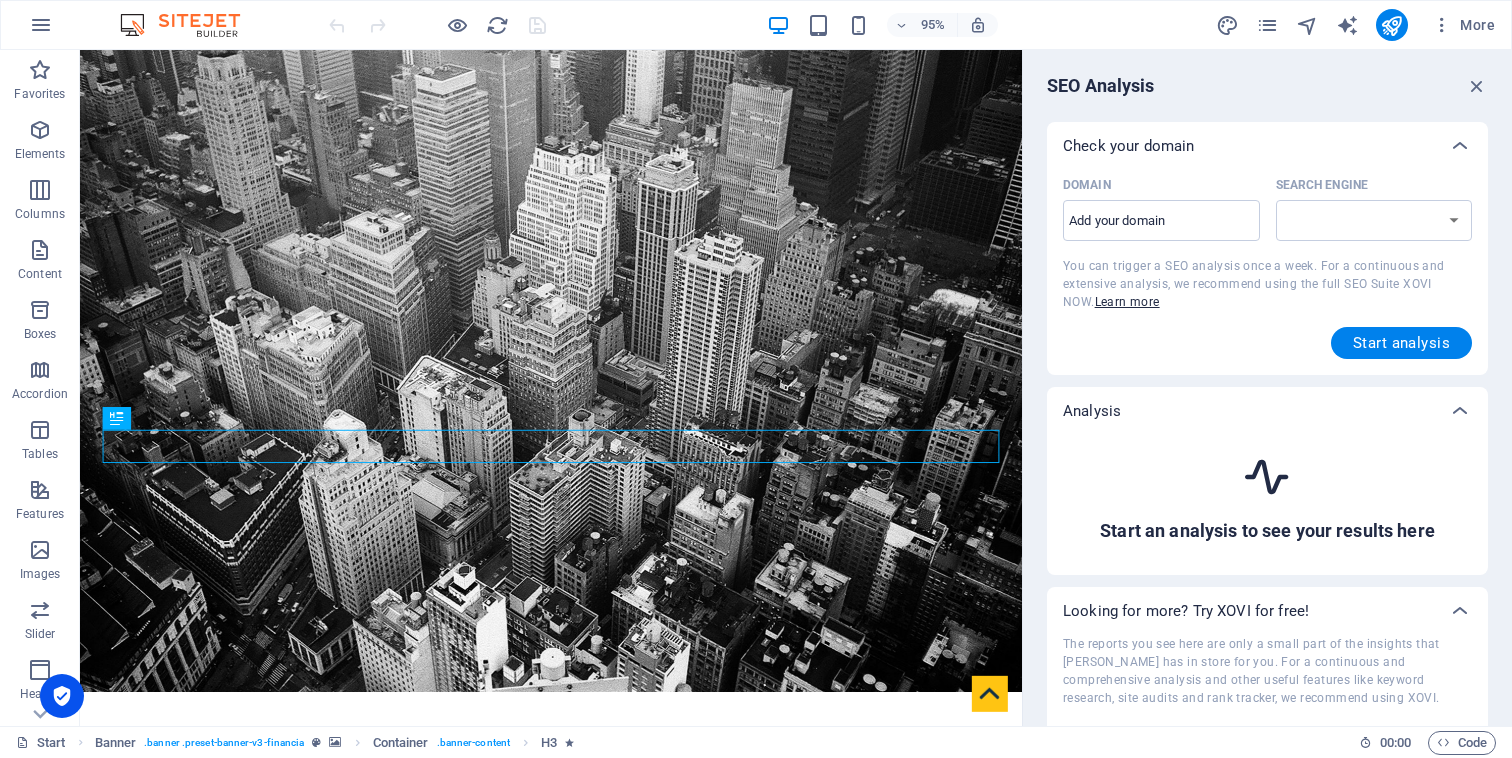 select on "google.com" 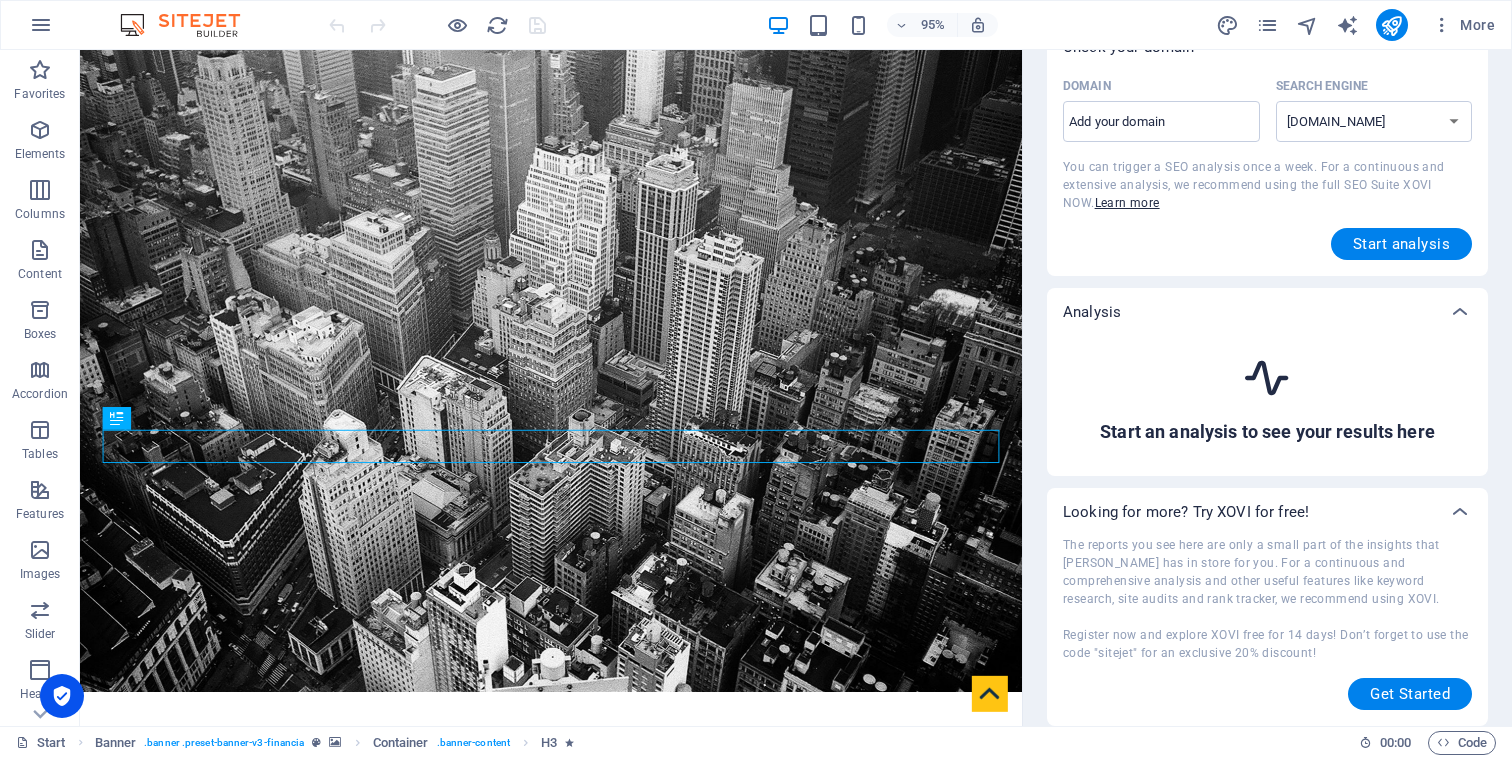 scroll, scrollTop: 0, scrollLeft: 0, axis: both 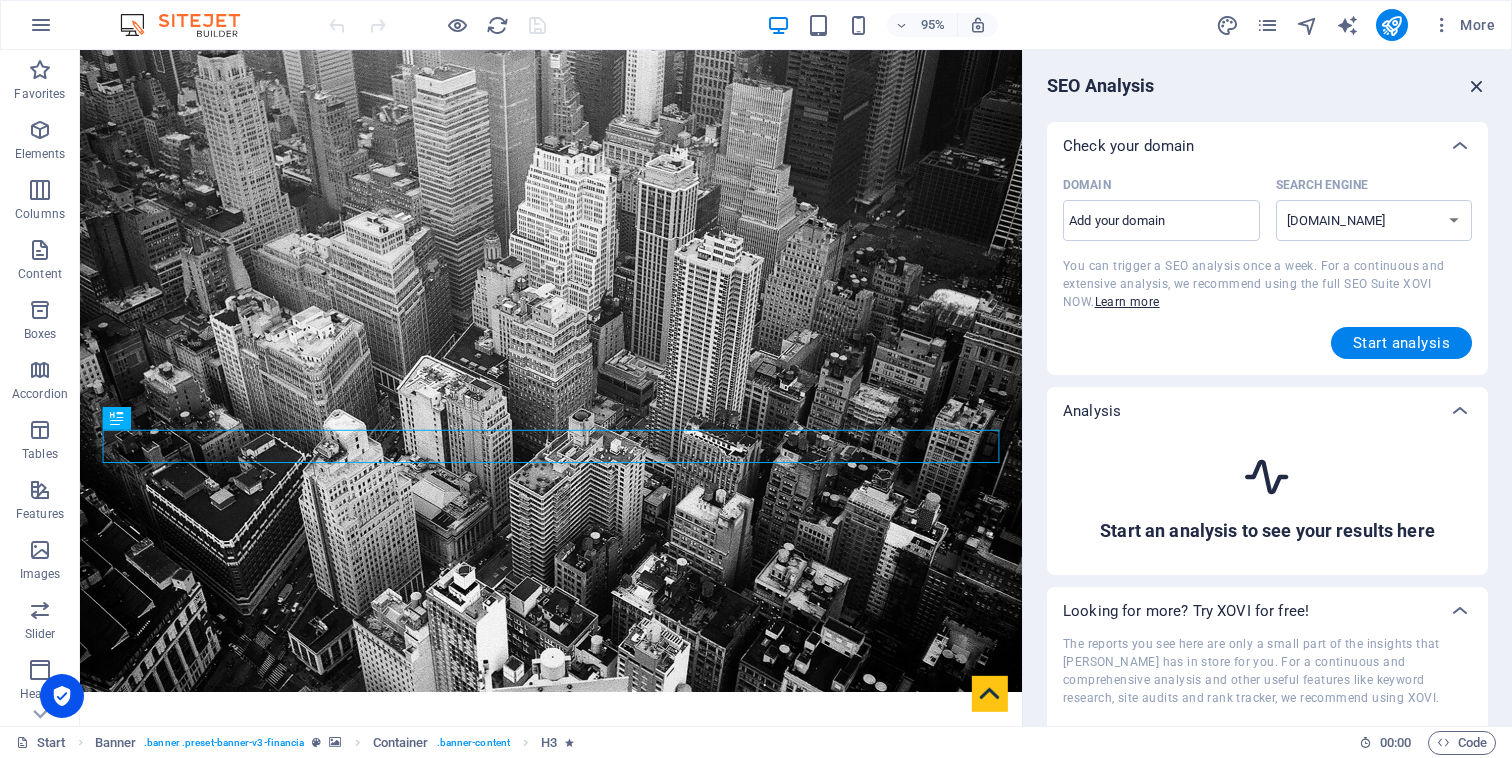 click at bounding box center [1477, 86] 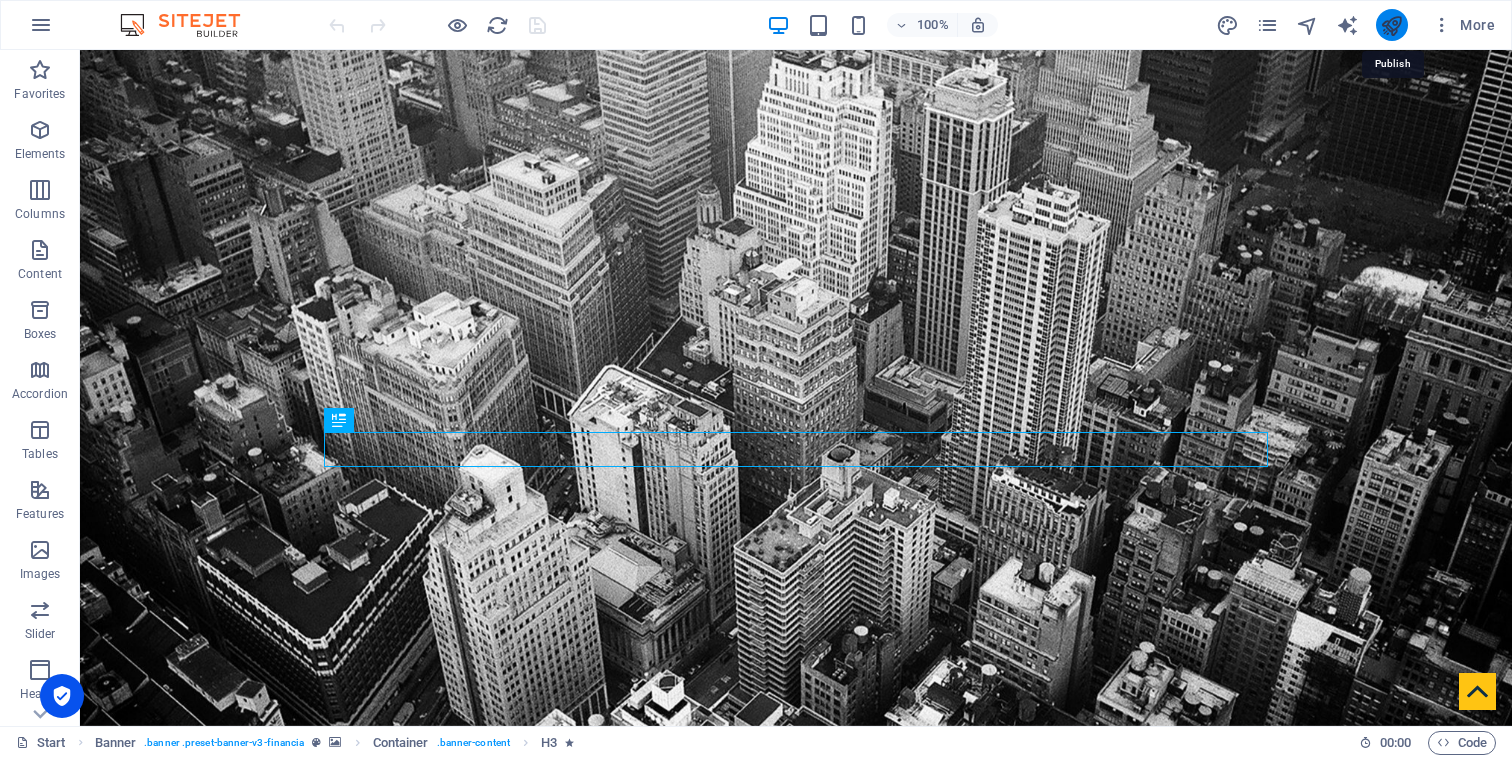click at bounding box center (1391, 25) 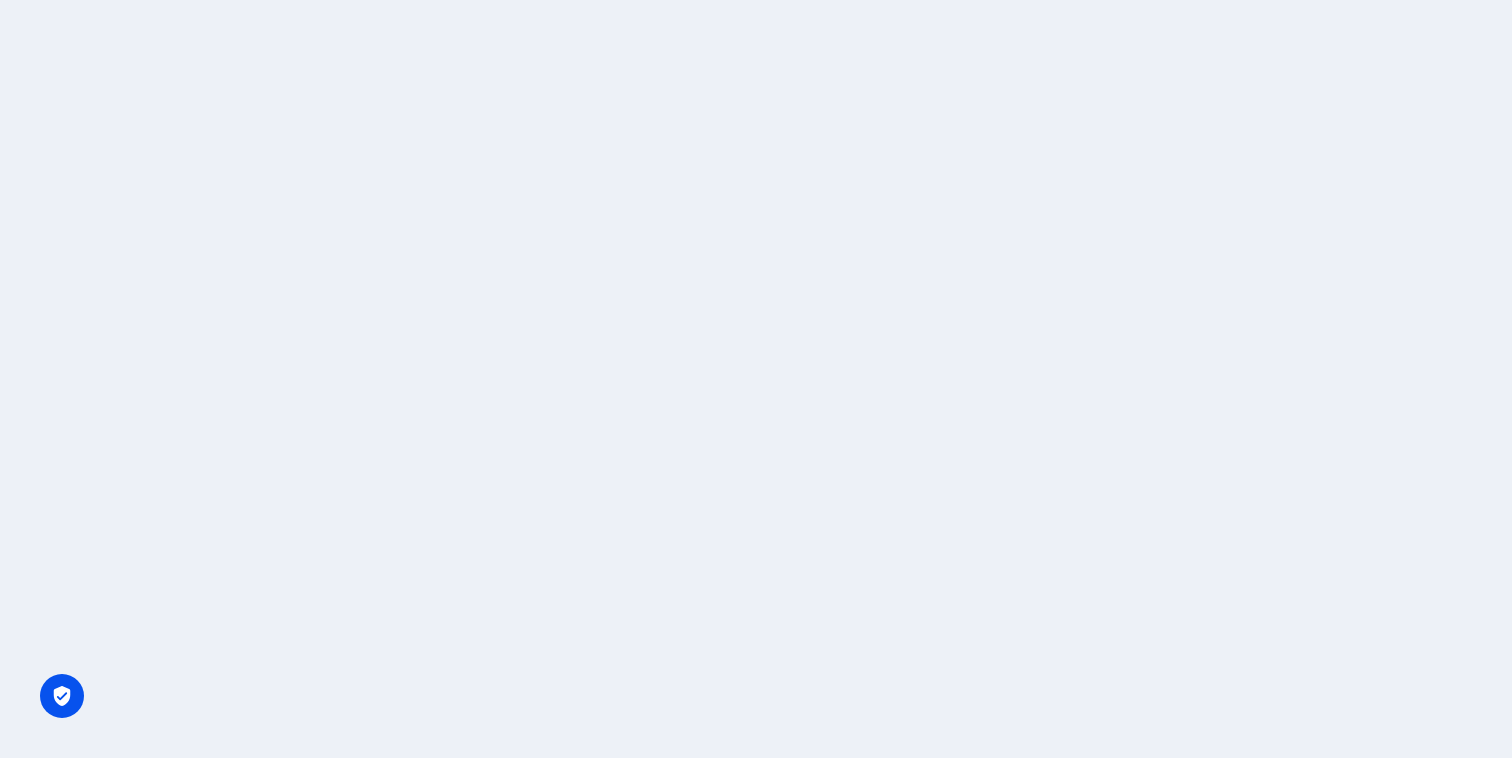 scroll, scrollTop: 0, scrollLeft: 0, axis: both 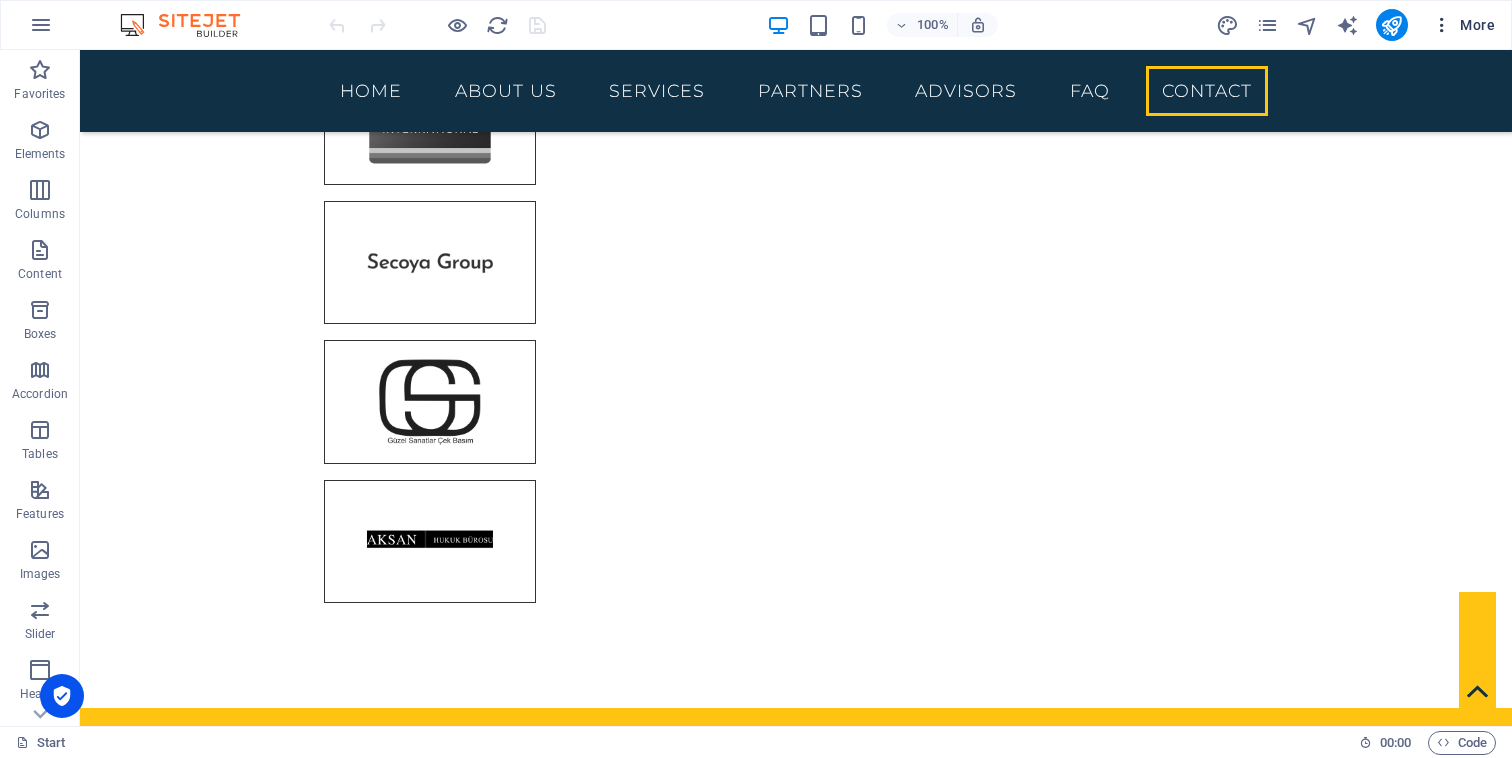 click at bounding box center (1442, 25) 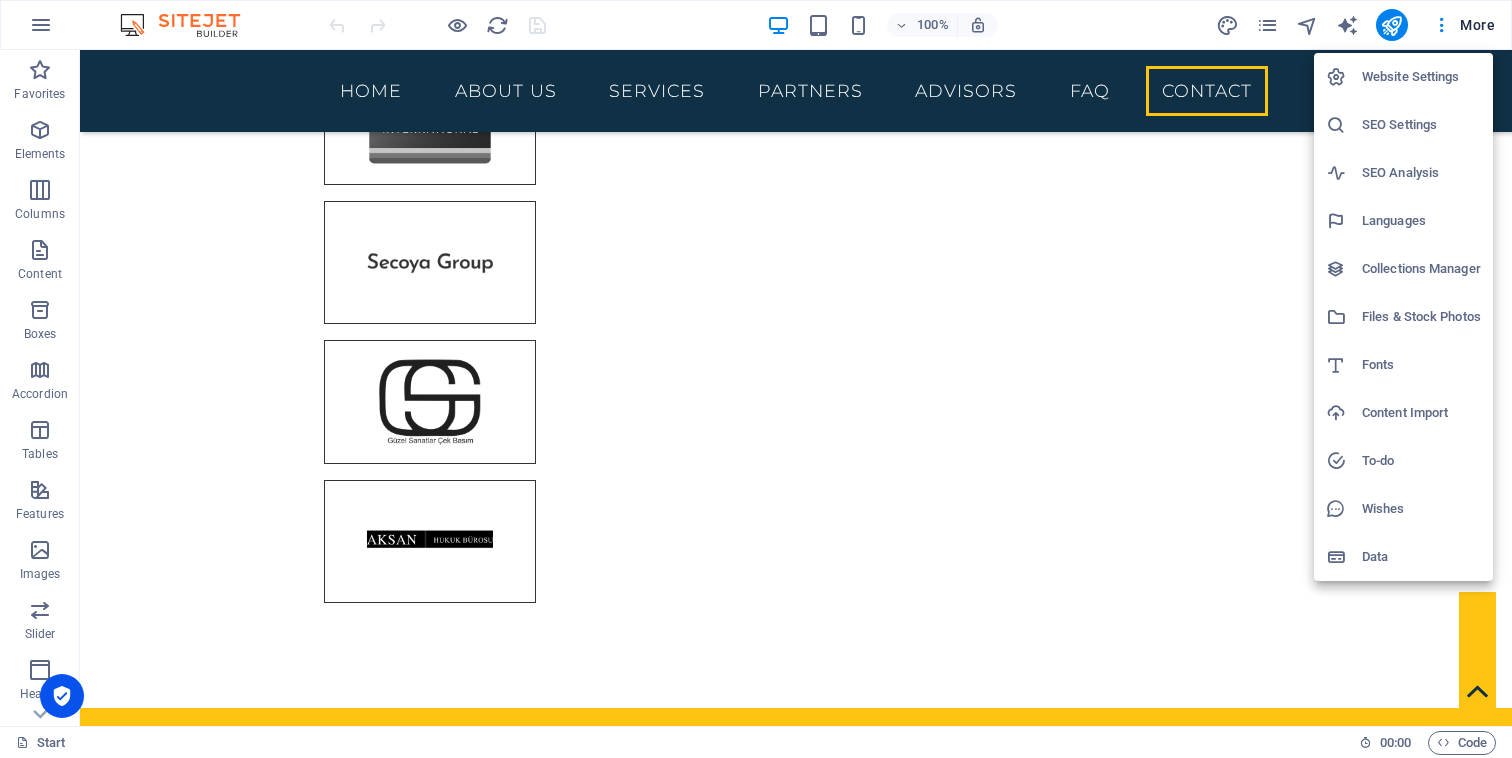click on "Languages" at bounding box center (1403, 221) 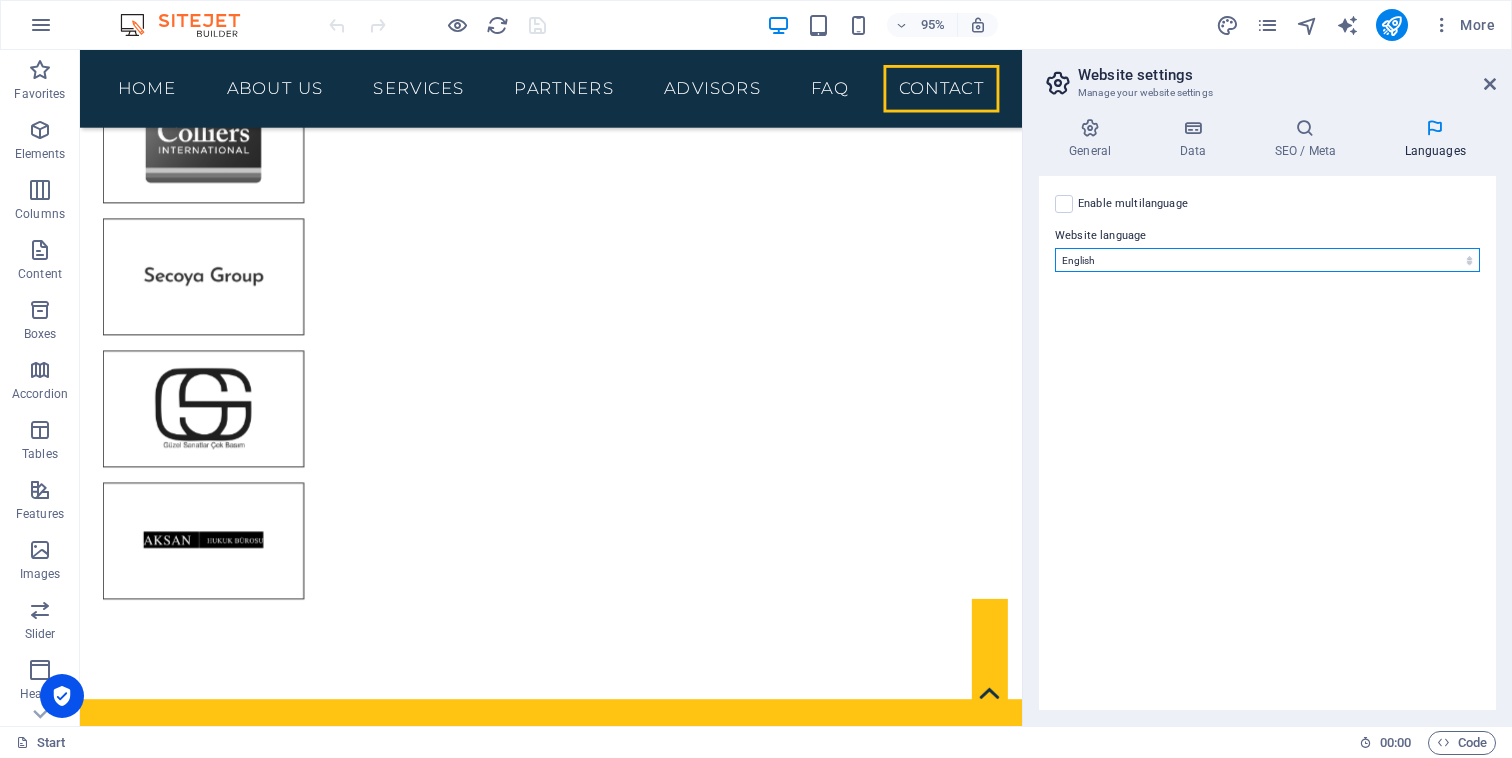 click on "Abkhazian Afar Afrikaans Akan Albanian Amharic Arabic Aragonese Armenian Assamese Avaric Avestan Aymara Azerbaijani Bambara Bashkir Basque Belarusian Bengali Bihari languages Bislama Bokmål Bosnian Breton Bulgarian Burmese Catalan Central Khmer Chamorro Chechen Chinese Church Slavic Chuvash Cornish Corsican Cree Croatian Czech Danish Dutch Dzongkha English Esperanto Estonian Ewe Faroese Farsi (Persian) Fijian Finnish French Fulah Gaelic Galician Ganda Georgian German Greek Greenlandic Guaraní Gujarati Haitian Creole Hausa Hebrew Herero Hindi Hiri Motu Hungarian Icelandic Ido Igbo Indonesian Interlingua Interlingue Inuktitut Inupiaq Irish Italian Japanese Javanese Kannada Kanuri Kashmiri Kazakh Kikuyu Kinyarwanda Komi Kongo Korean Kurdish Kwanyama Kyrgyz Lao Latin Latvian Limburgish Lingala Lithuanian Luba-Katanga Luxembourgish Macedonian Malagasy Malay Malayalam Maldivian Maltese Manx Maori Marathi Marshallese Mongolian [GEOGRAPHIC_DATA] Navajo [GEOGRAPHIC_DATA] Nepali North Ndebele Northern Sami Norwegian Norwegian Nynorsk Nuosu" at bounding box center [1267, 260] 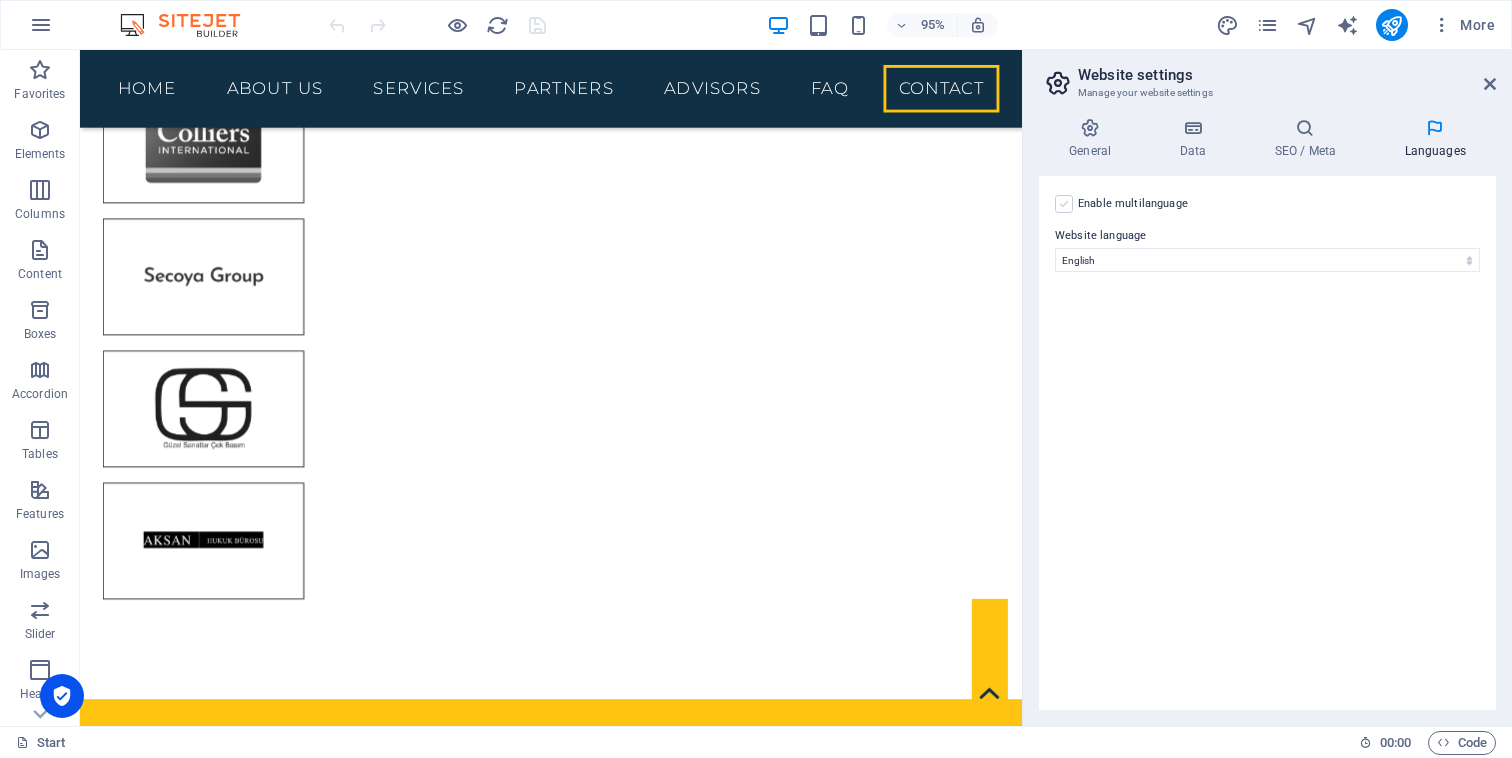 click at bounding box center [1064, 204] 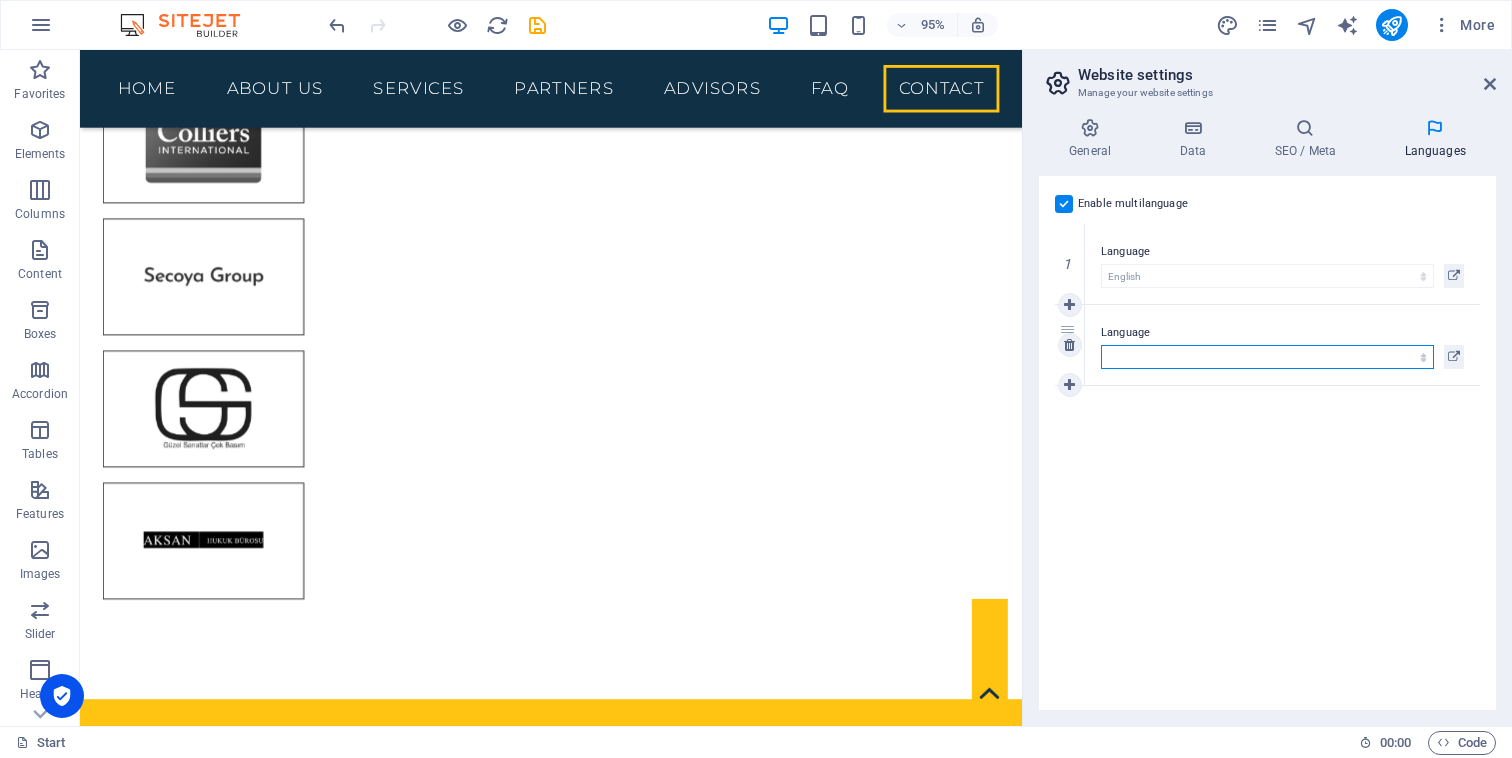 click on "Abkhazian Afar Afrikaans Akan Albanian Amharic Arabic Aragonese Armenian Assamese Avaric Avestan Aymara Azerbaijani Bambara Bashkir Basque Belarusian Bengali Bihari languages Bislama Bokmål Bosnian Breton Bulgarian Burmese Catalan Central Khmer Chamorro Chechen Chinese Church Slavic Chuvash Cornish Corsican Cree Croatian Czech Danish Dutch Dzongkha English Esperanto Estonian Ewe Faroese Farsi (Persian) Fijian Finnish French Fulah Gaelic Galician Ganda Georgian German Greek Greenlandic Guaraní Gujarati Haitian Creole Hausa Hebrew Herero Hindi Hiri Motu Hungarian Icelandic Ido Igbo Indonesian Interlingua Interlingue Inuktitut Inupiaq Irish Italian Japanese Javanese Kannada Kanuri Kashmiri Kazakh Kikuyu Kinyarwanda Komi Kongo Korean Kurdish Kwanyama Kyrgyz Lao Latin Latvian Limburgish Lingala Lithuanian Luba-Katanga Luxembourgish Macedonian Malagasy Malay Malayalam Maldivian Maltese Manx Maori Marathi Marshallese Mongolian [GEOGRAPHIC_DATA] Navajo [GEOGRAPHIC_DATA] Nepali North Ndebele Northern Sami Norwegian Norwegian Nynorsk Nuosu" at bounding box center (1267, 357) 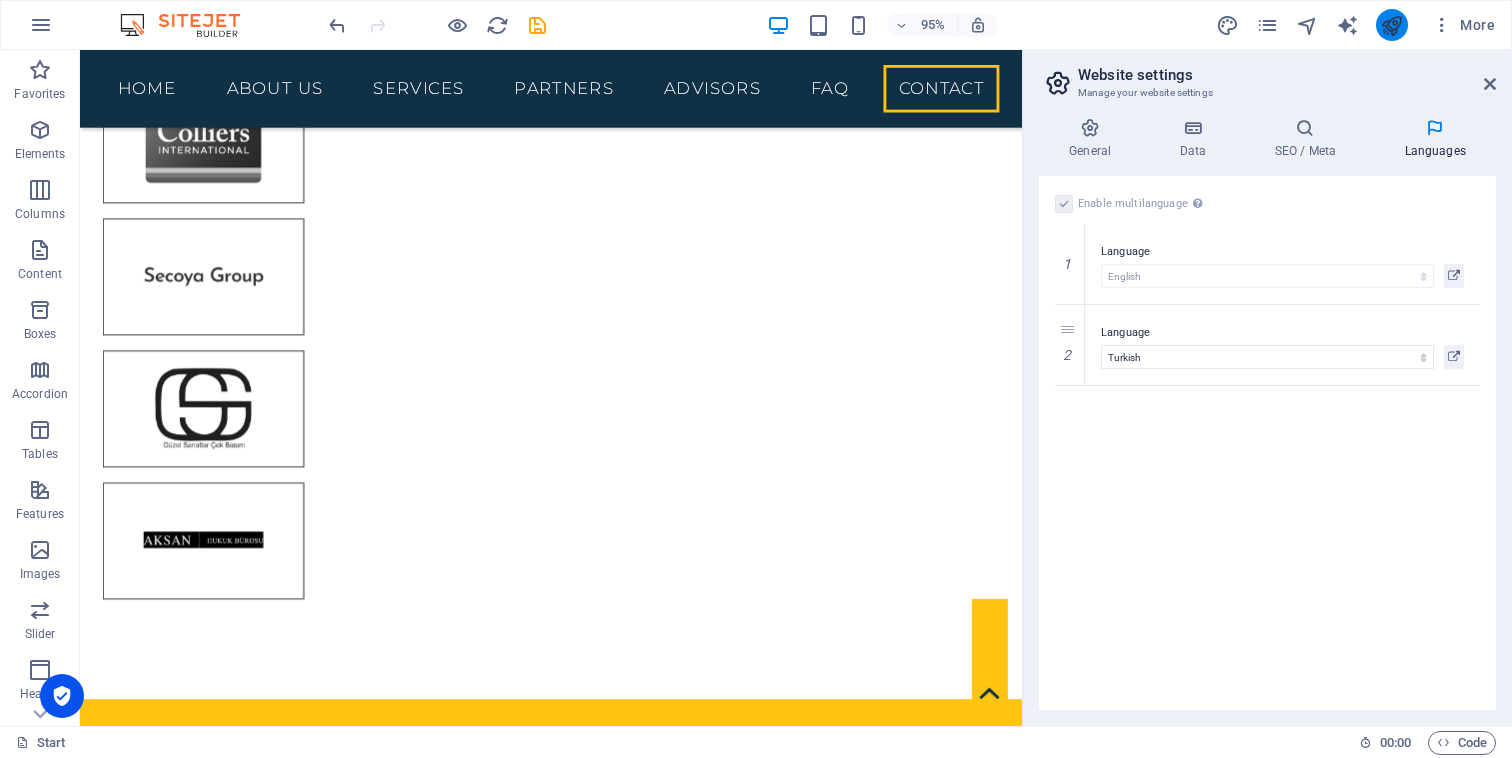 click at bounding box center (1391, 25) 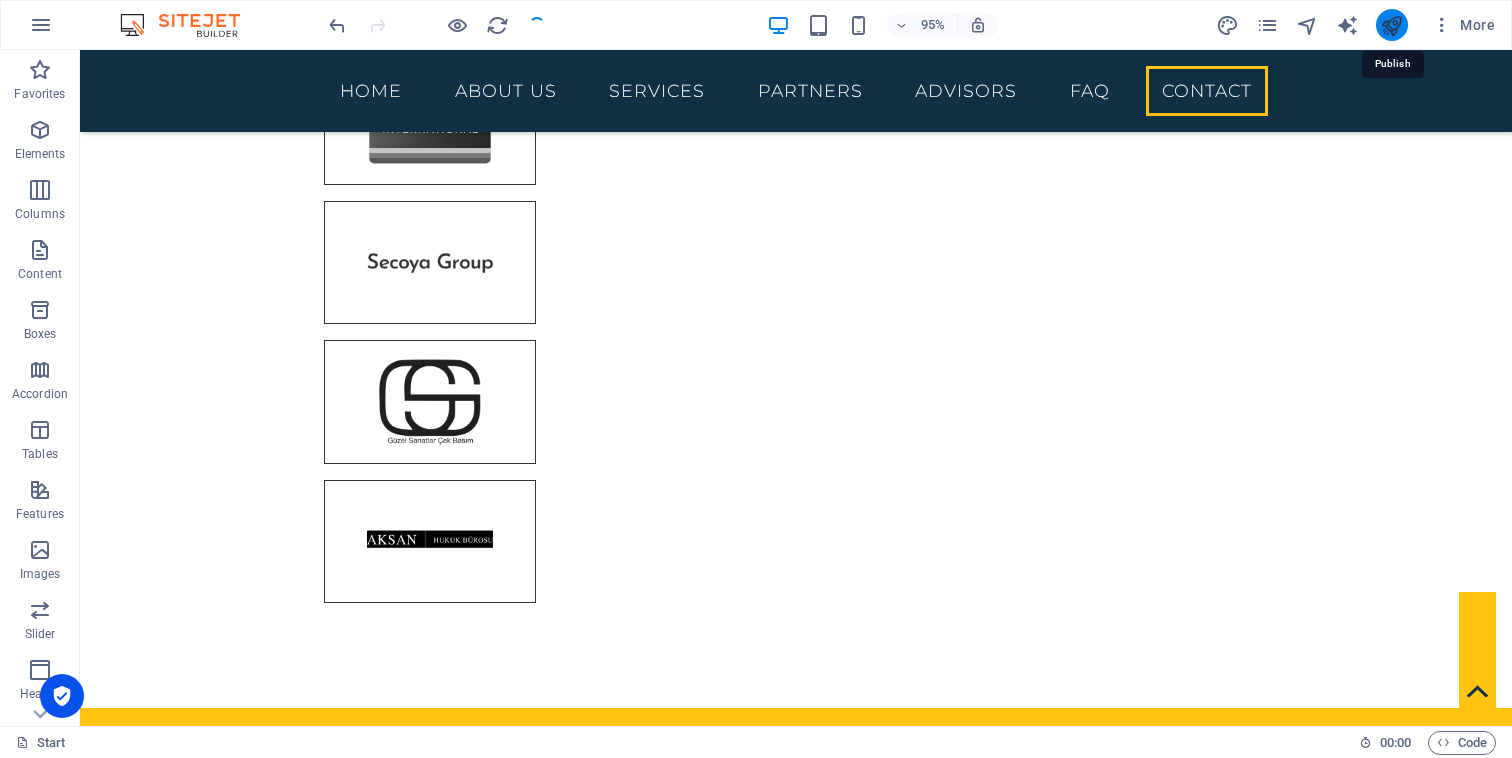 scroll, scrollTop: 6029, scrollLeft: 0, axis: vertical 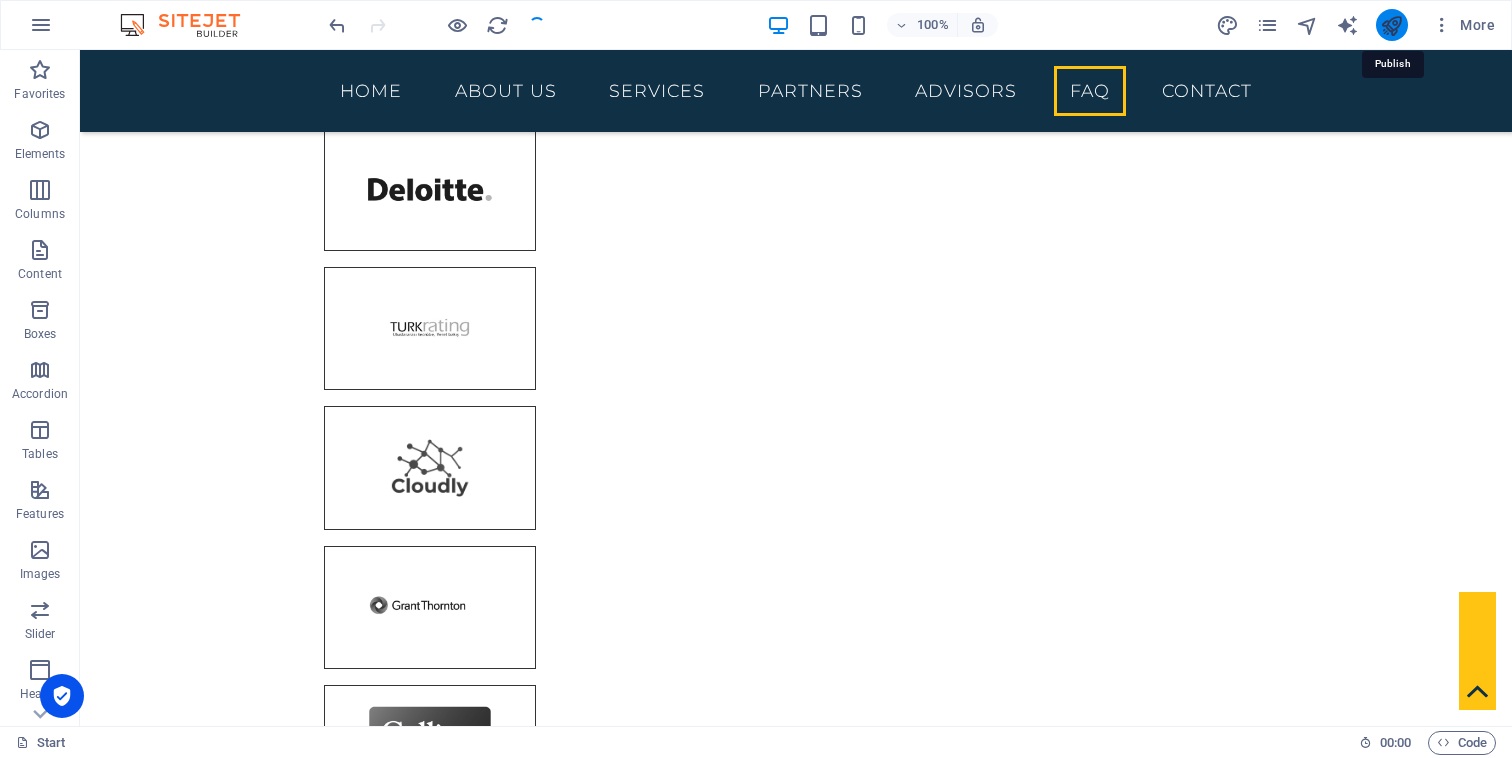click at bounding box center [1391, 25] 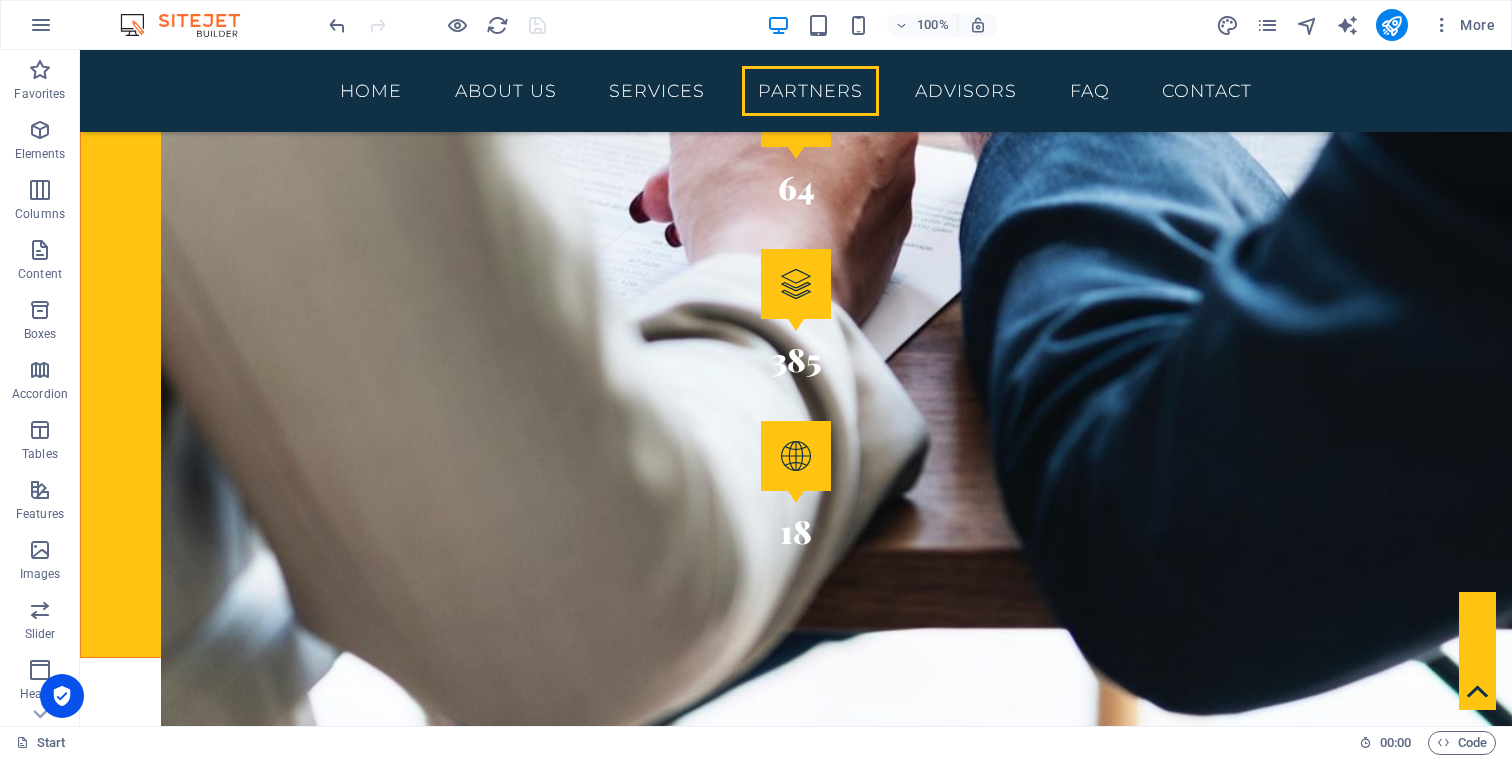 scroll, scrollTop: 3143, scrollLeft: 0, axis: vertical 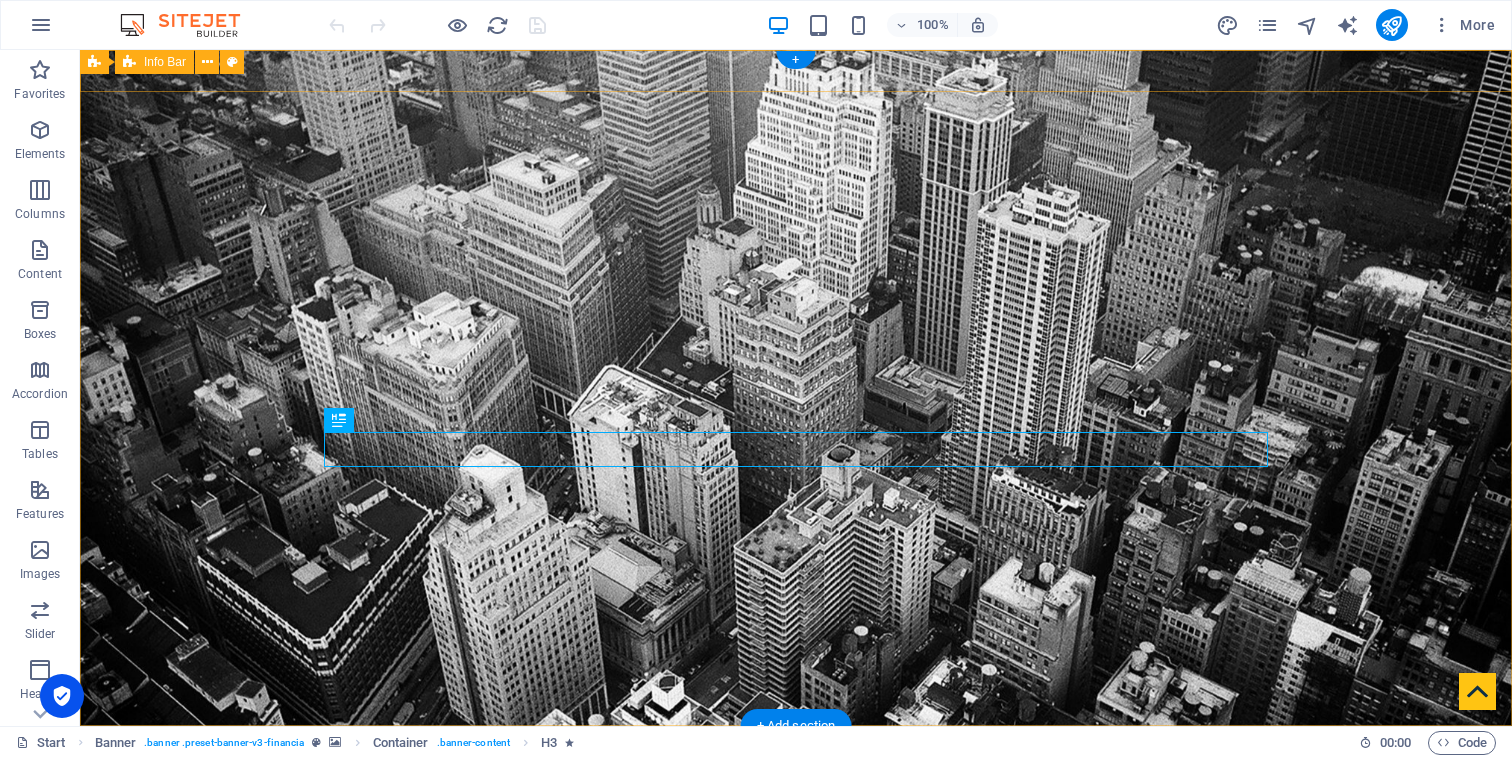 click on "401 F St NW ,  Washington, DC   20001 +1-123-456-7890 info@chelseakurumsal.com" at bounding box center (796, 795) 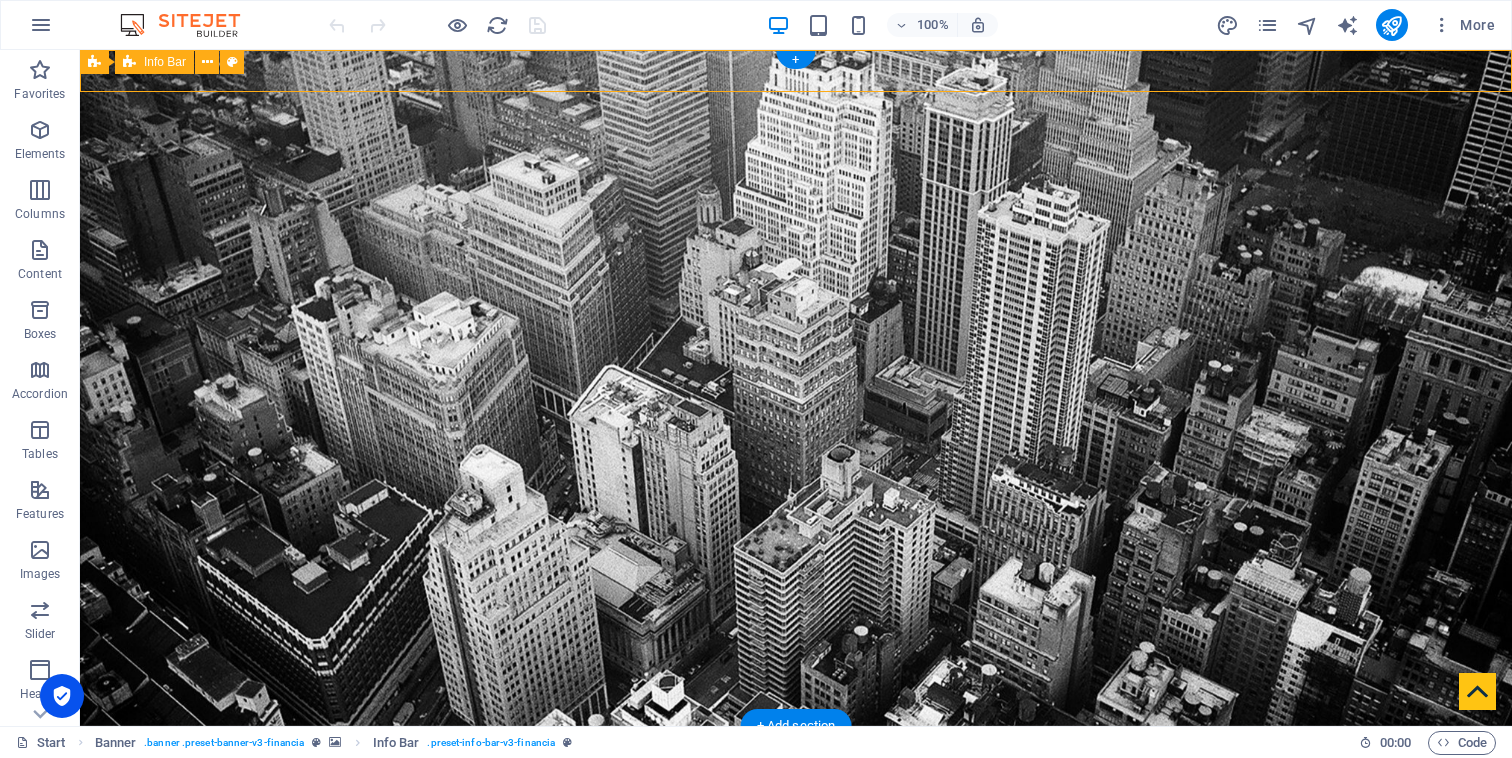 click on "401 F St NW ,  Washington, DC   20001 +1-123-456-7890 info@chelseakurumsal.com" at bounding box center (796, 795) 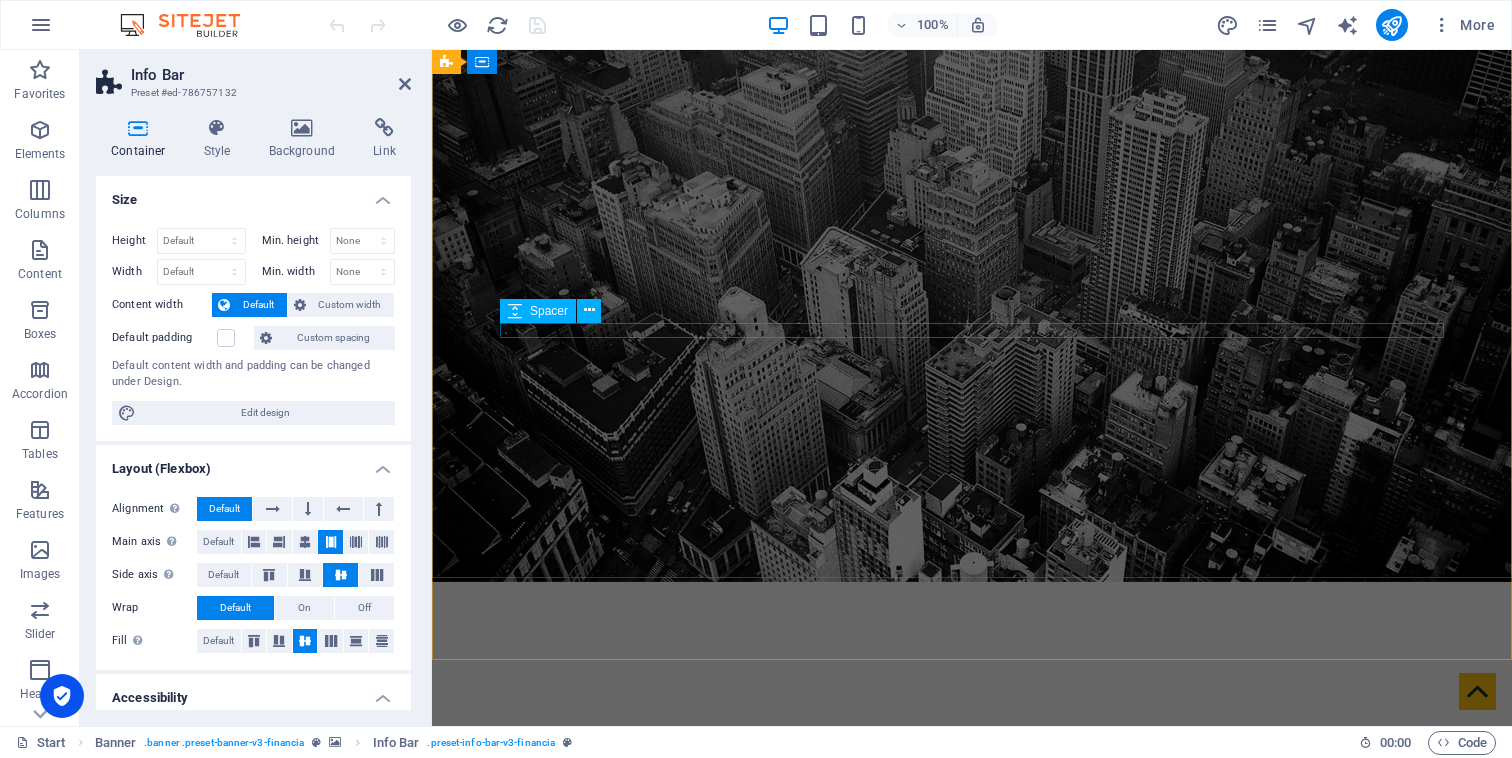 scroll, scrollTop: 0, scrollLeft: 0, axis: both 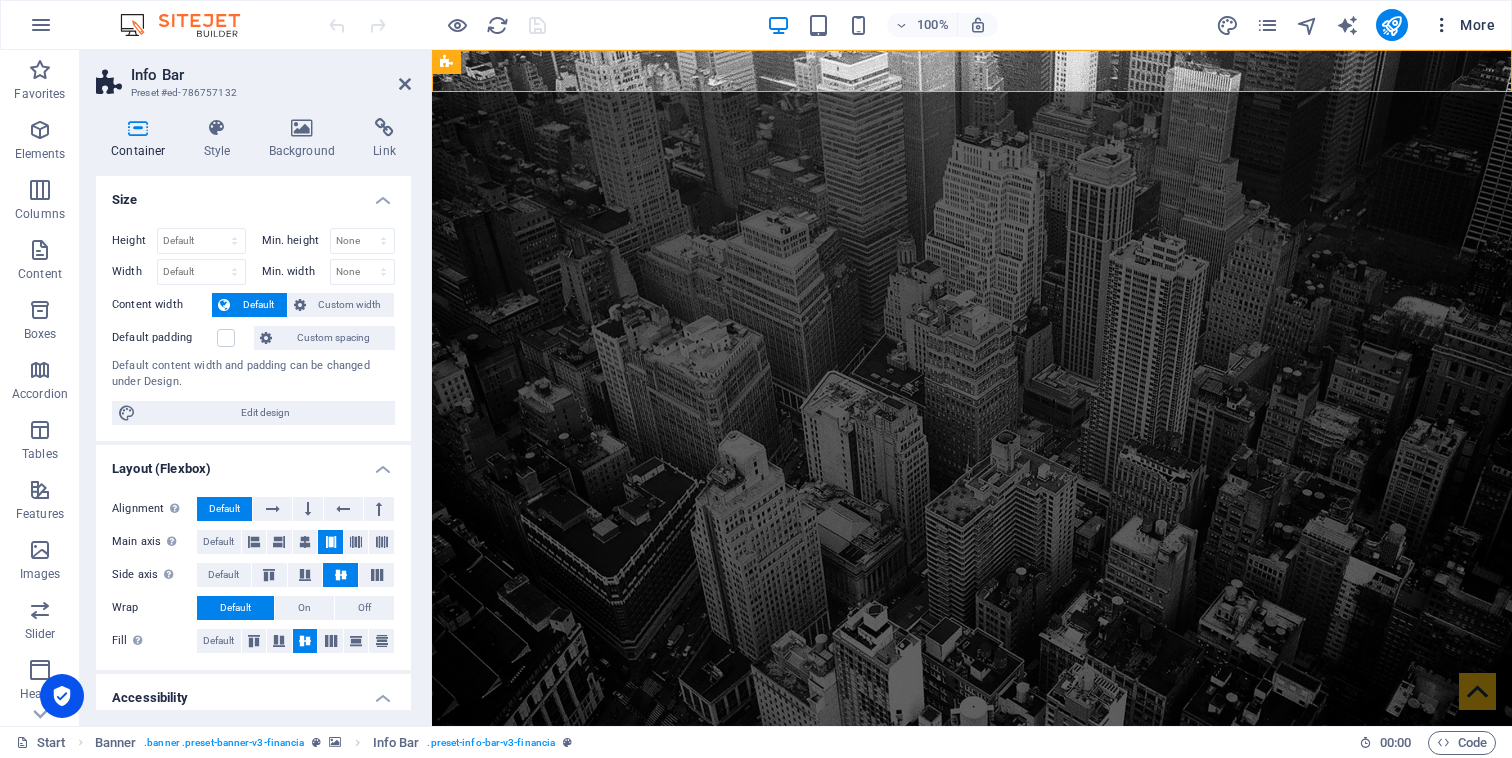 click on "More" at bounding box center (1463, 25) 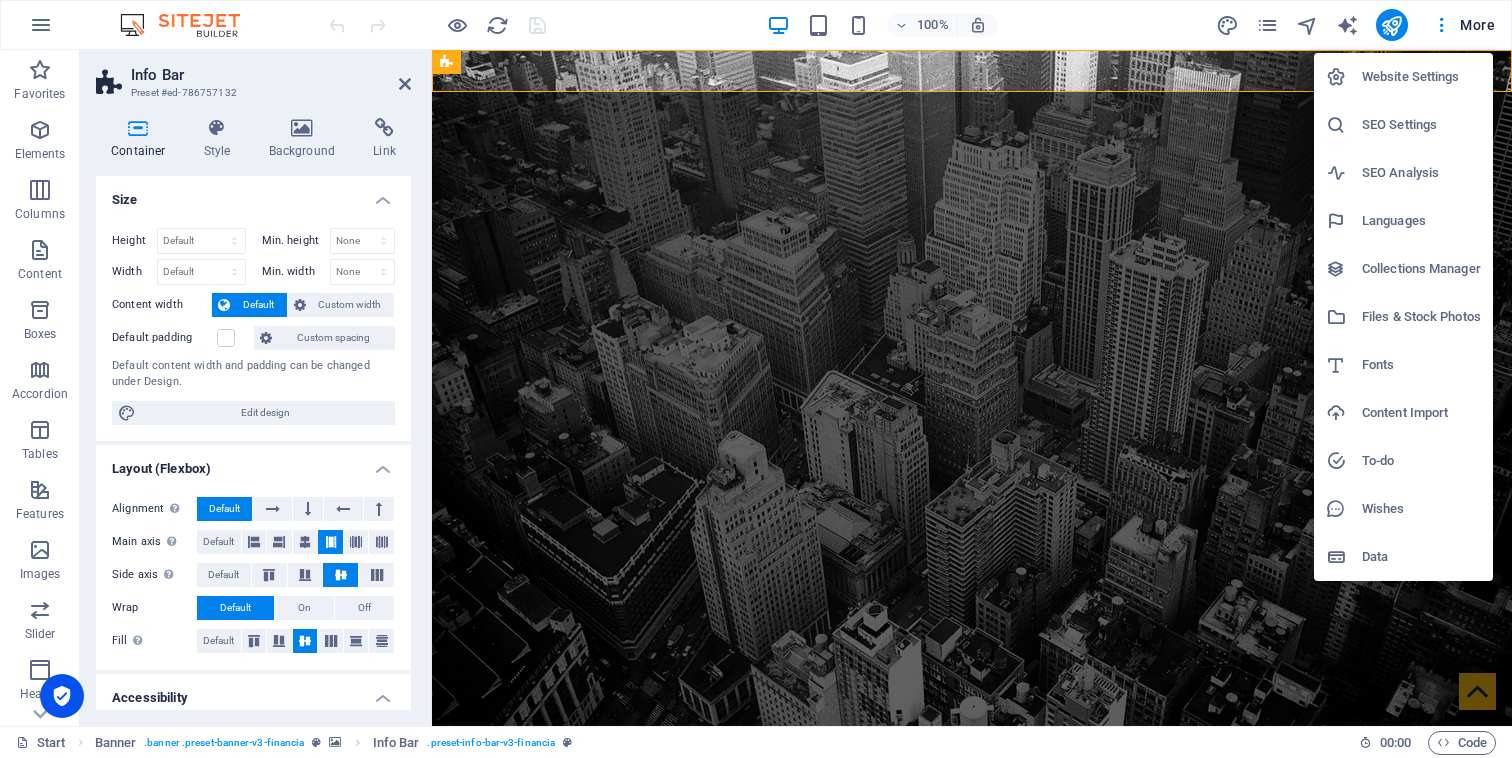 click on "Languages" at bounding box center (1421, 221) 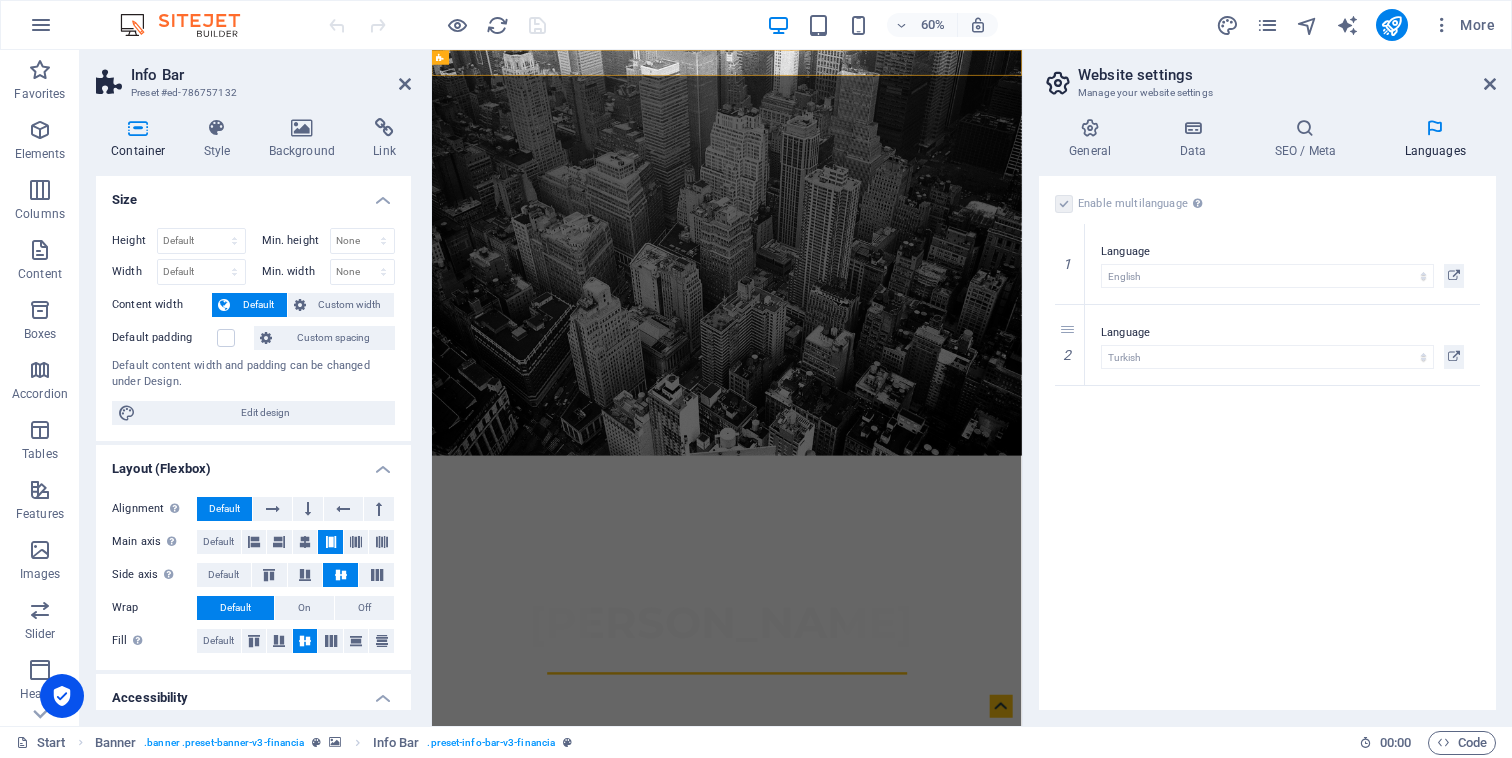 click at bounding box center (1435, 128) 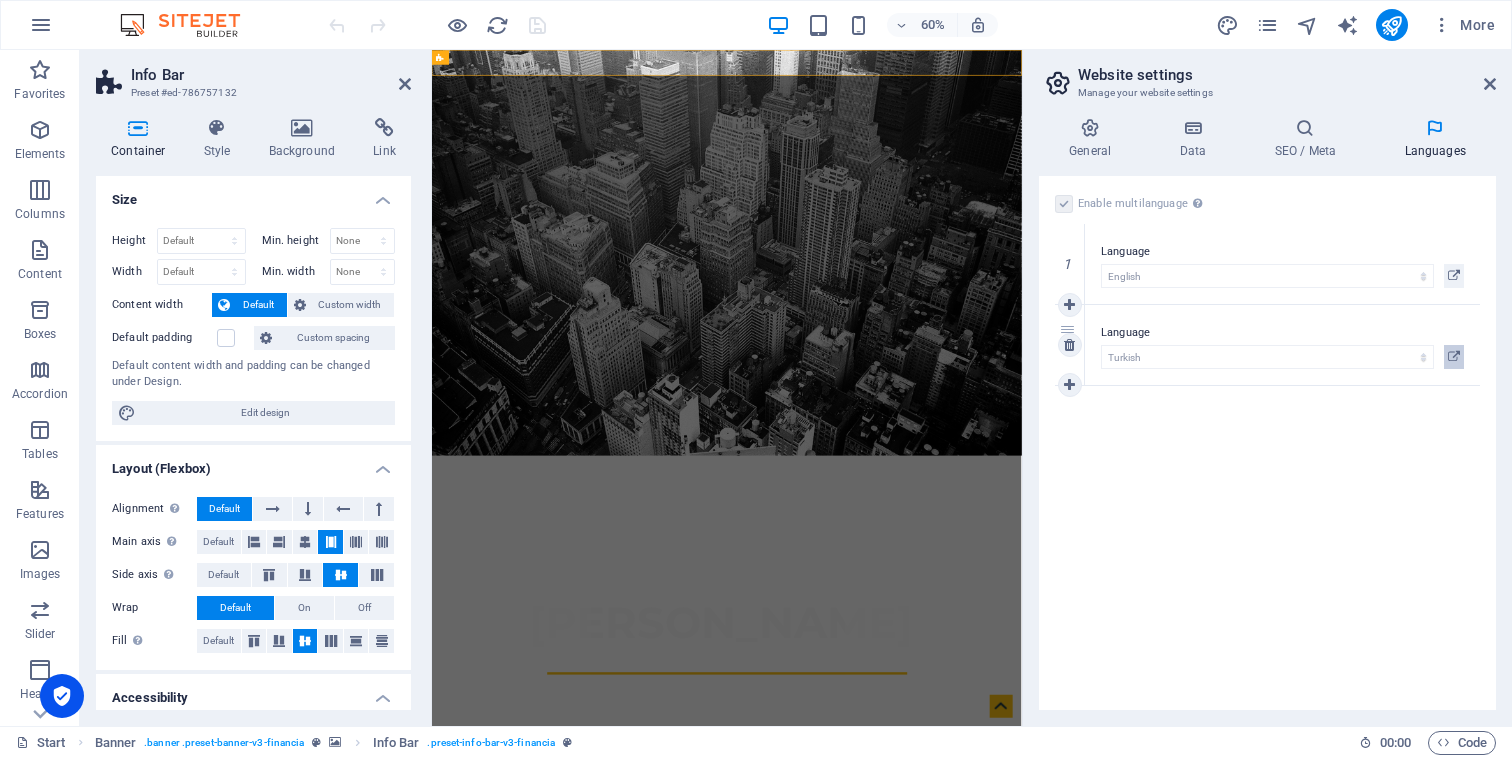 click at bounding box center (1454, 357) 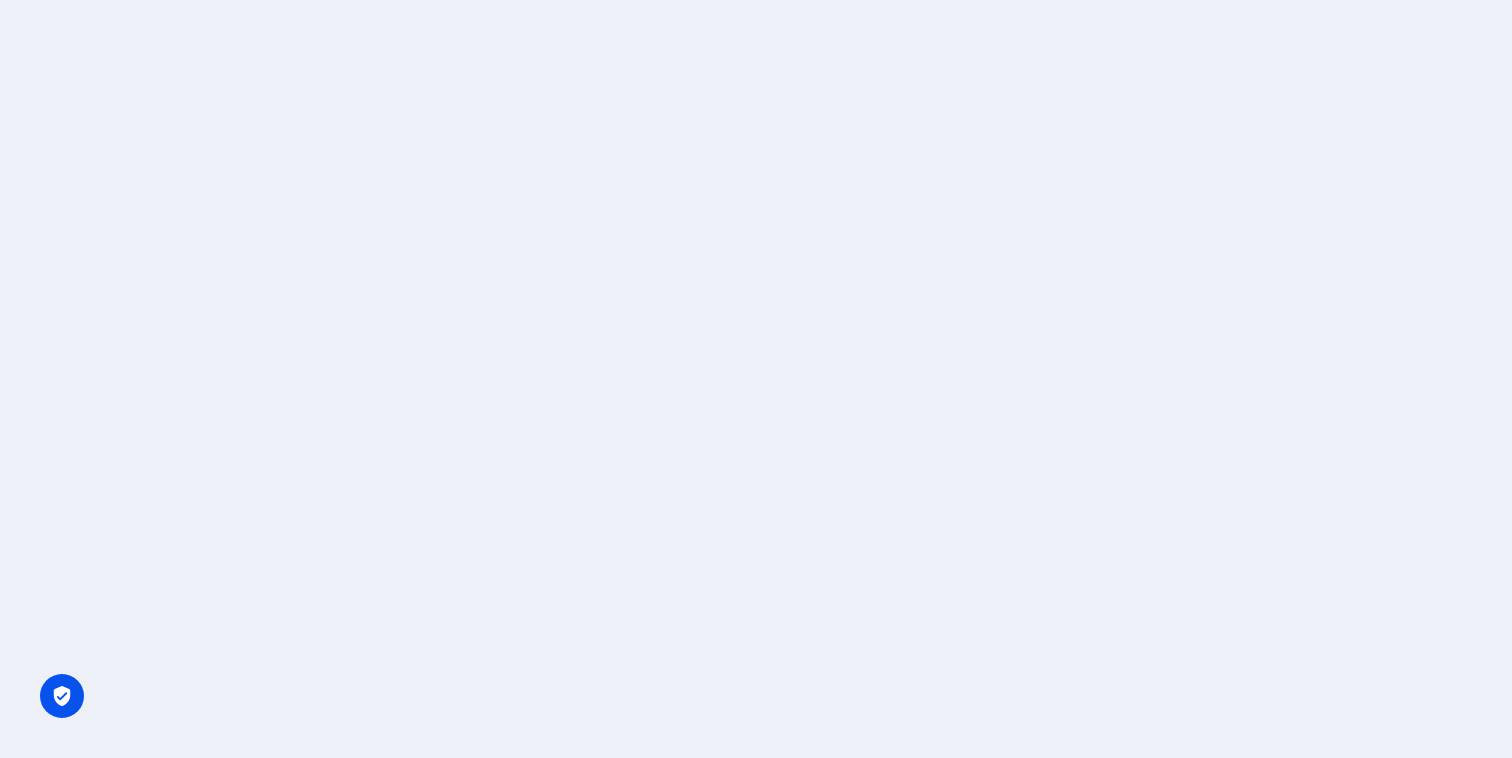 scroll, scrollTop: 0, scrollLeft: 0, axis: both 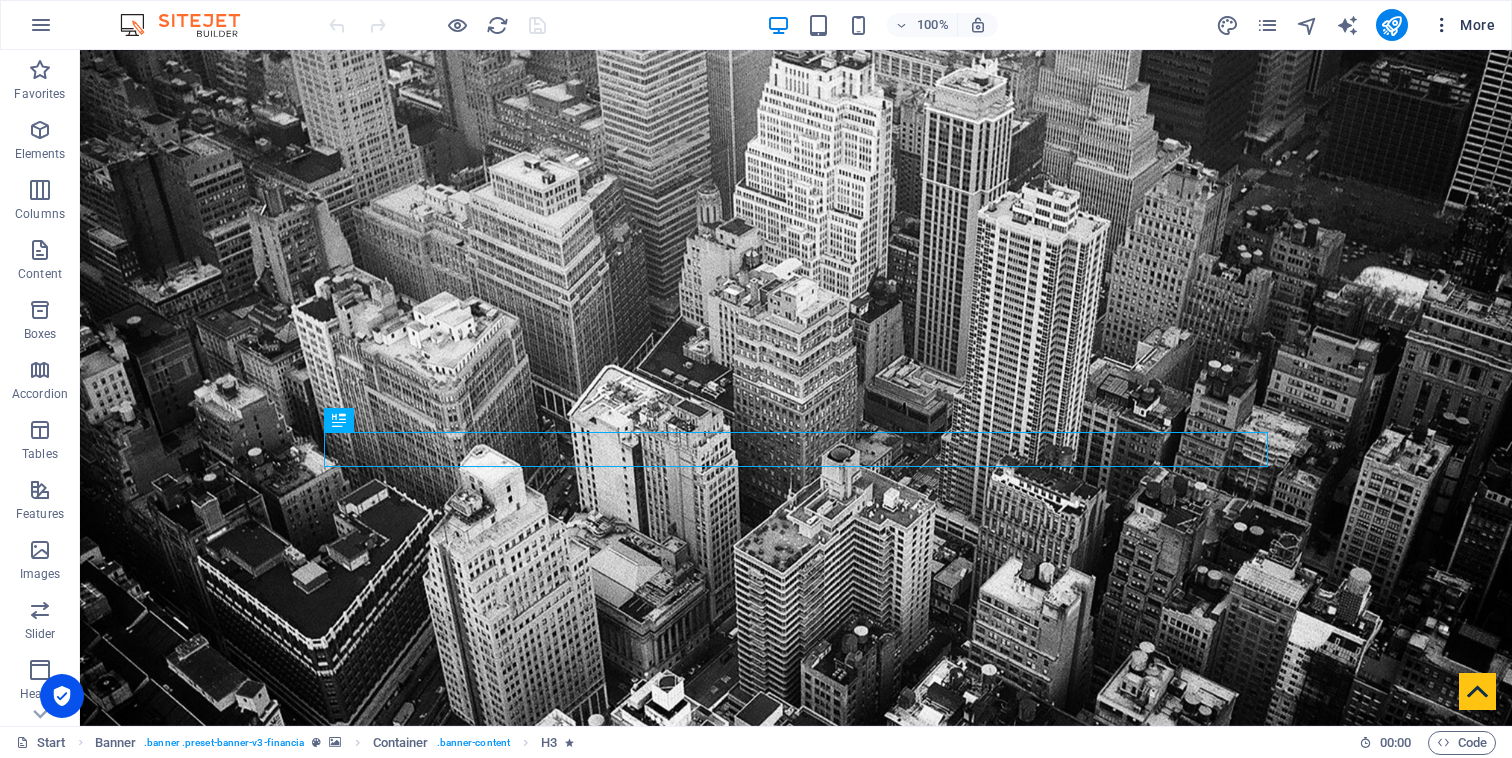 click on "More" at bounding box center [1463, 25] 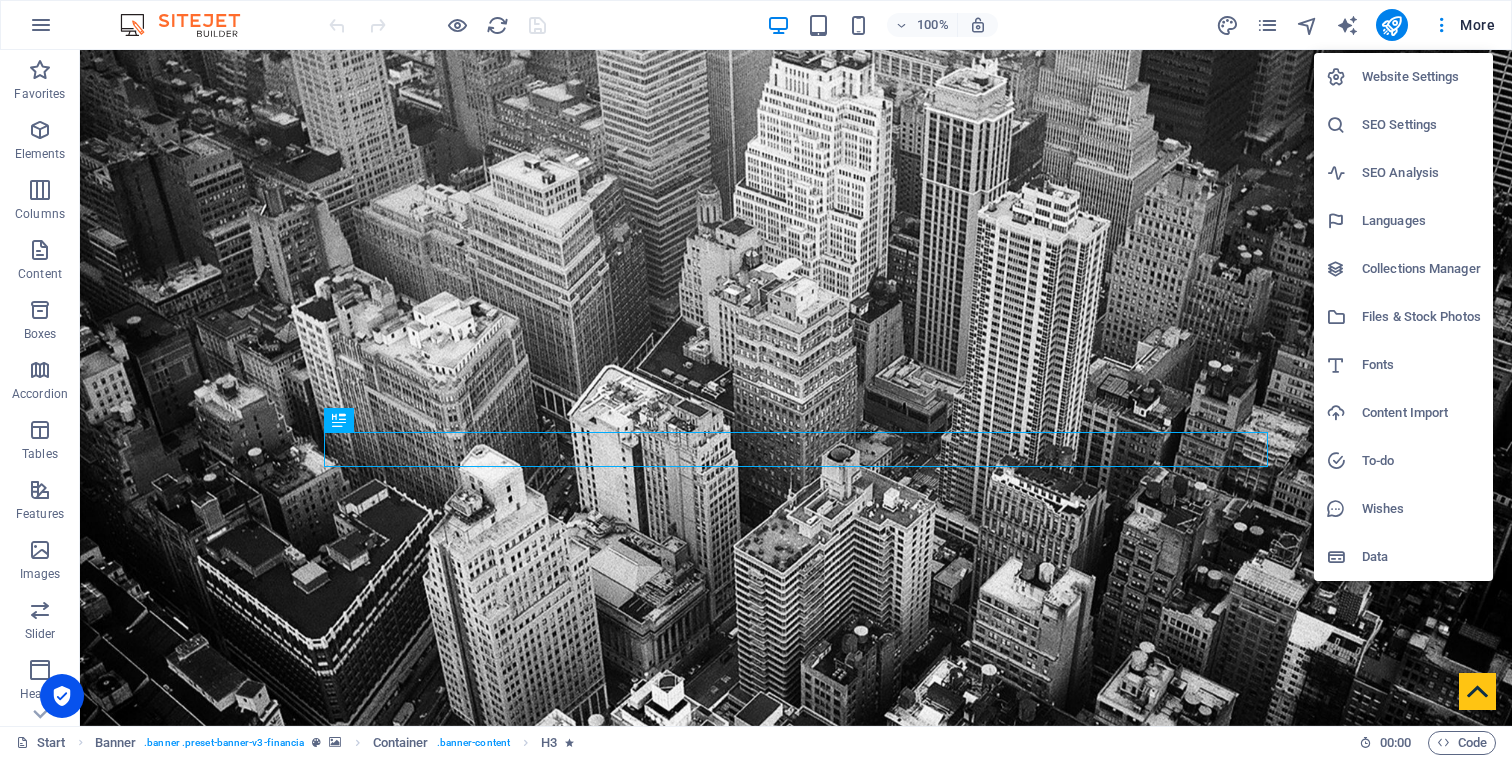 click on "Languages" at bounding box center [1421, 221] 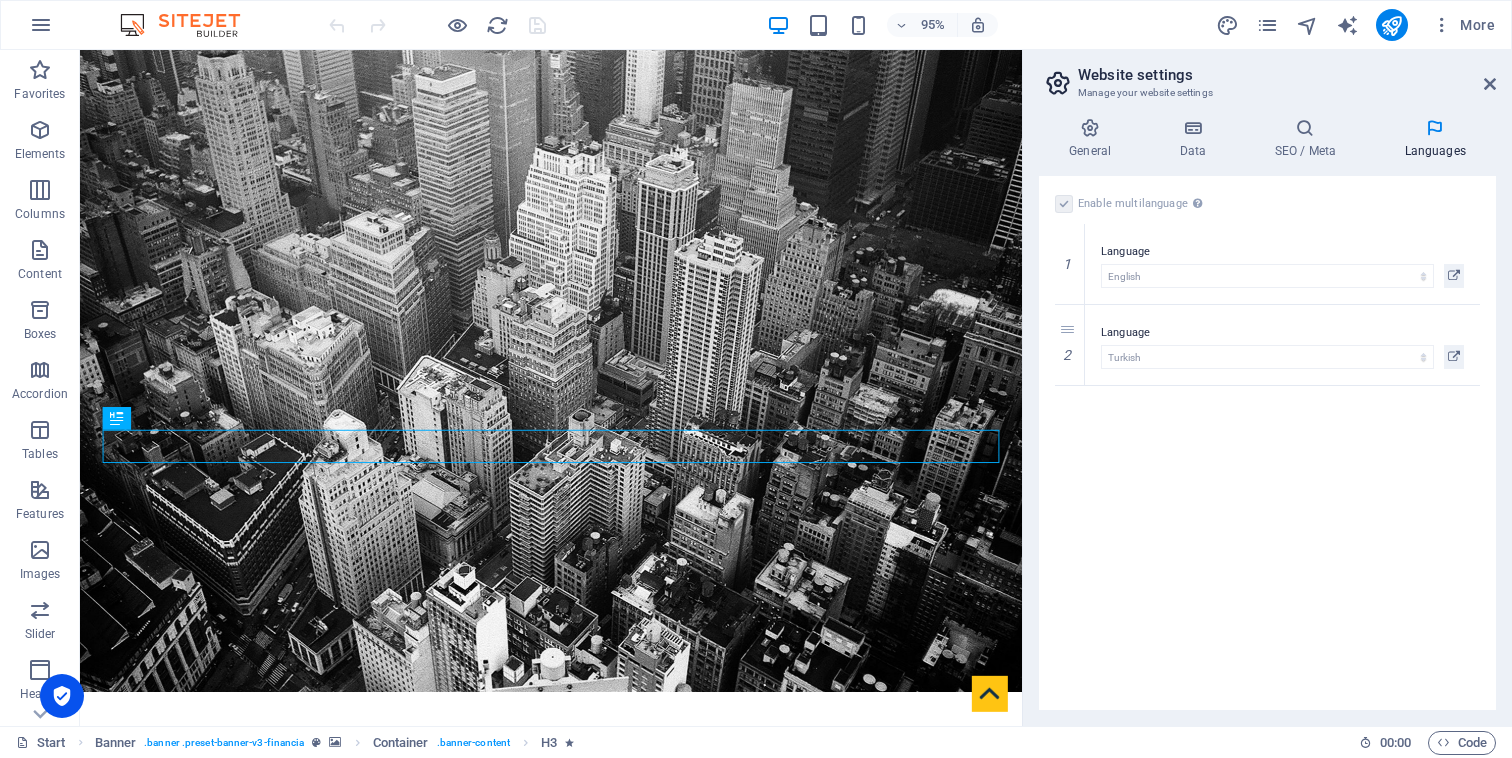 click at bounding box center [1064, 204] 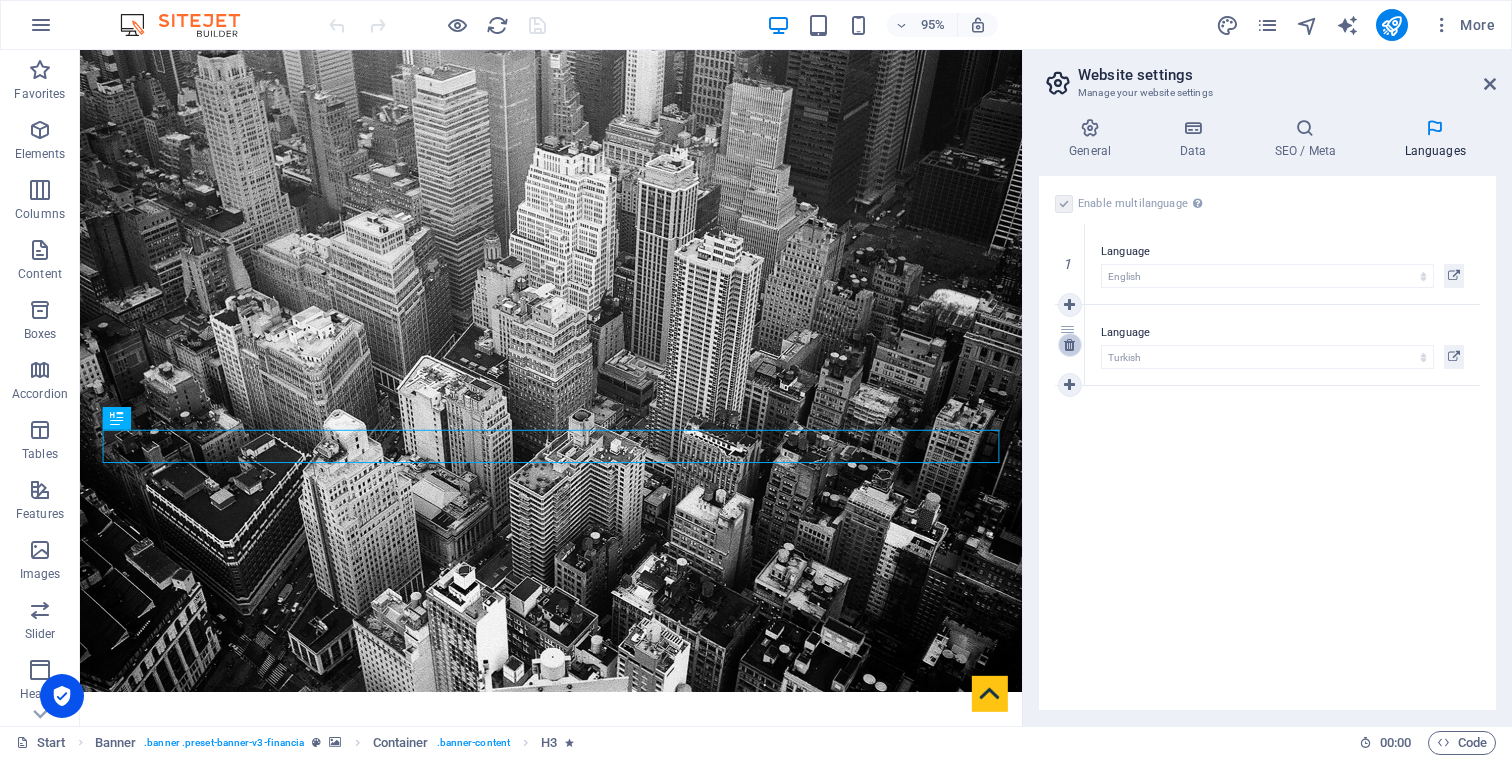 click at bounding box center [1069, 345] 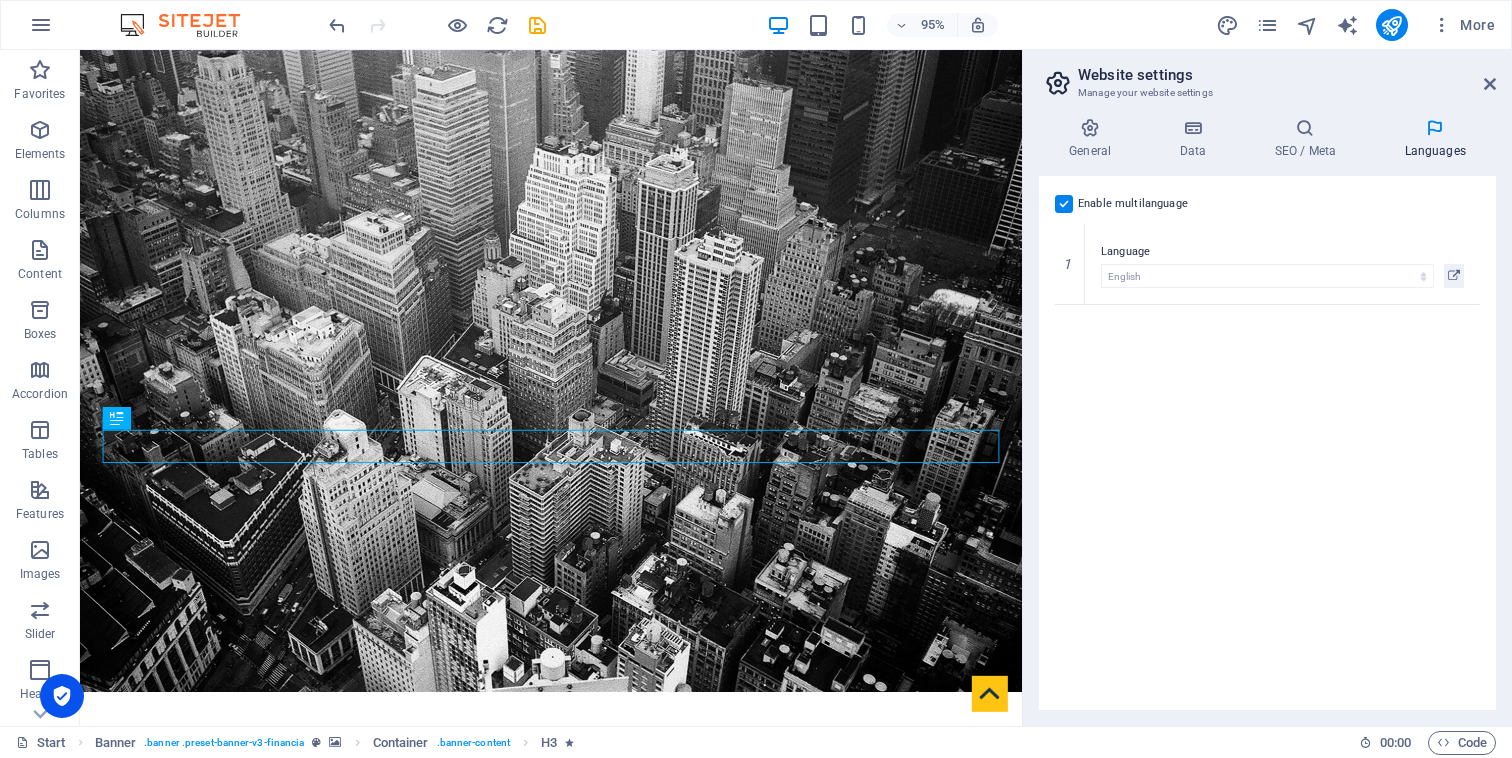 click at bounding box center [1064, 204] 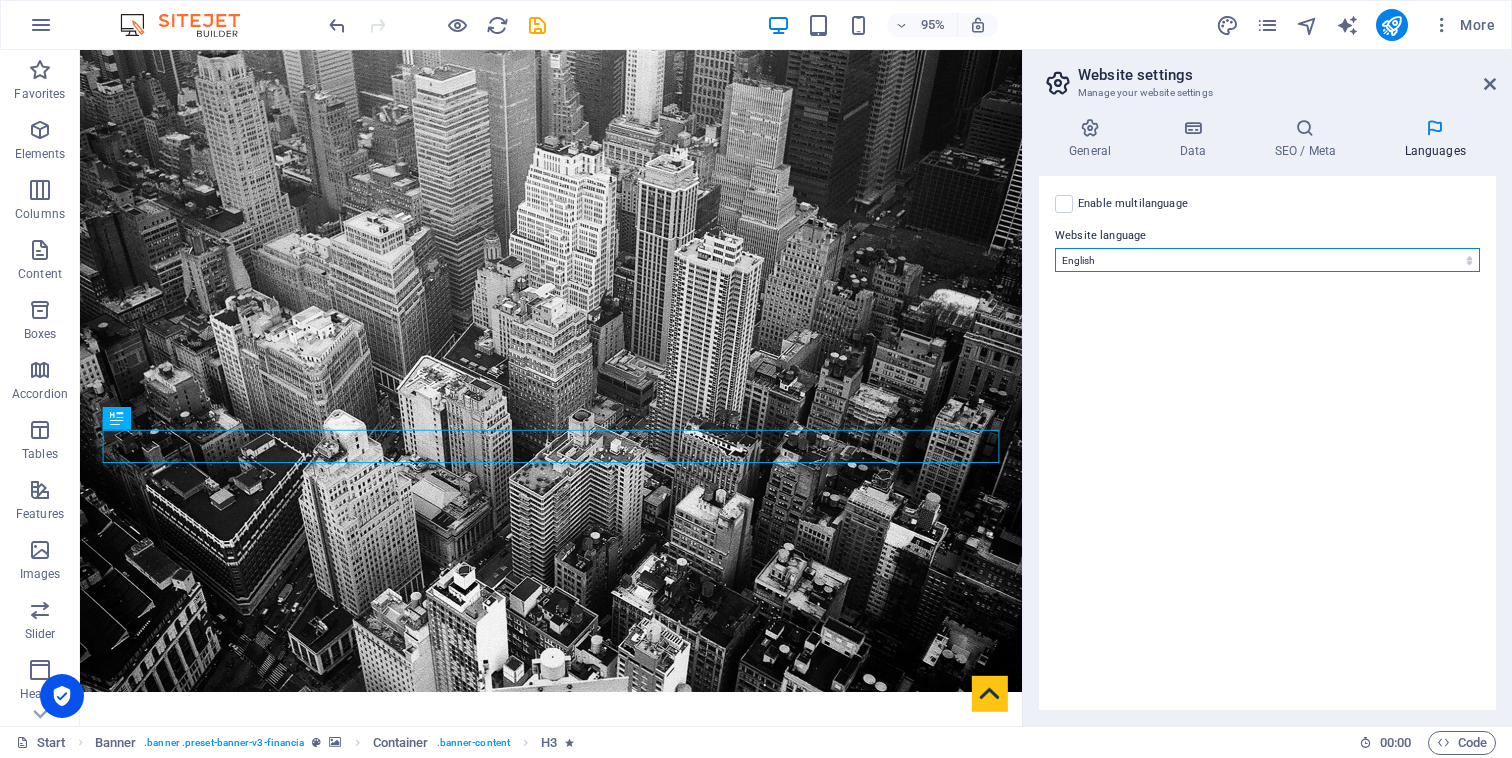 click on "Abkhazian Afar Afrikaans Akan Albanian Amharic Arabic Aragonese Armenian Assamese Avaric Avestan Aymara Azerbaijani Bambara Bashkir Basque Belarusian Bengali Bihari languages Bislama Bokmål Bosnian Breton Bulgarian Burmese Catalan Central Khmer Chamorro Chechen Chinese Church Slavic Chuvash Cornish Corsican Cree Croatian Czech Danish Dutch Dzongkha English Esperanto Estonian Ewe Faroese Farsi (Persian) Fijian Finnish French Fulah Gaelic Galician Ganda Georgian German Greek Greenlandic Guaraní Gujarati Haitian Creole Hausa Hebrew Herero Hindi Hiri Motu Hungarian Icelandic Ido Igbo Indonesian Interlingua Interlingue Inuktitut Inupiaq Irish Italian Japanese Javanese Kannada Kanuri Kashmiri Kazakh Kikuyu Kinyarwanda Komi Kongo Korean Kurdish Kwanyama Kyrgyz Lao Latin Latvian Limburgish Lingala Lithuanian Luba-Katanga Luxembourgish Macedonian Malagasy Malay Malayalam Maldivian Maltese Manx Maori Marathi Marshallese Mongolian [GEOGRAPHIC_DATA] Navajo [GEOGRAPHIC_DATA] Nepali North Ndebele Northern Sami Norwegian Norwegian Nynorsk Nuosu" at bounding box center [1267, 260] 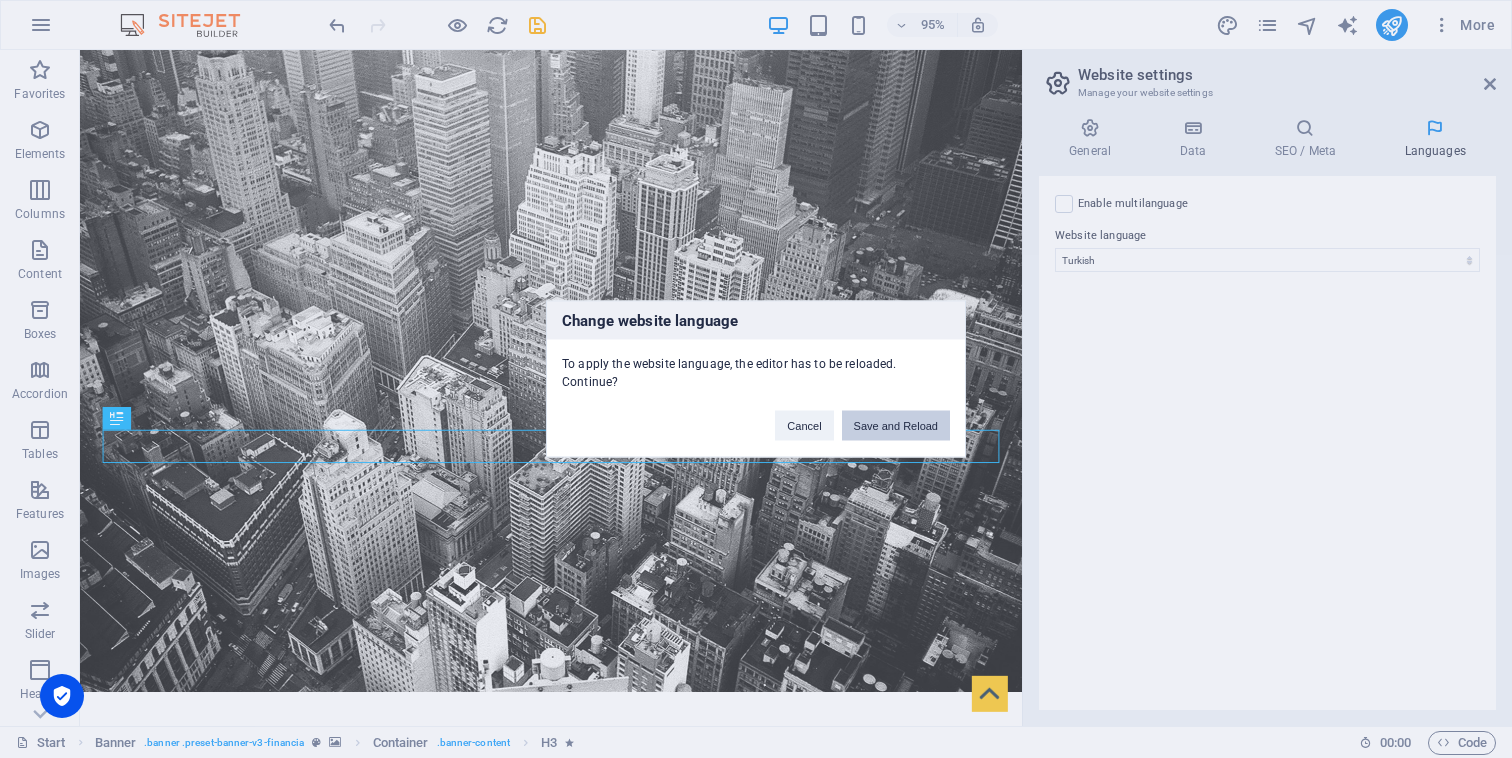 click on "Save and Reload" at bounding box center [896, 426] 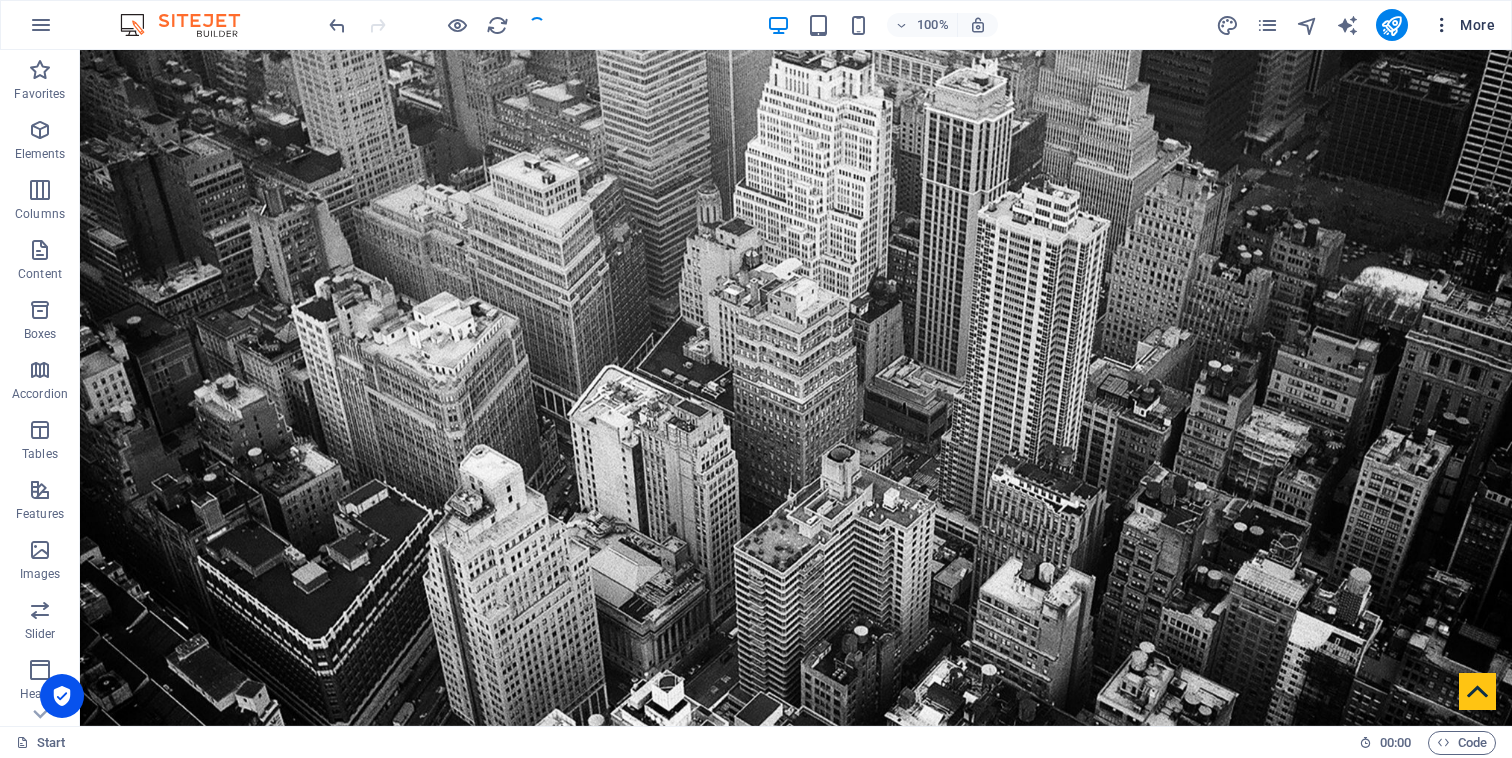 click at bounding box center [1442, 25] 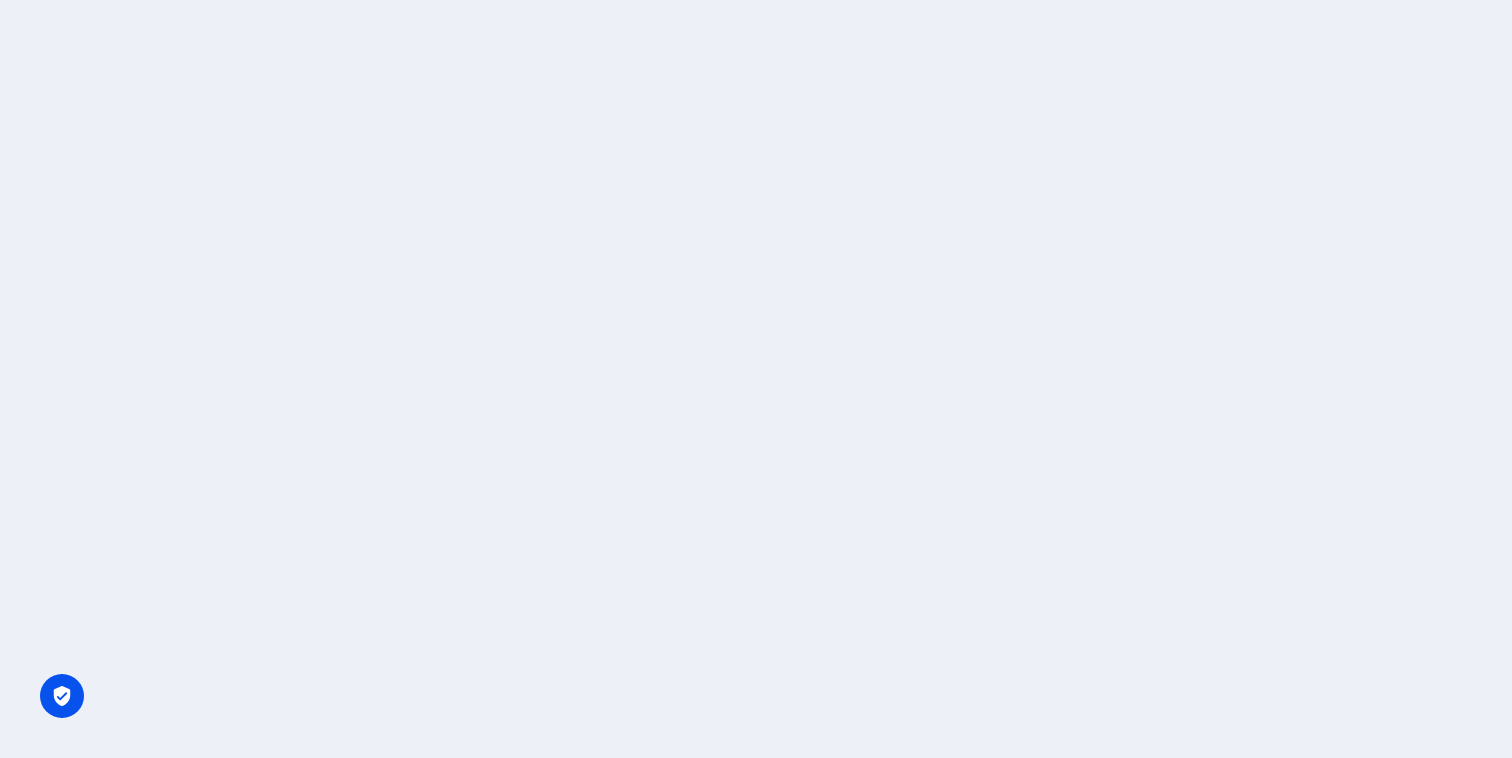 scroll, scrollTop: 0, scrollLeft: 0, axis: both 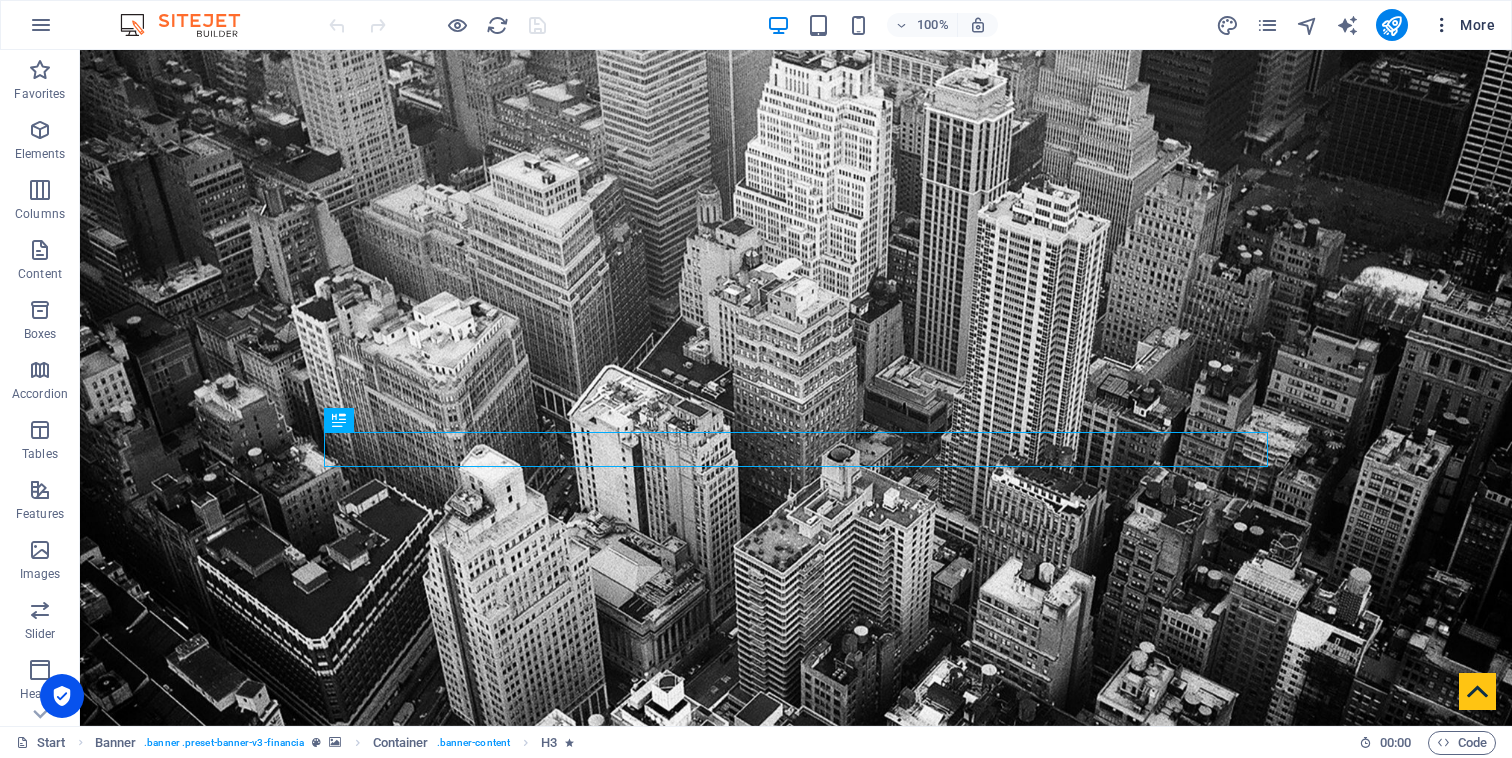 click on "More" at bounding box center (1463, 25) 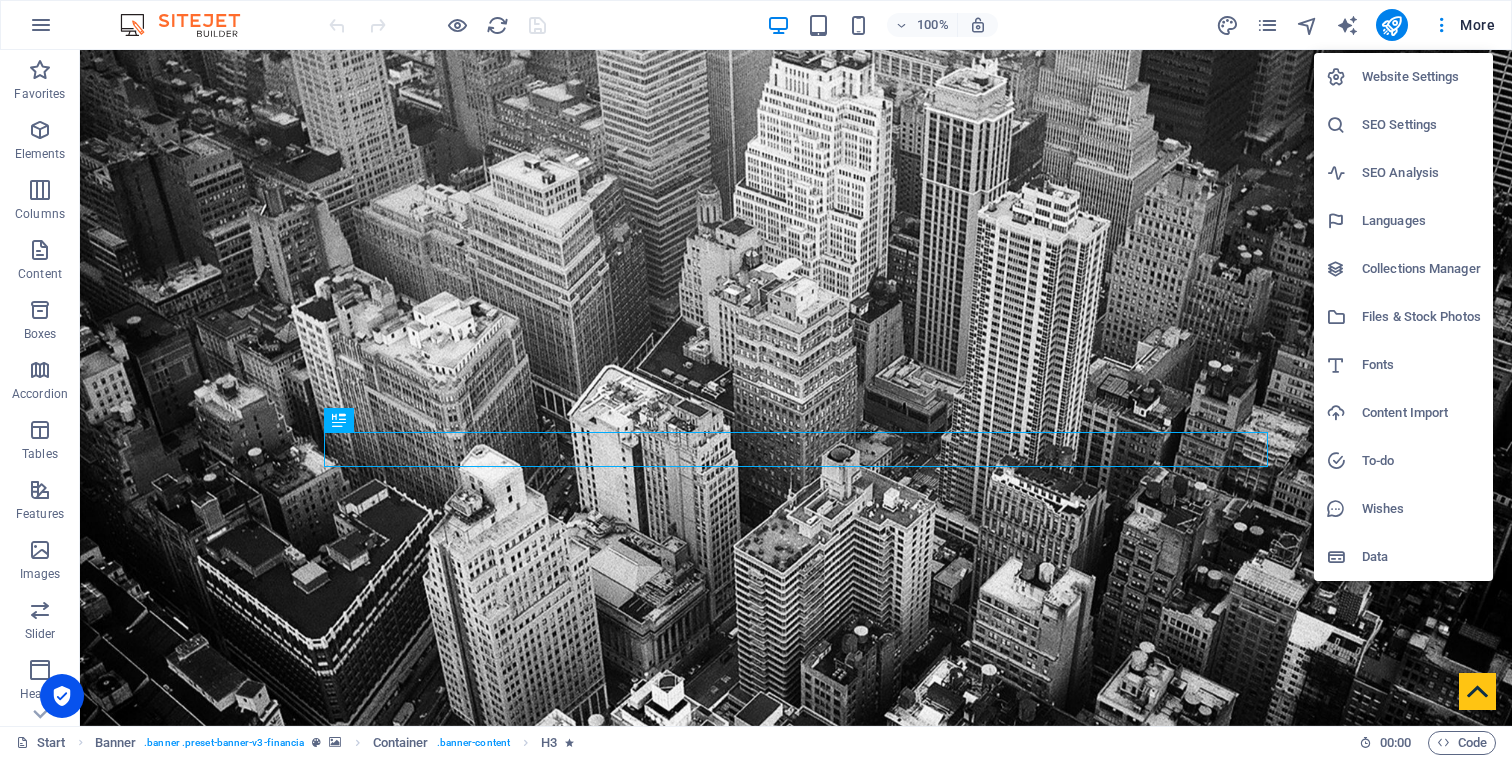 click on "Languages" at bounding box center (1421, 221) 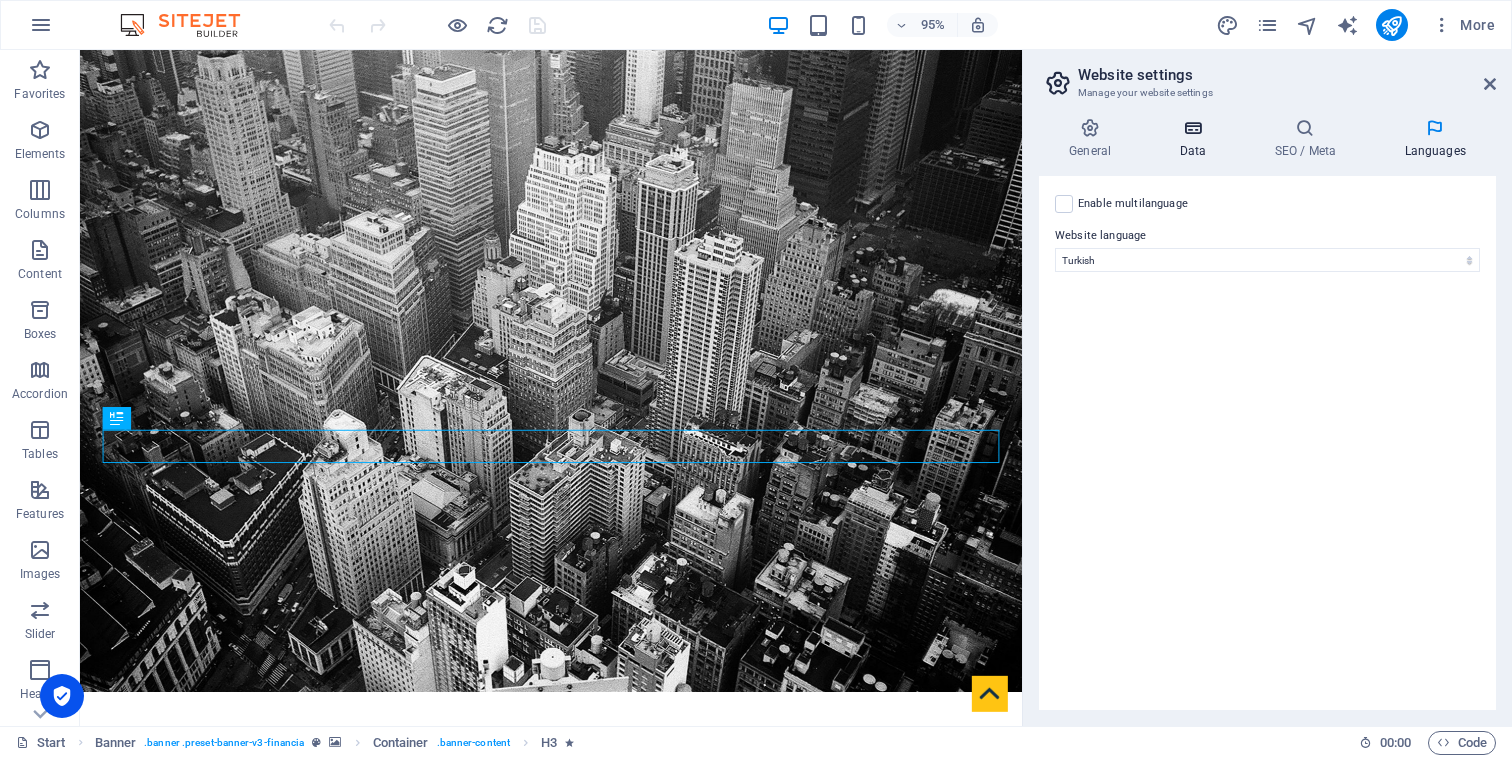 click on "Data" at bounding box center (1196, 139) 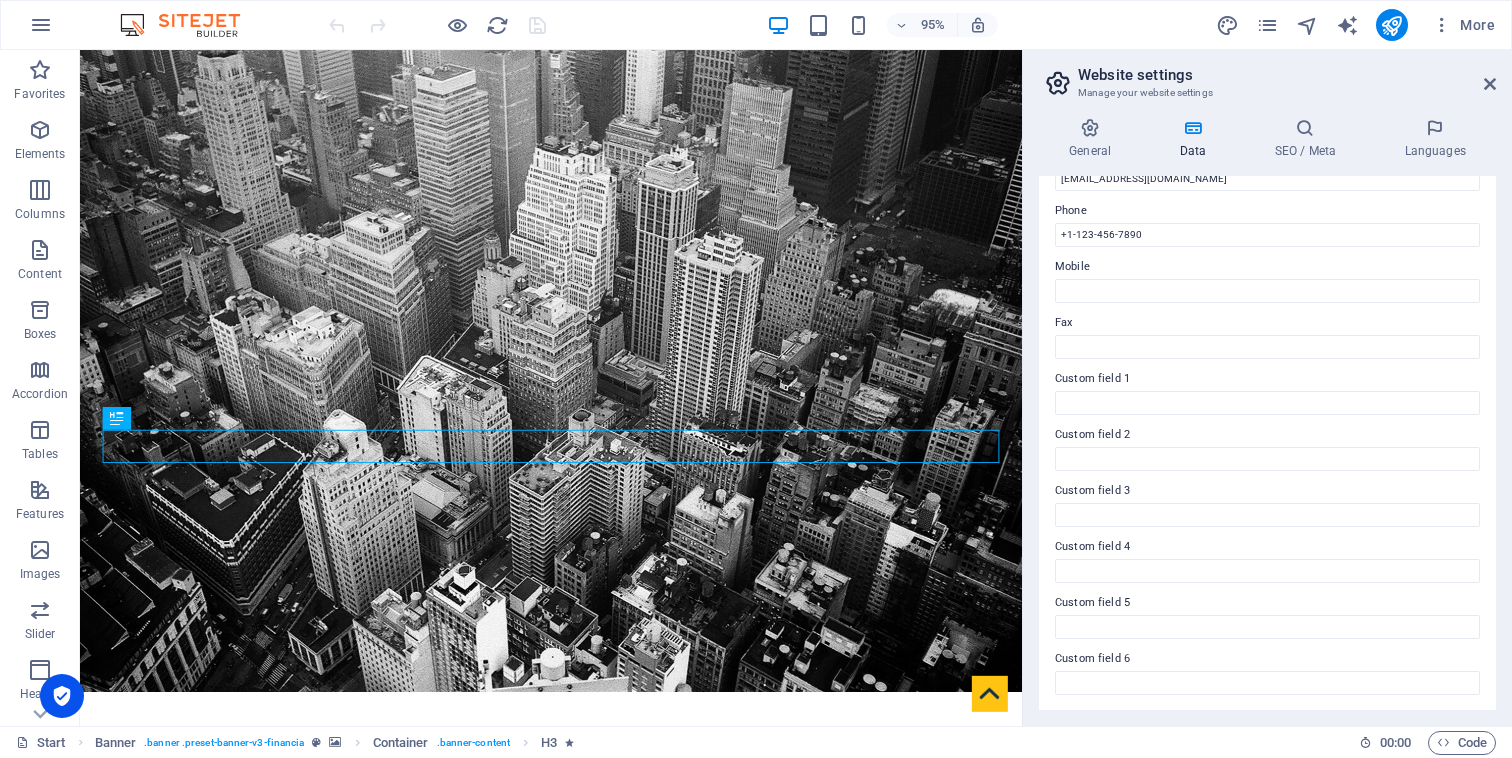 scroll, scrollTop: 0, scrollLeft: 0, axis: both 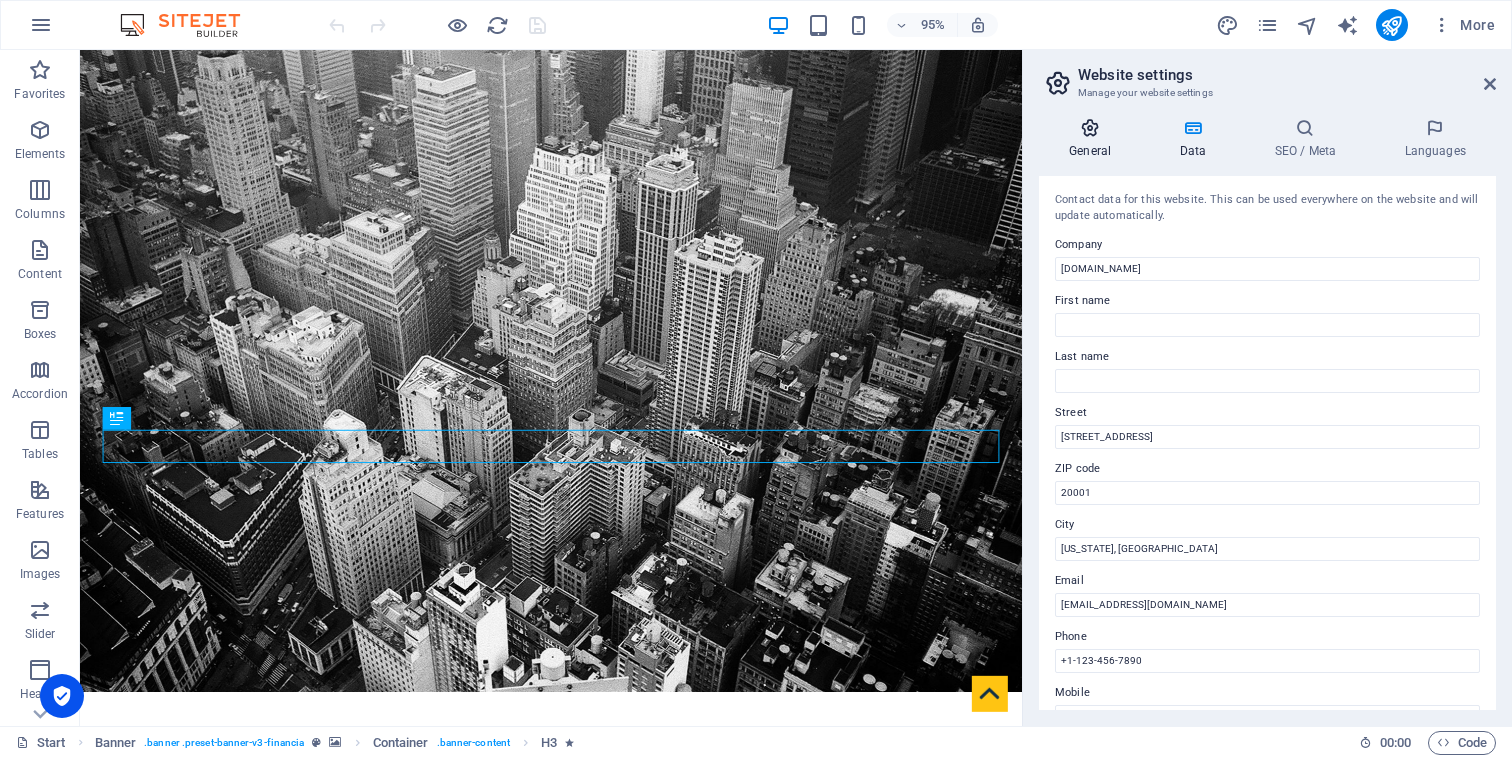 click on "General" at bounding box center [1094, 139] 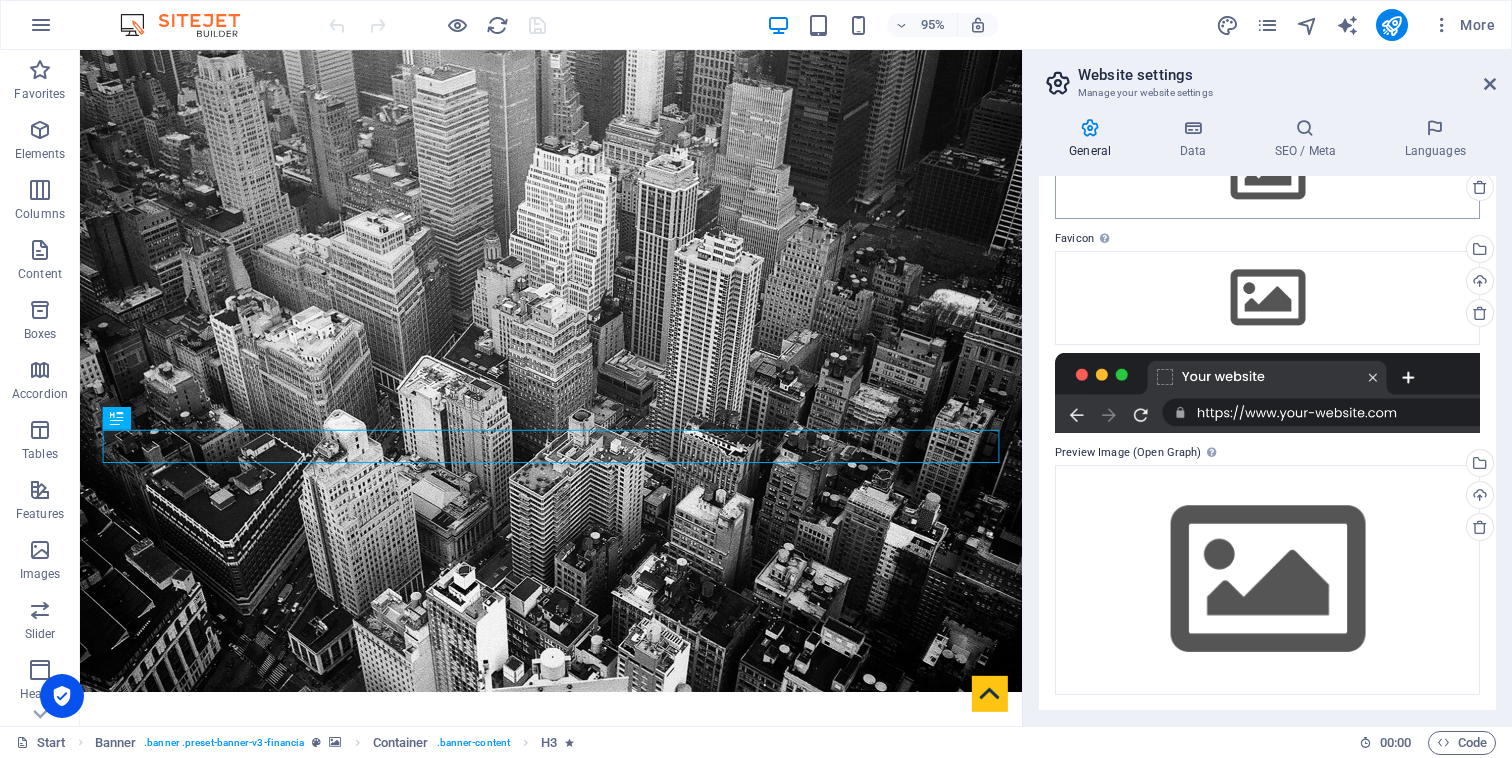 scroll, scrollTop: 0, scrollLeft: 0, axis: both 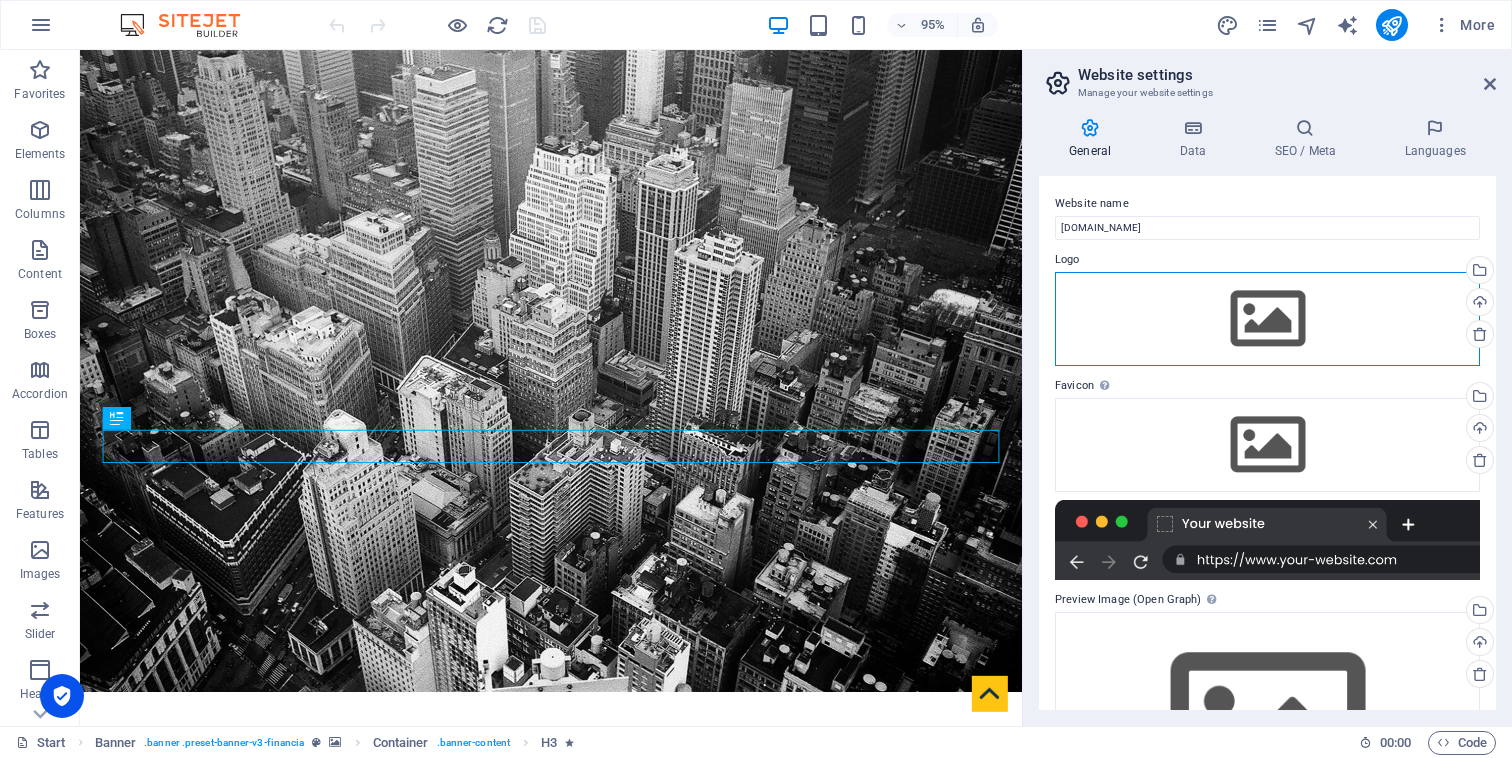 click on "Drag files here, click to choose files or select files from Files or our free stock photos & videos" at bounding box center (1267, 319) 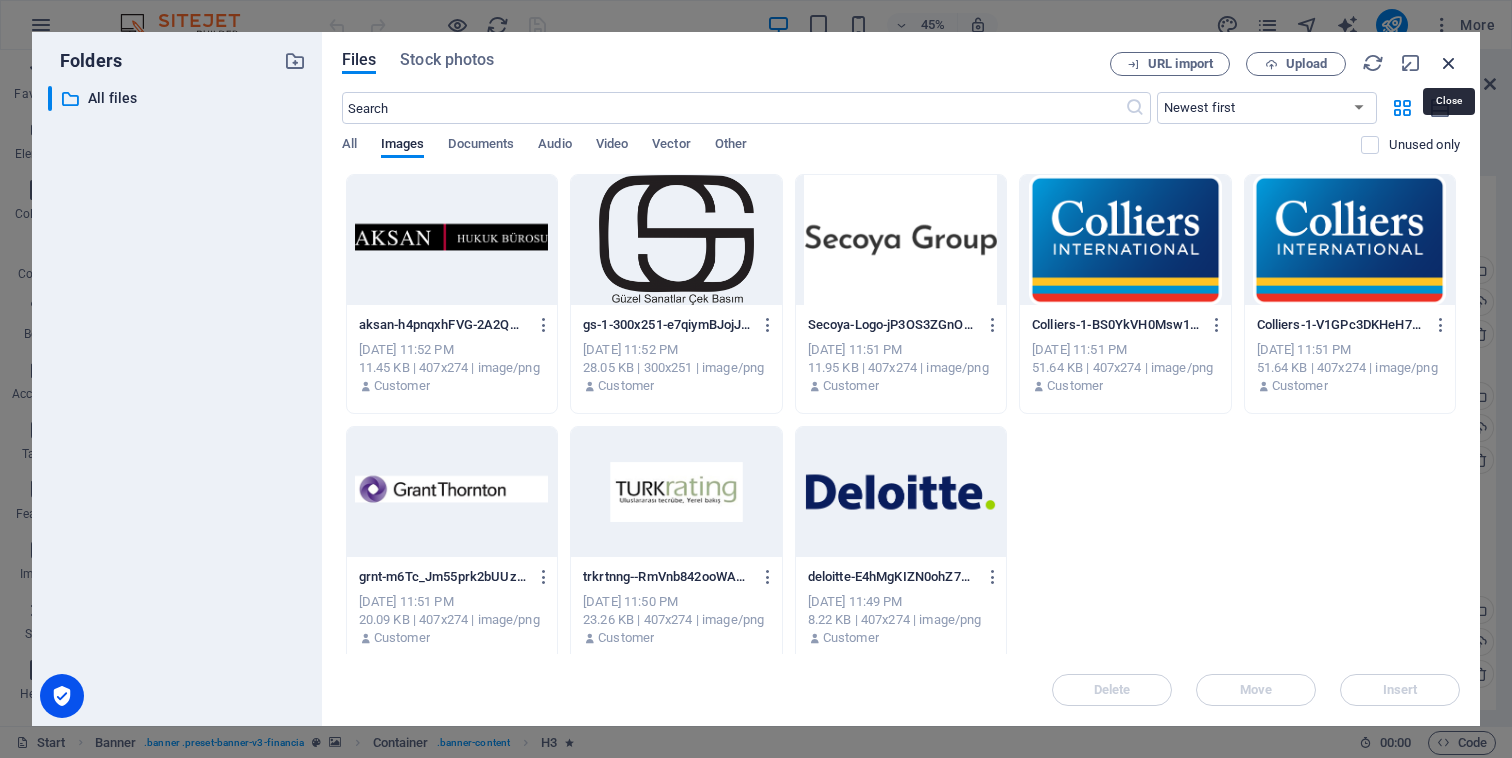 click at bounding box center (1449, 63) 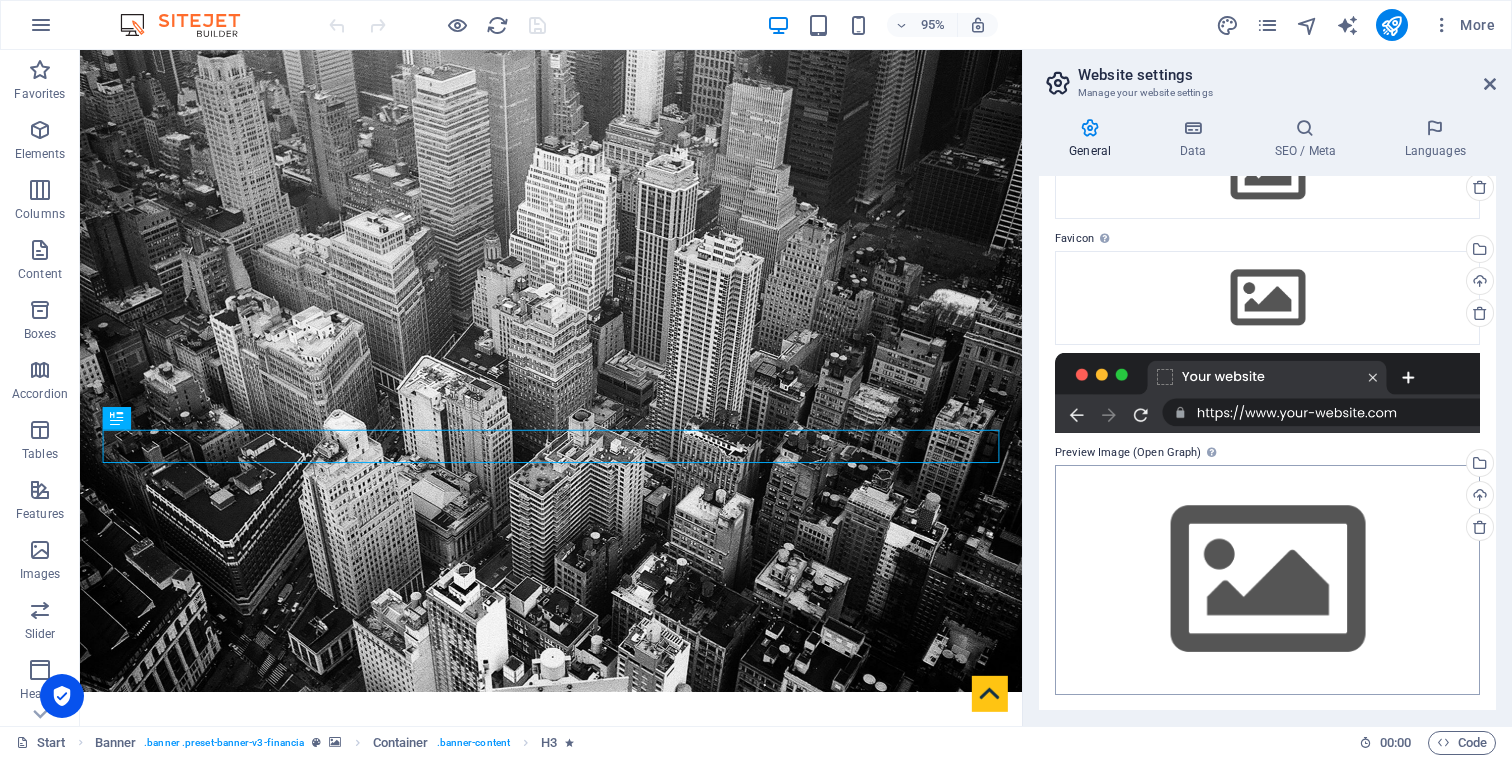 scroll, scrollTop: 0, scrollLeft: 0, axis: both 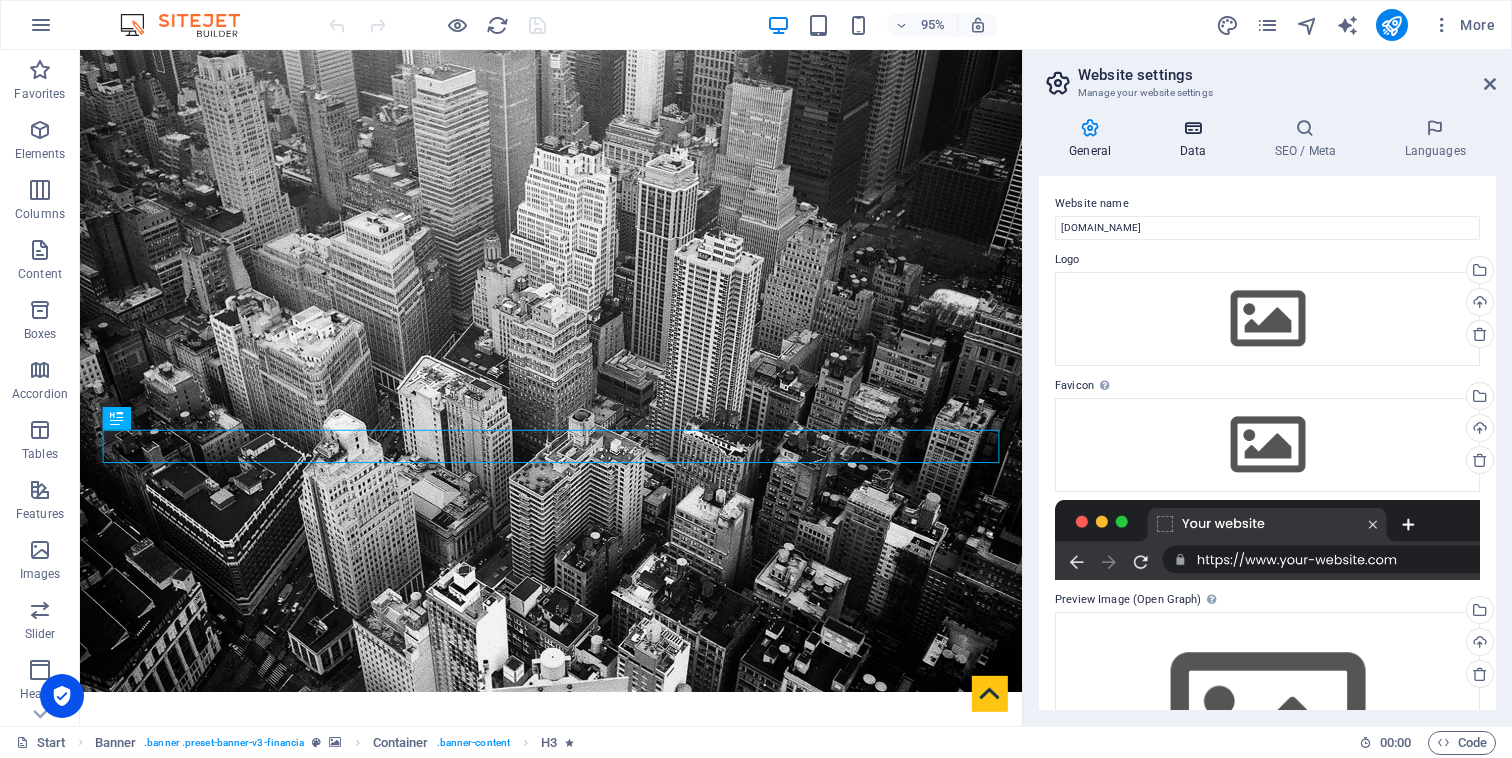 click at bounding box center [1192, 128] 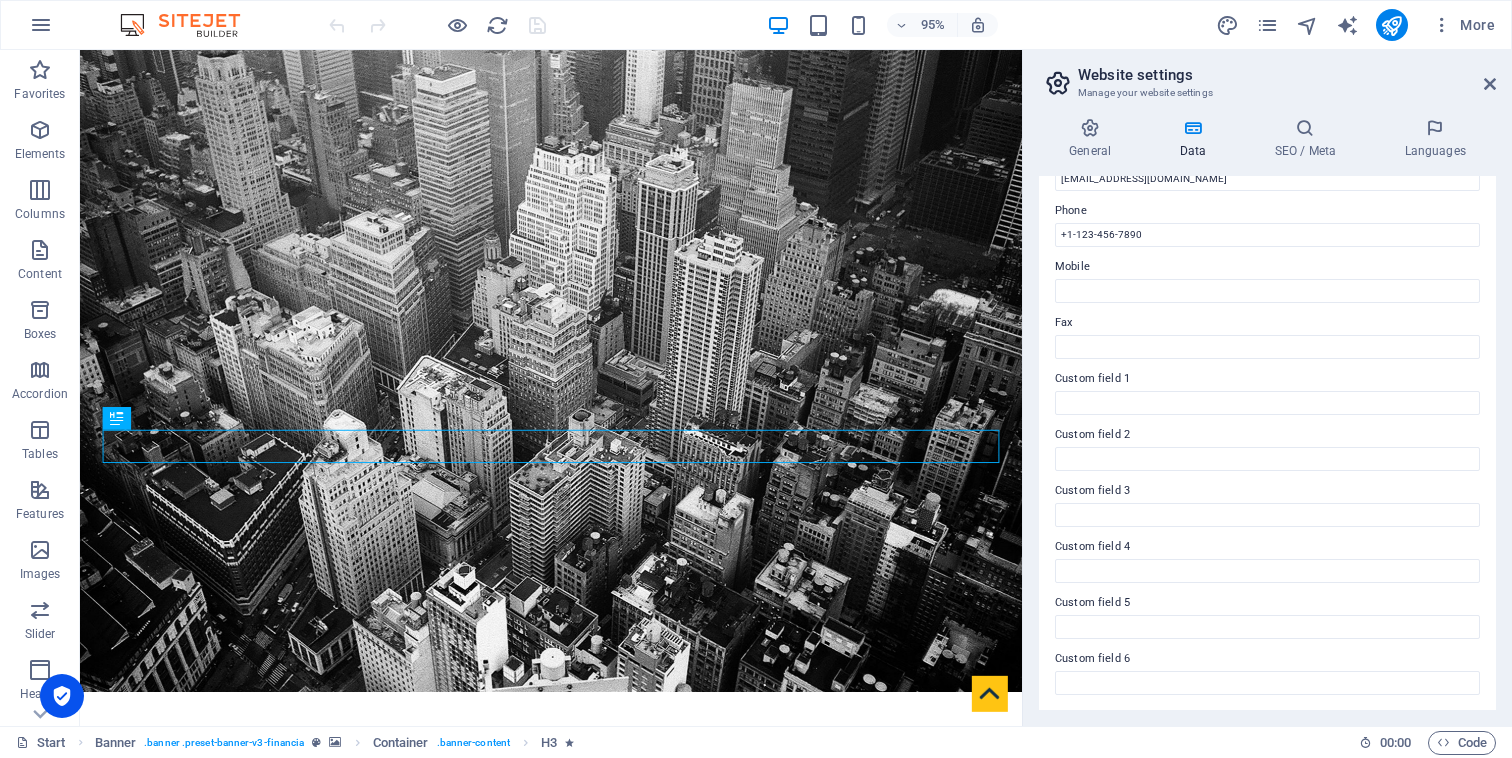 scroll, scrollTop: 0, scrollLeft: 0, axis: both 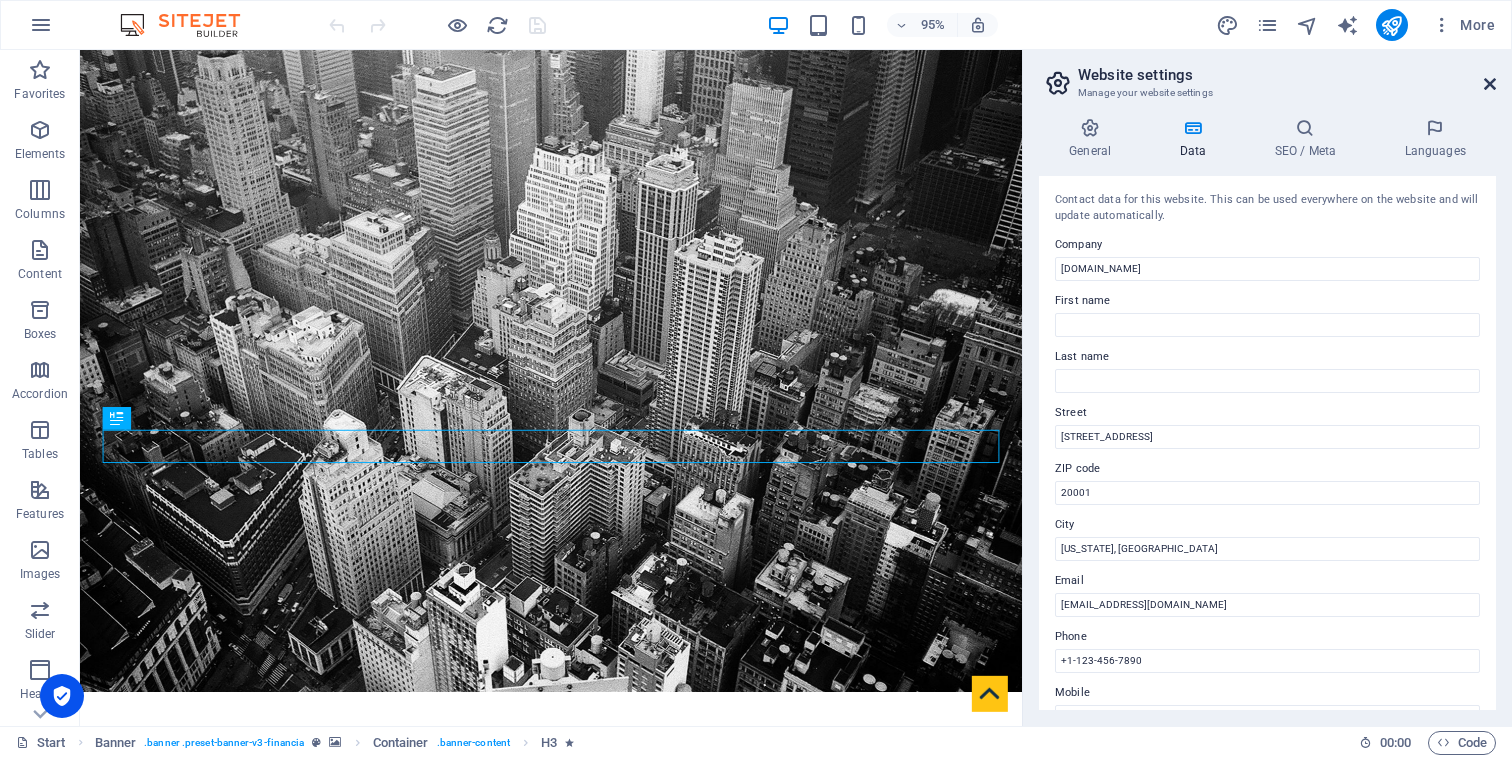 click at bounding box center [1490, 84] 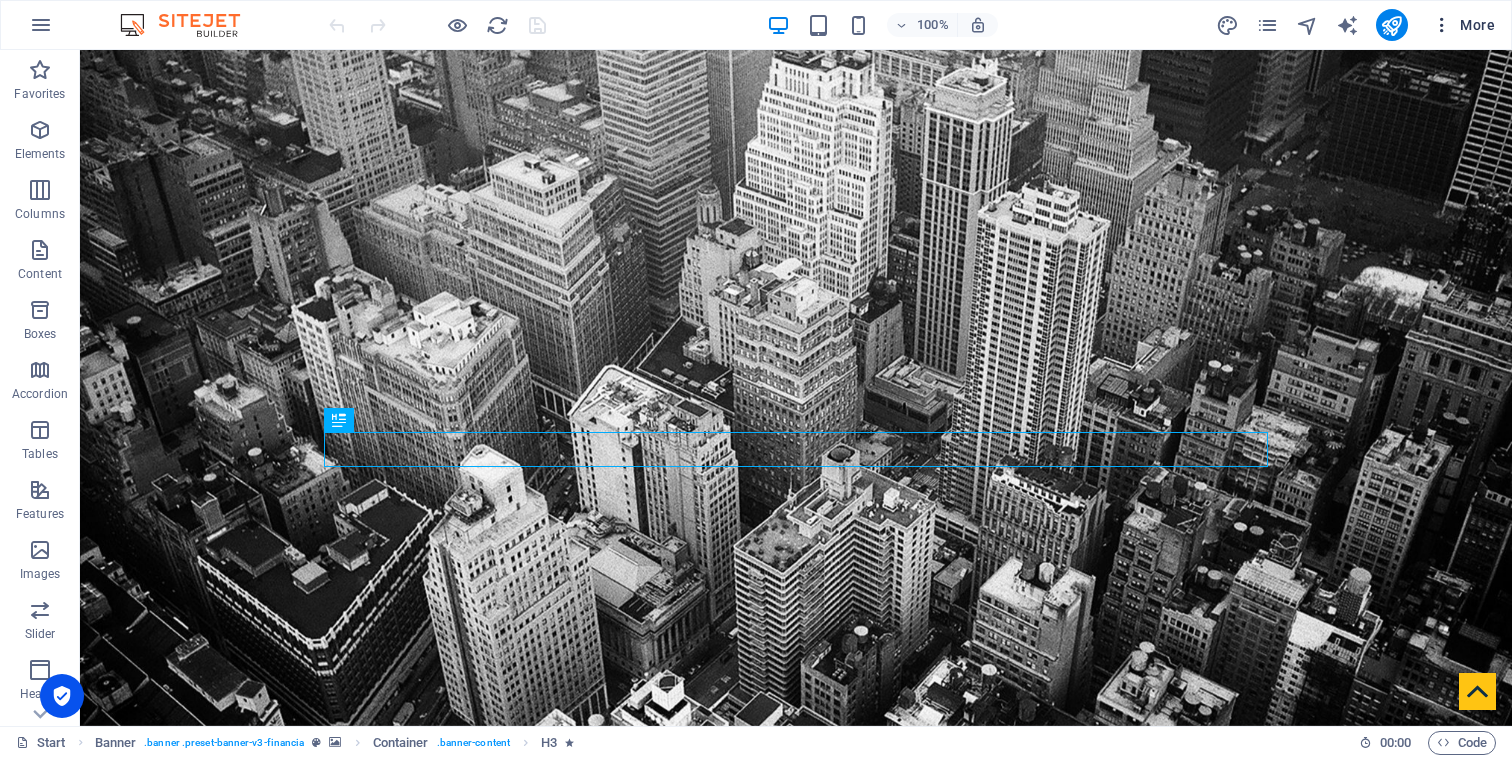 click on "More" at bounding box center (1463, 25) 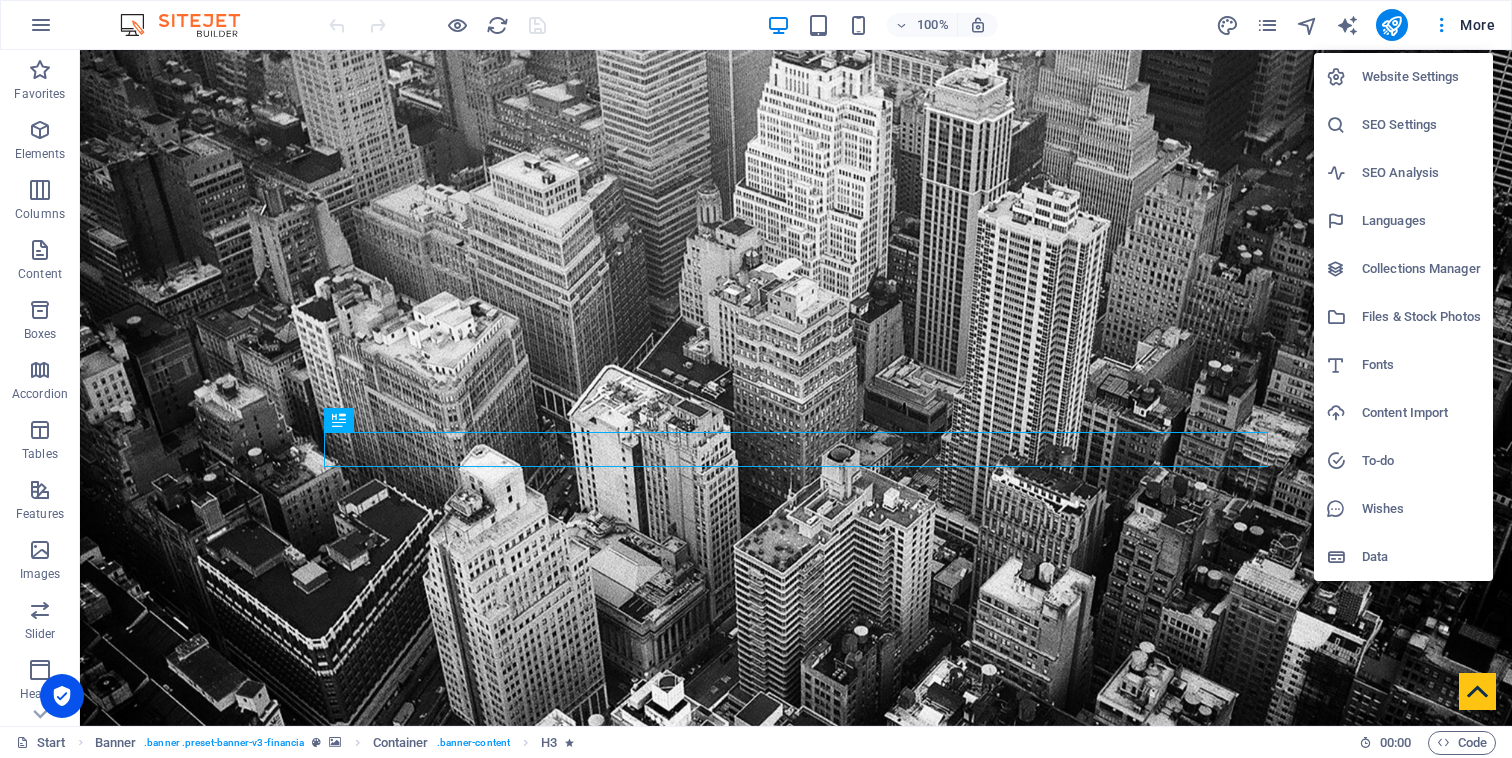 click on "Collections Manager" at bounding box center (1403, 269) 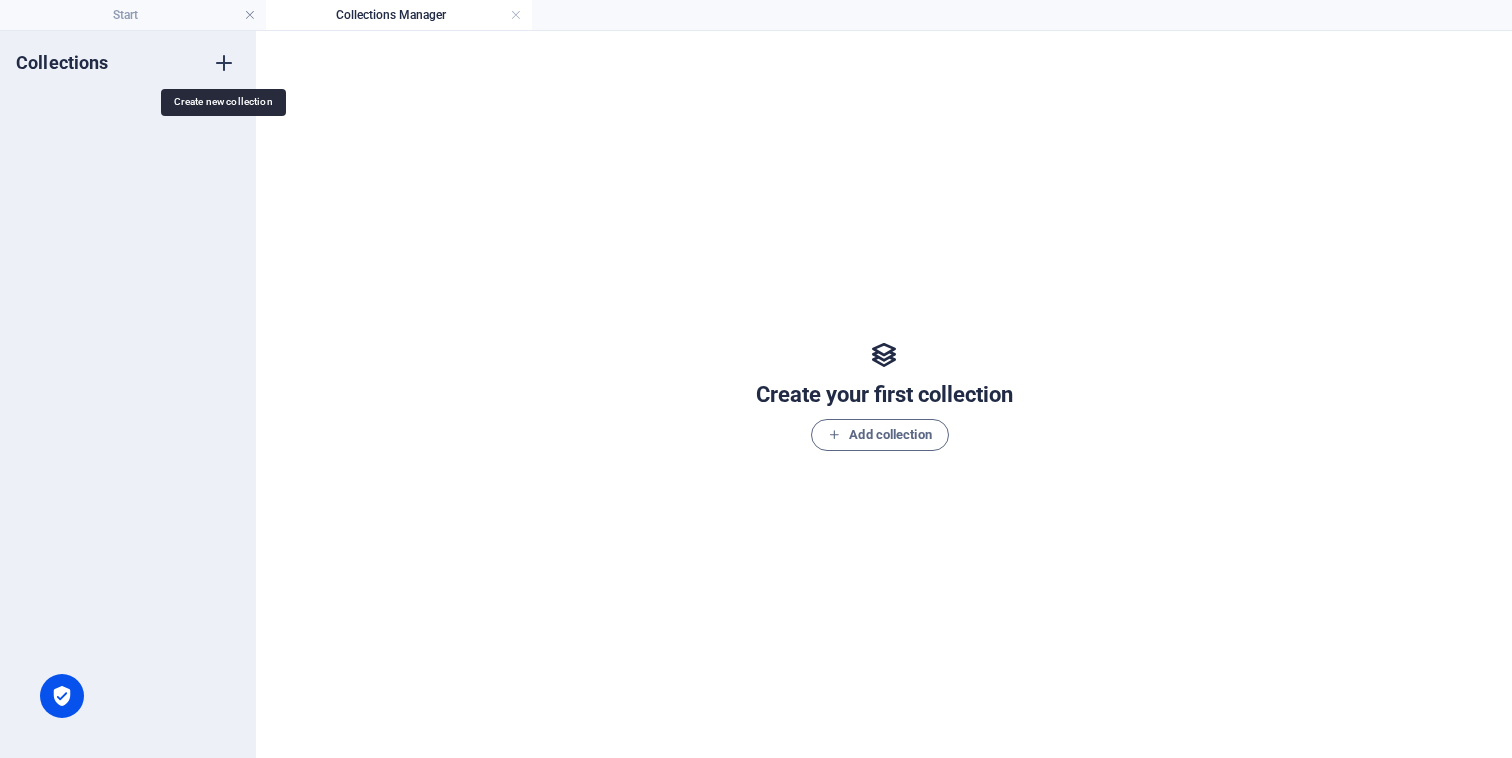 click at bounding box center (224, 63) 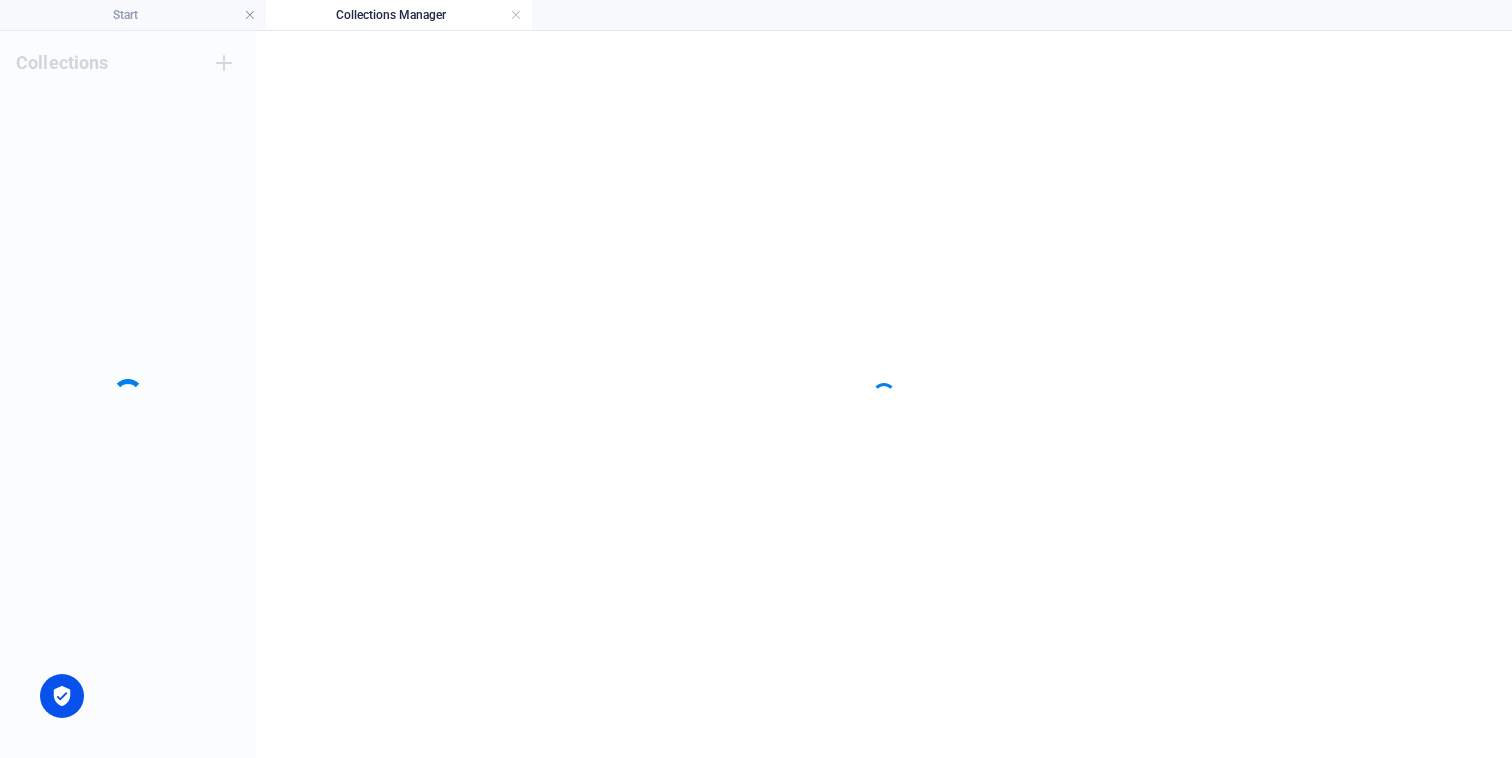 click on "Collections" at bounding box center [128, 394] 